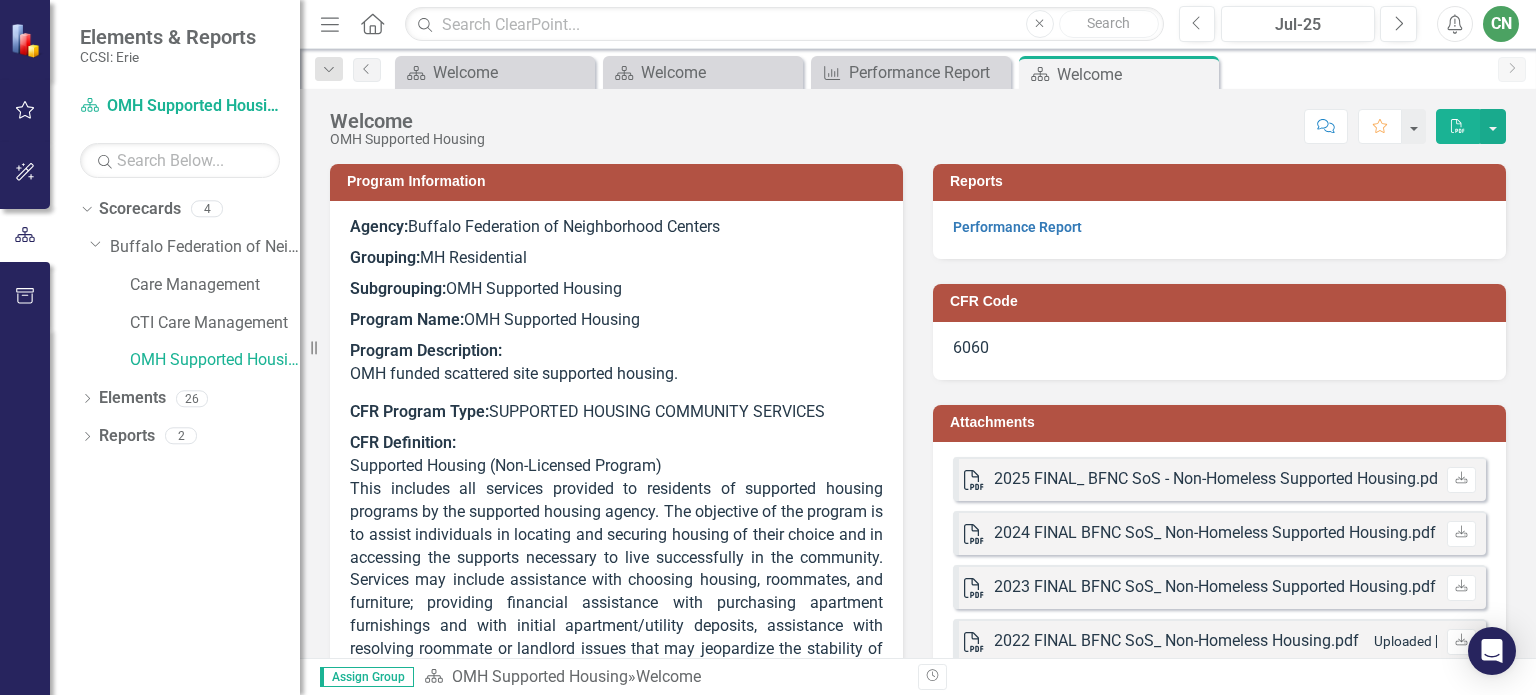 scroll, scrollTop: 0, scrollLeft: 0, axis: both 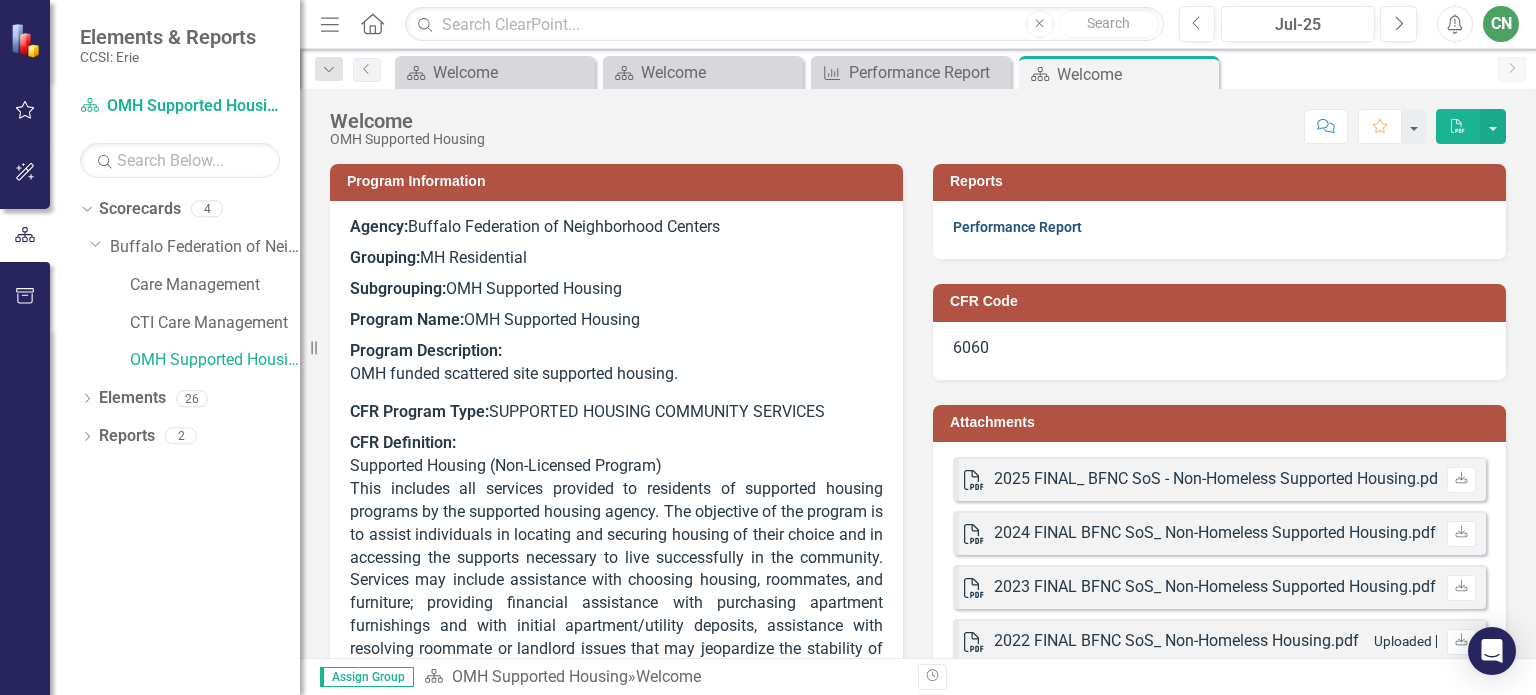 click on "Performance Report" at bounding box center (1017, 227) 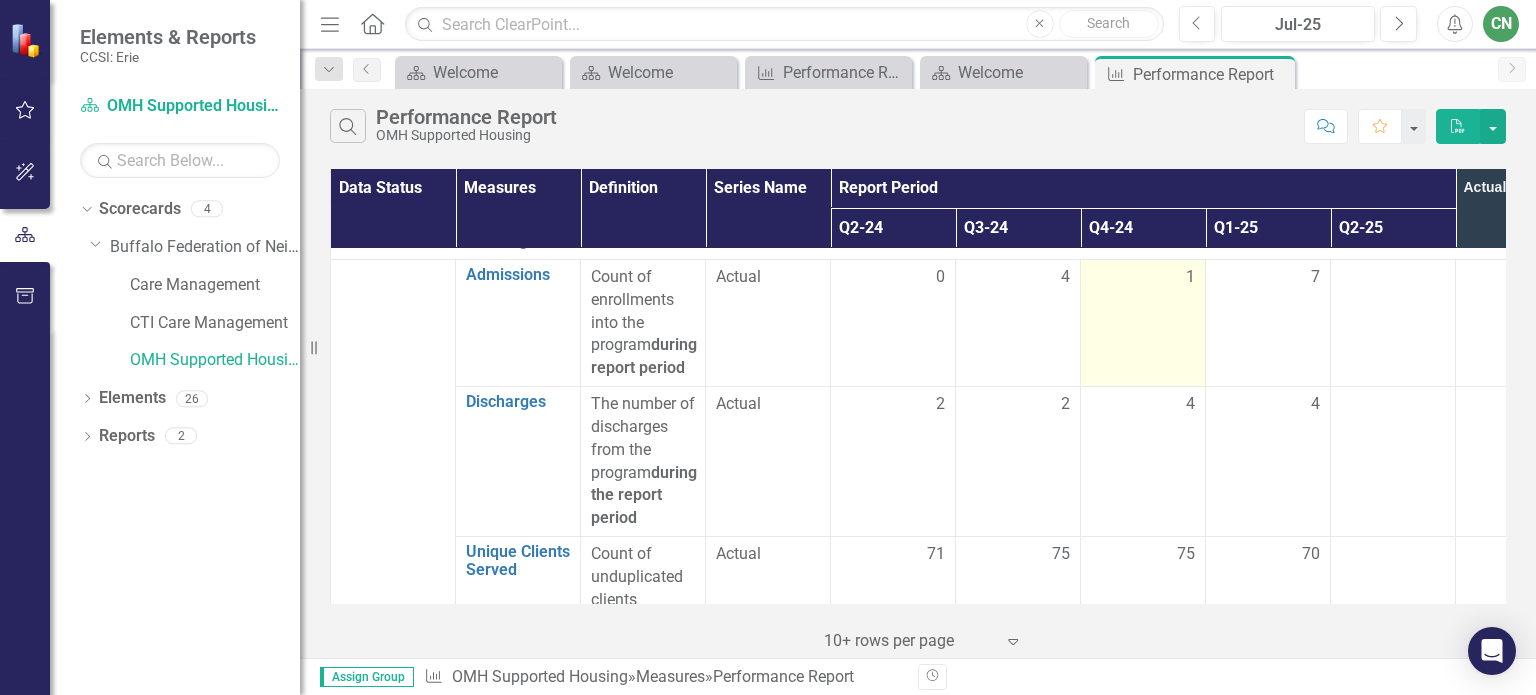 scroll, scrollTop: 0, scrollLeft: 0, axis: both 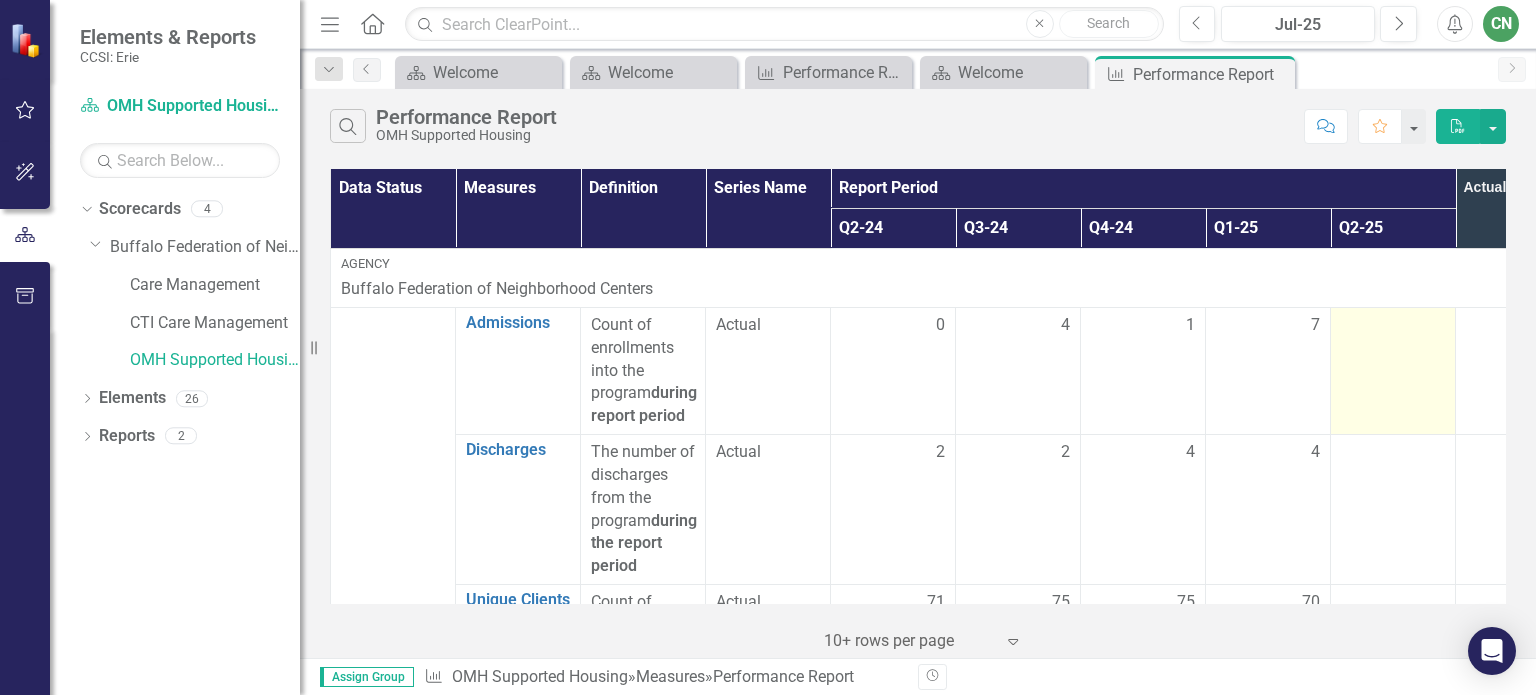 click at bounding box center [1393, 326] 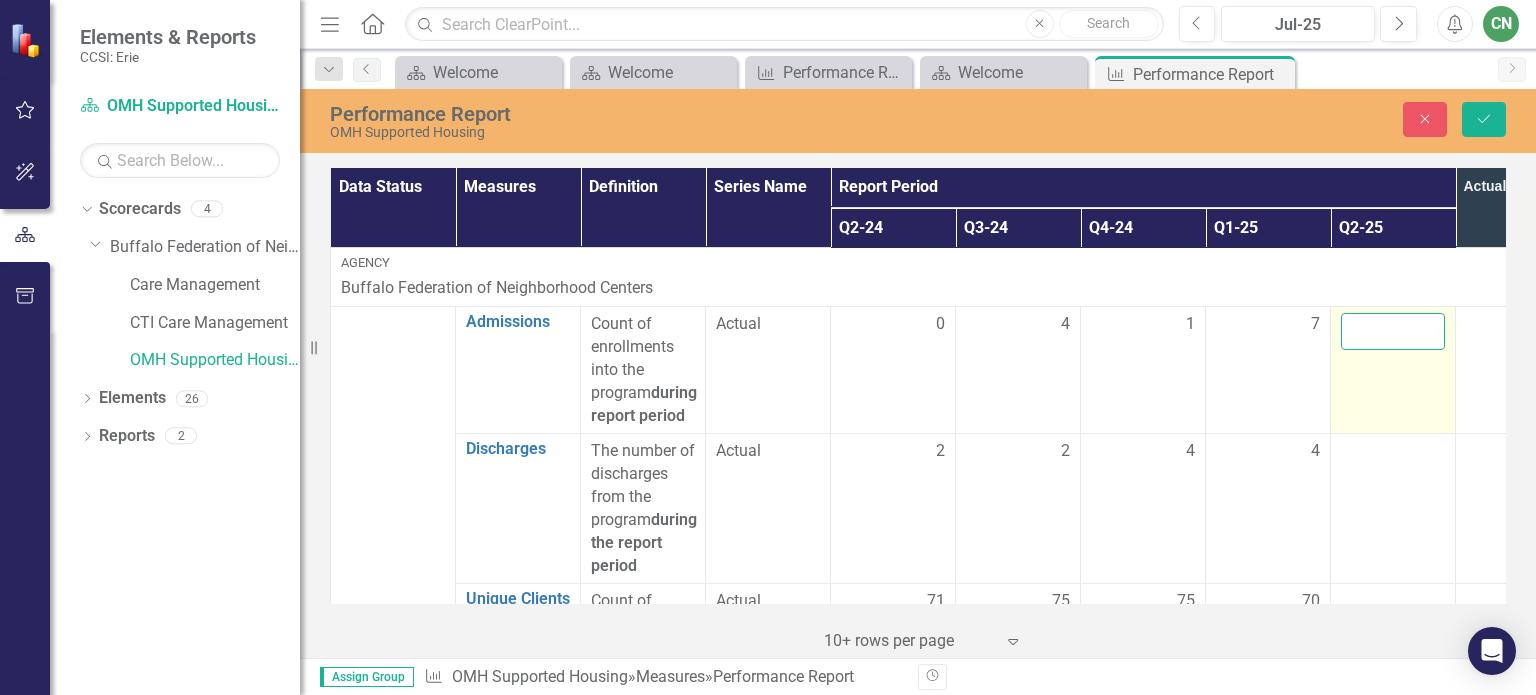 click at bounding box center [1393, 331] 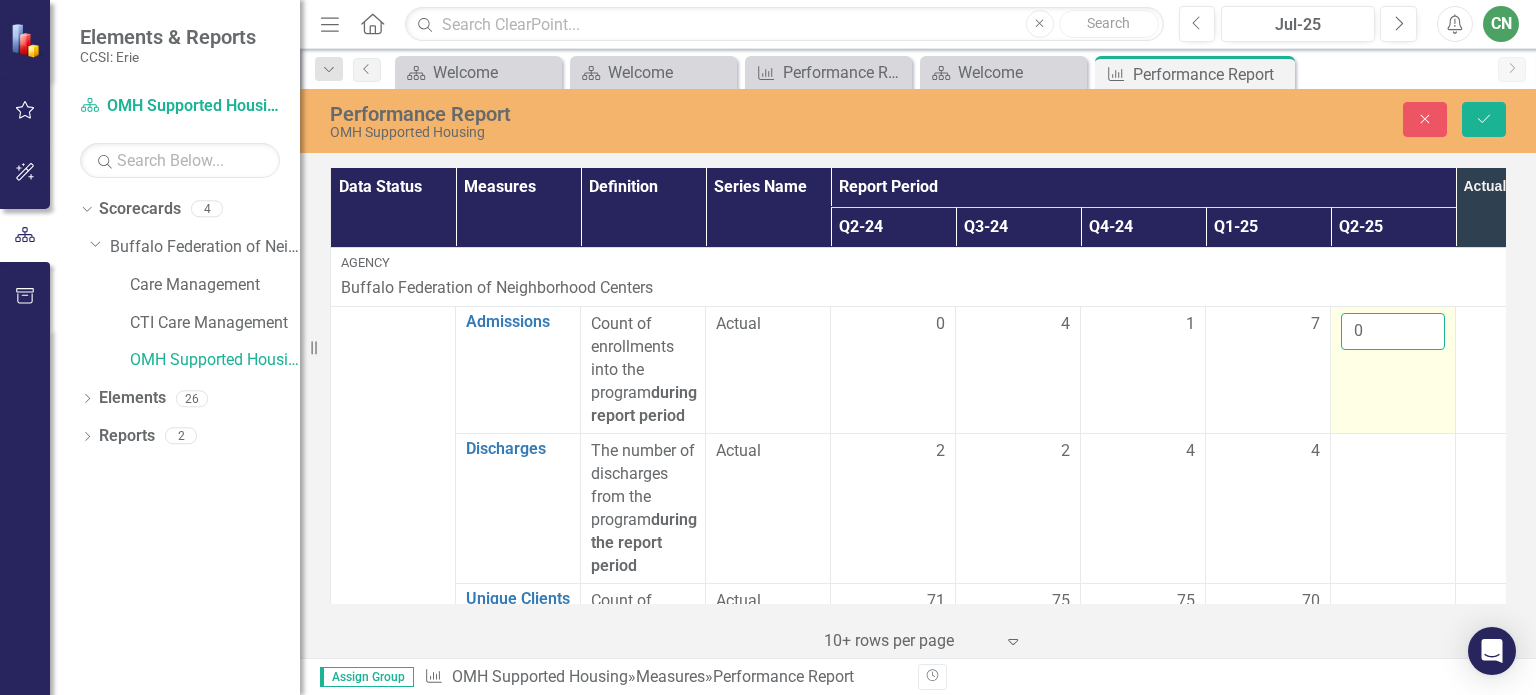 scroll, scrollTop: 100, scrollLeft: 0, axis: vertical 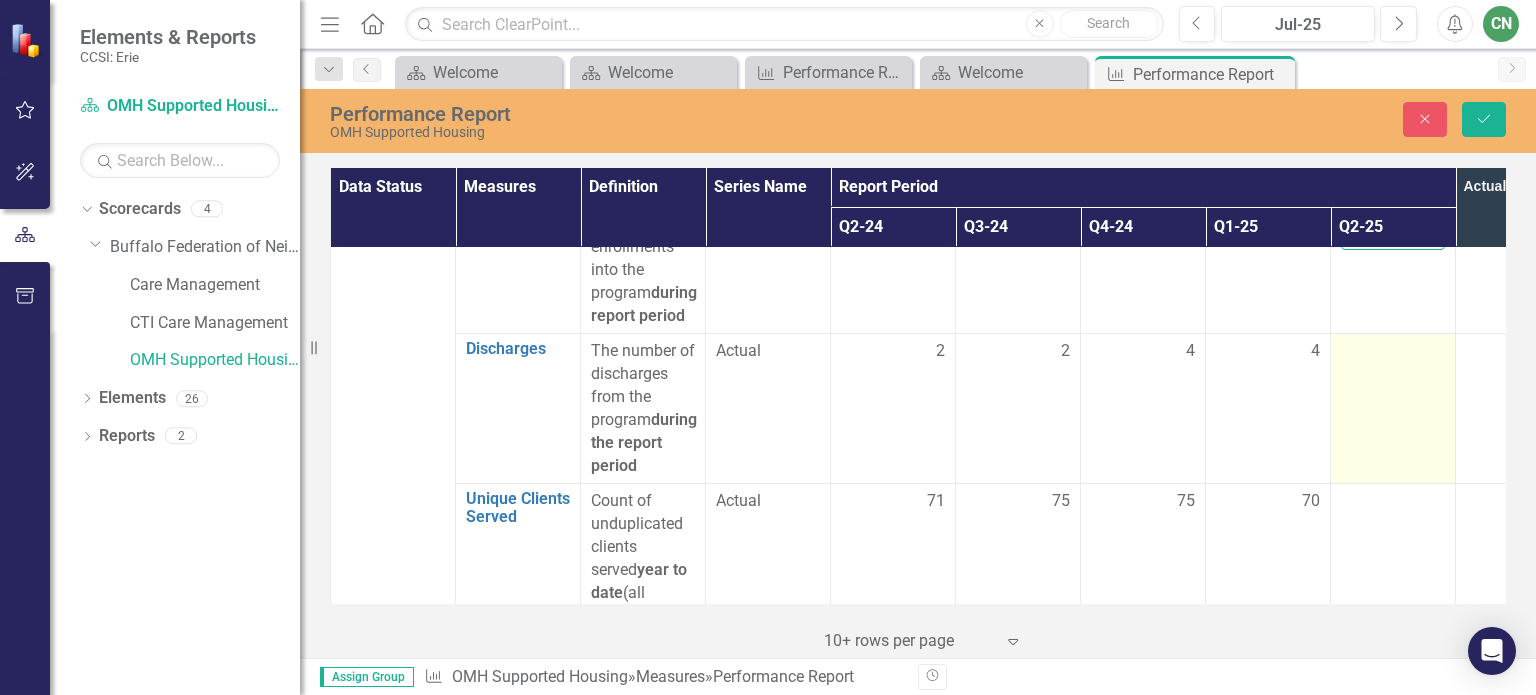 type on "0" 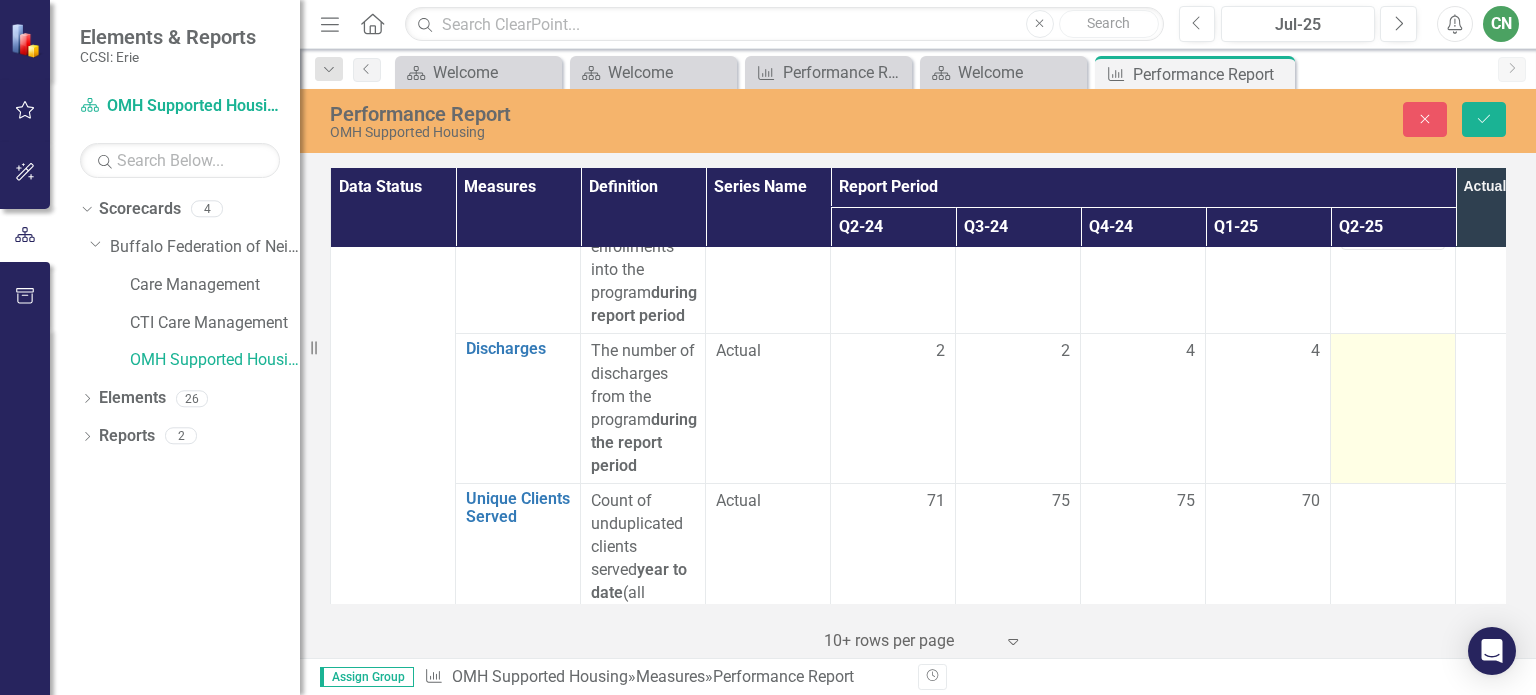 click at bounding box center [1393, 409] 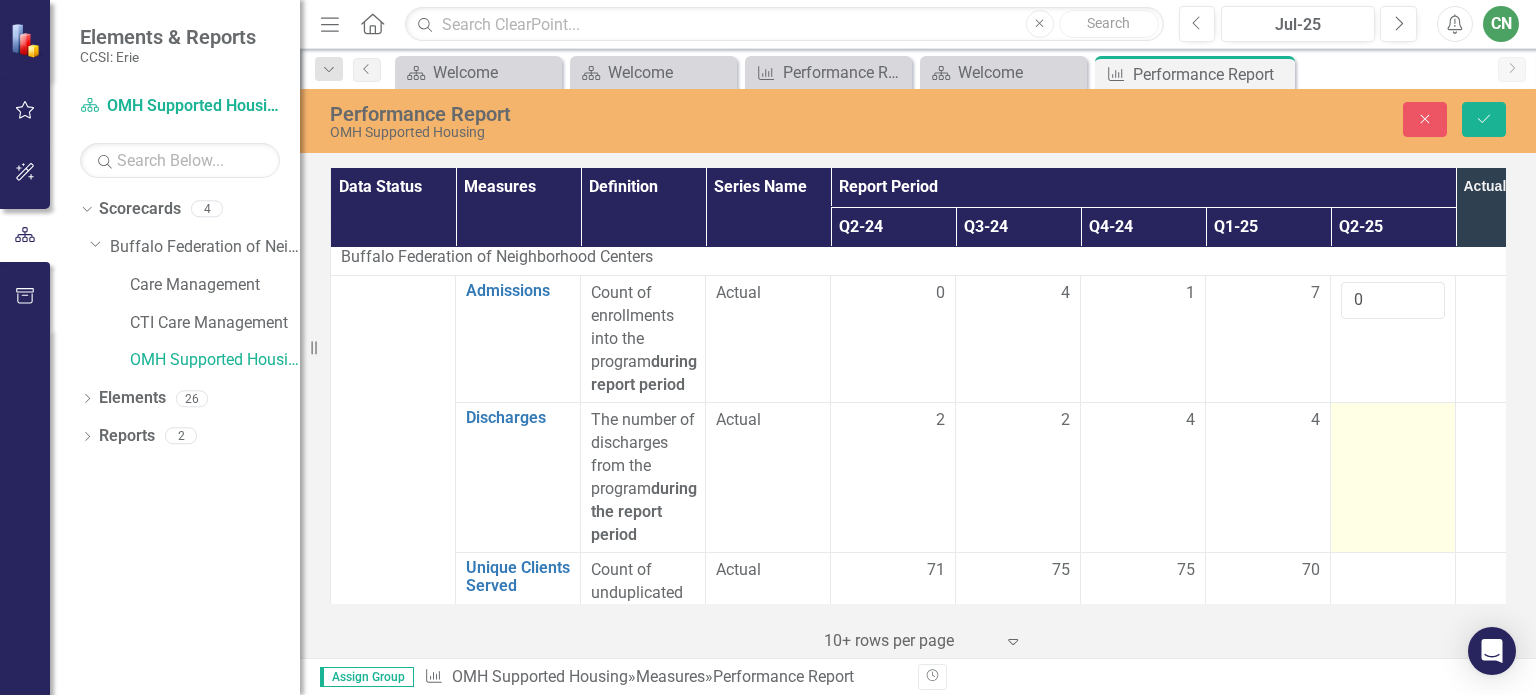 scroll, scrollTop: 0, scrollLeft: 0, axis: both 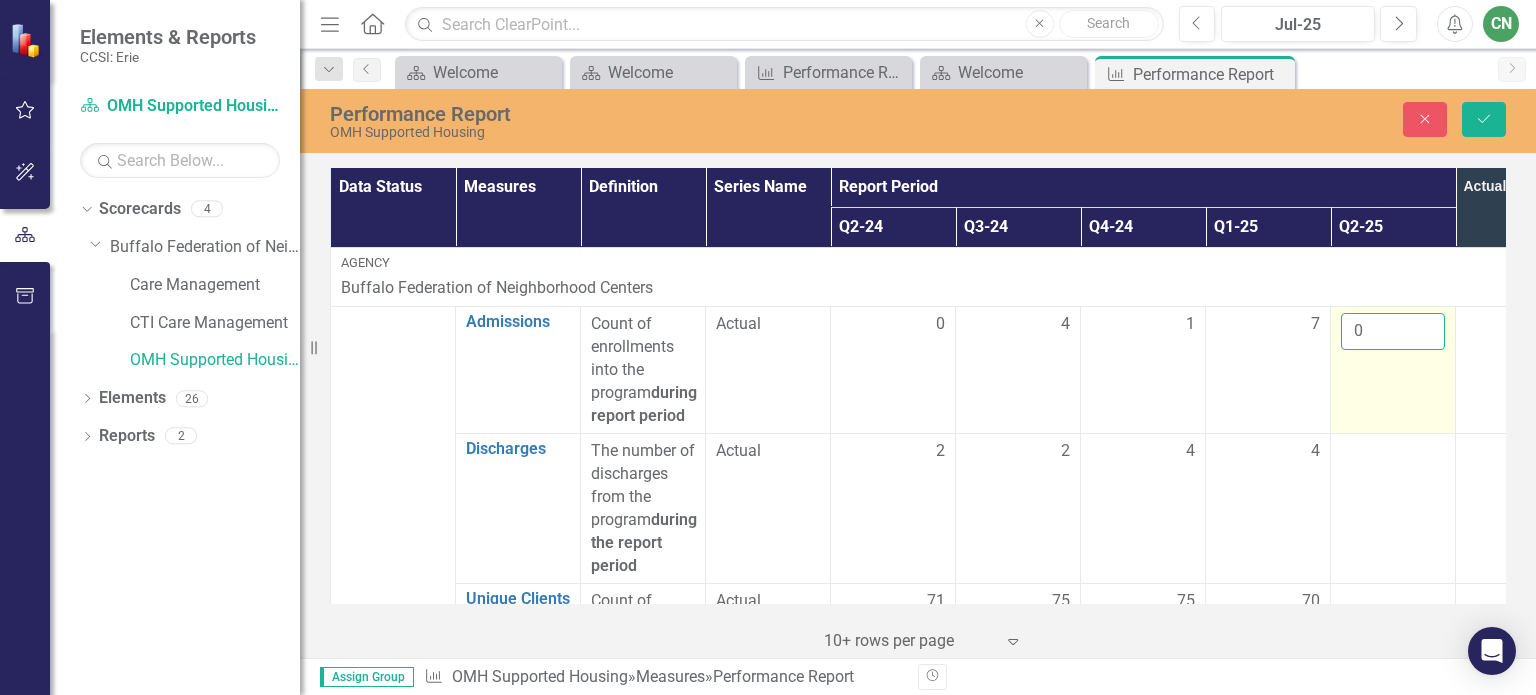 click on "0" at bounding box center (1393, 331) 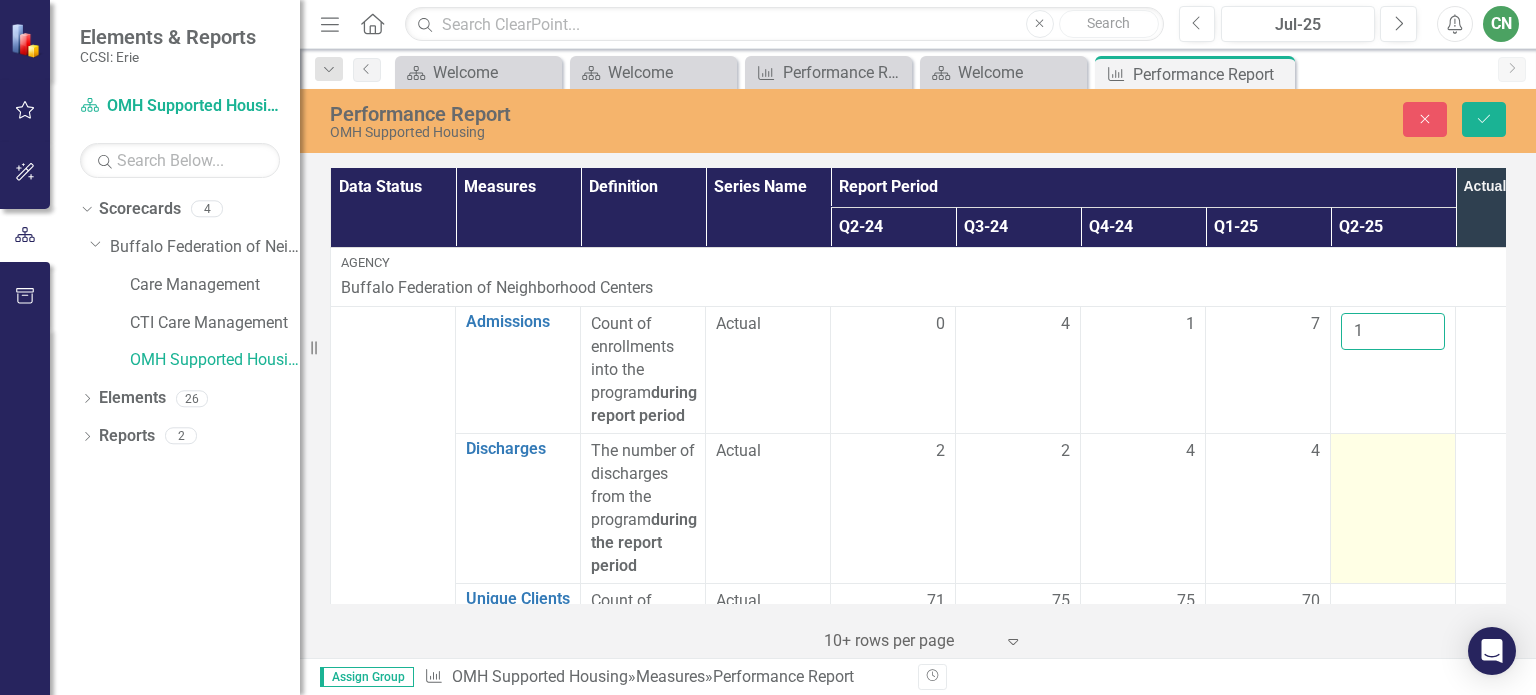 type on "1" 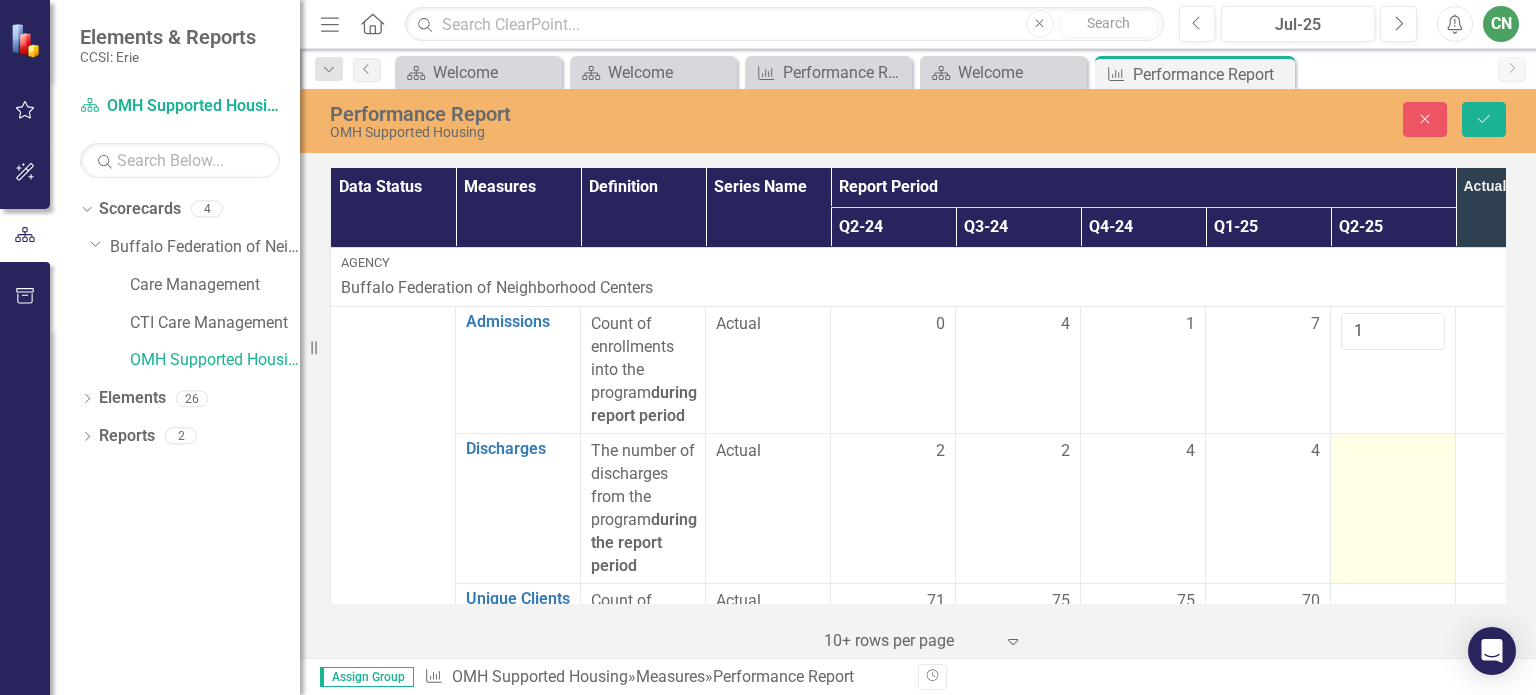 click at bounding box center [1393, 509] 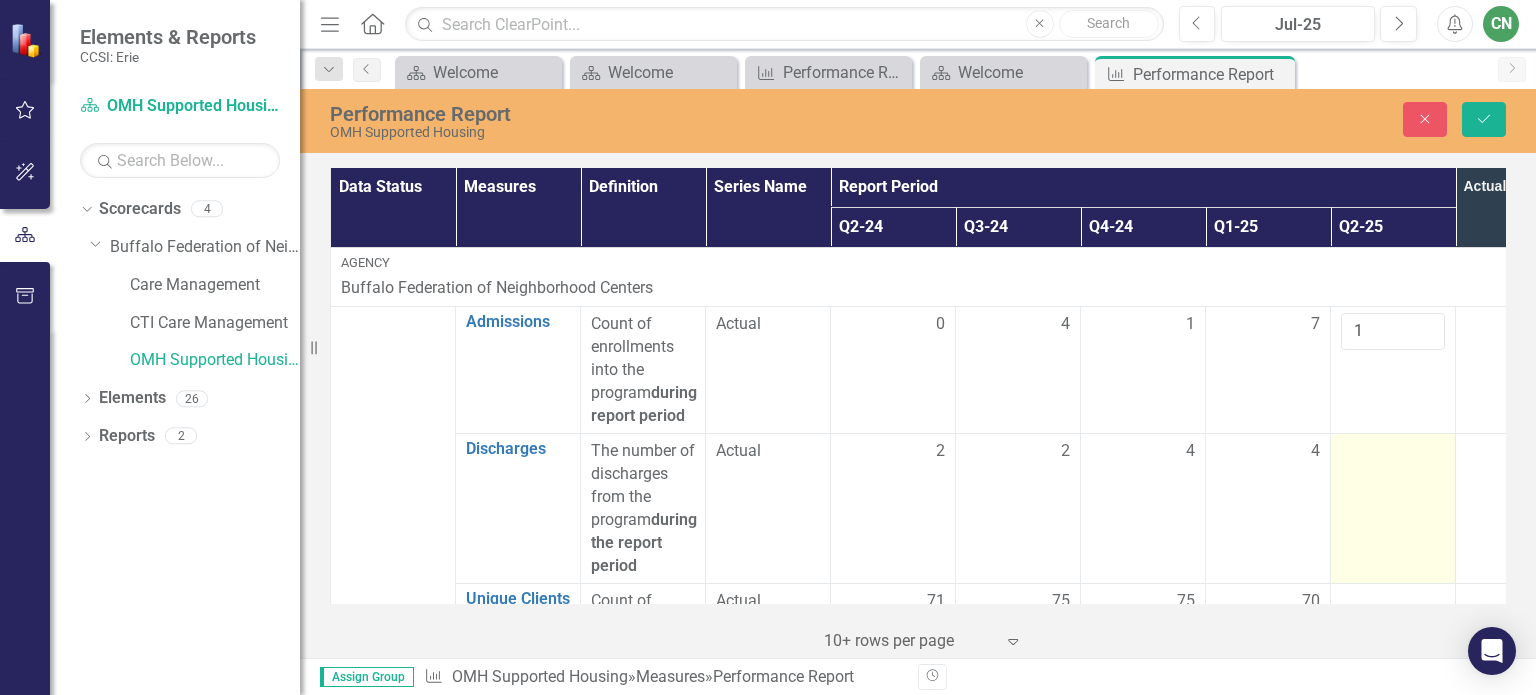 click at bounding box center [1393, 509] 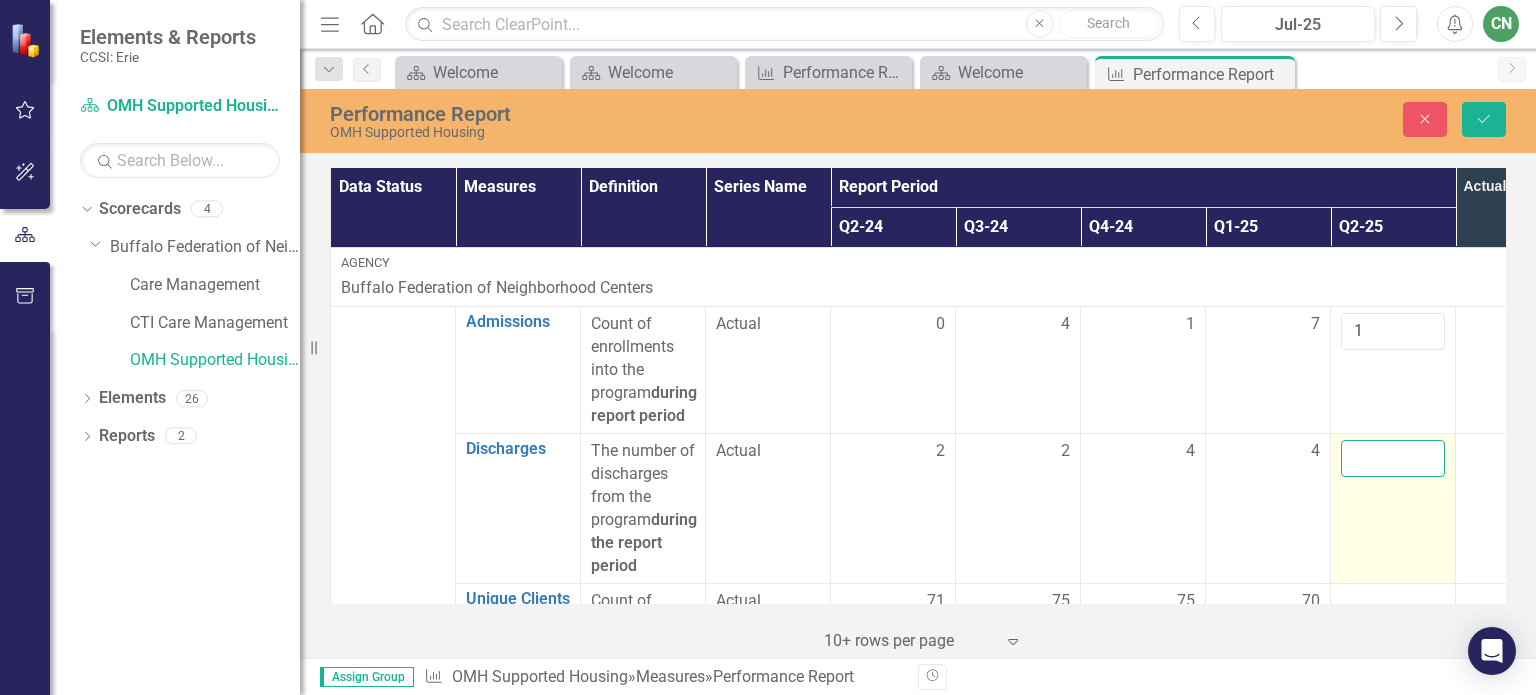 click at bounding box center (1393, 458) 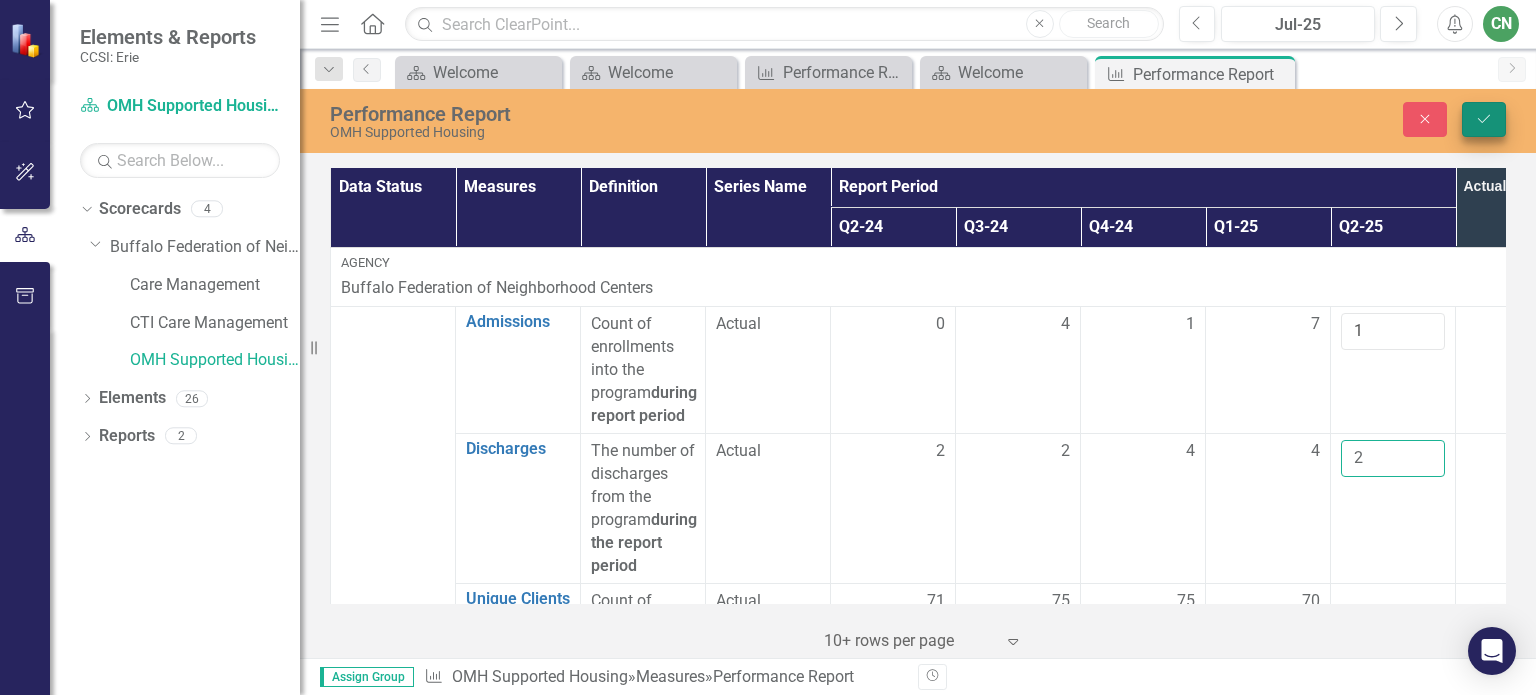 type on "2" 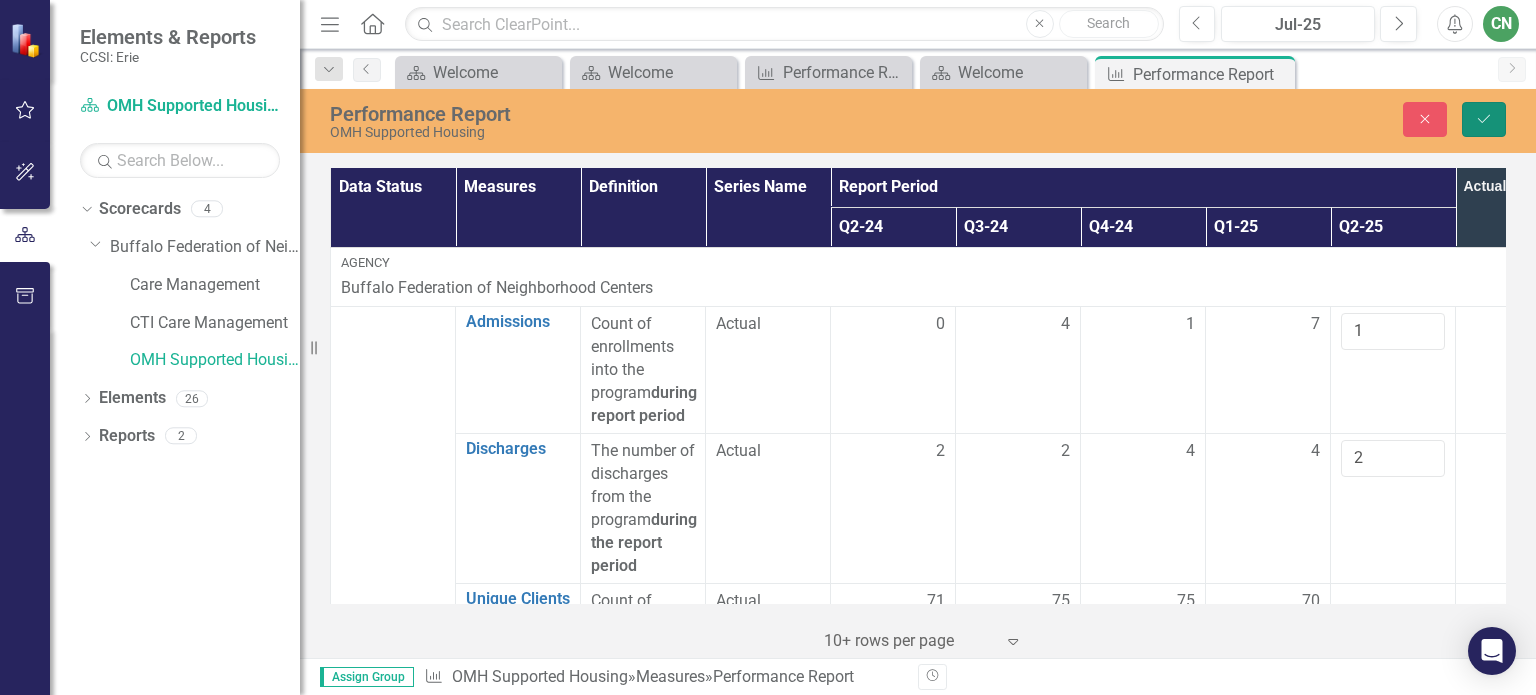 click on "Save" at bounding box center [1484, 119] 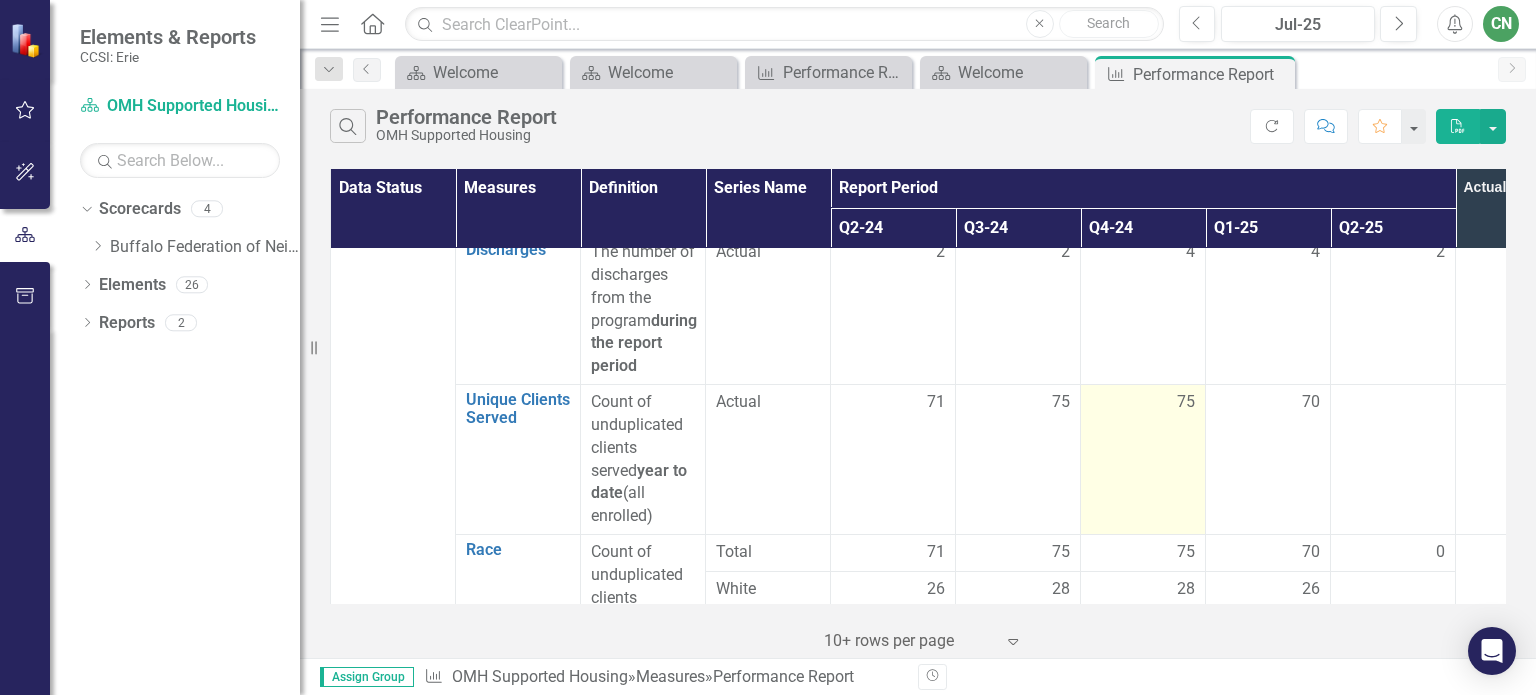 scroll, scrollTop: 200, scrollLeft: 0, axis: vertical 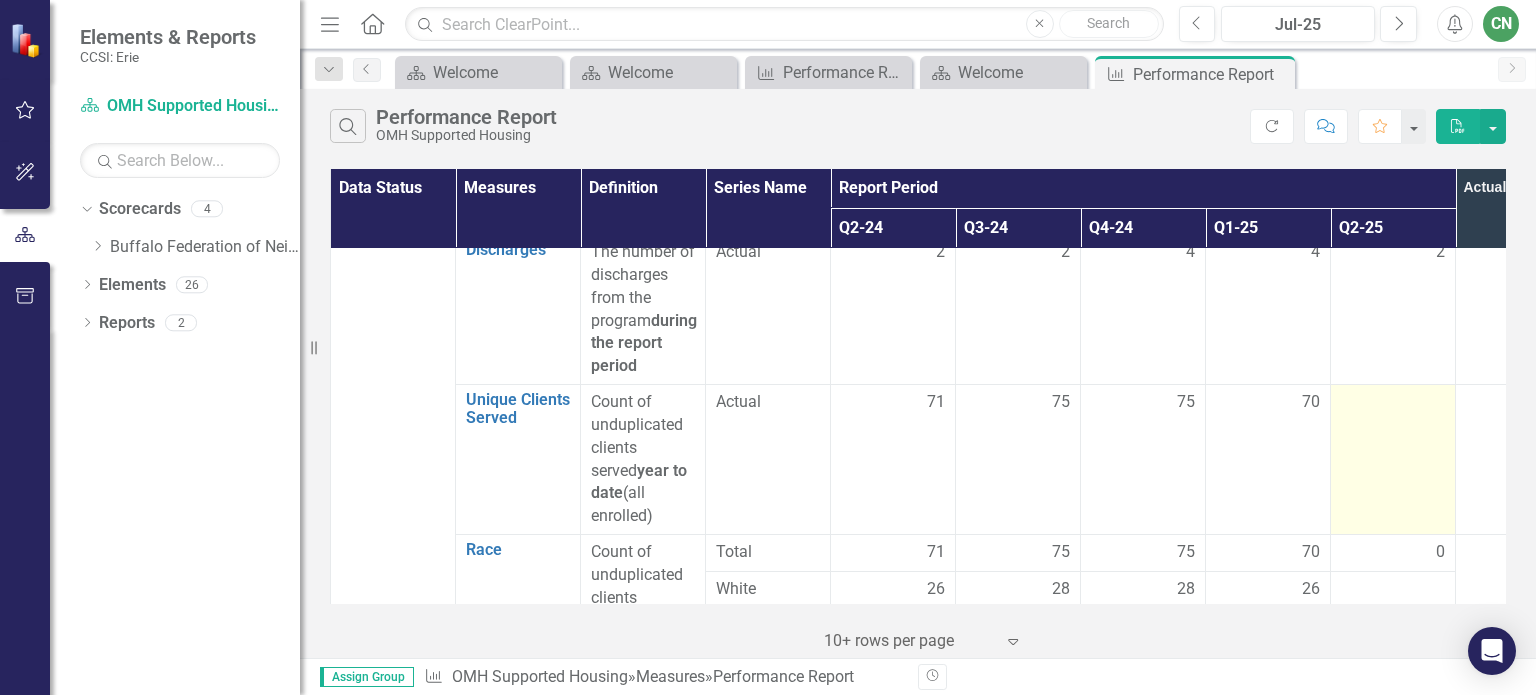 click at bounding box center (1393, 460) 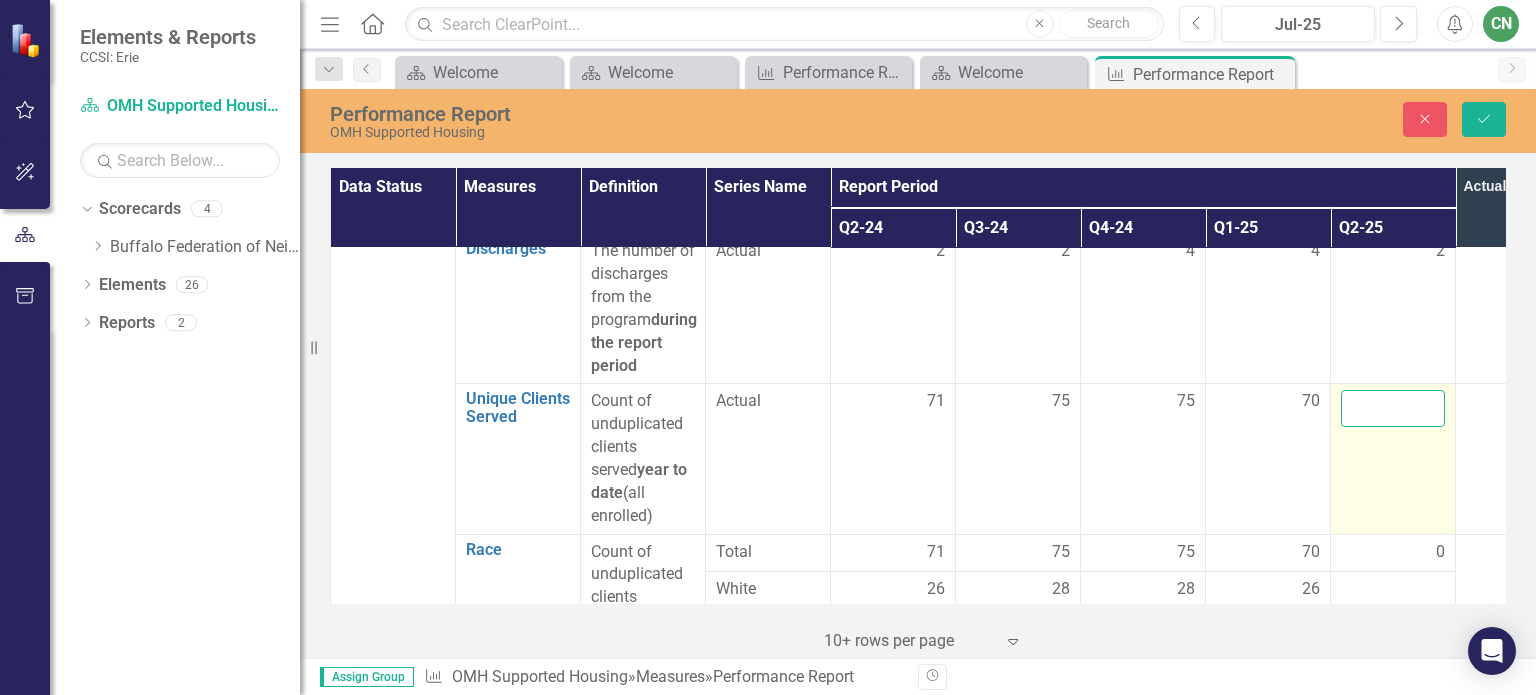 click at bounding box center (1393, 408) 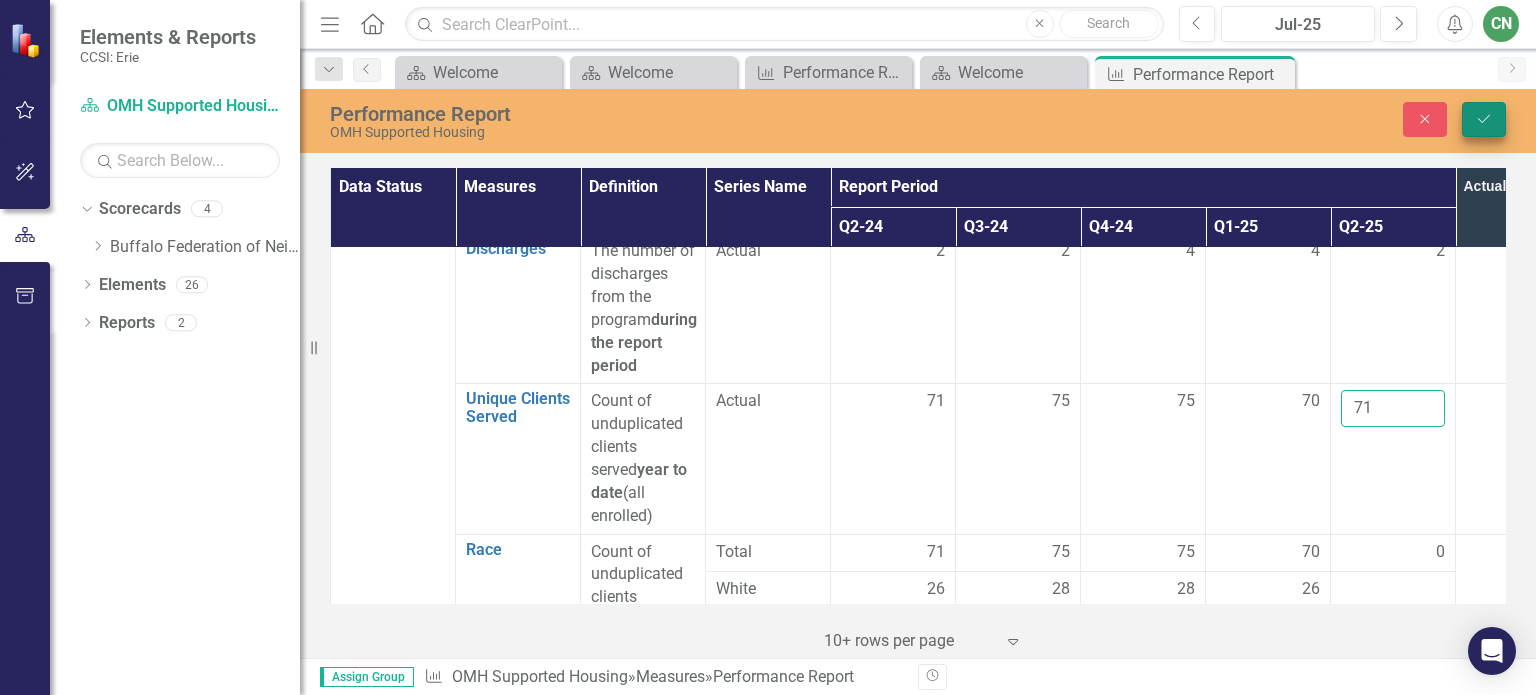 type on "71" 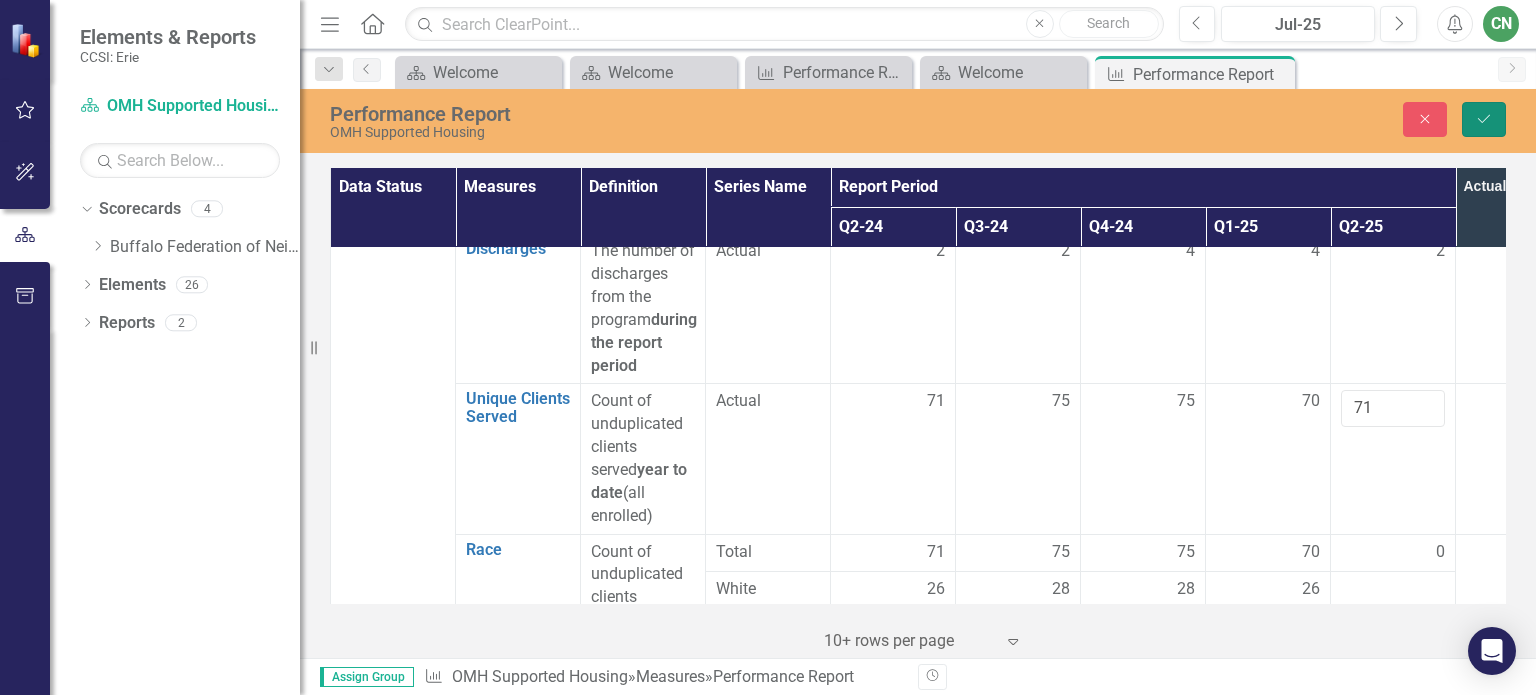 click on "Save" 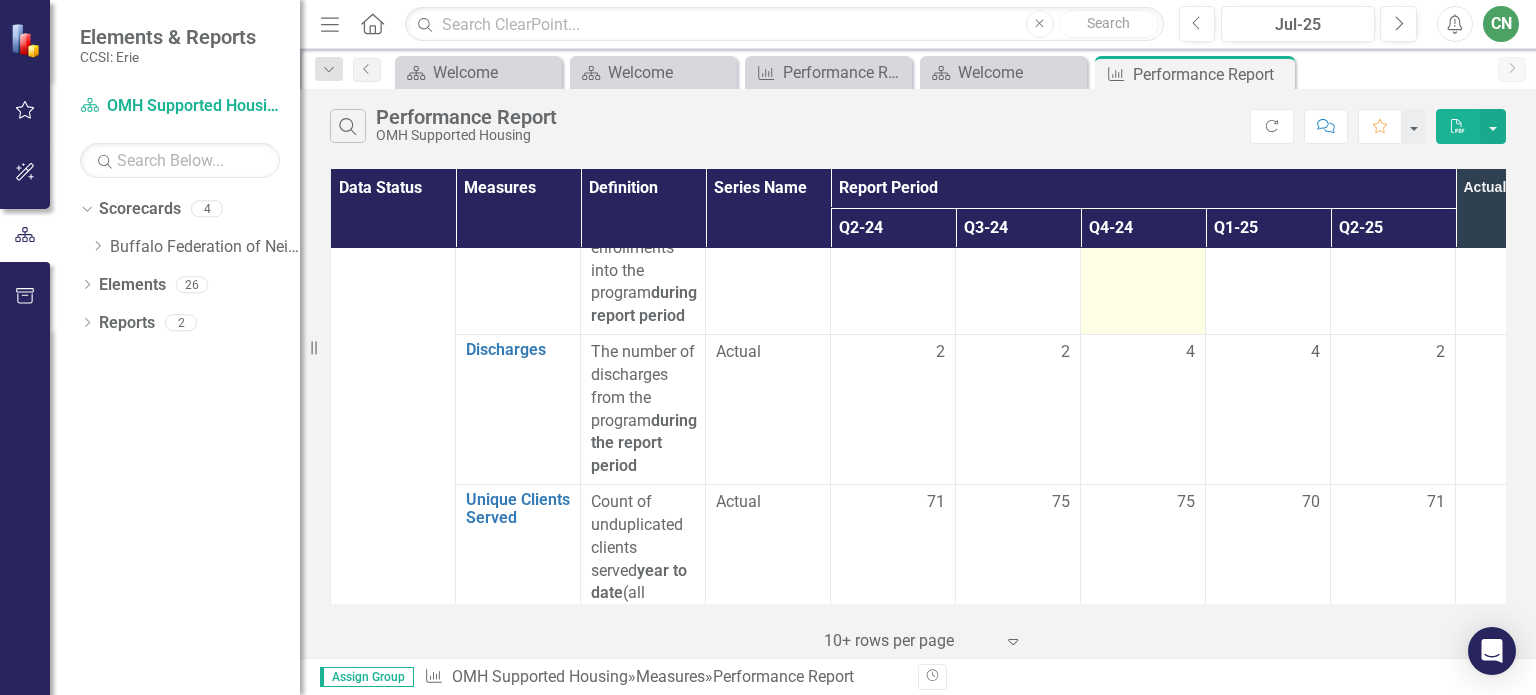 scroll, scrollTop: 400, scrollLeft: 0, axis: vertical 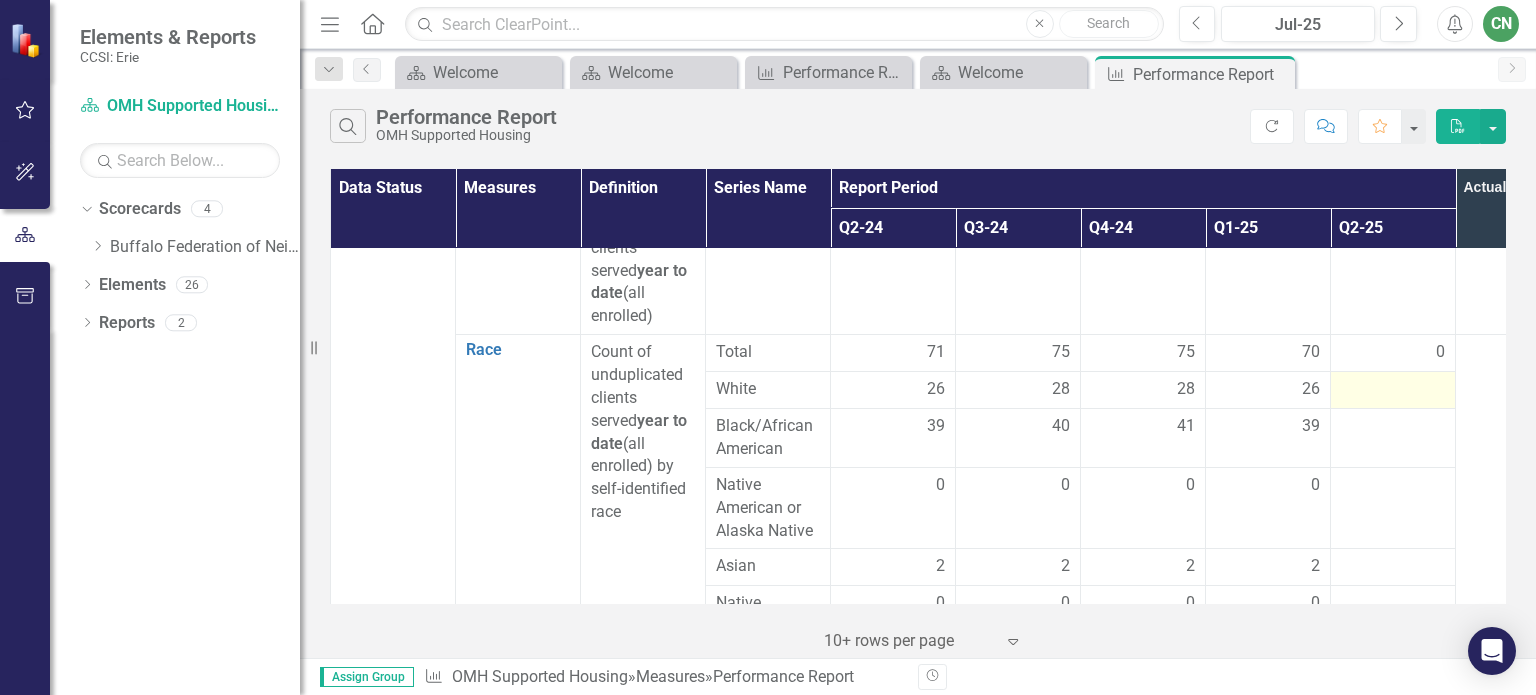 click at bounding box center [1393, 390] 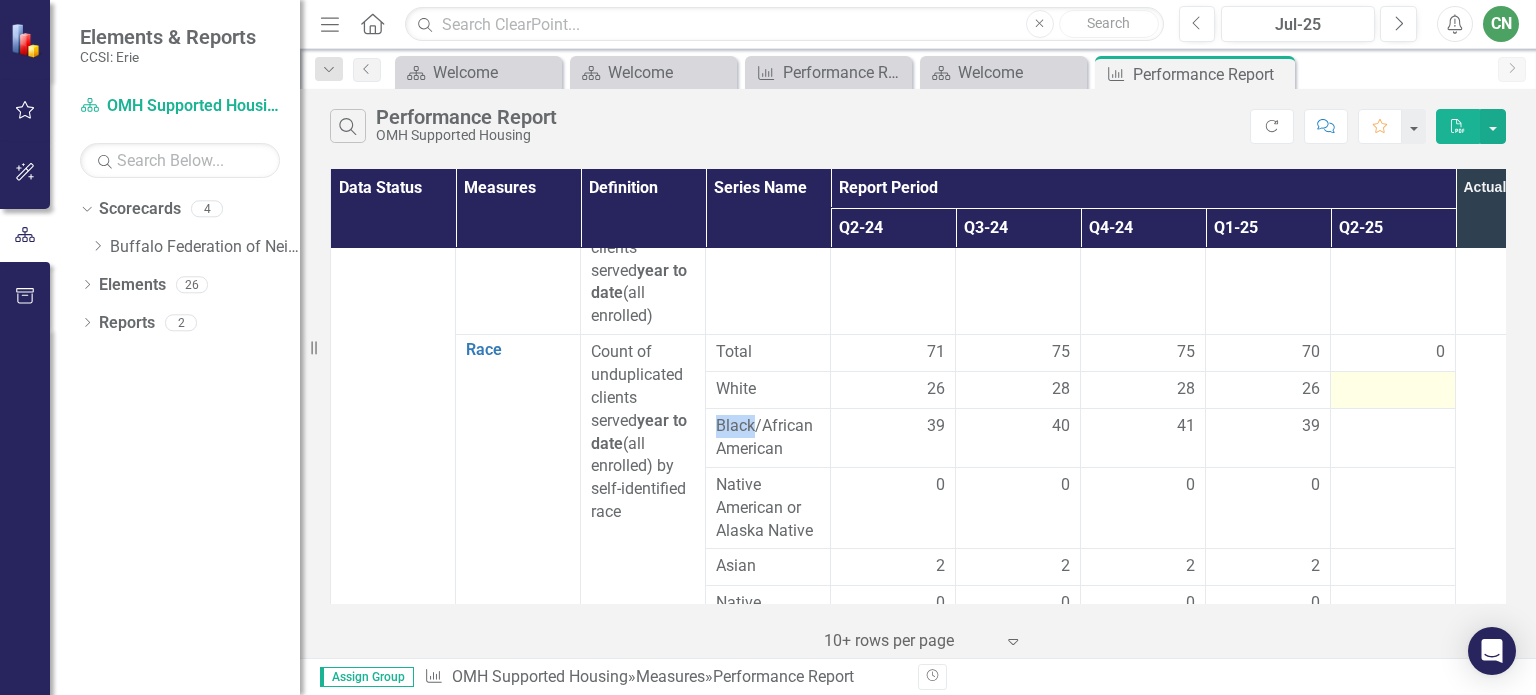 click at bounding box center (1393, 390) 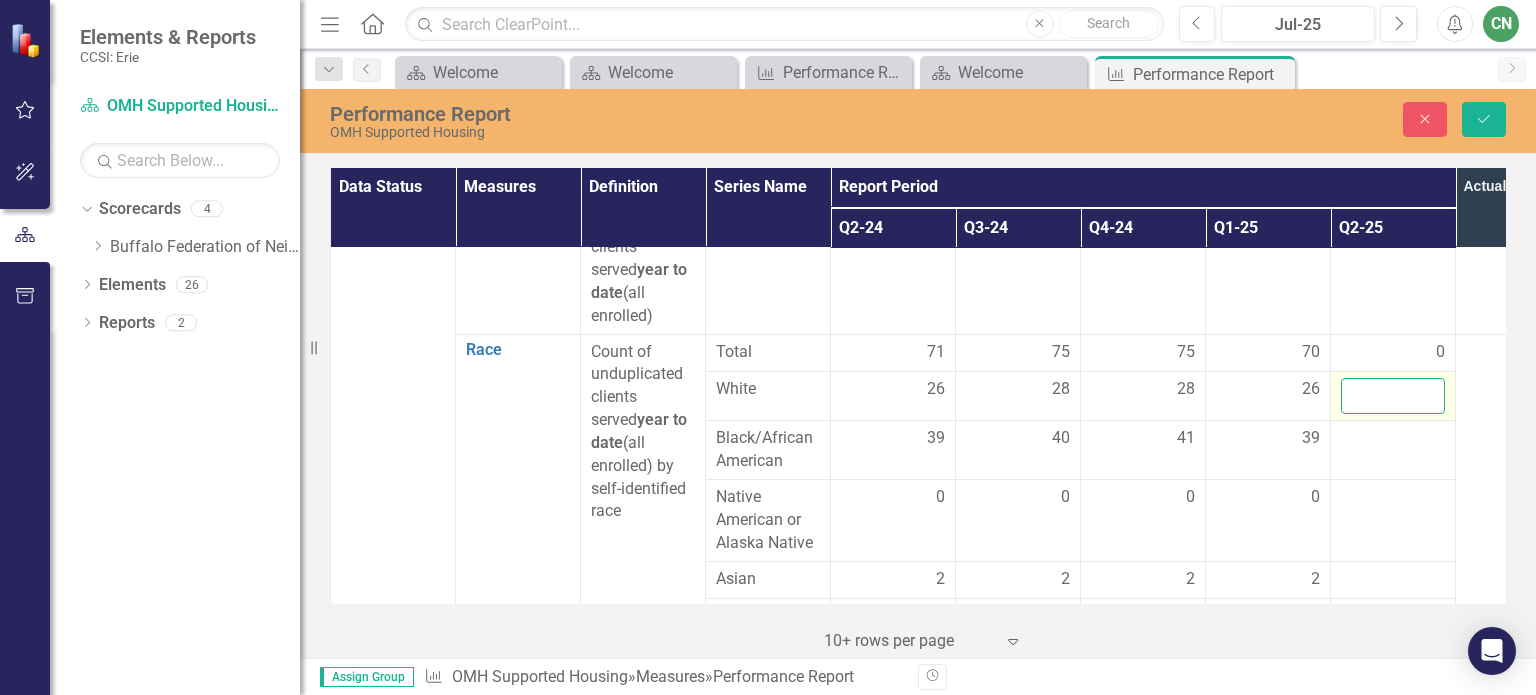 click at bounding box center [1393, 396] 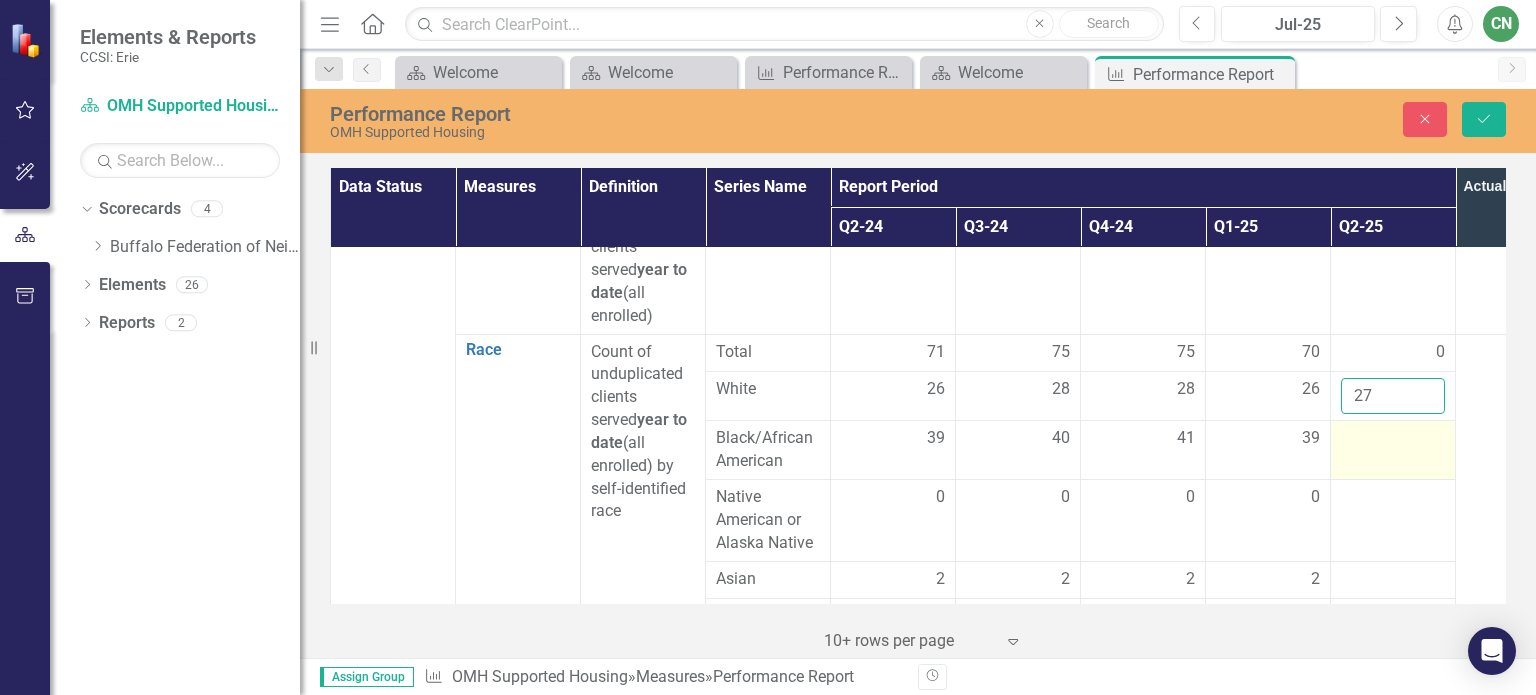 type on "27" 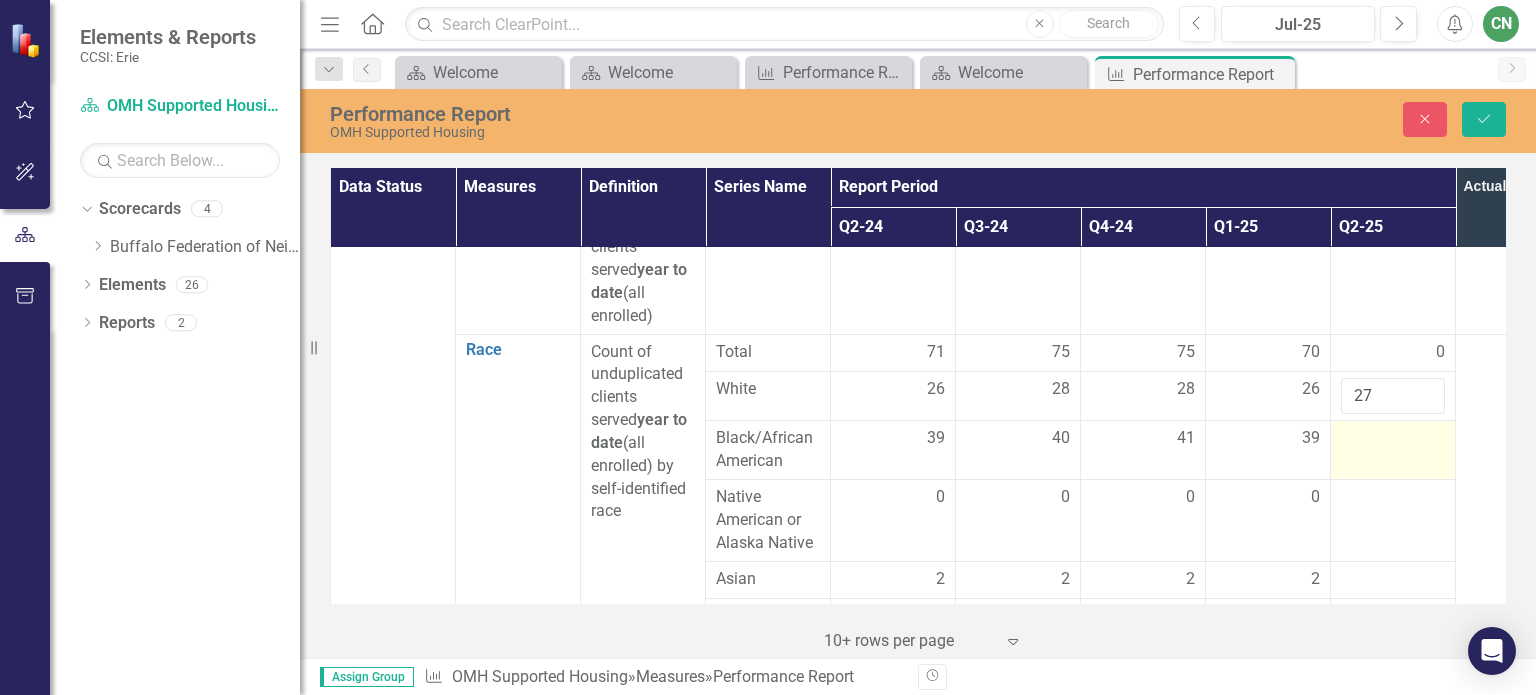 click at bounding box center (1393, 439) 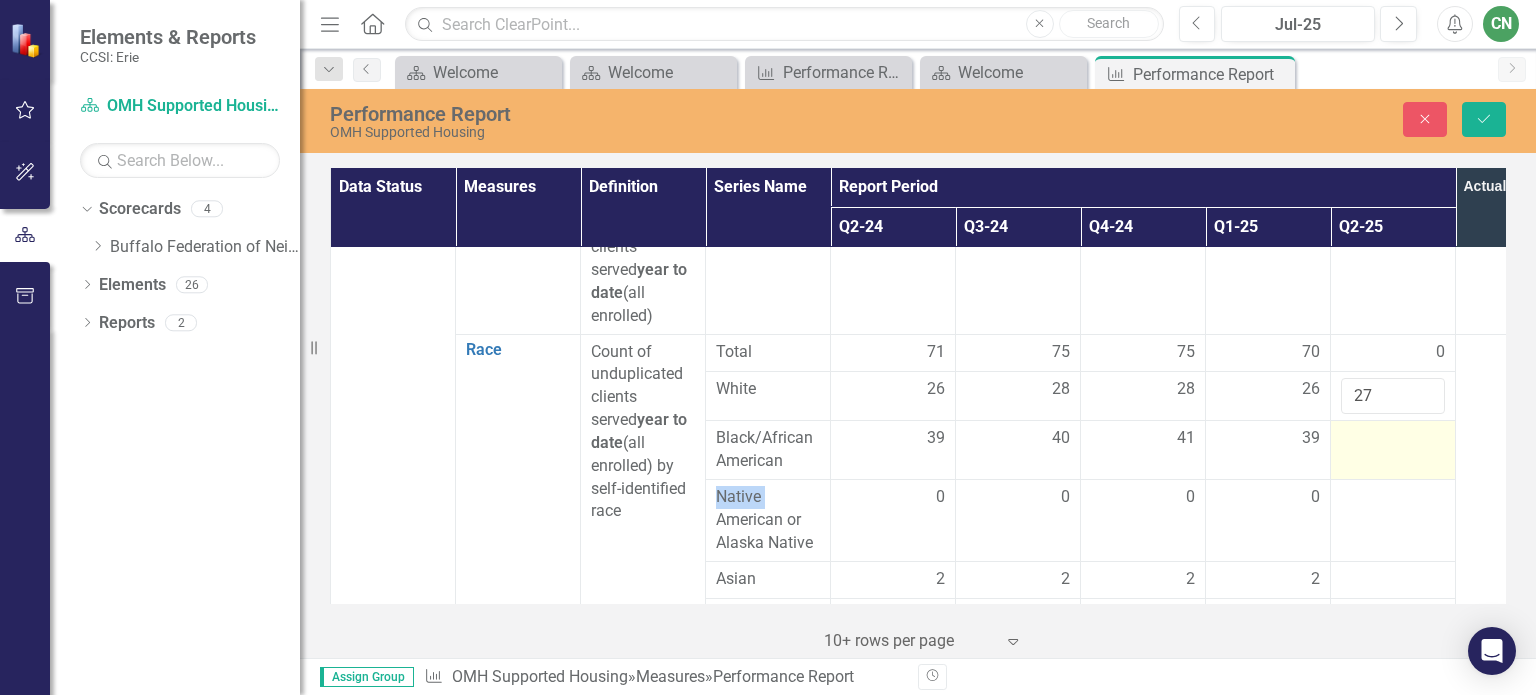click at bounding box center [1393, 439] 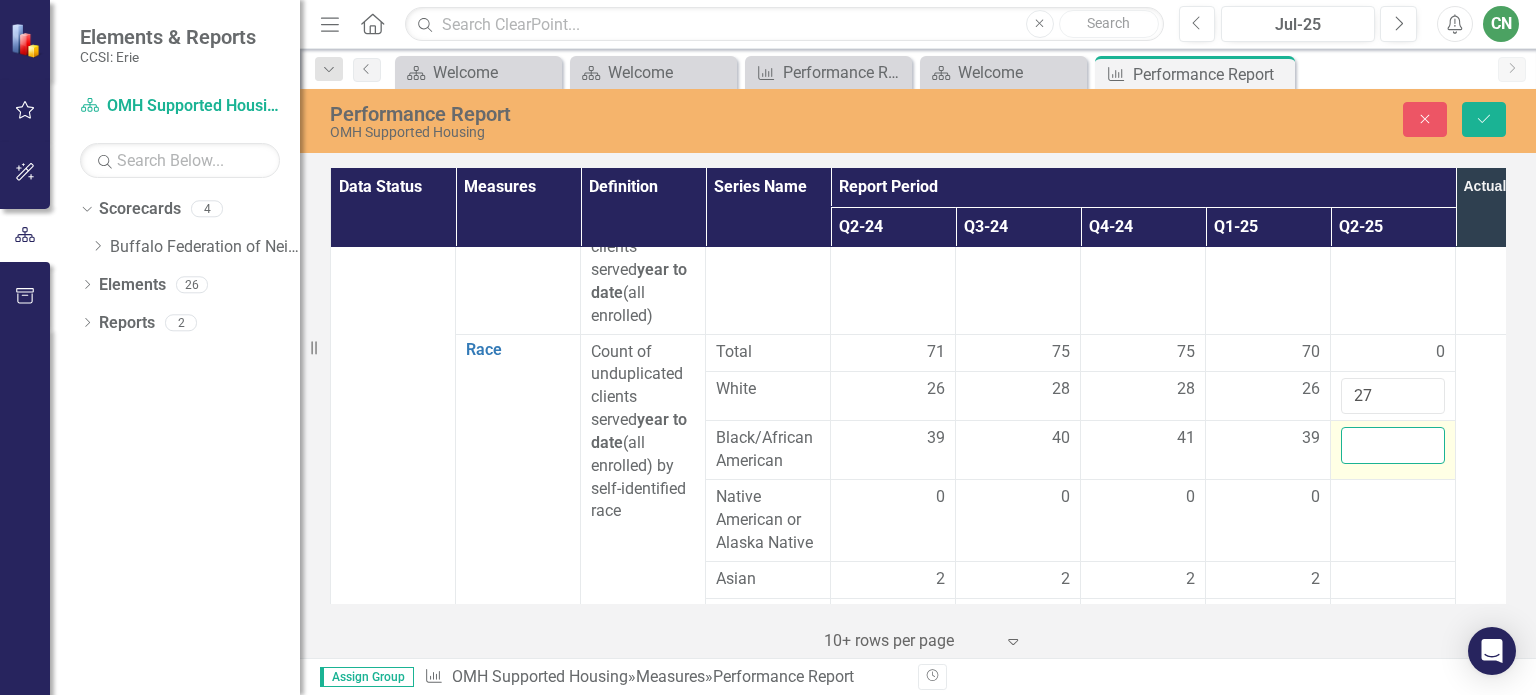 click at bounding box center [1393, 445] 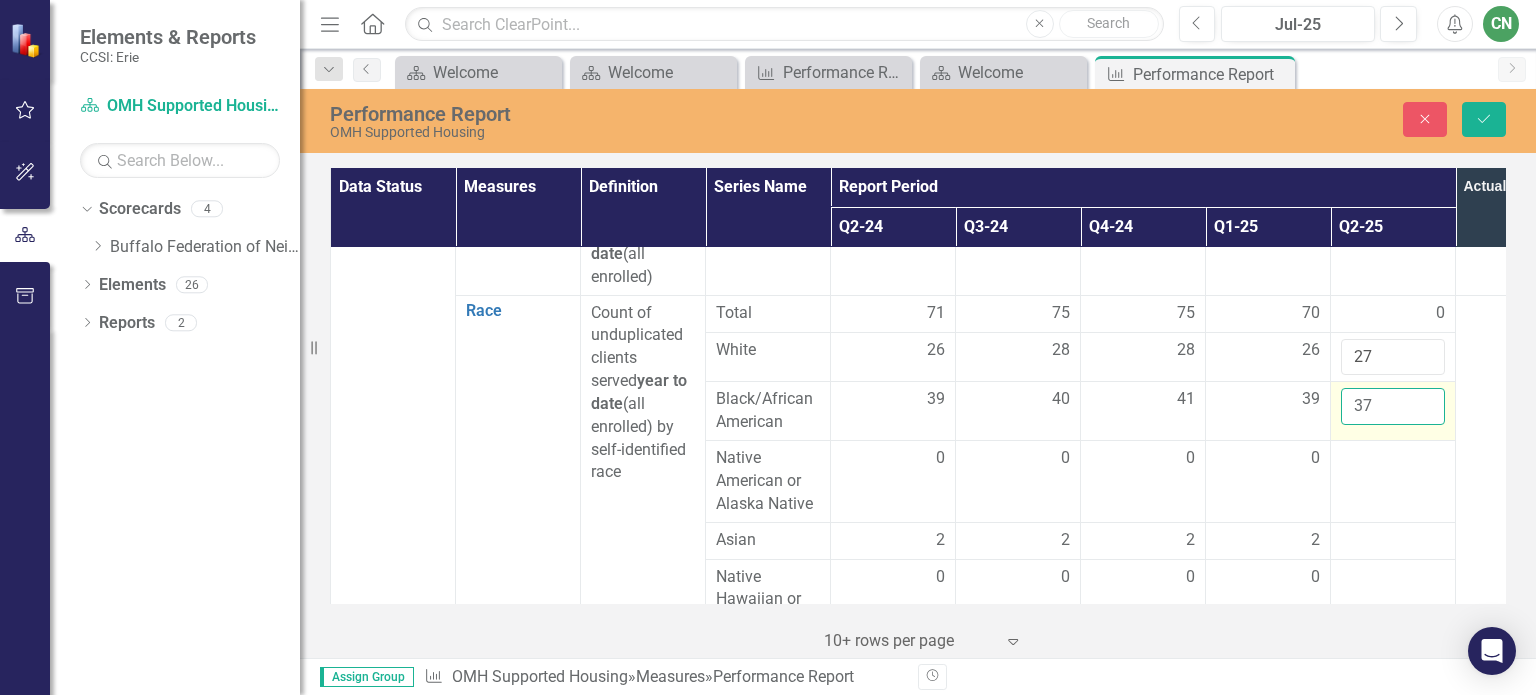 scroll, scrollTop: 500, scrollLeft: 0, axis: vertical 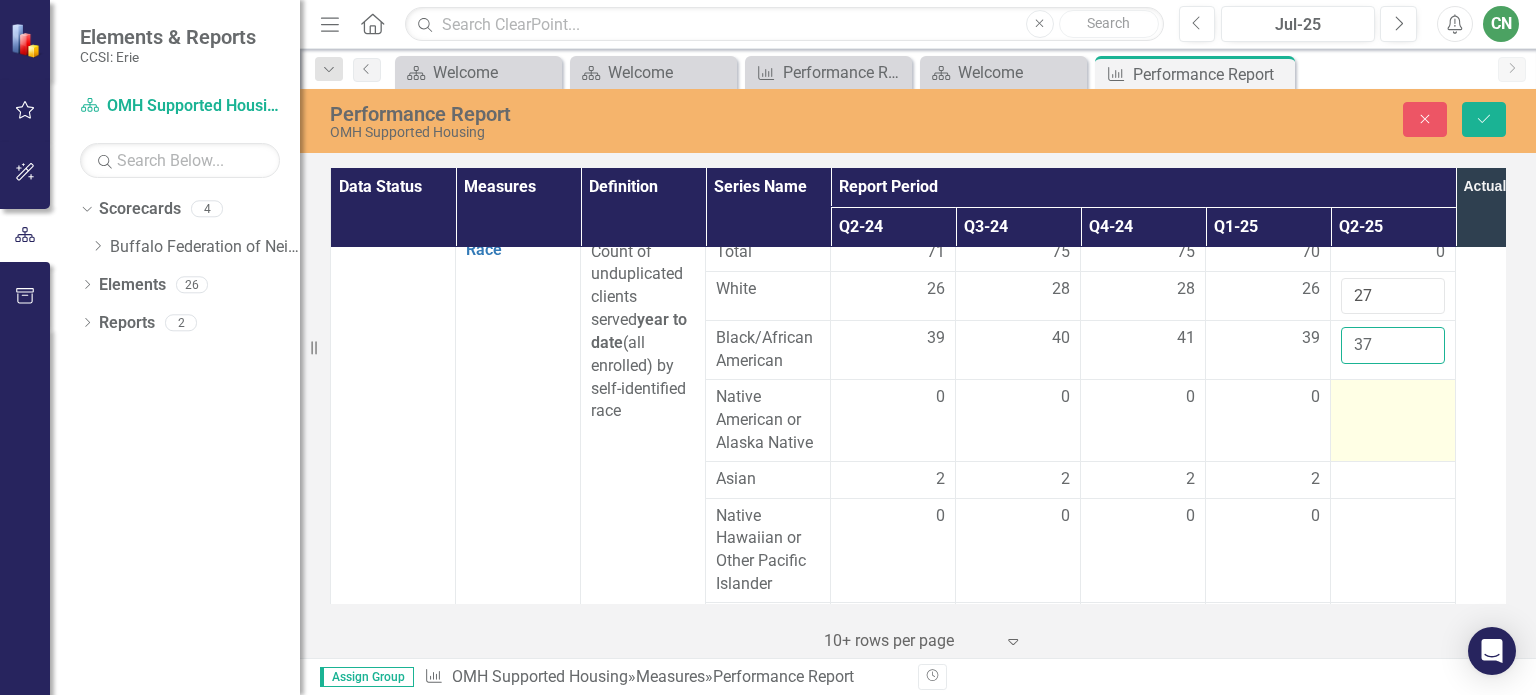 type on "37" 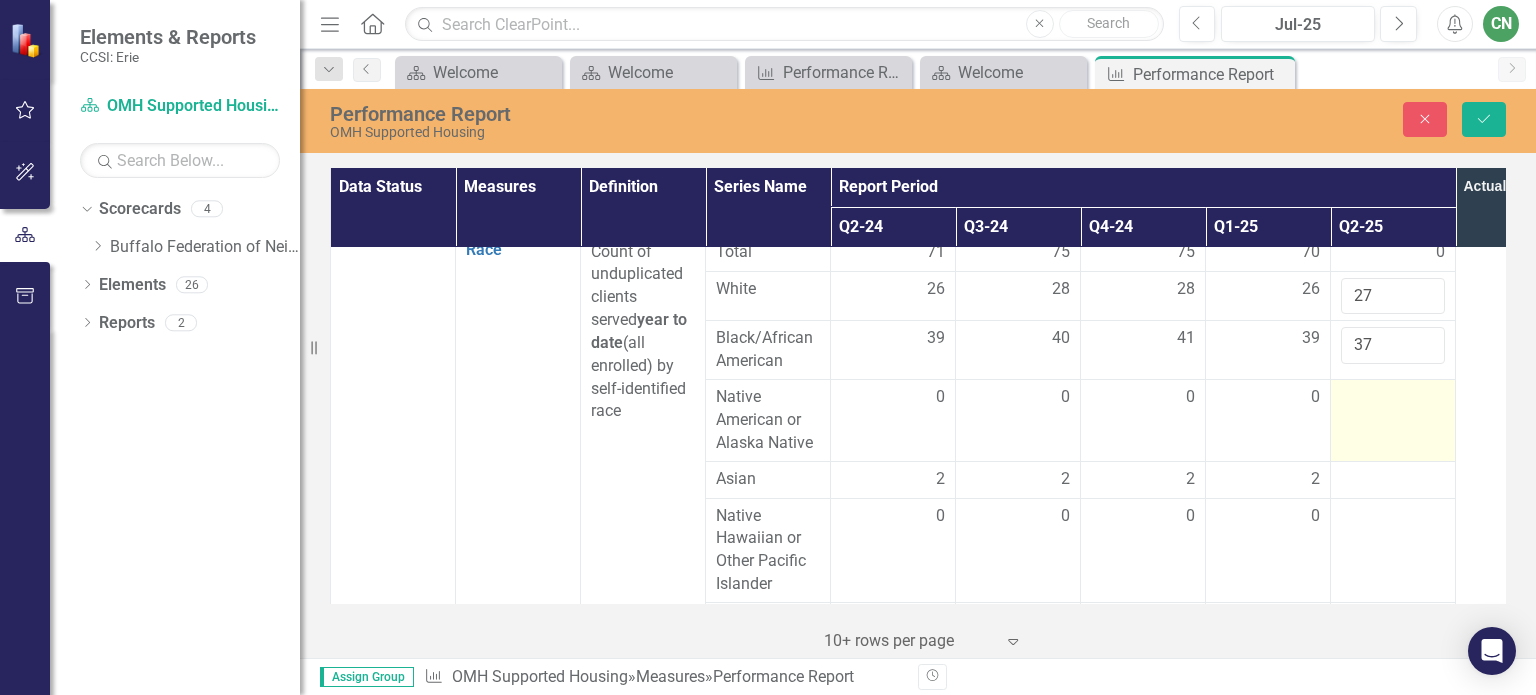 click at bounding box center (1393, 421) 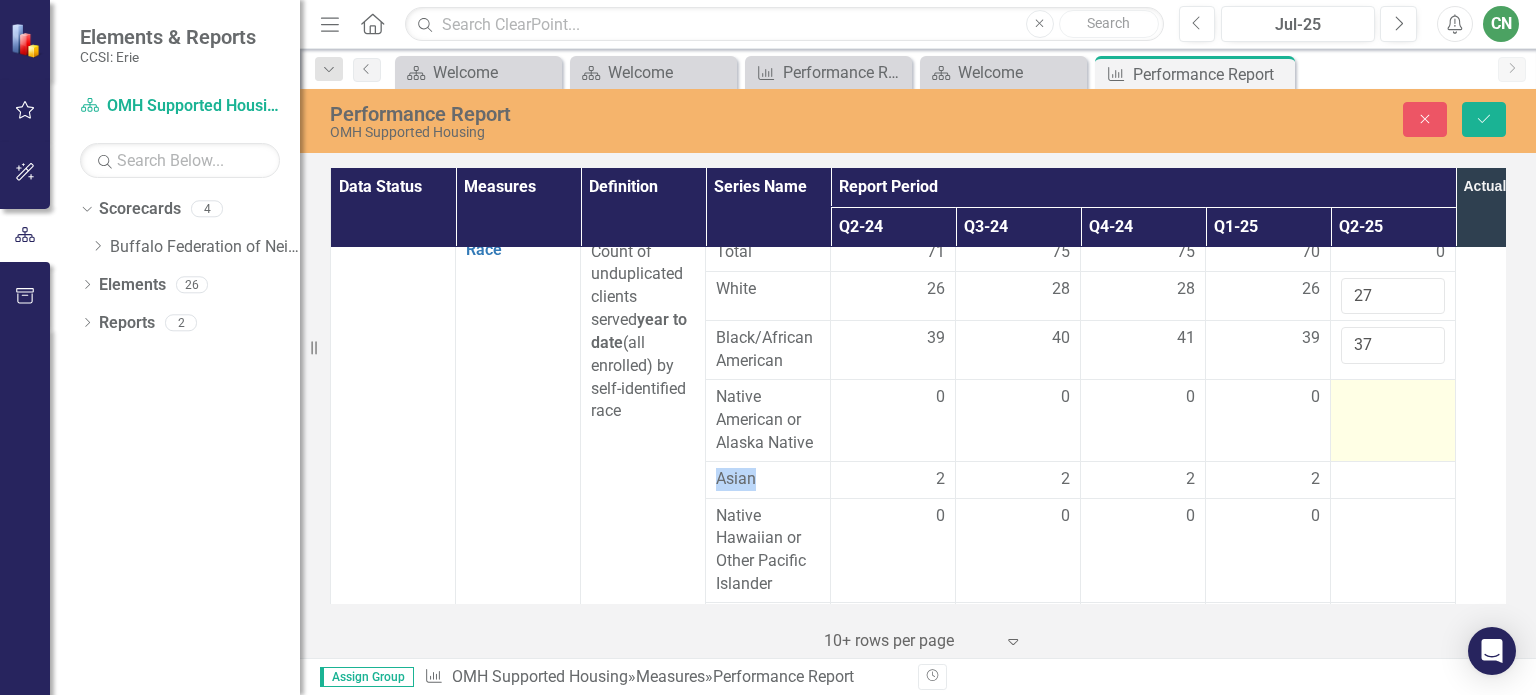 click at bounding box center [1393, 421] 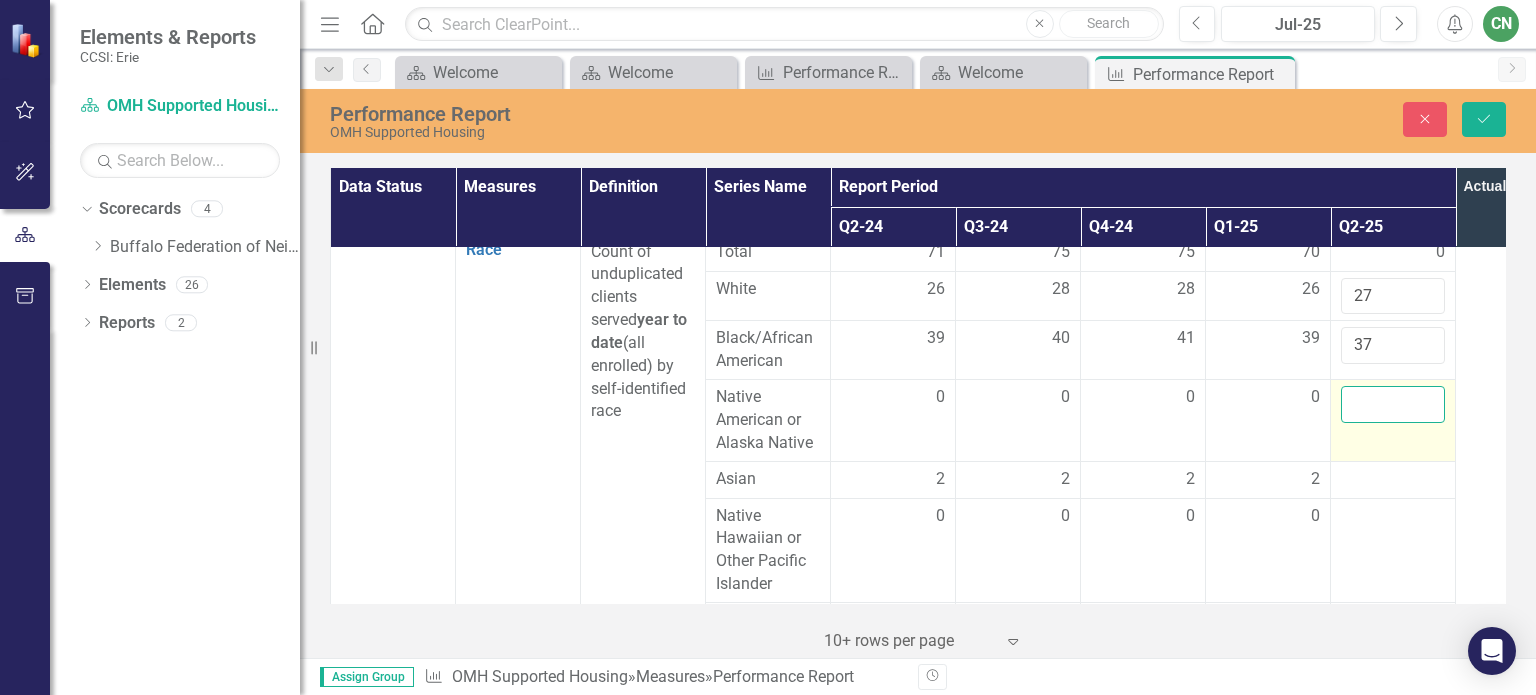 click at bounding box center (1393, 404) 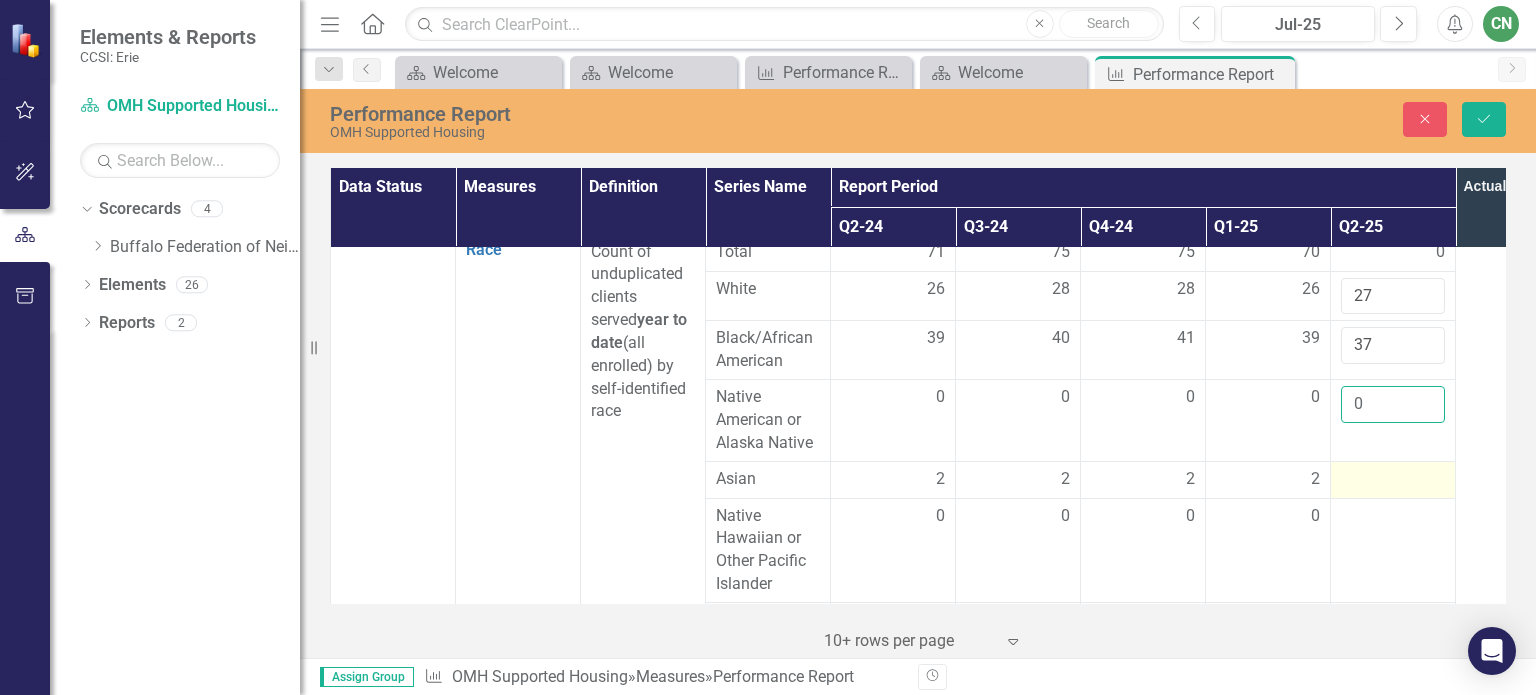 type on "0" 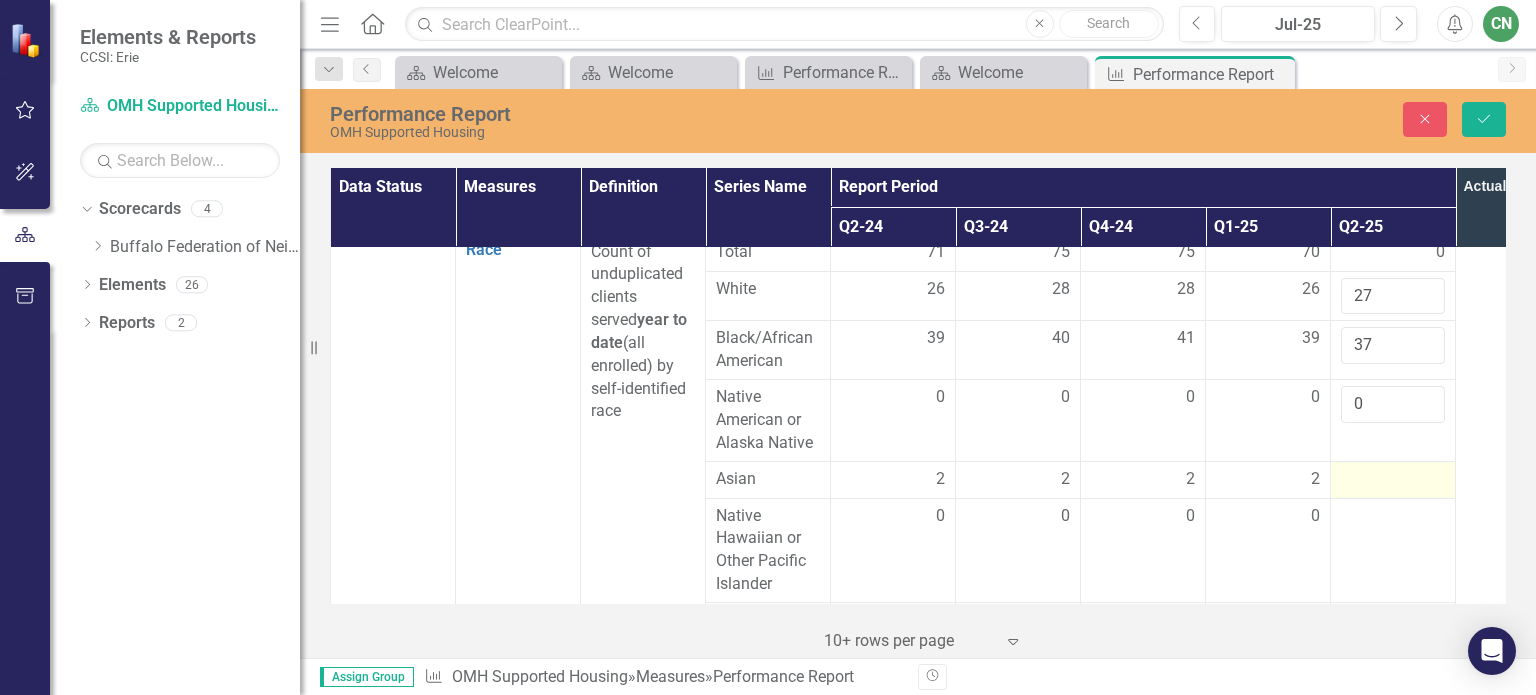 click at bounding box center (1393, 480) 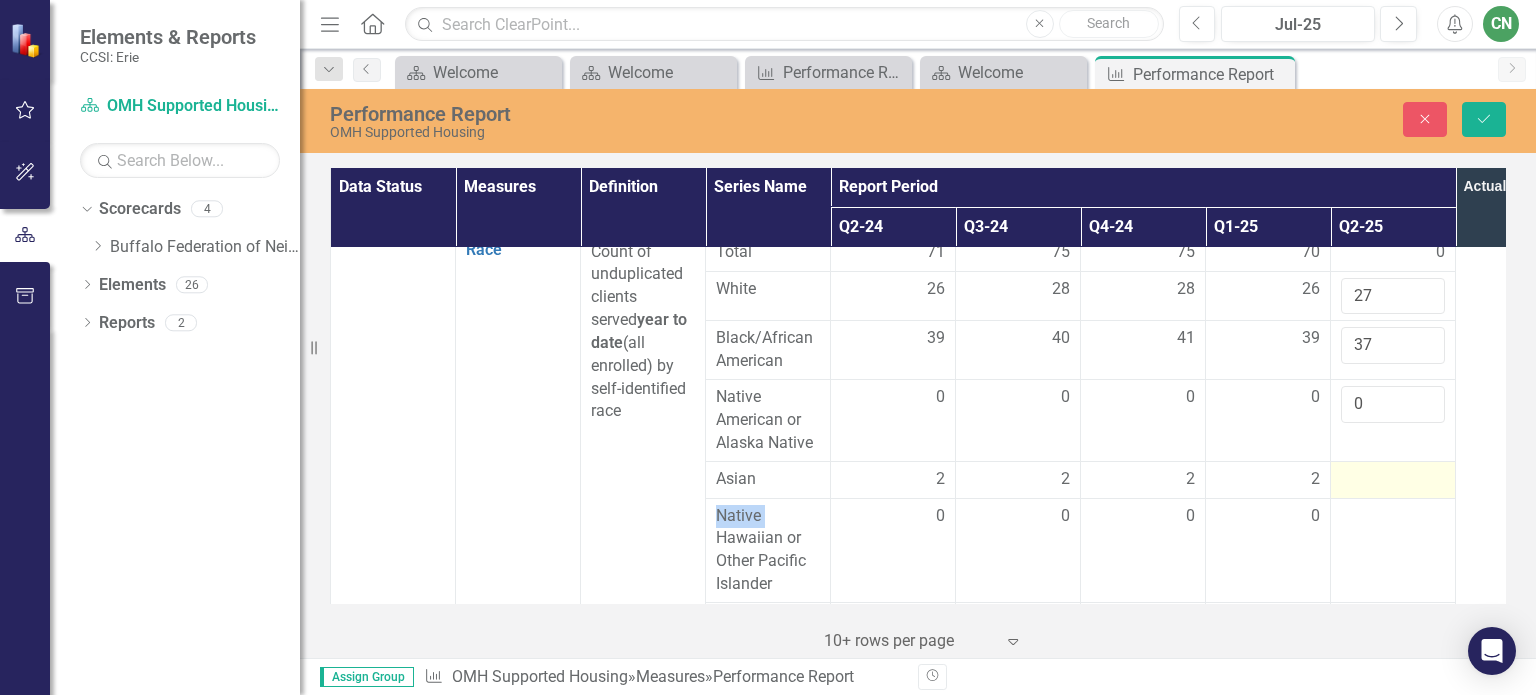 click at bounding box center (1393, 480) 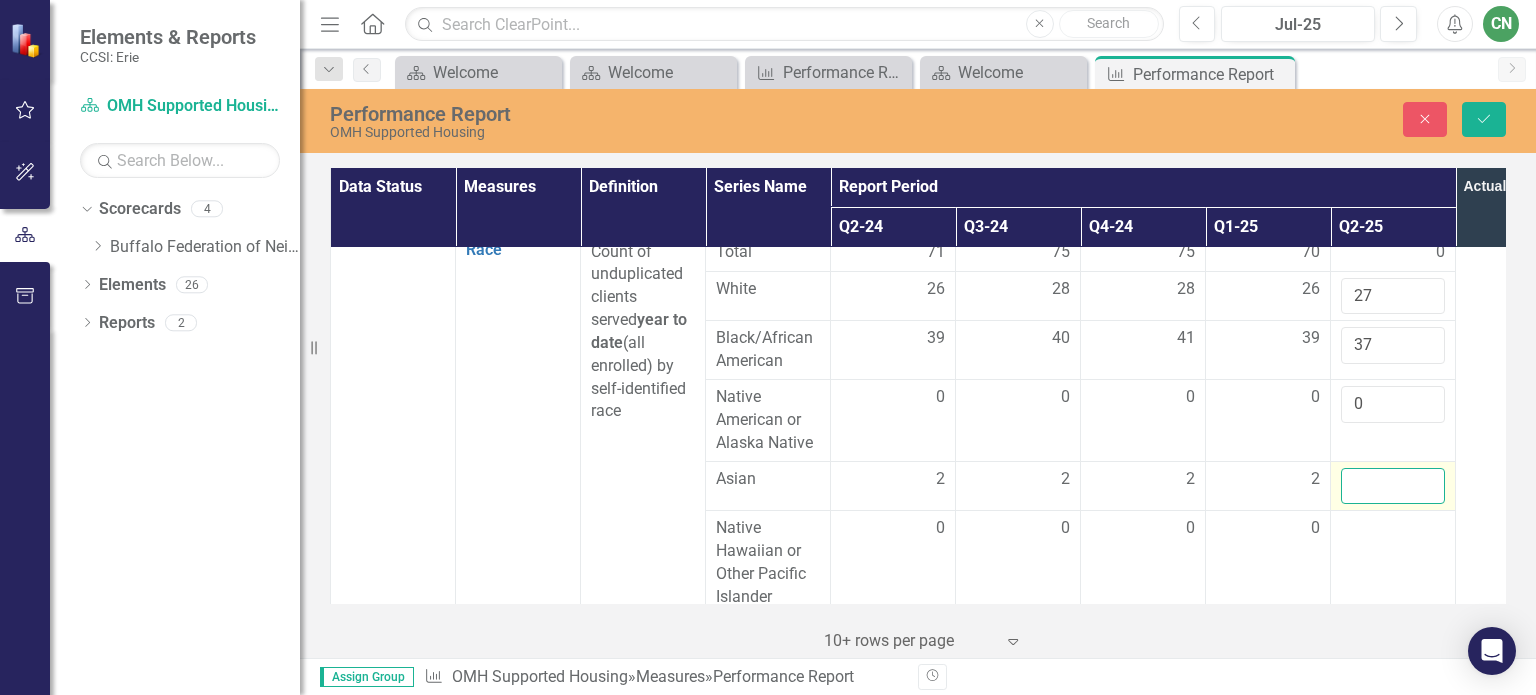click at bounding box center (1393, 486) 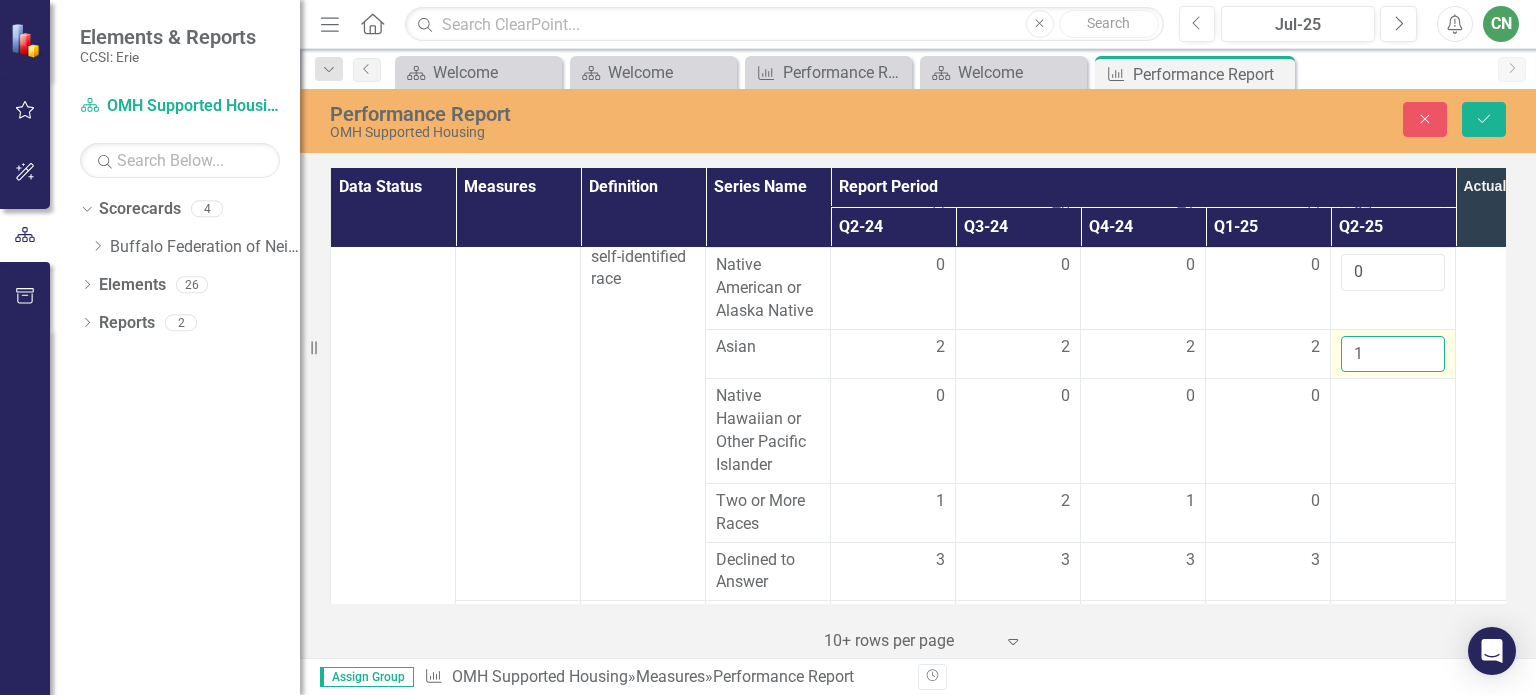 scroll, scrollTop: 700, scrollLeft: 0, axis: vertical 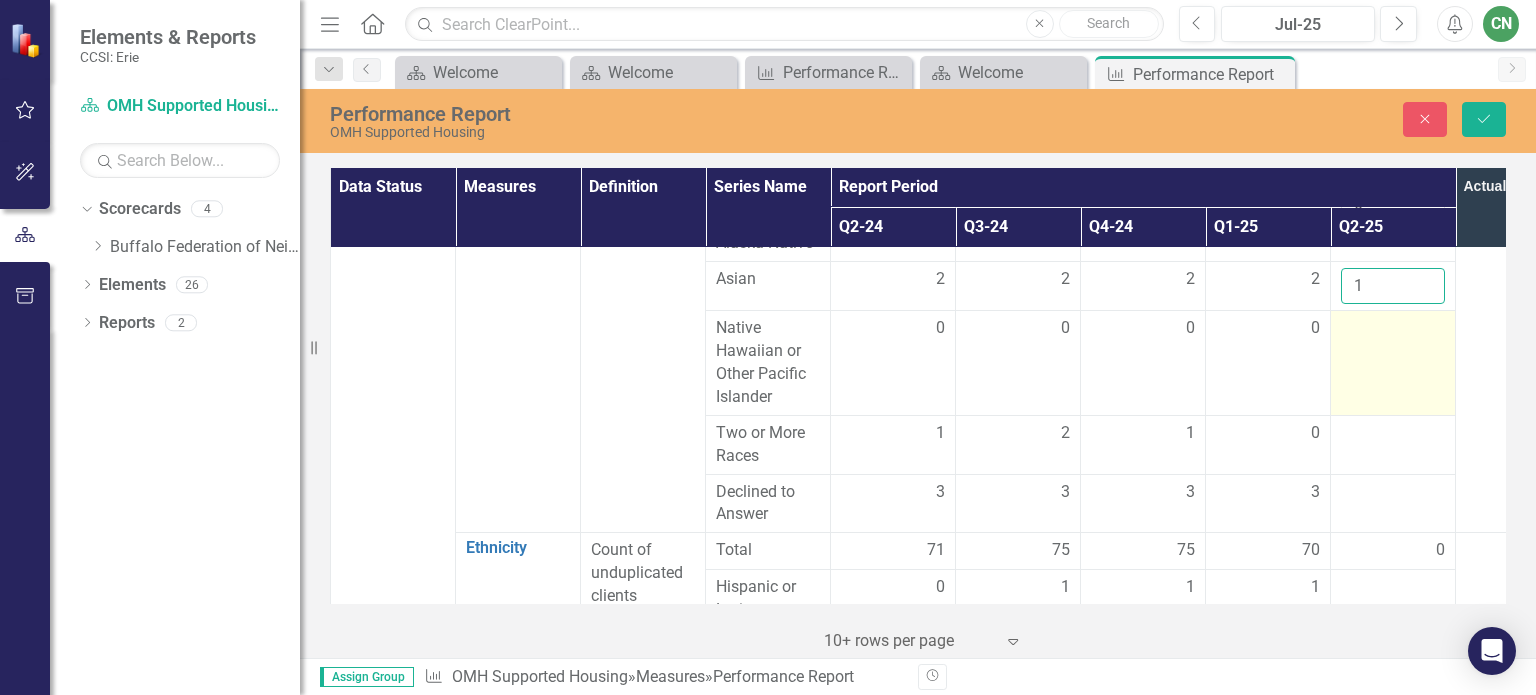type on "1" 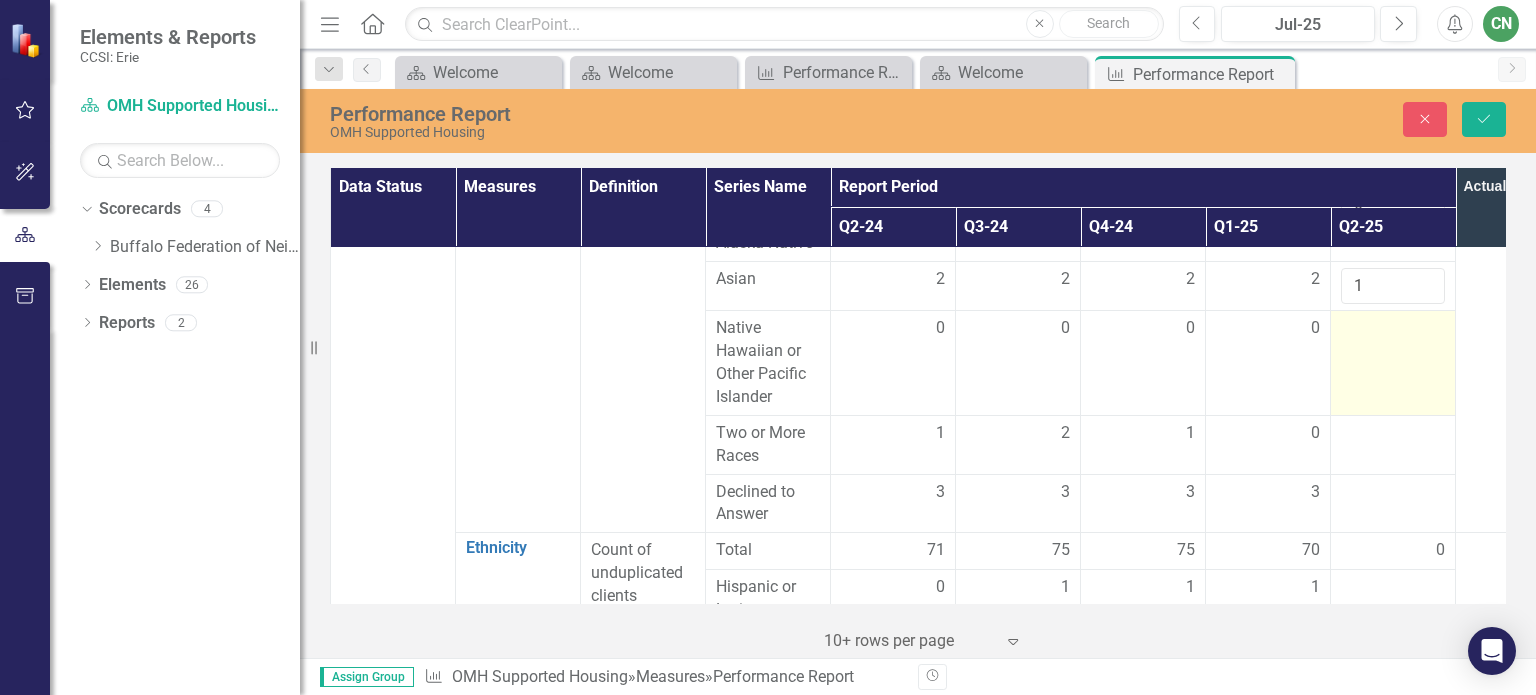 click at bounding box center [1393, 363] 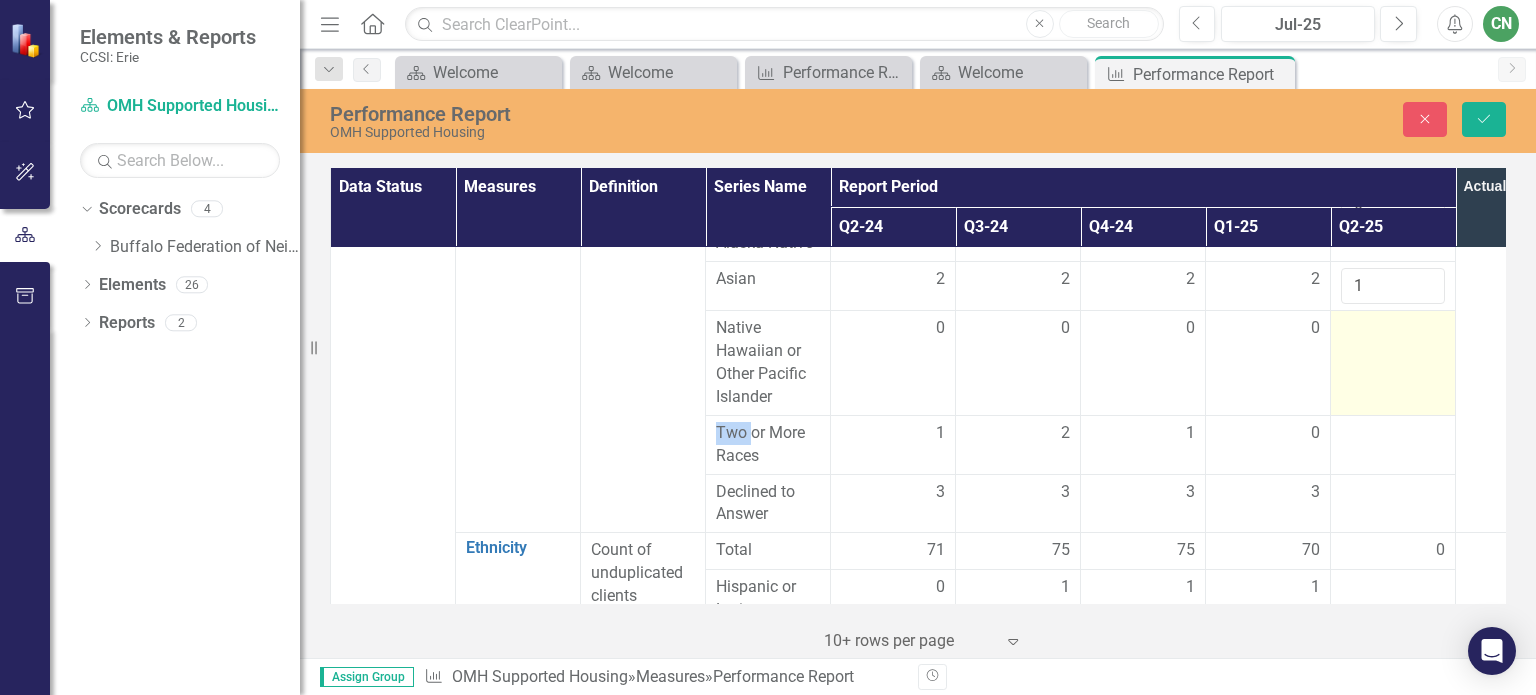 click at bounding box center (1393, 363) 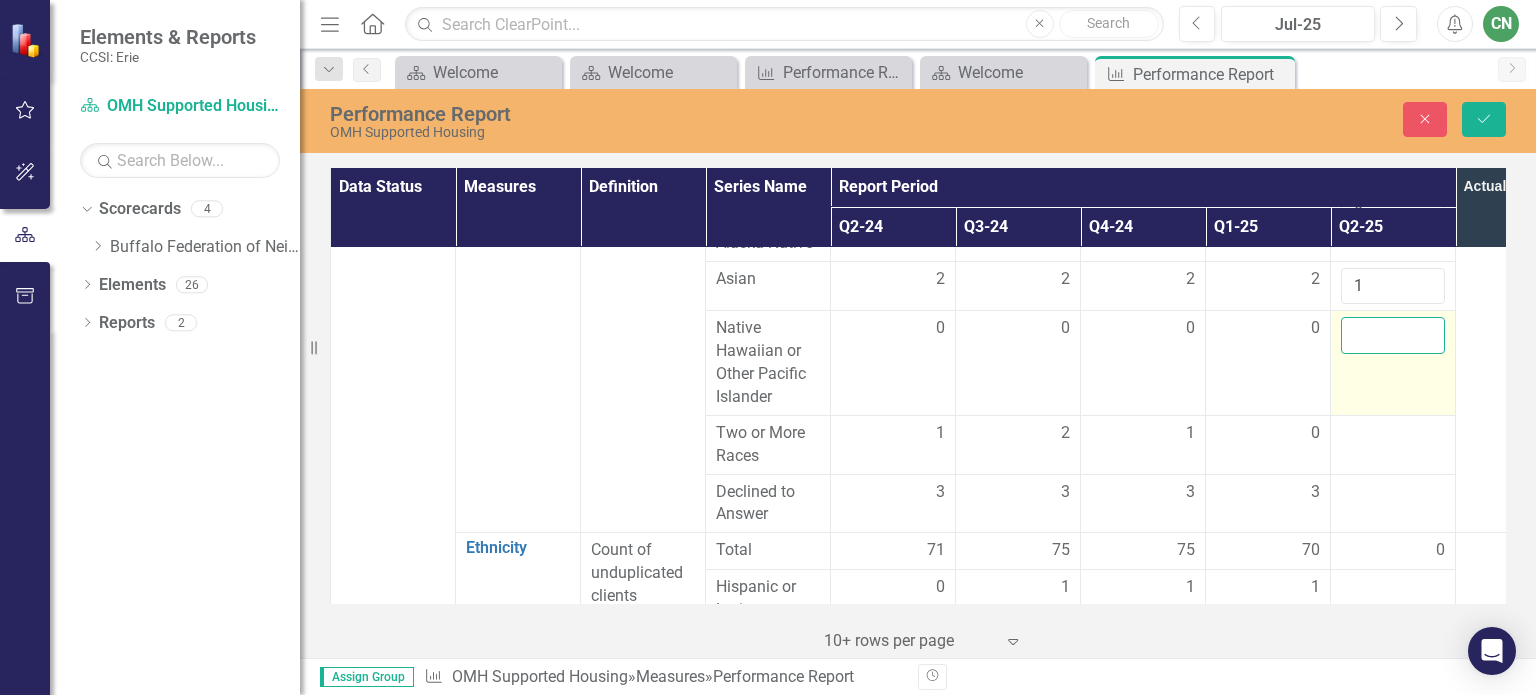 click at bounding box center (1393, 335) 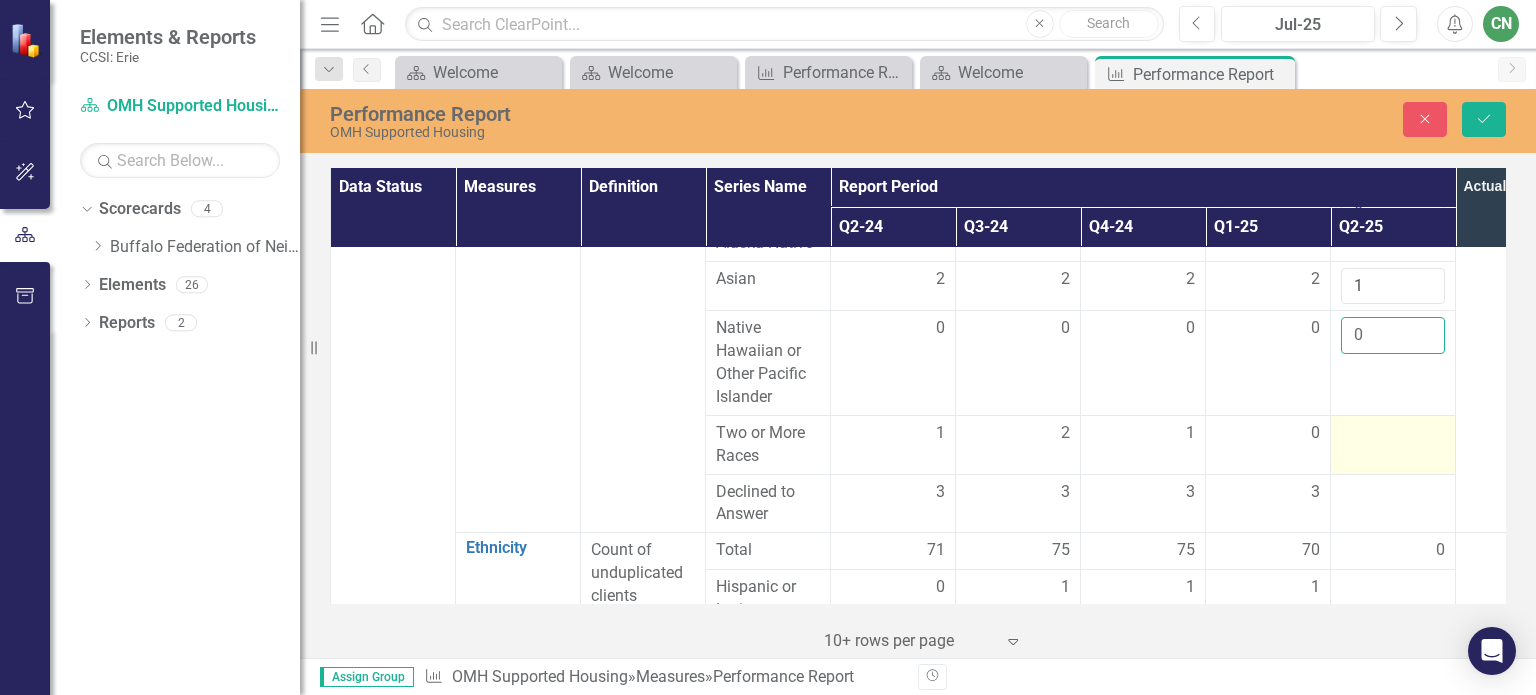 type on "0" 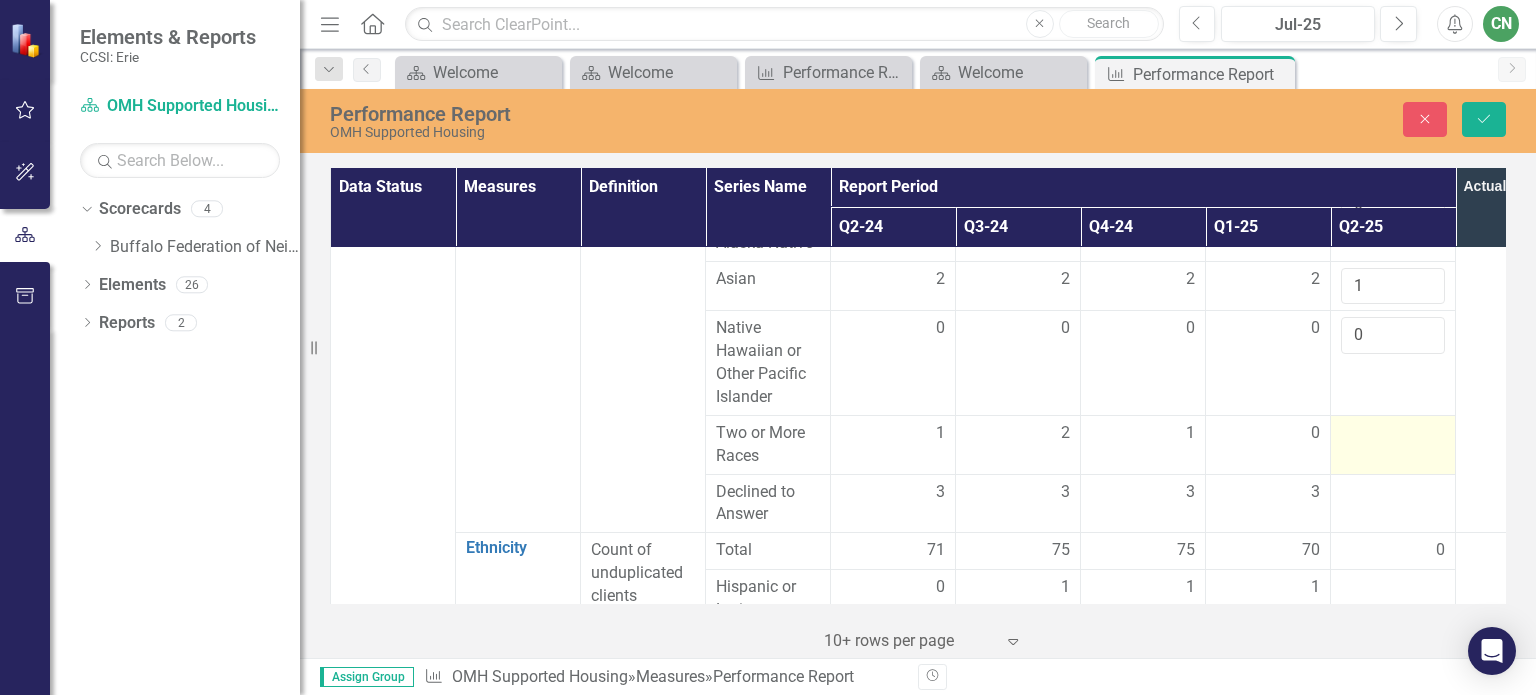 click at bounding box center (1393, 434) 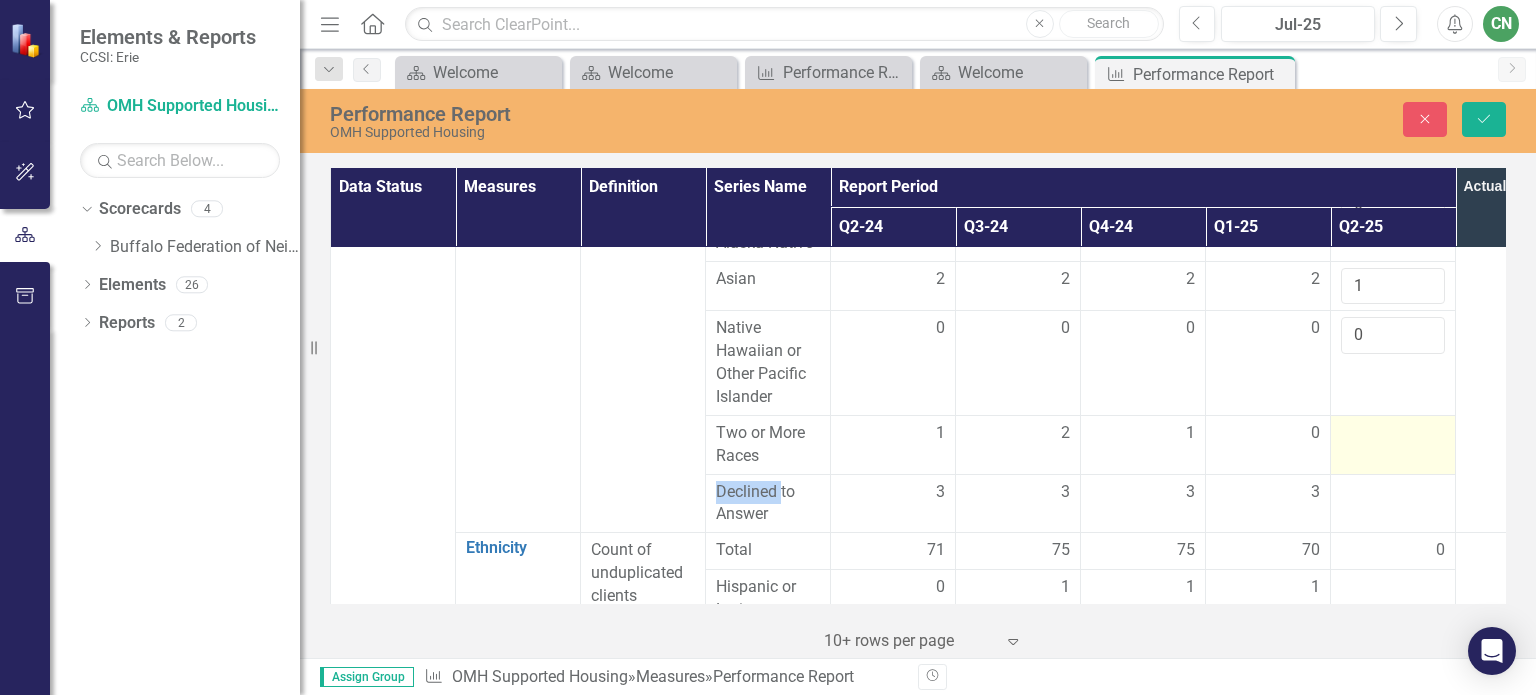 click at bounding box center [1393, 434] 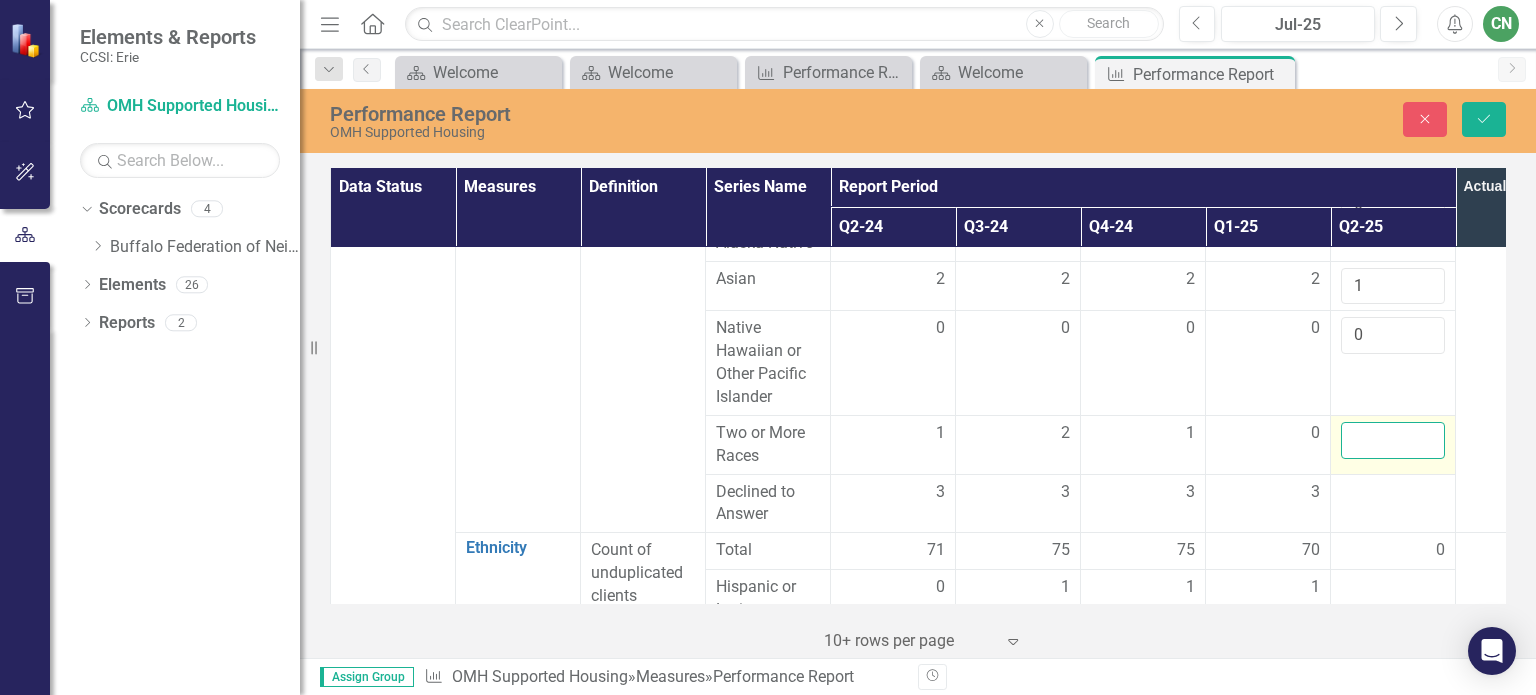 click at bounding box center [1393, 440] 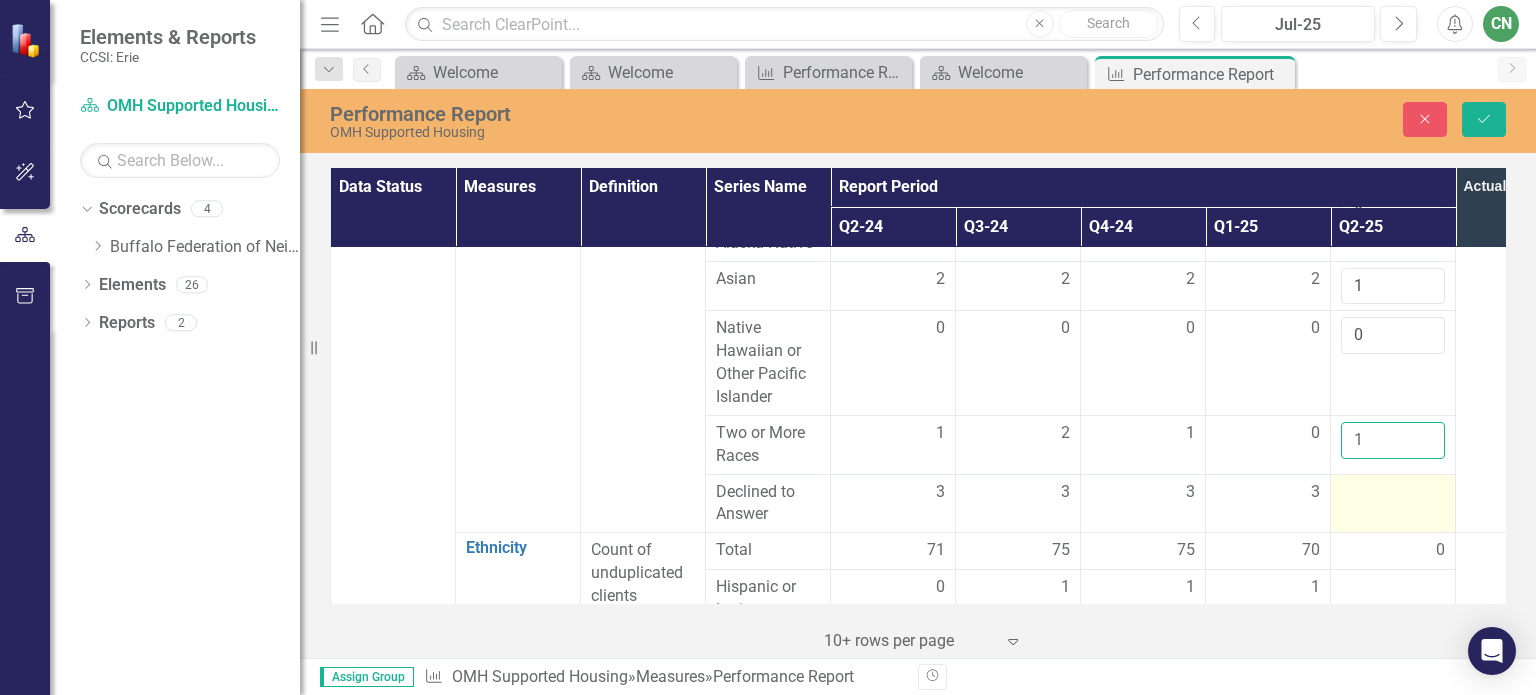 type on "1" 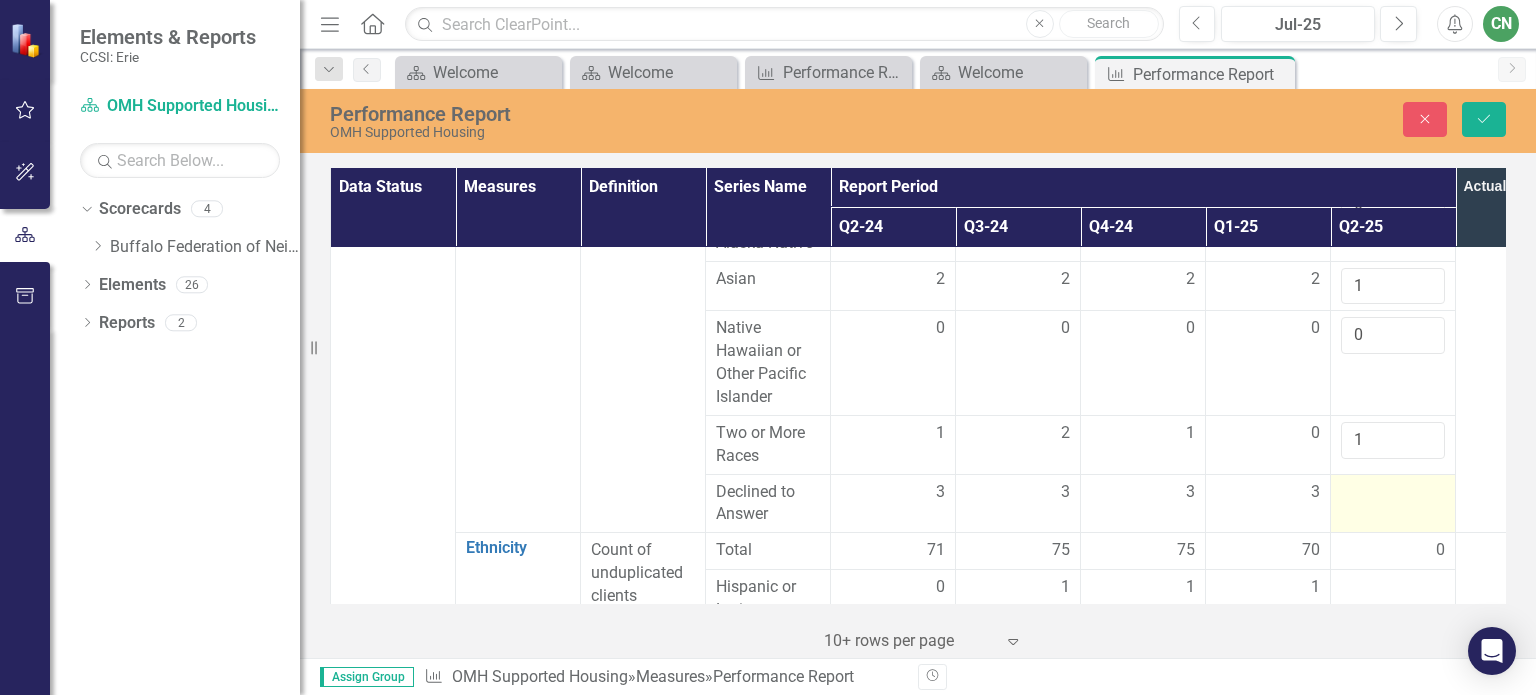 click at bounding box center [1393, 503] 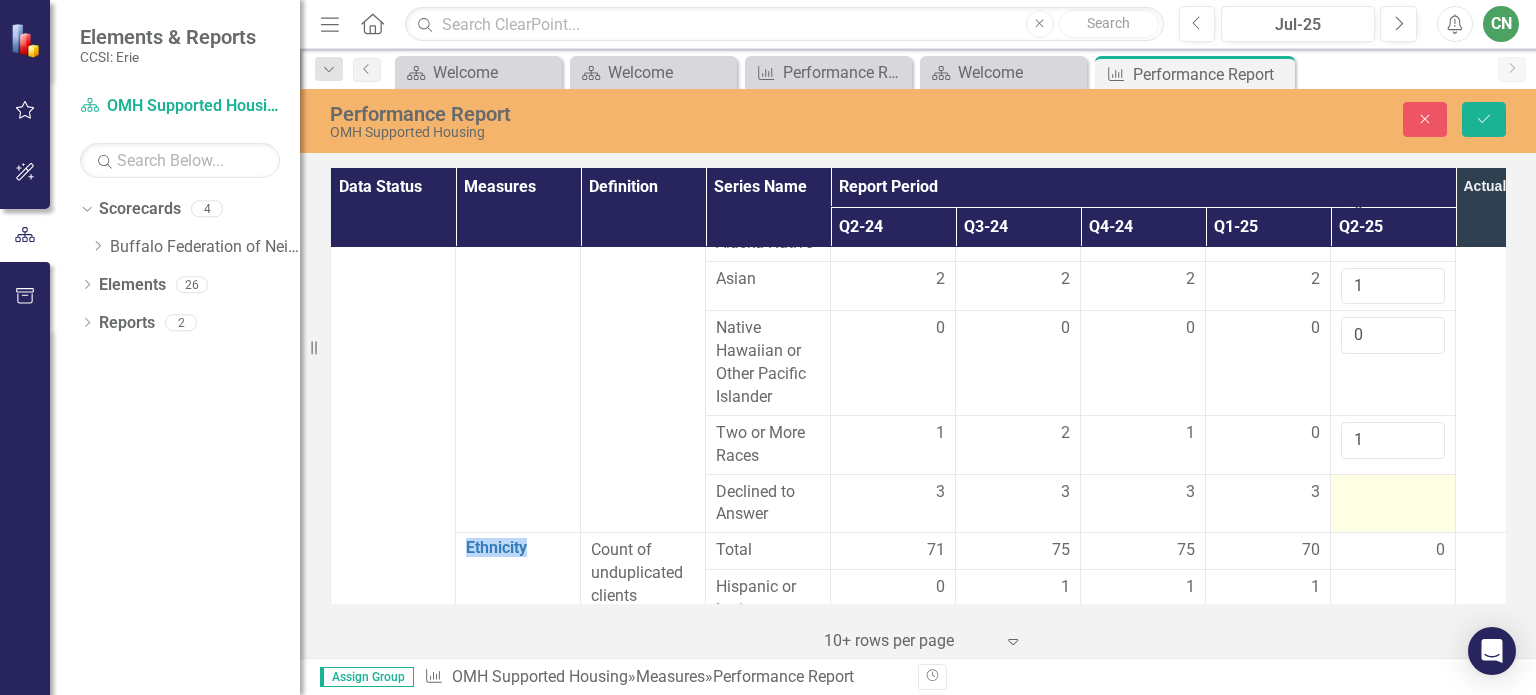 click at bounding box center [1393, 503] 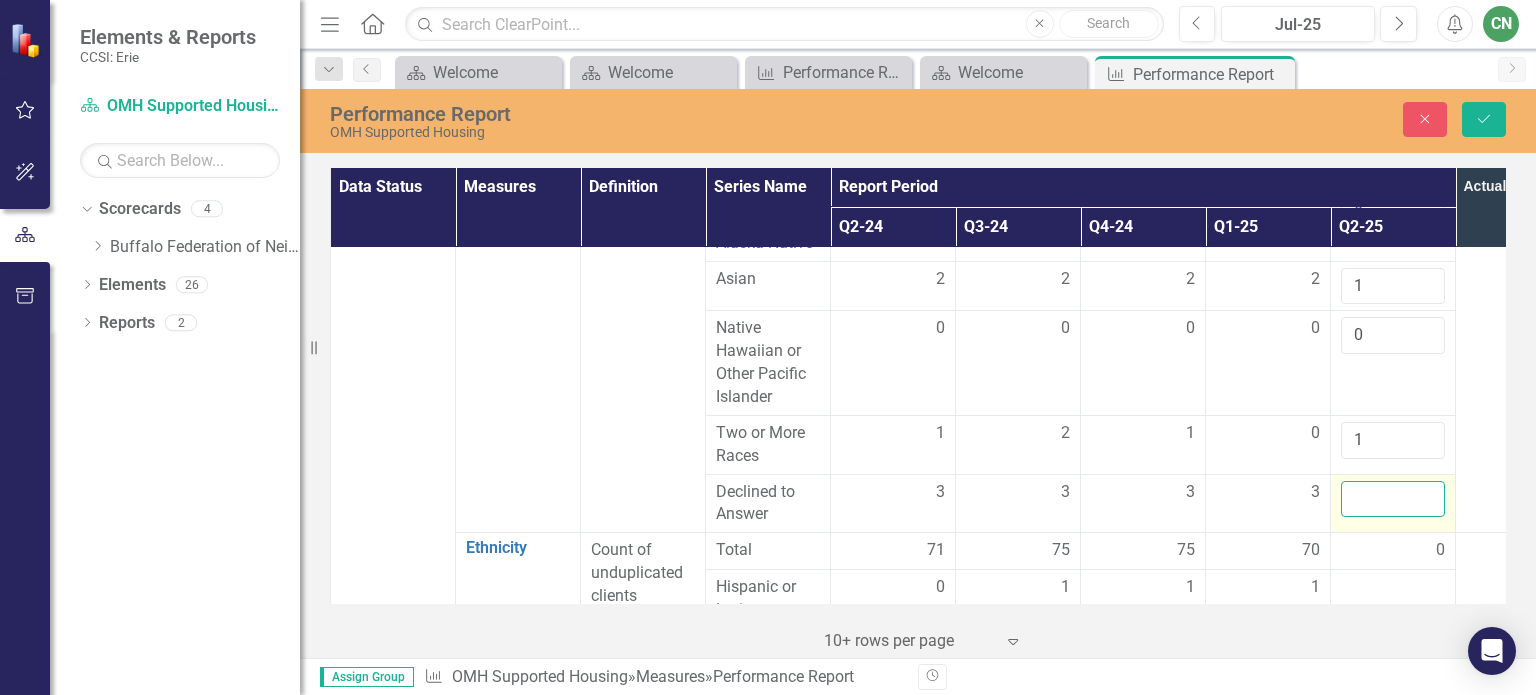 click at bounding box center (1393, 499) 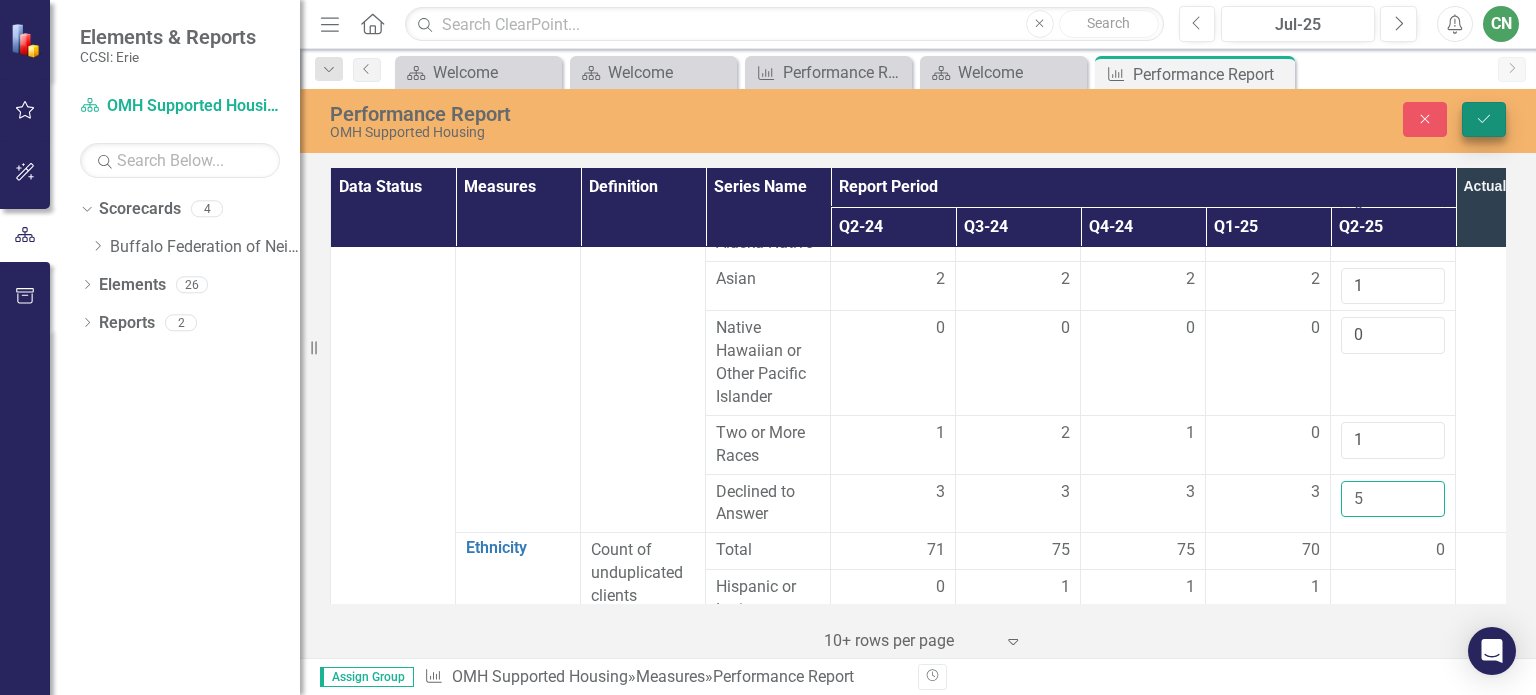 type on "5" 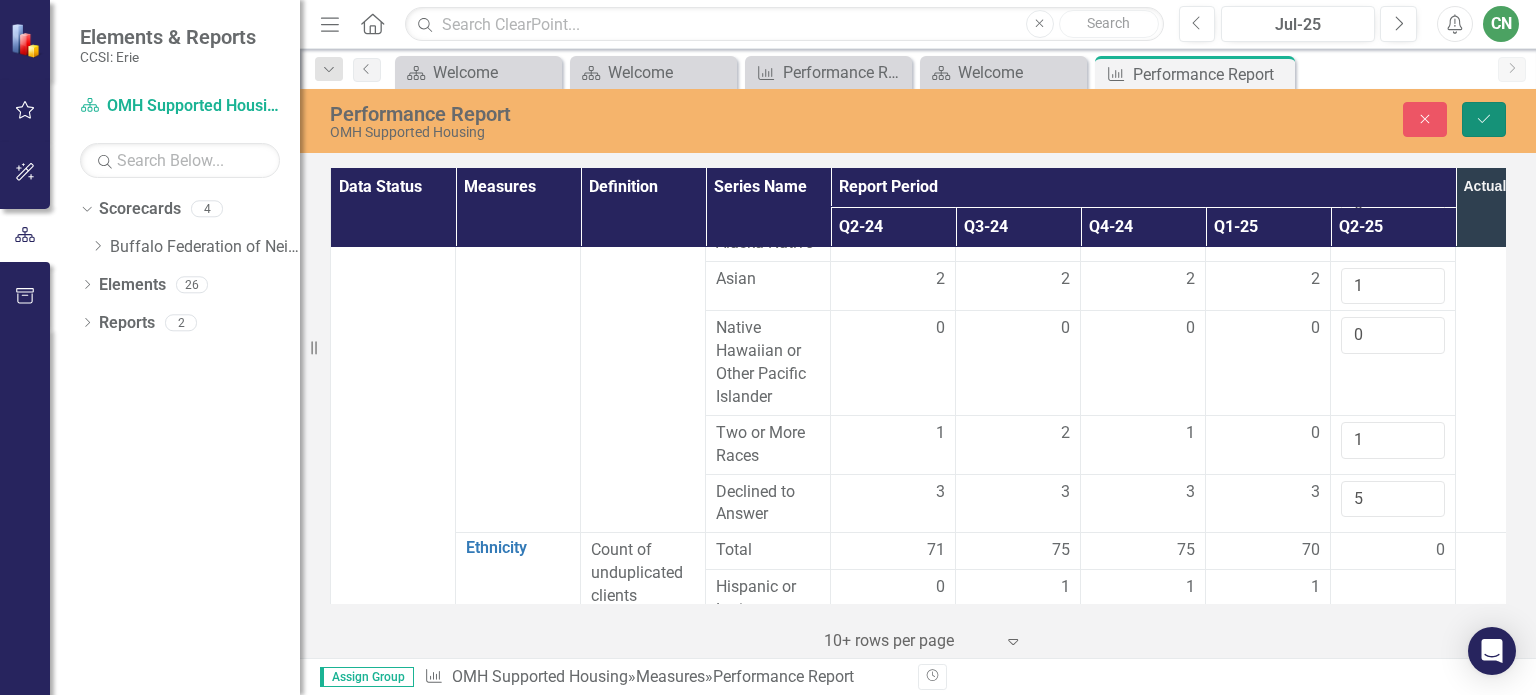 click on "Save" 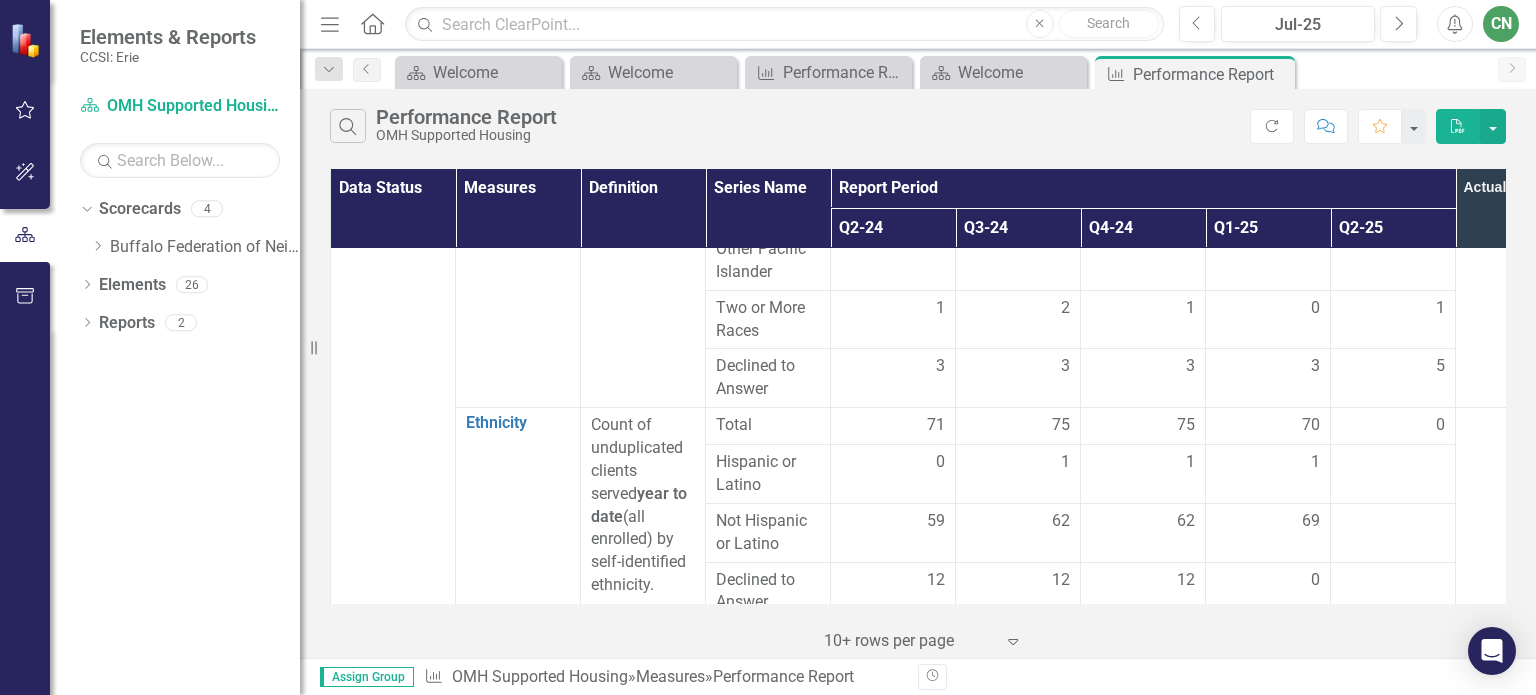 scroll, scrollTop: 900, scrollLeft: 0, axis: vertical 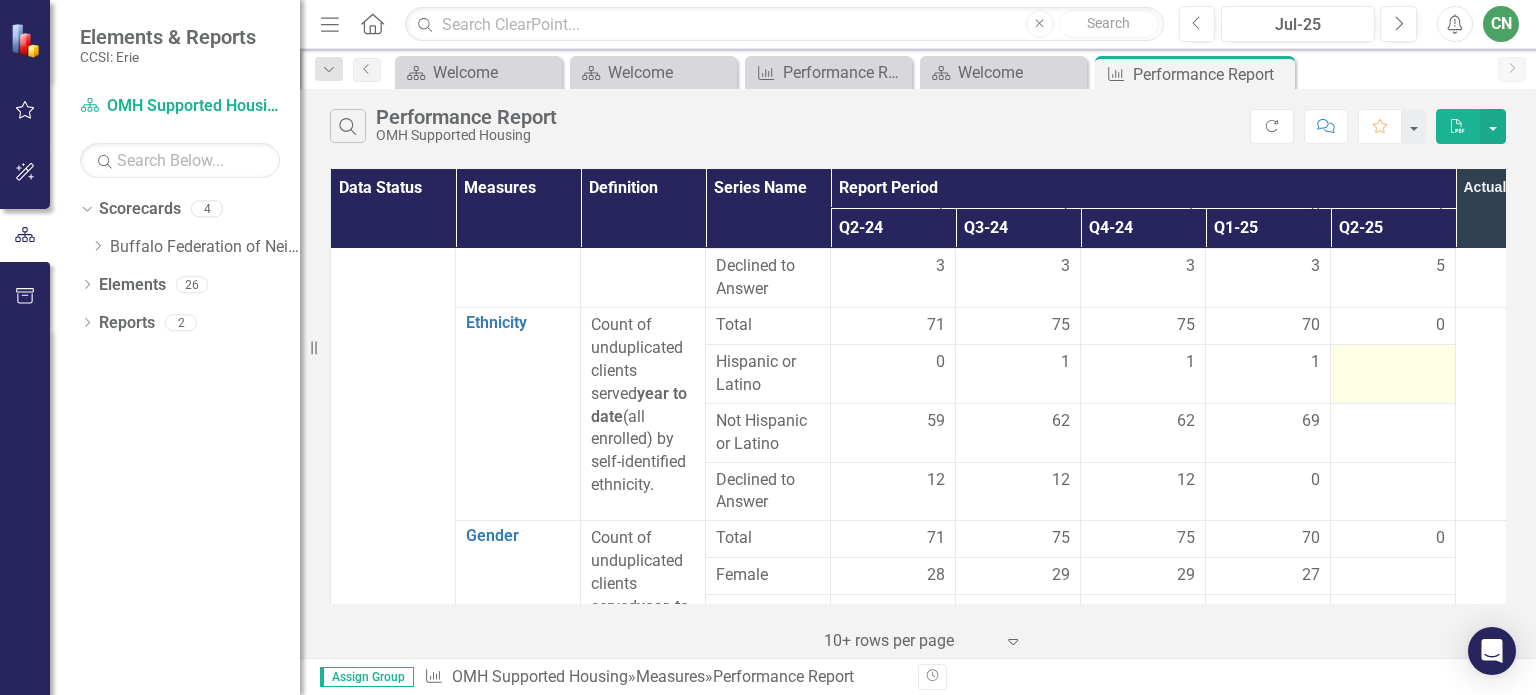 click at bounding box center [1393, 363] 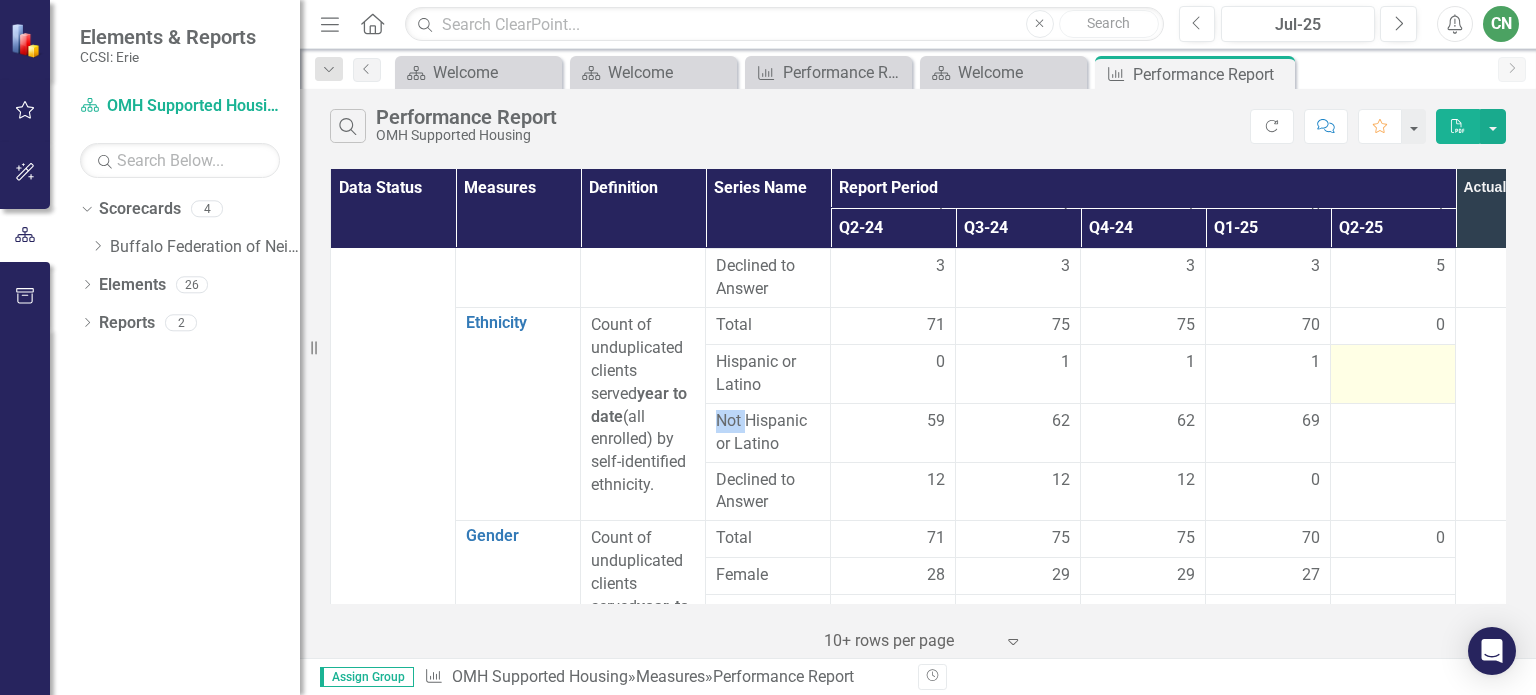 click at bounding box center [1393, 363] 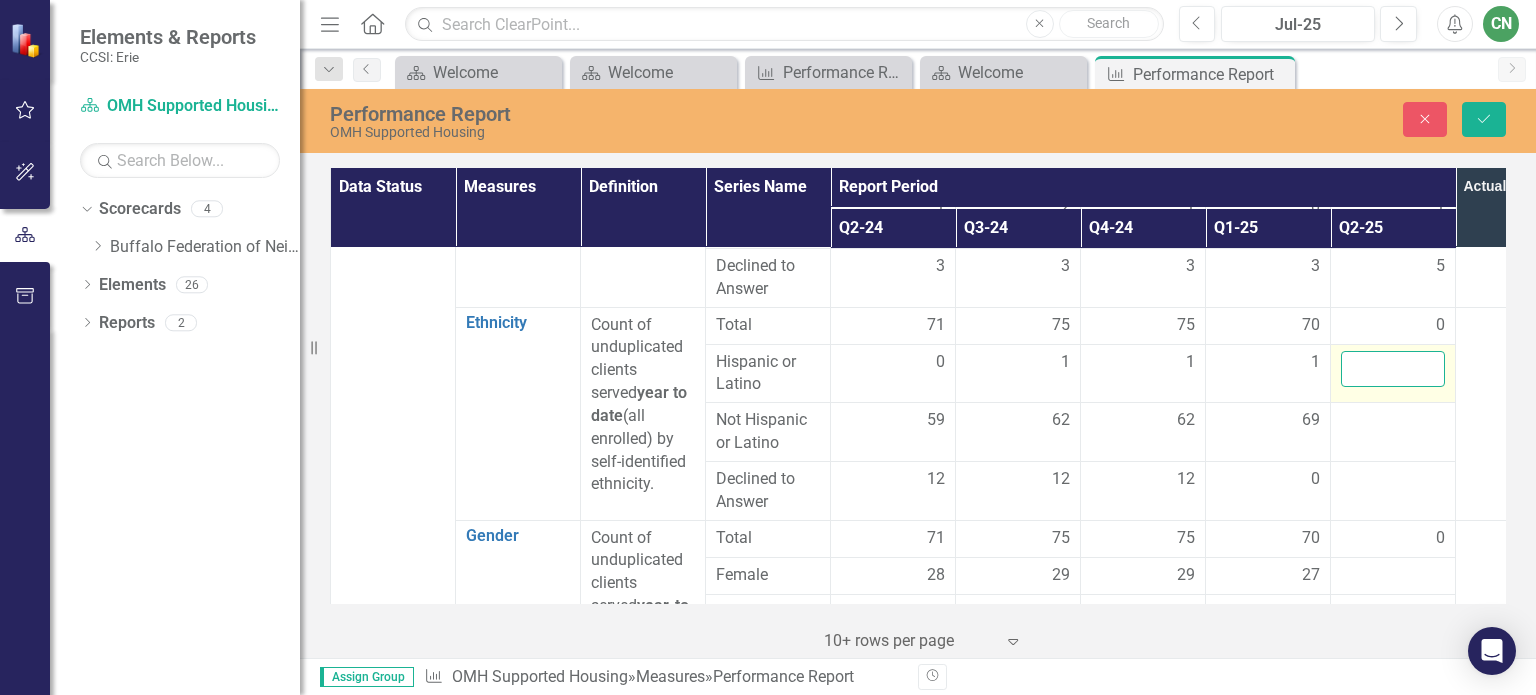 click at bounding box center (1393, 369) 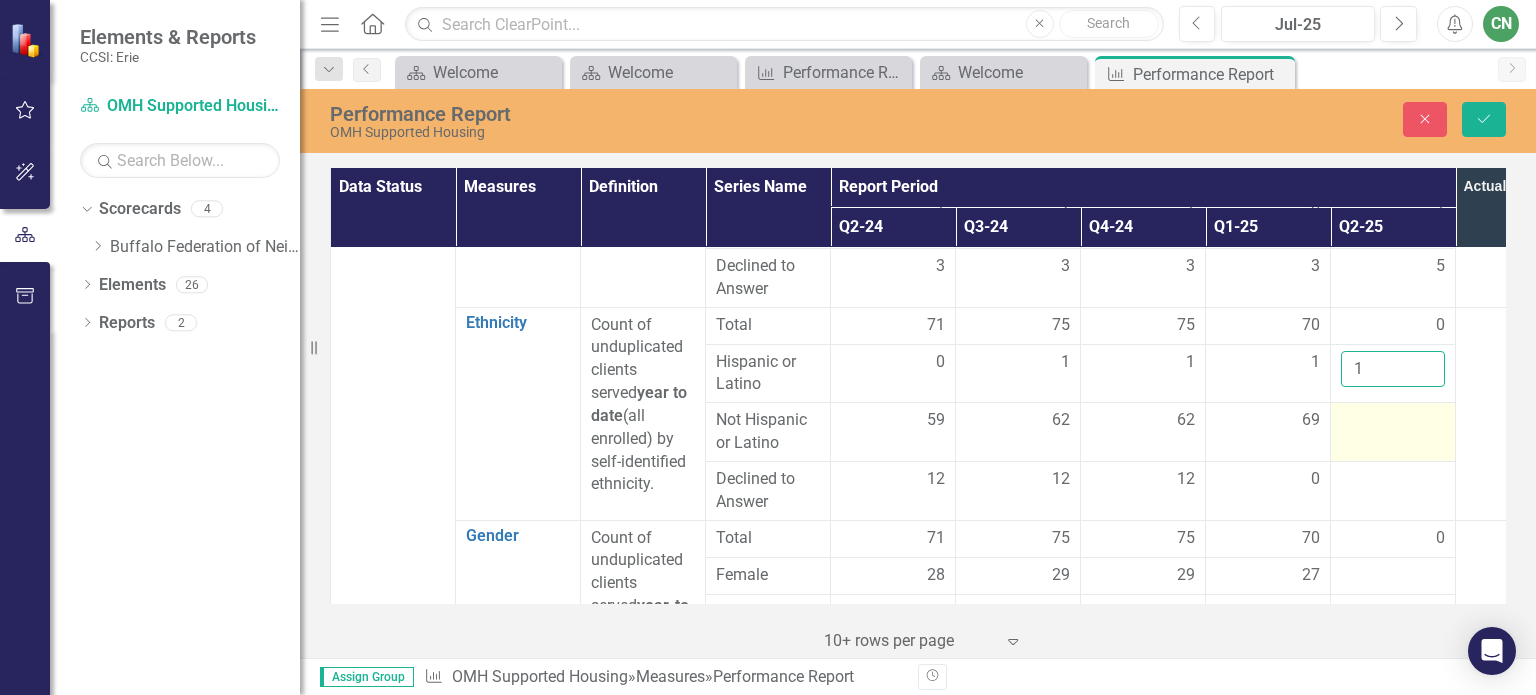type on "1" 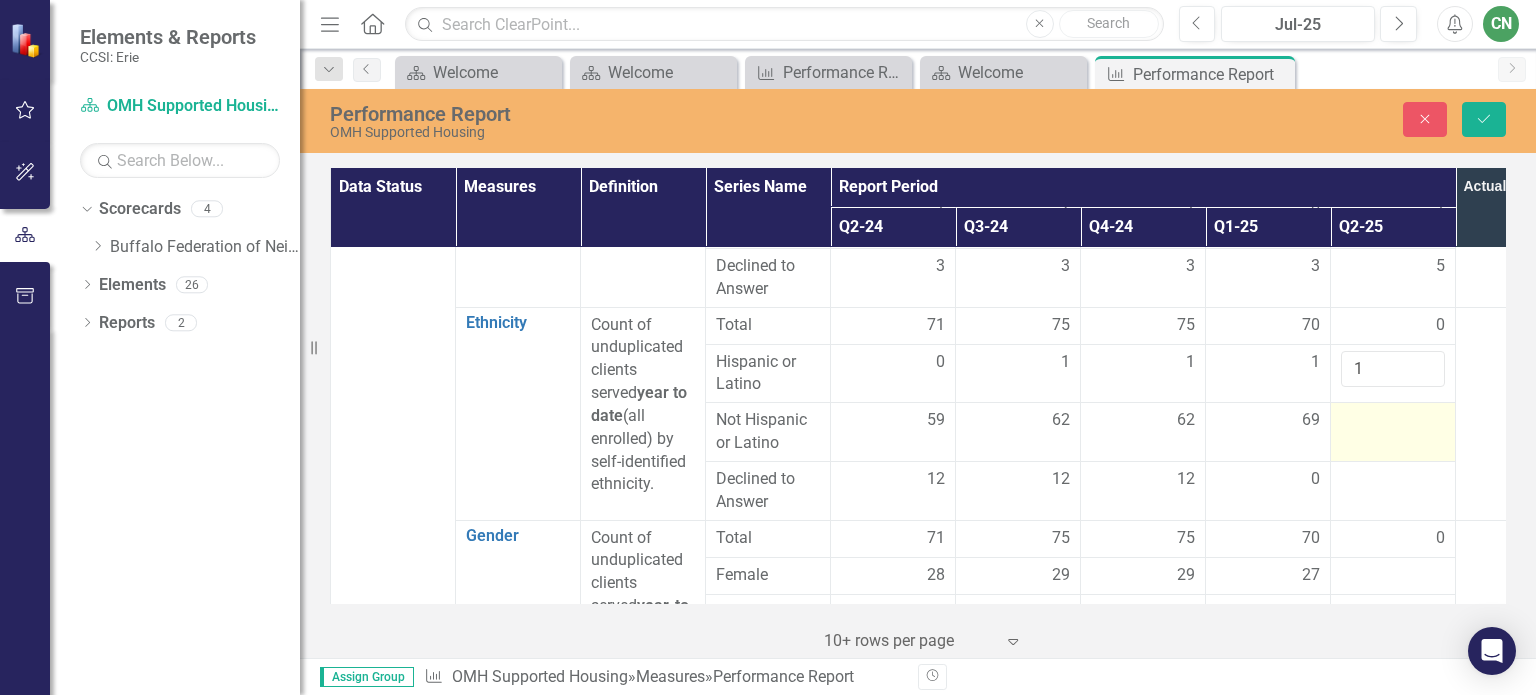 click at bounding box center [1393, 432] 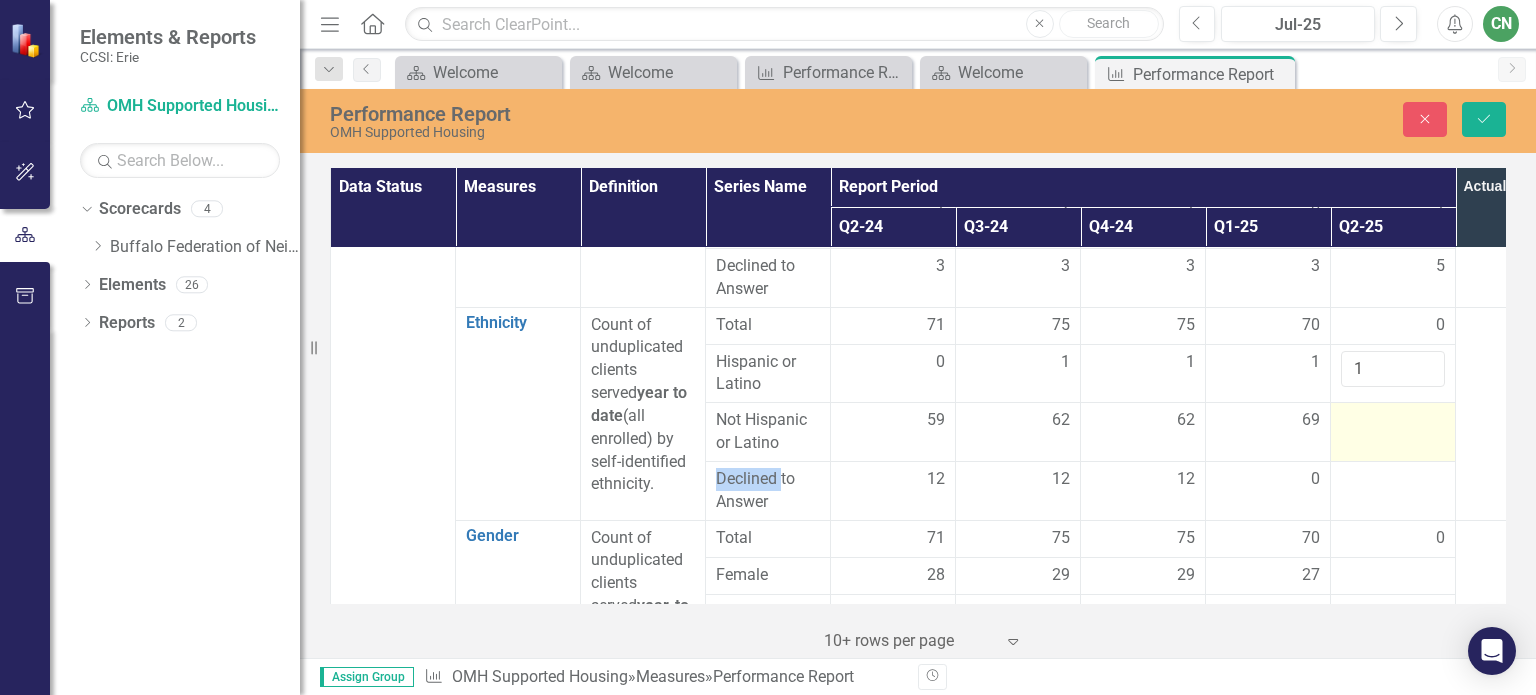 click at bounding box center [1393, 432] 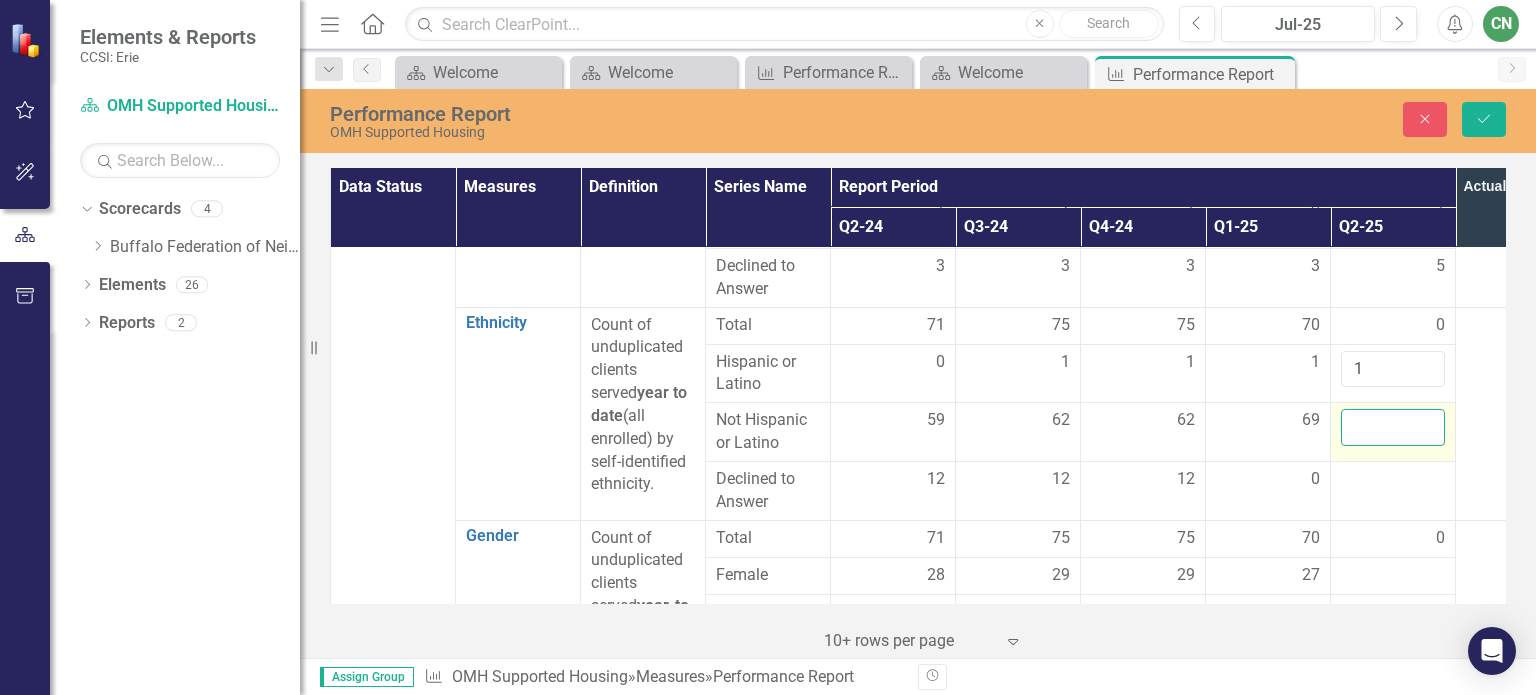 click at bounding box center [1393, 427] 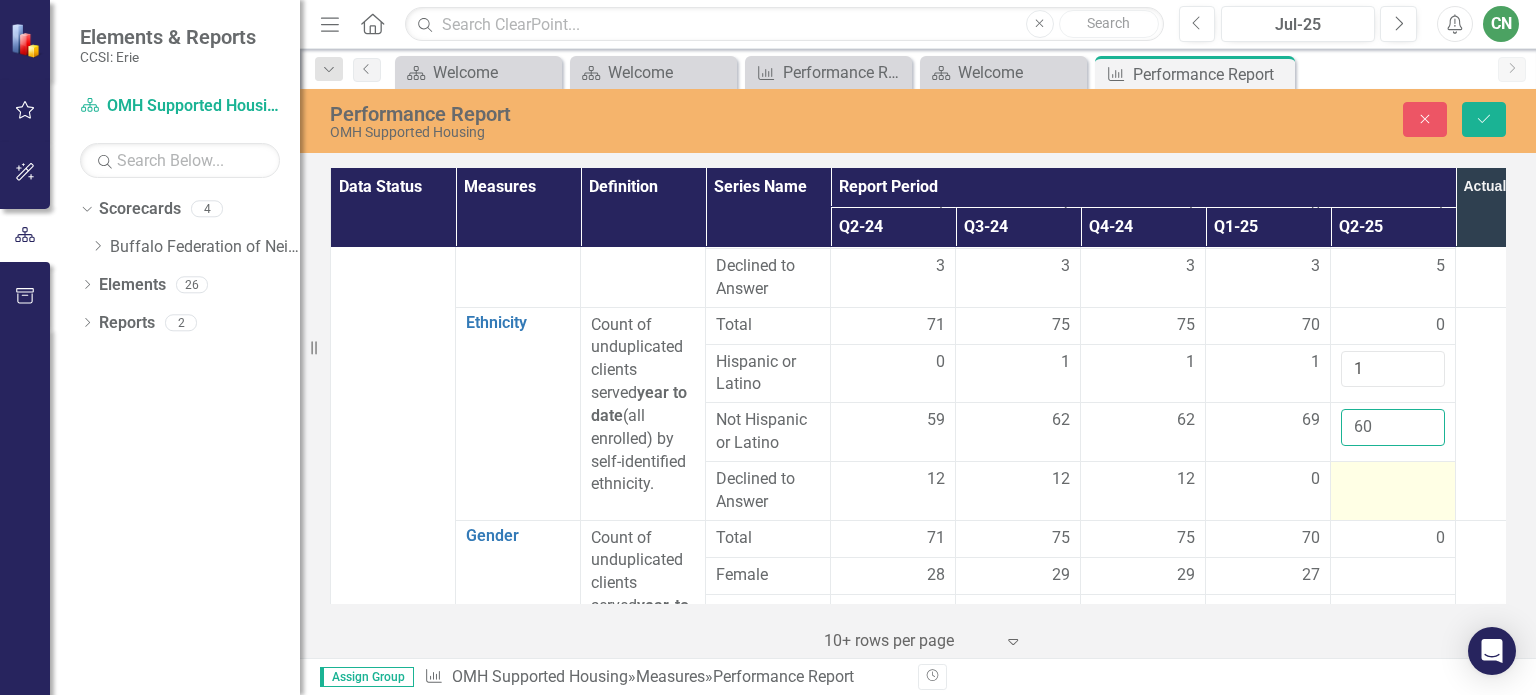 type on "60" 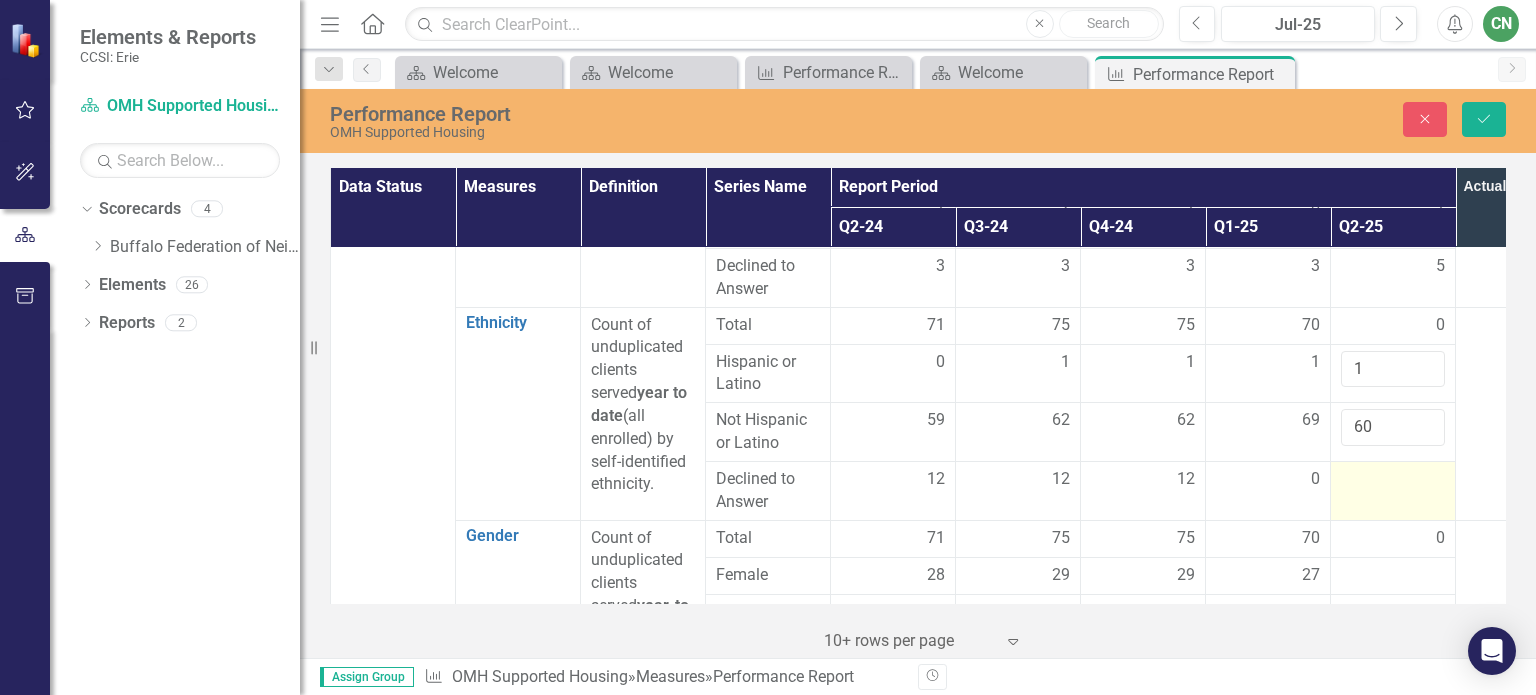 click at bounding box center (1393, 480) 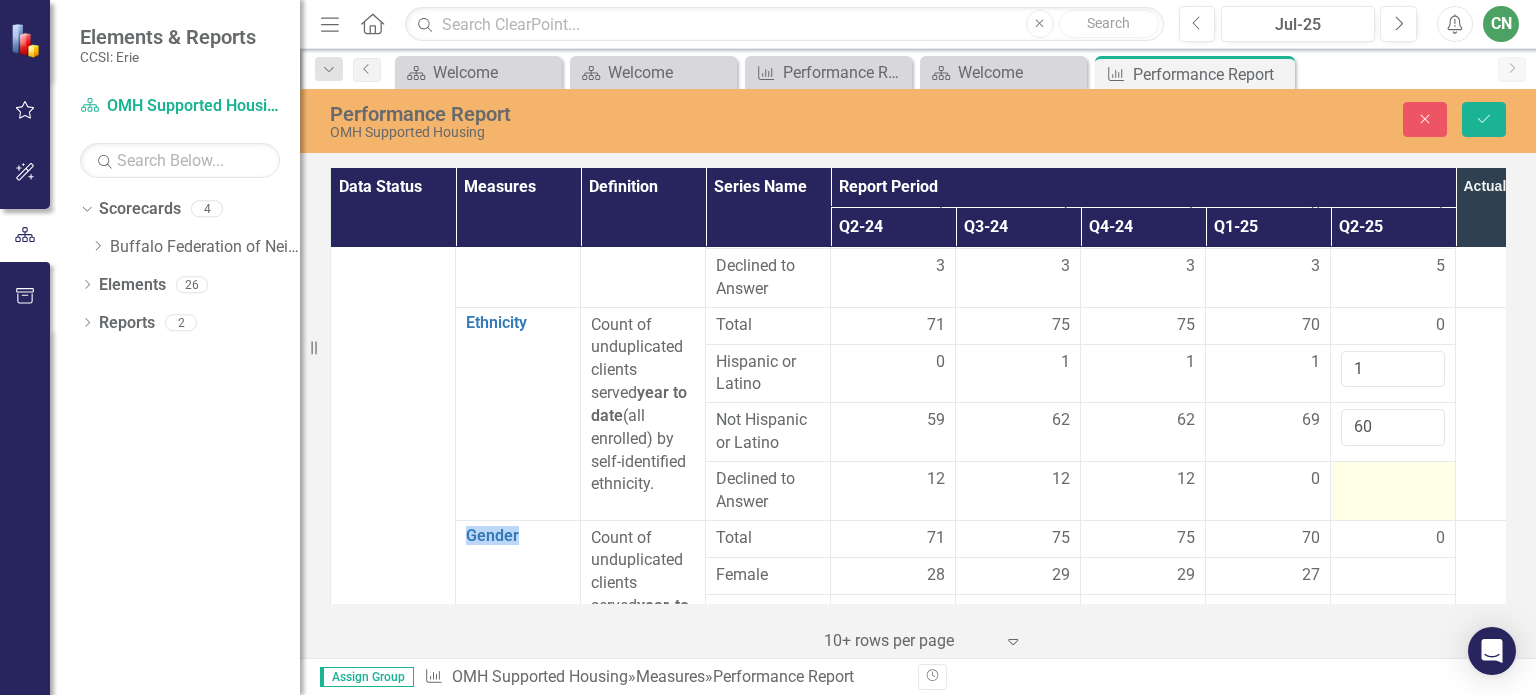 click at bounding box center (1393, 480) 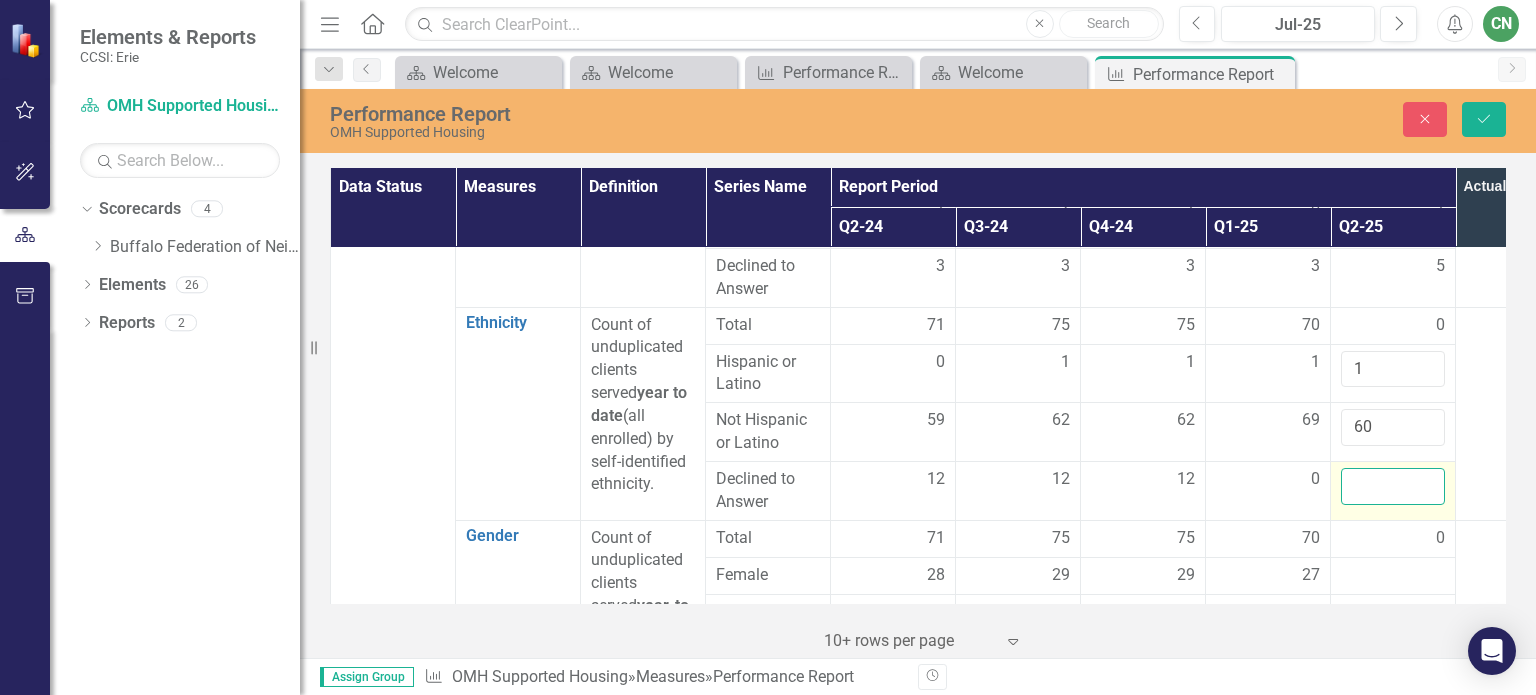 click at bounding box center [1393, 486] 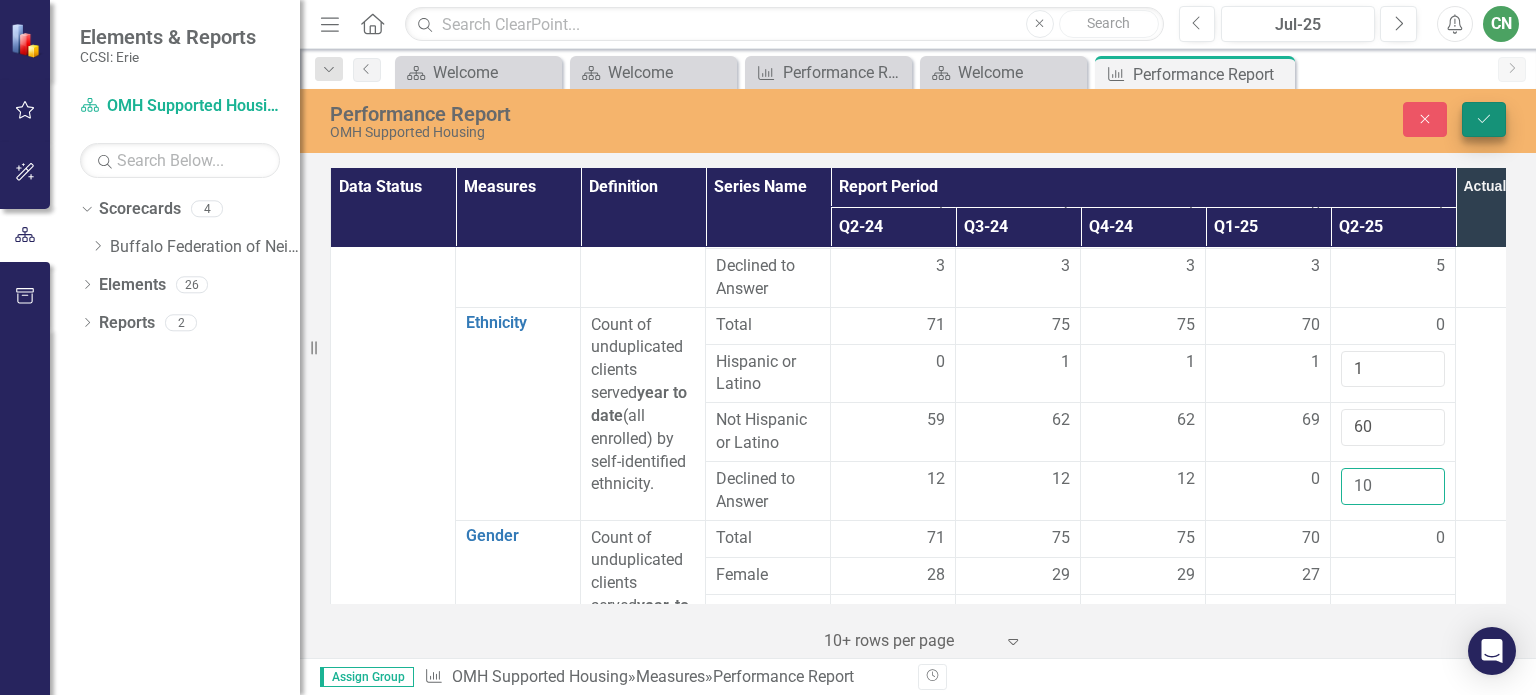 type on "10" 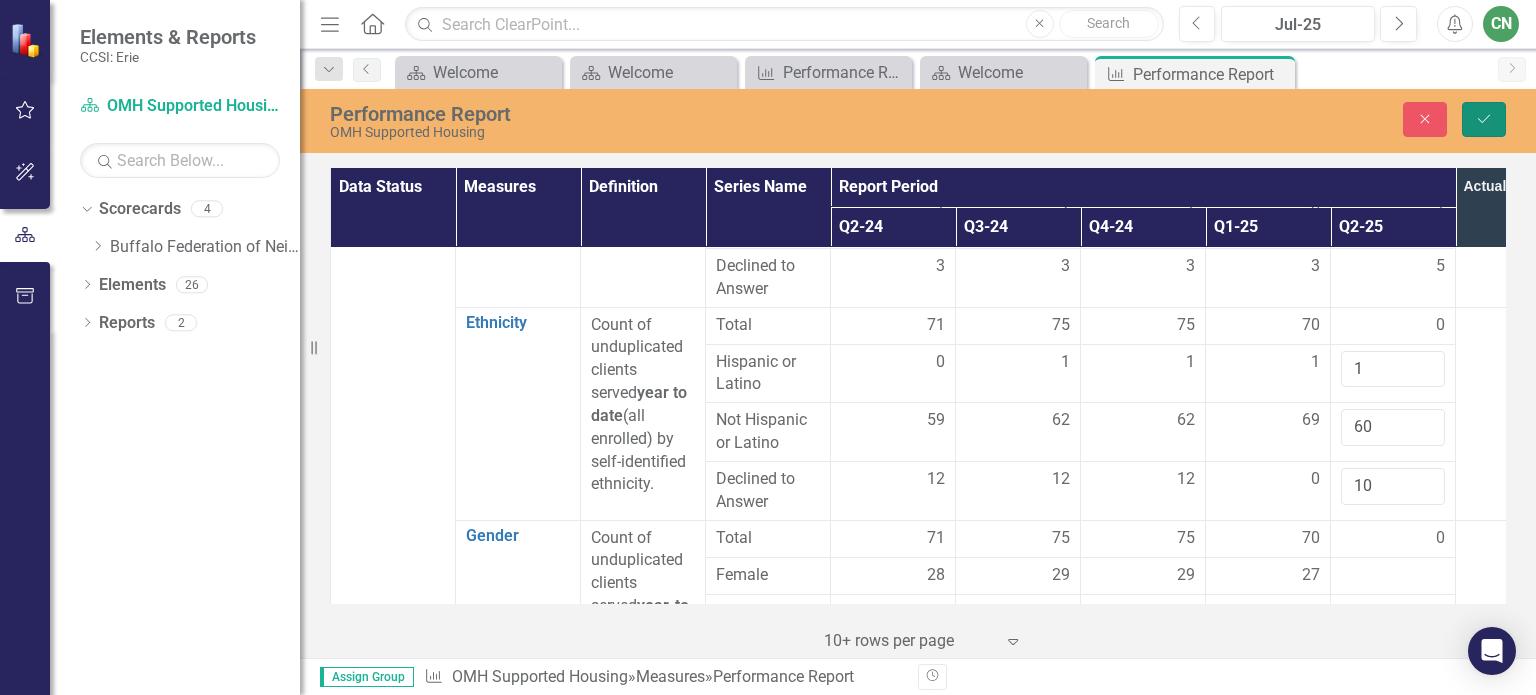 click on "Save" 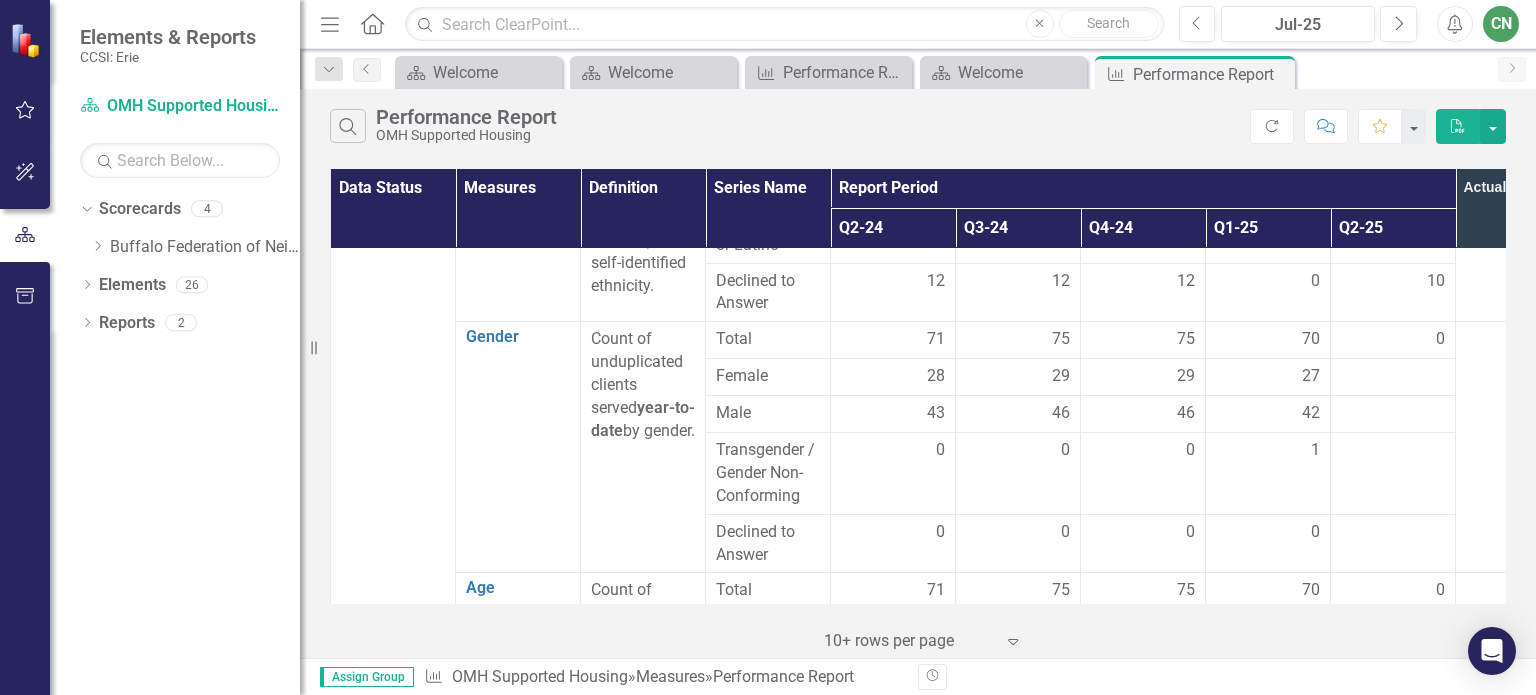 scroll, scrollTop: 1100, scrollLeft: 0, axis: vertical 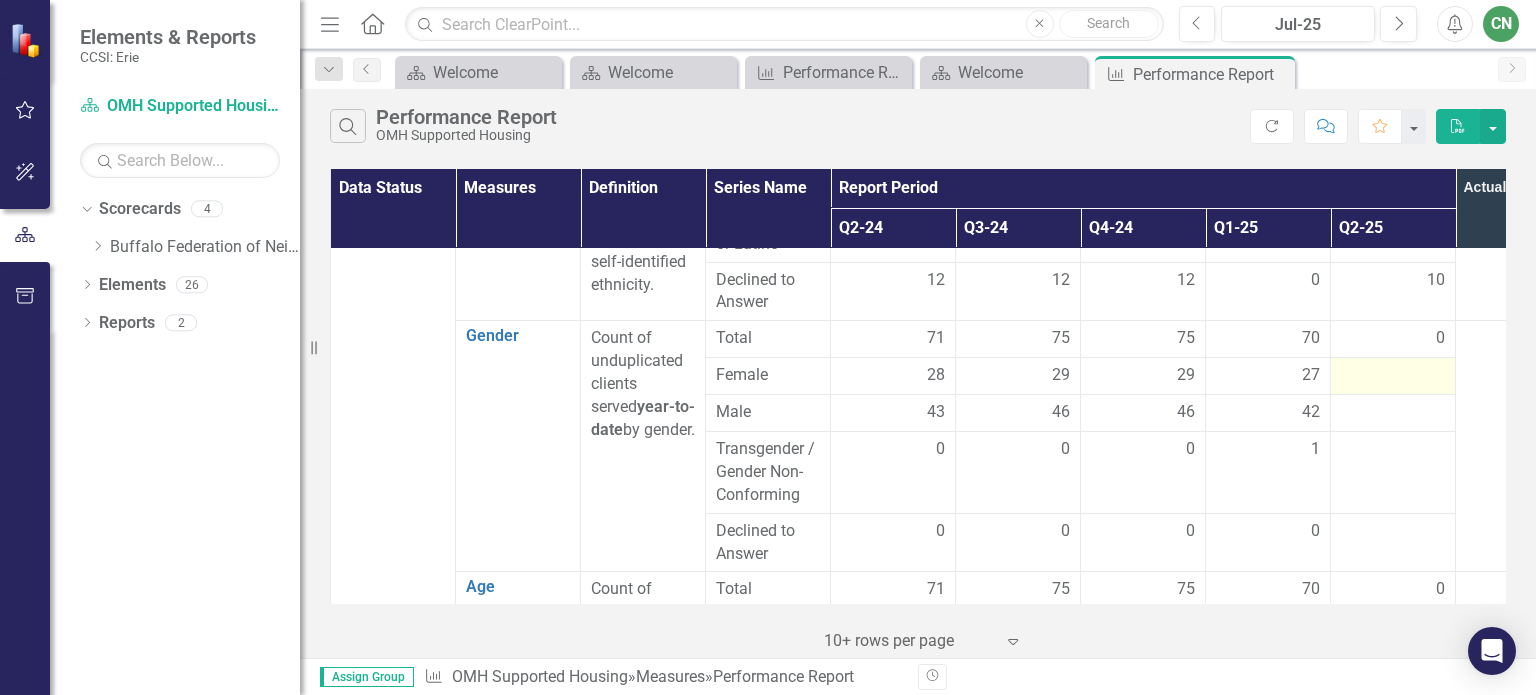 click at bounding box center (1393, 376) 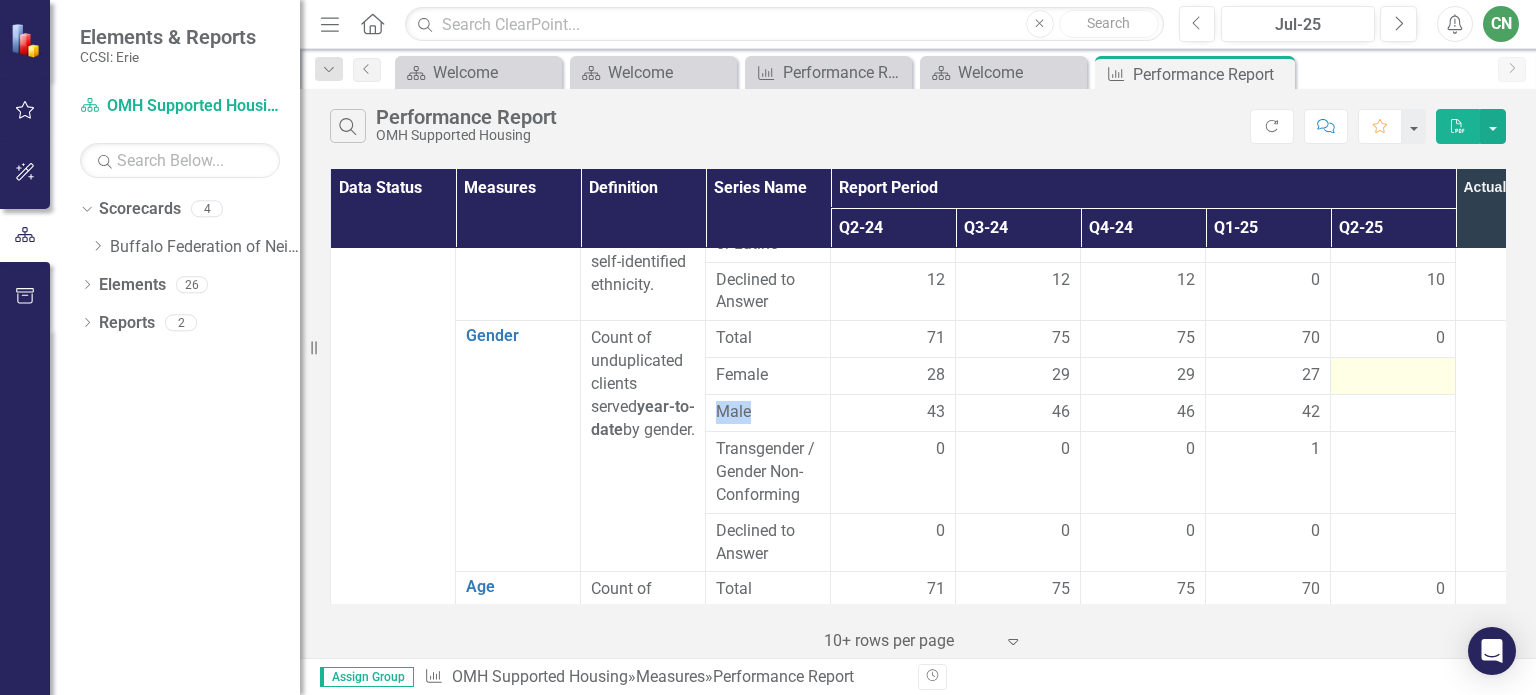 click at bounding box center (1393, 376) 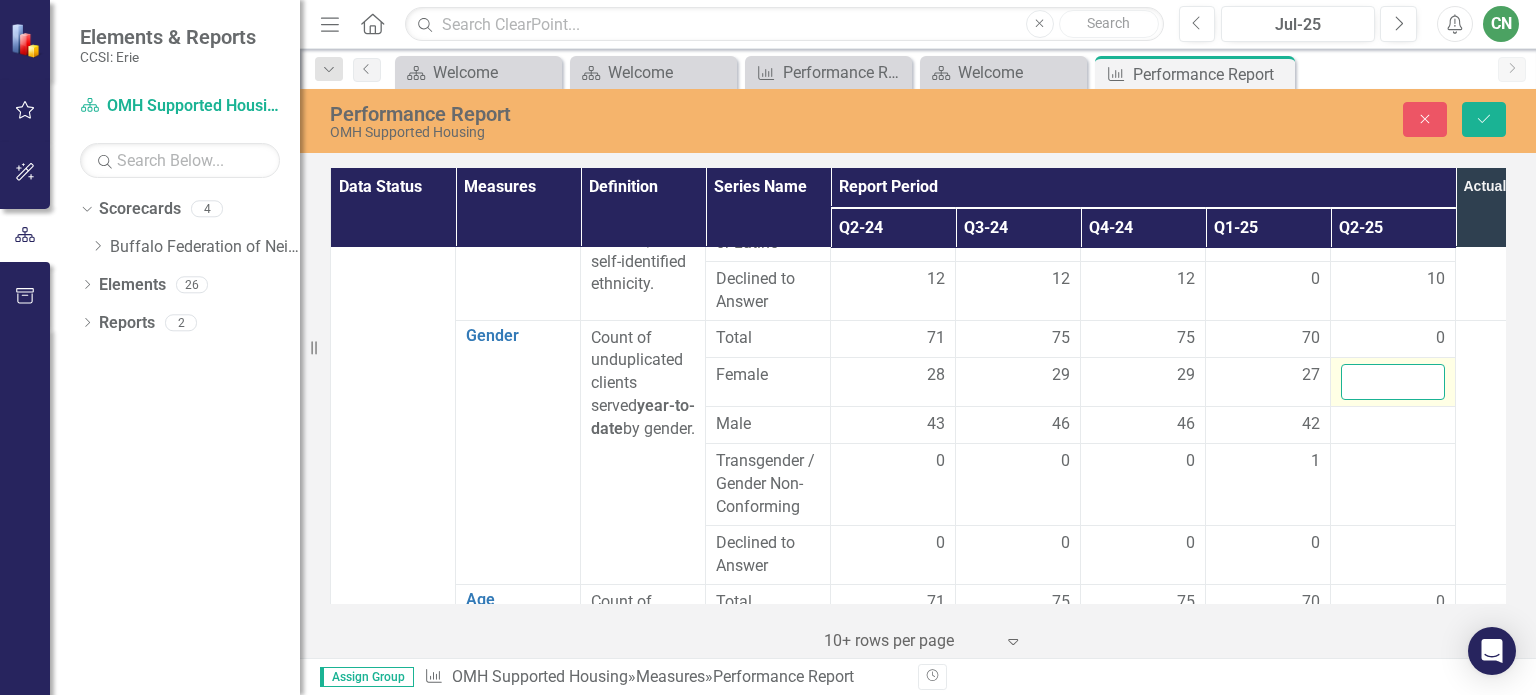 click at bounding box center [1393, 382] 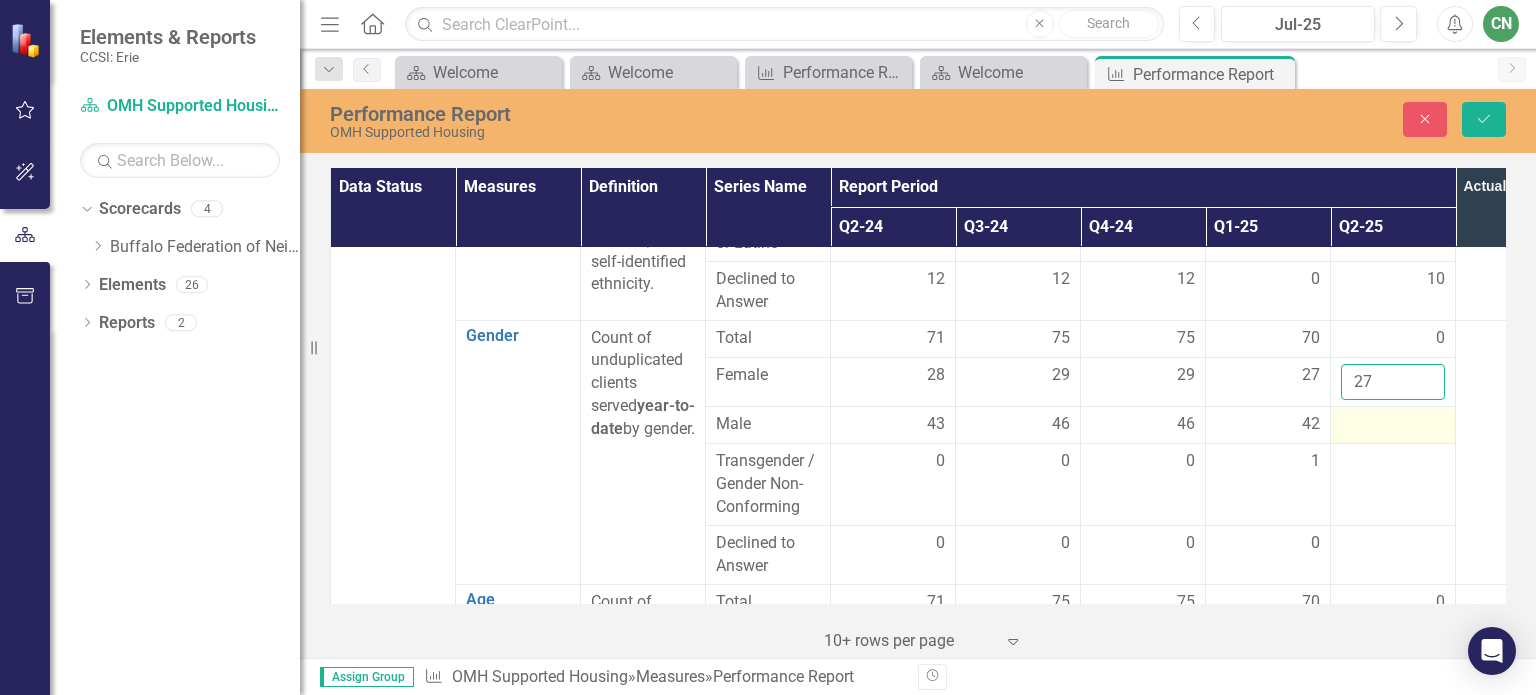 type on "27" 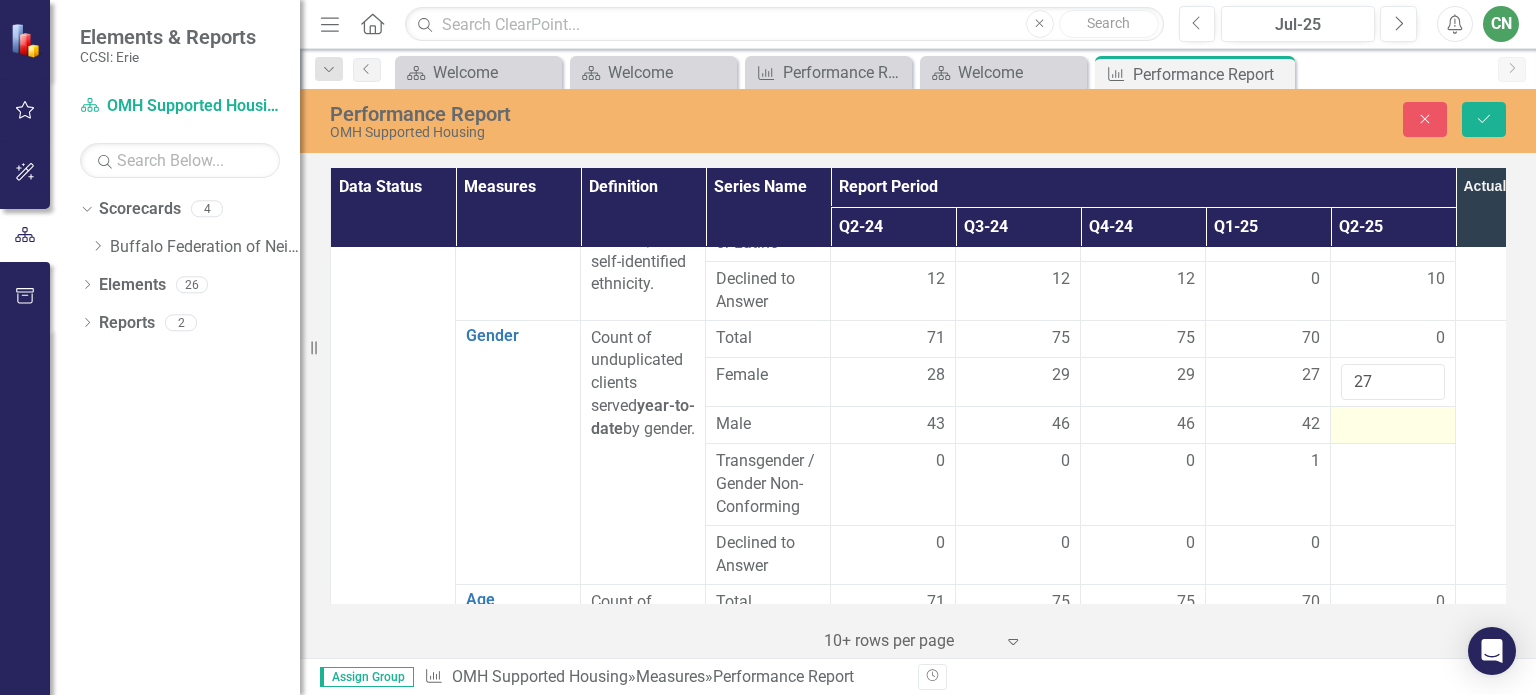 click at bounding box center (1393, 425) 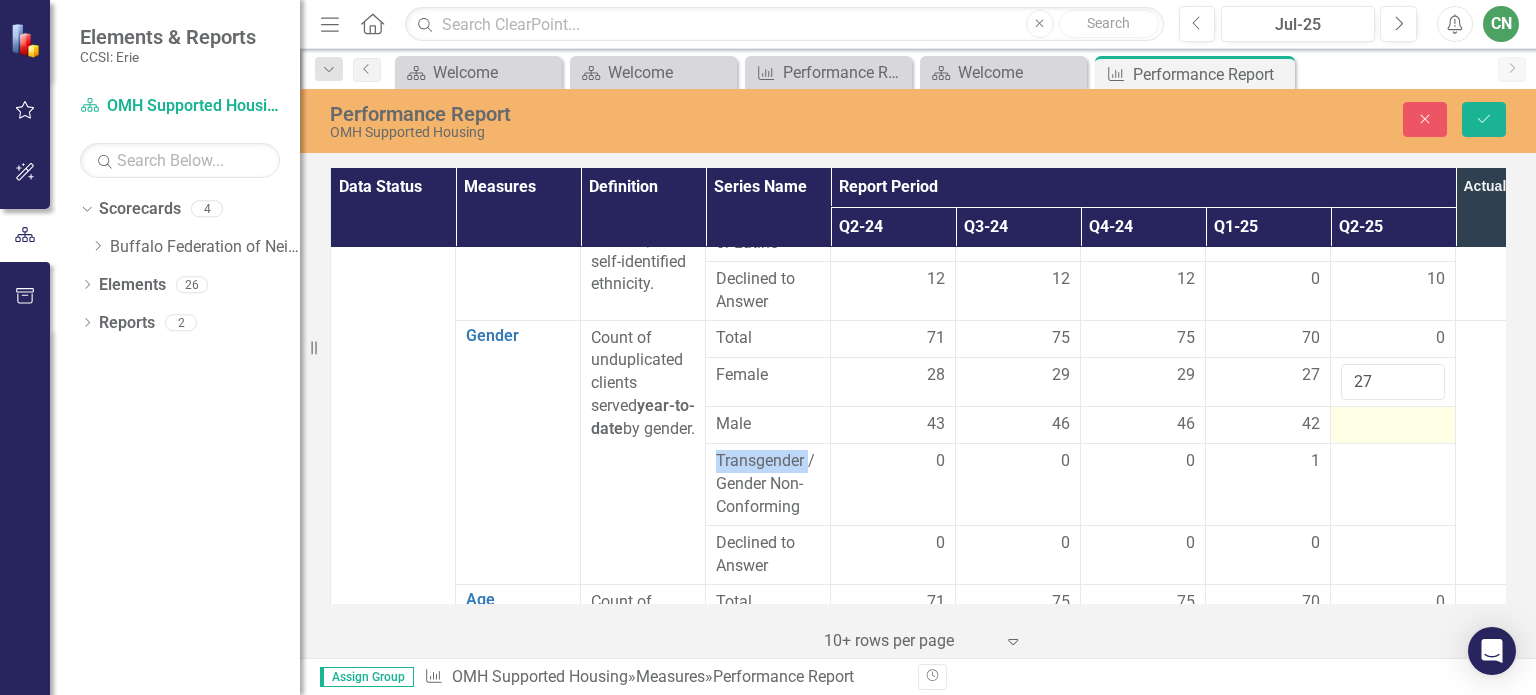 click at bounding box center [1393, 425] 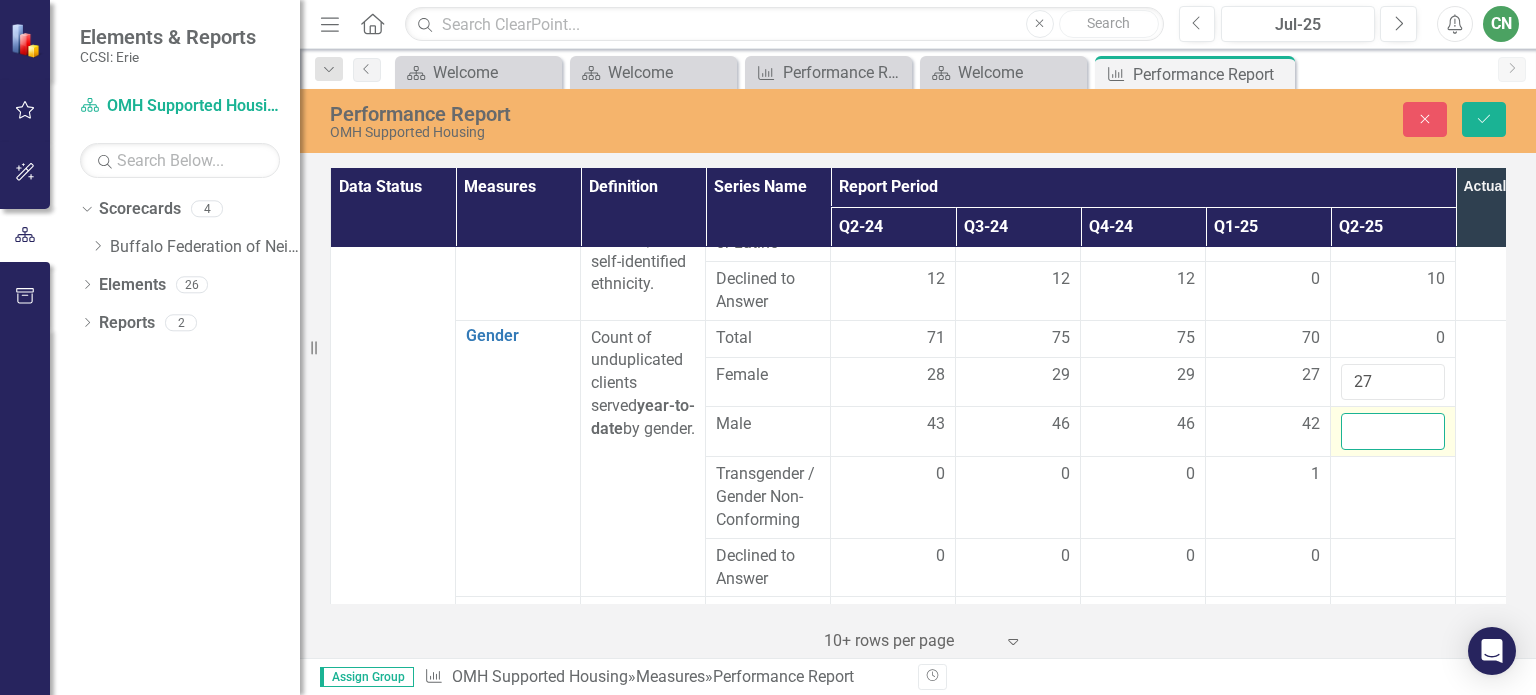 click at bounding box center (1393, 431) 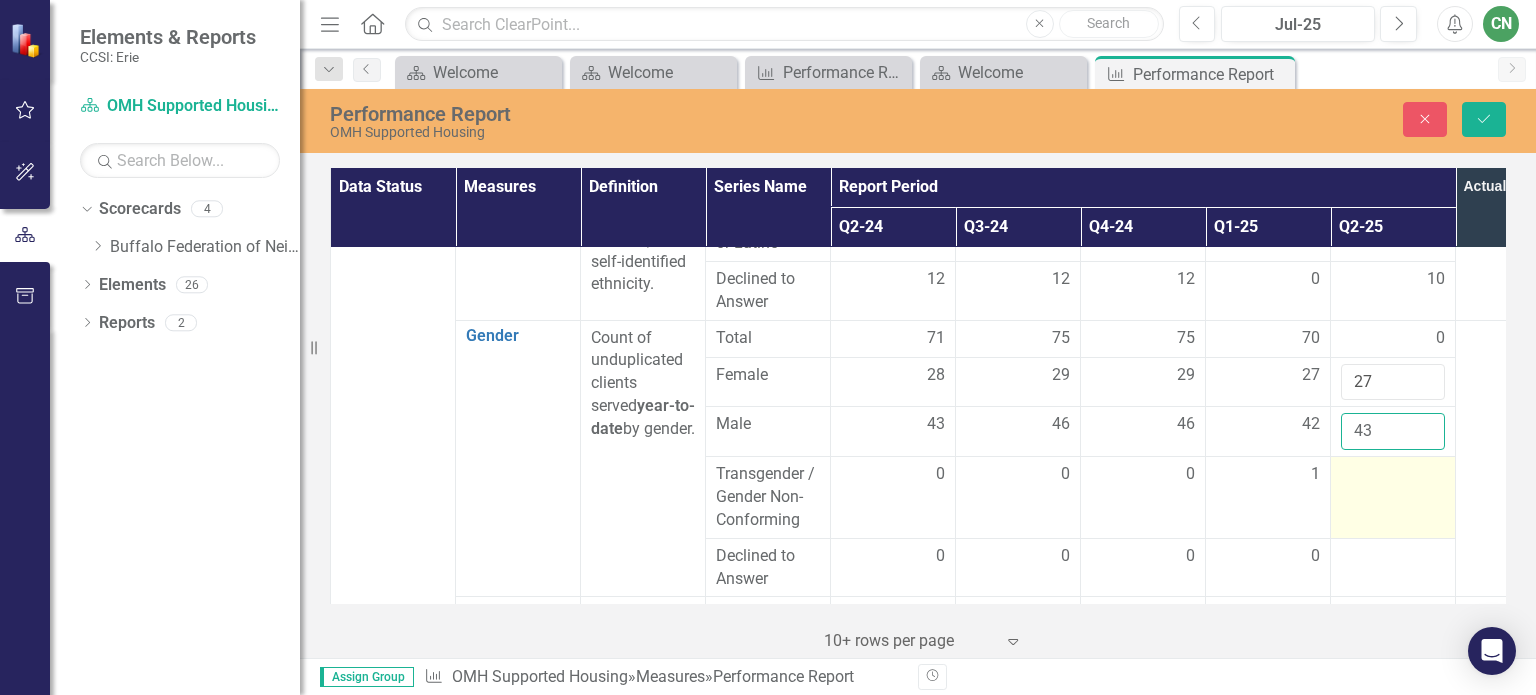 type on "43" 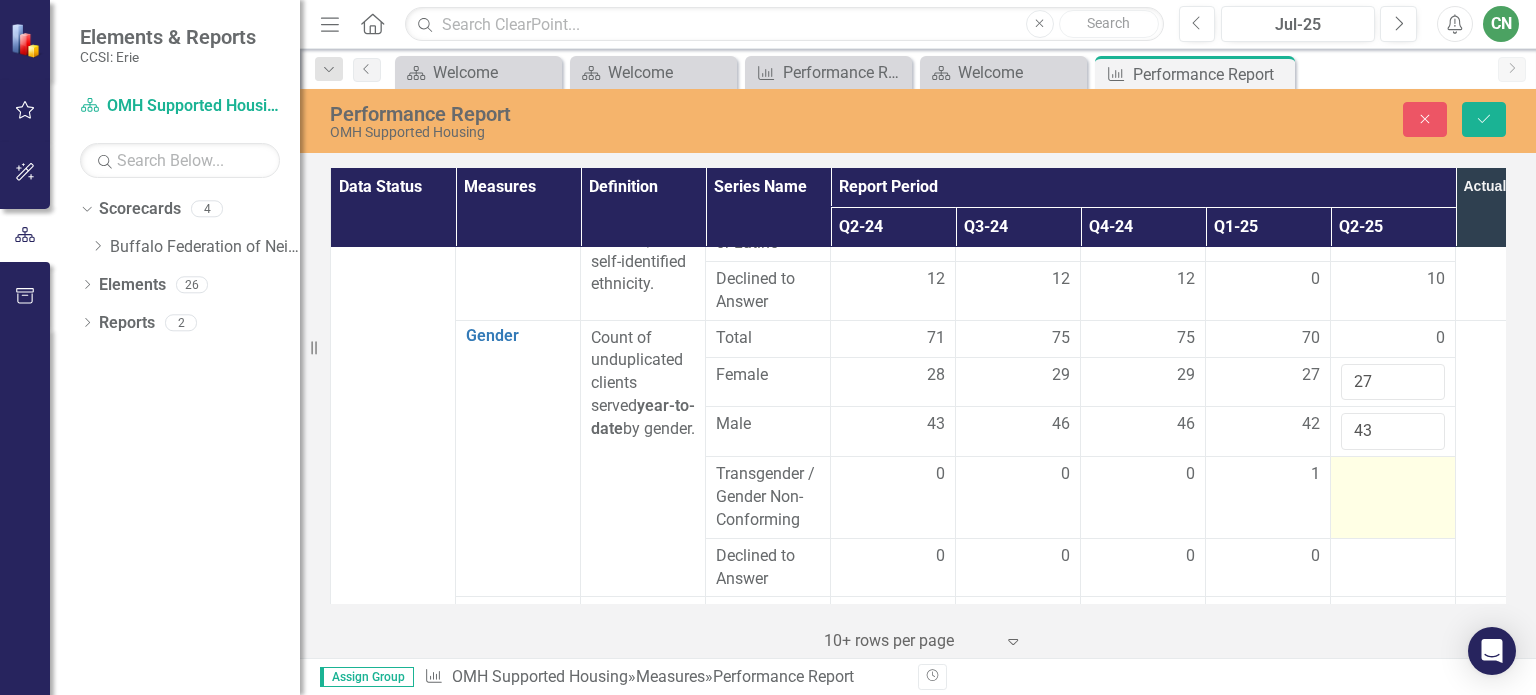 click at bounding box center [1393, 475] 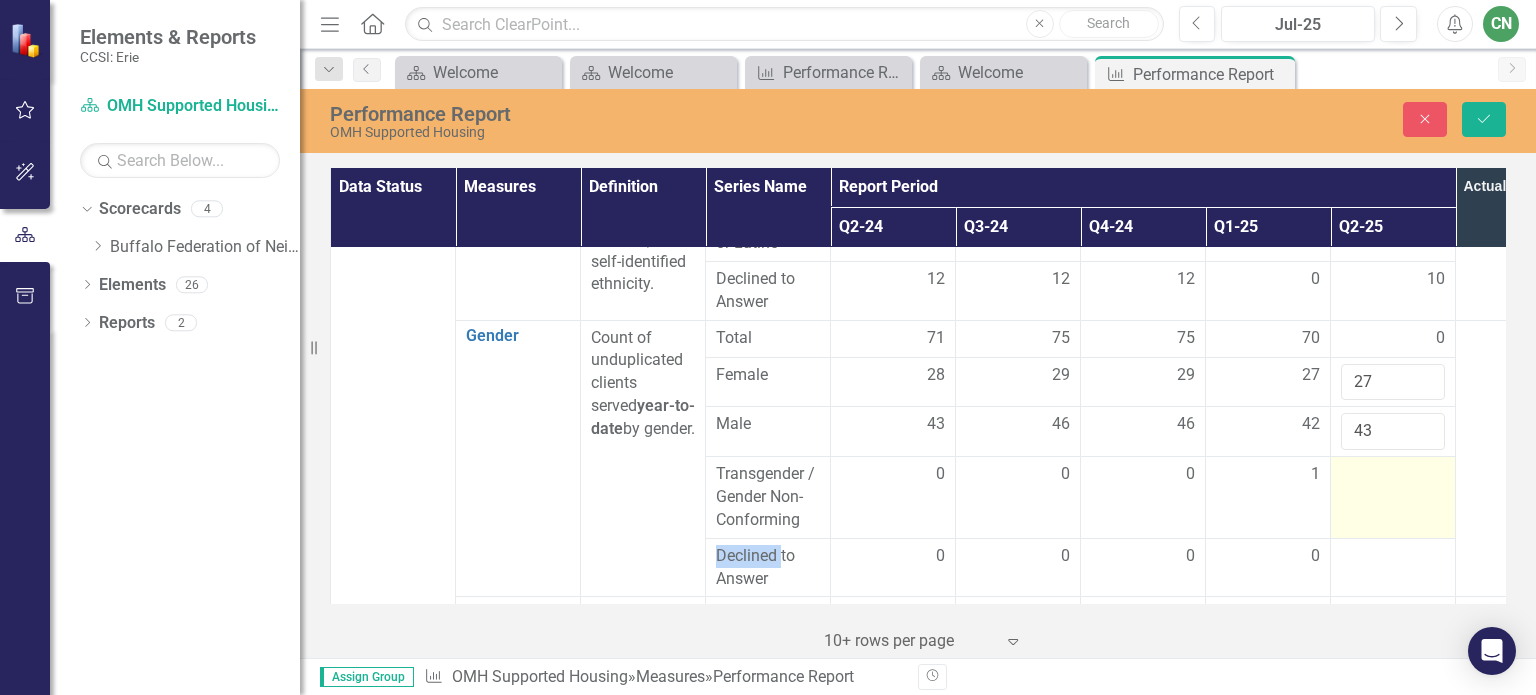 click at bounding box center [1393, 475] 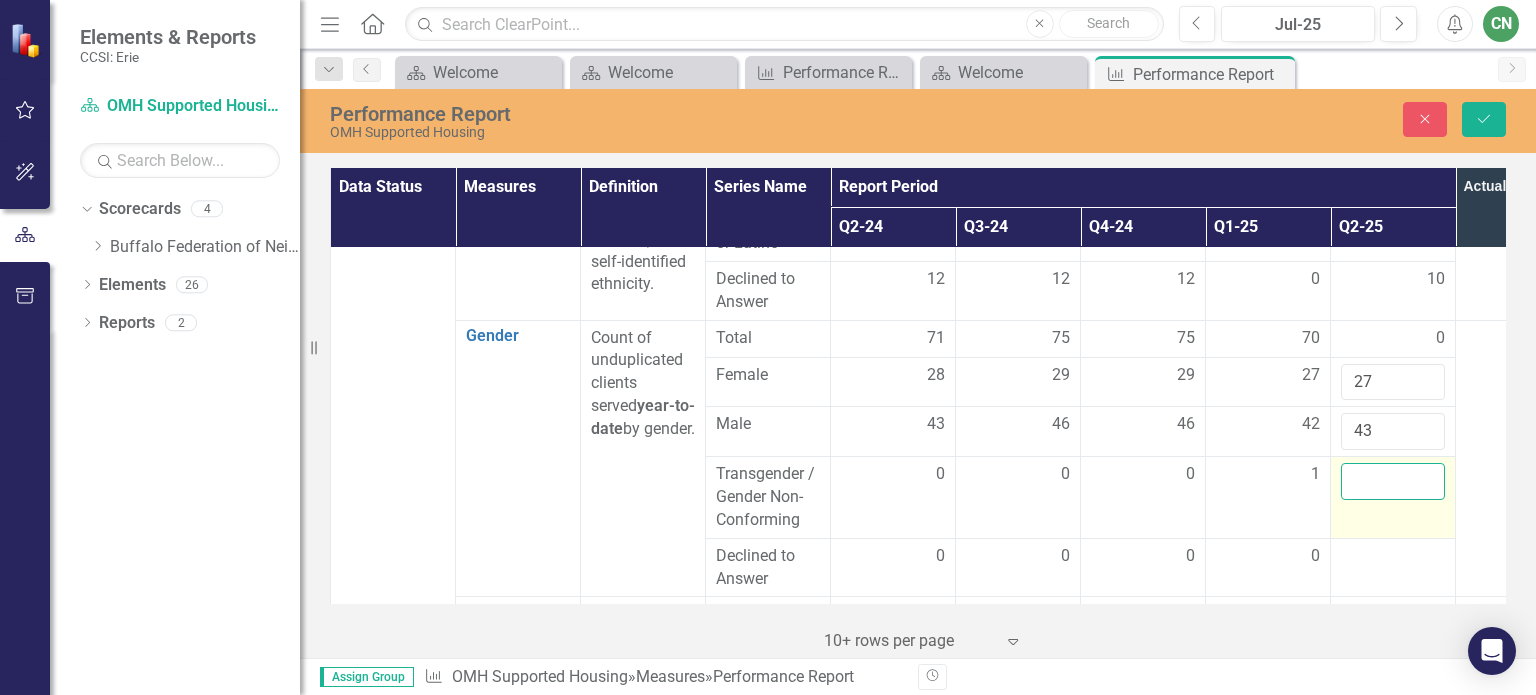 click at bounding box center [1393, 481] 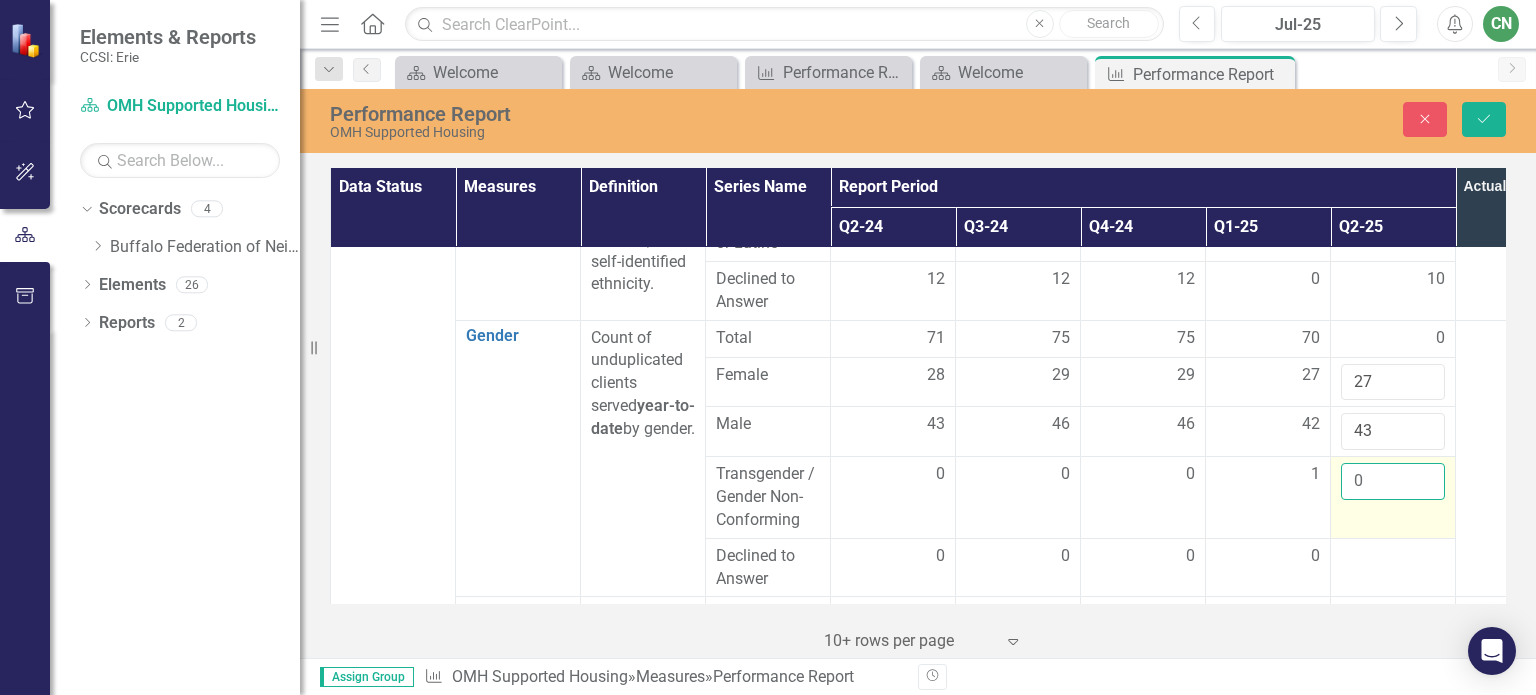 scroll, scrollTop: 1200, scrollLeft: 0, axis: vertical 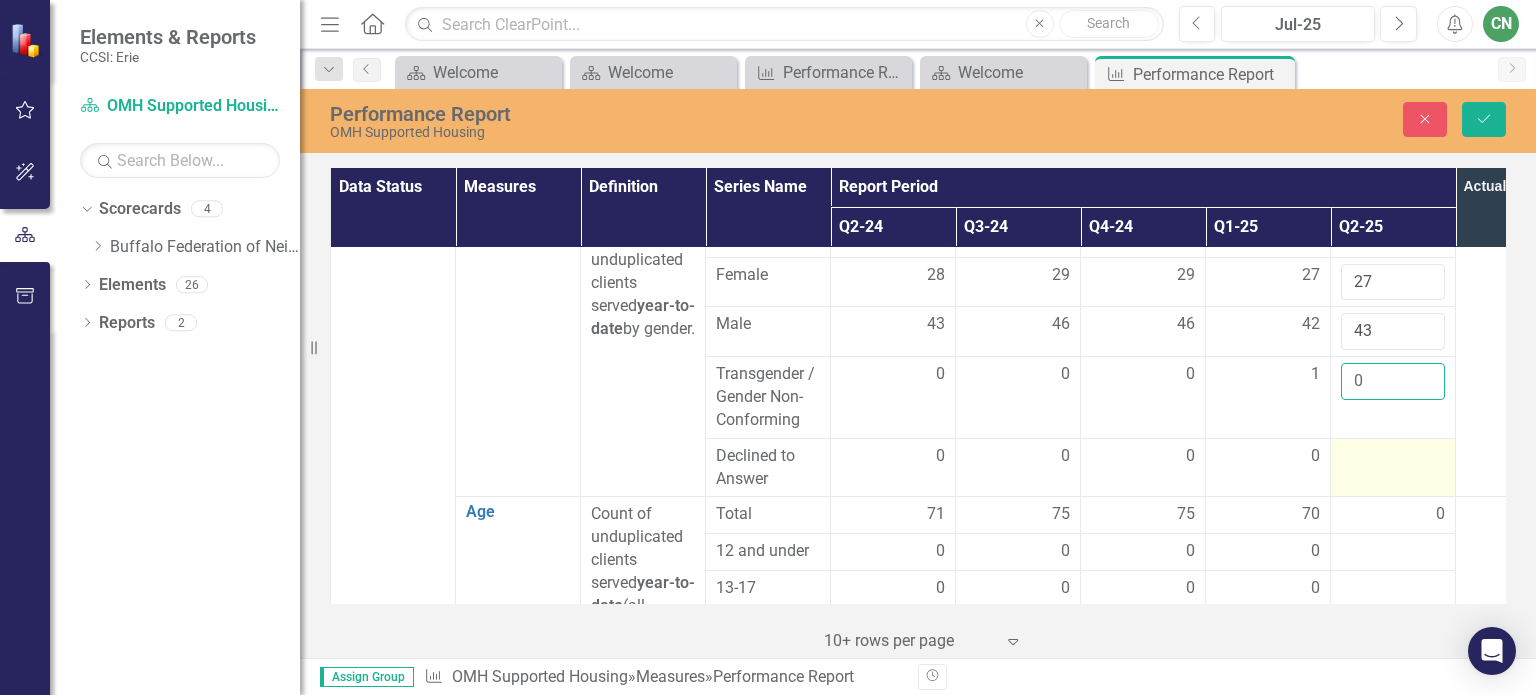 type on "0" 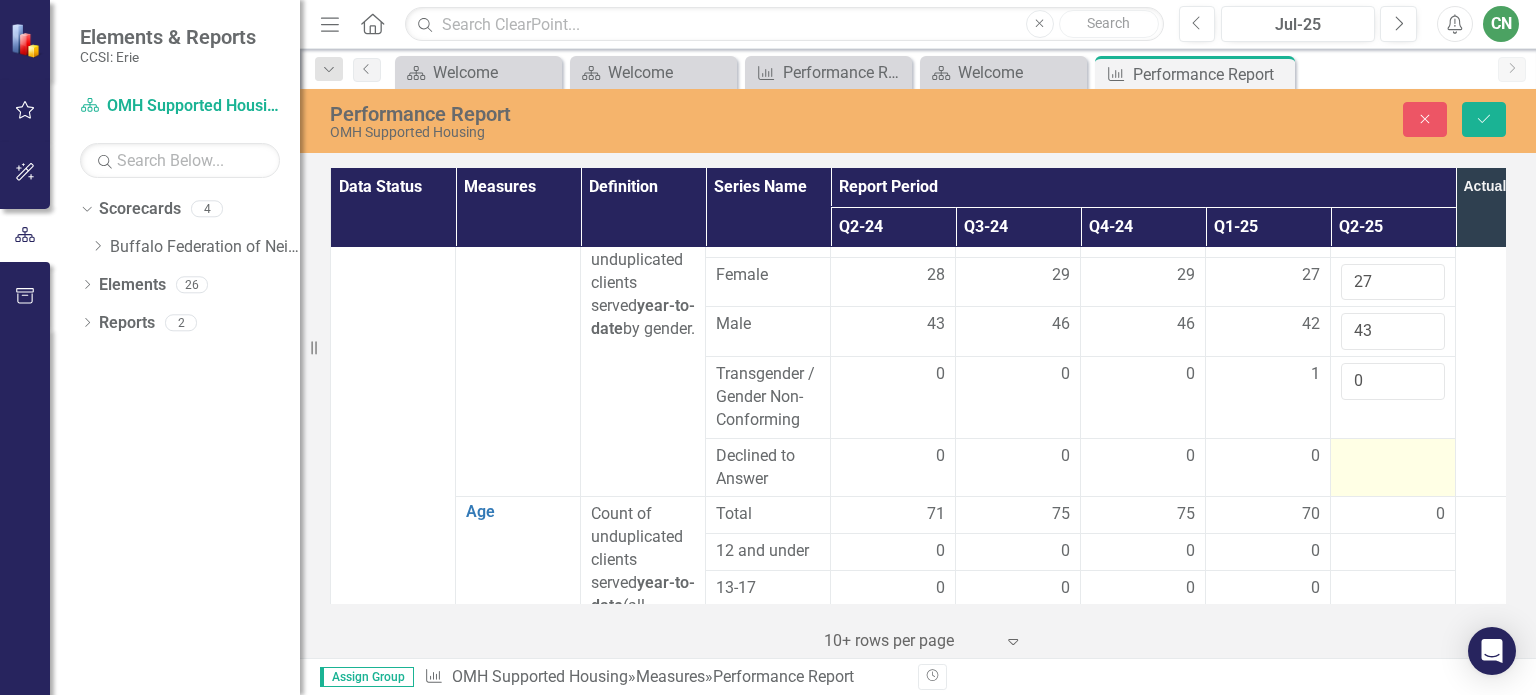 click at bounding box center (1393, 457) 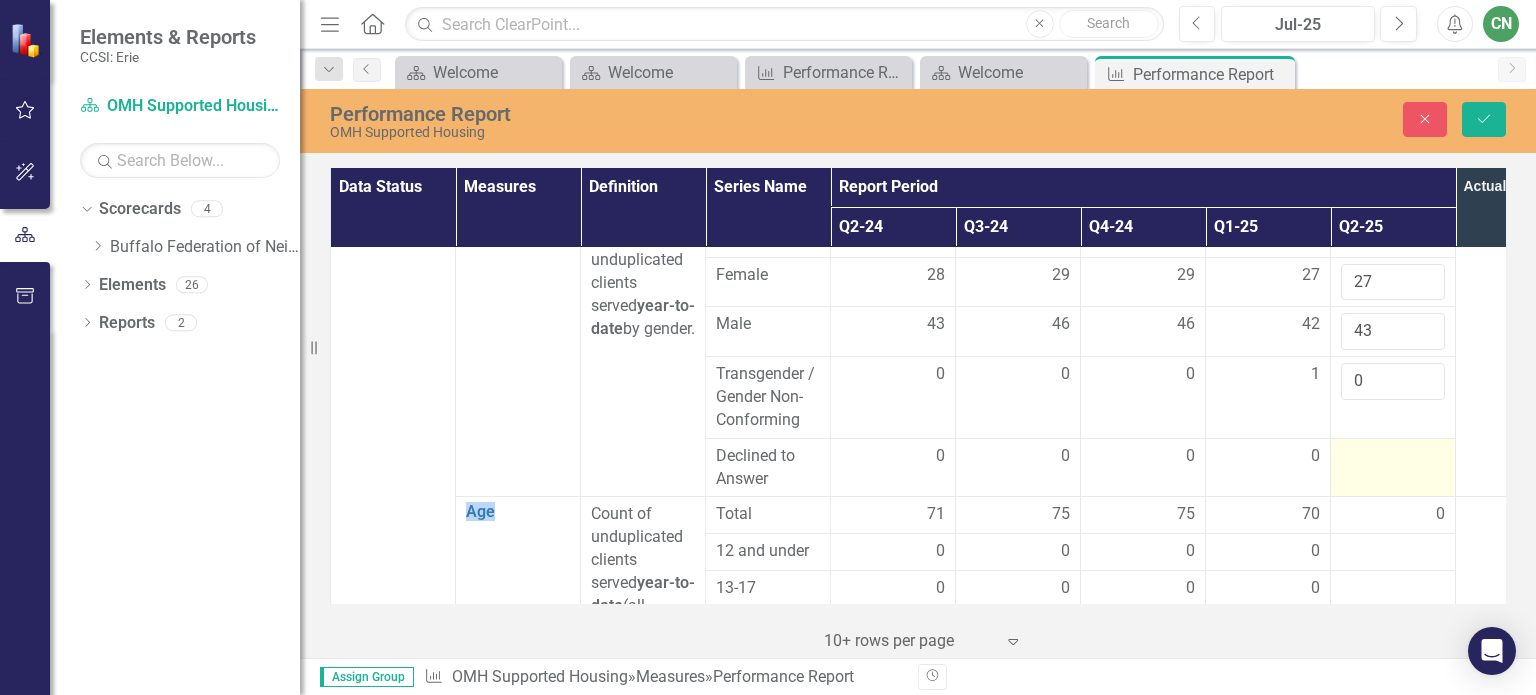 click at bounding box center [1393, 457] 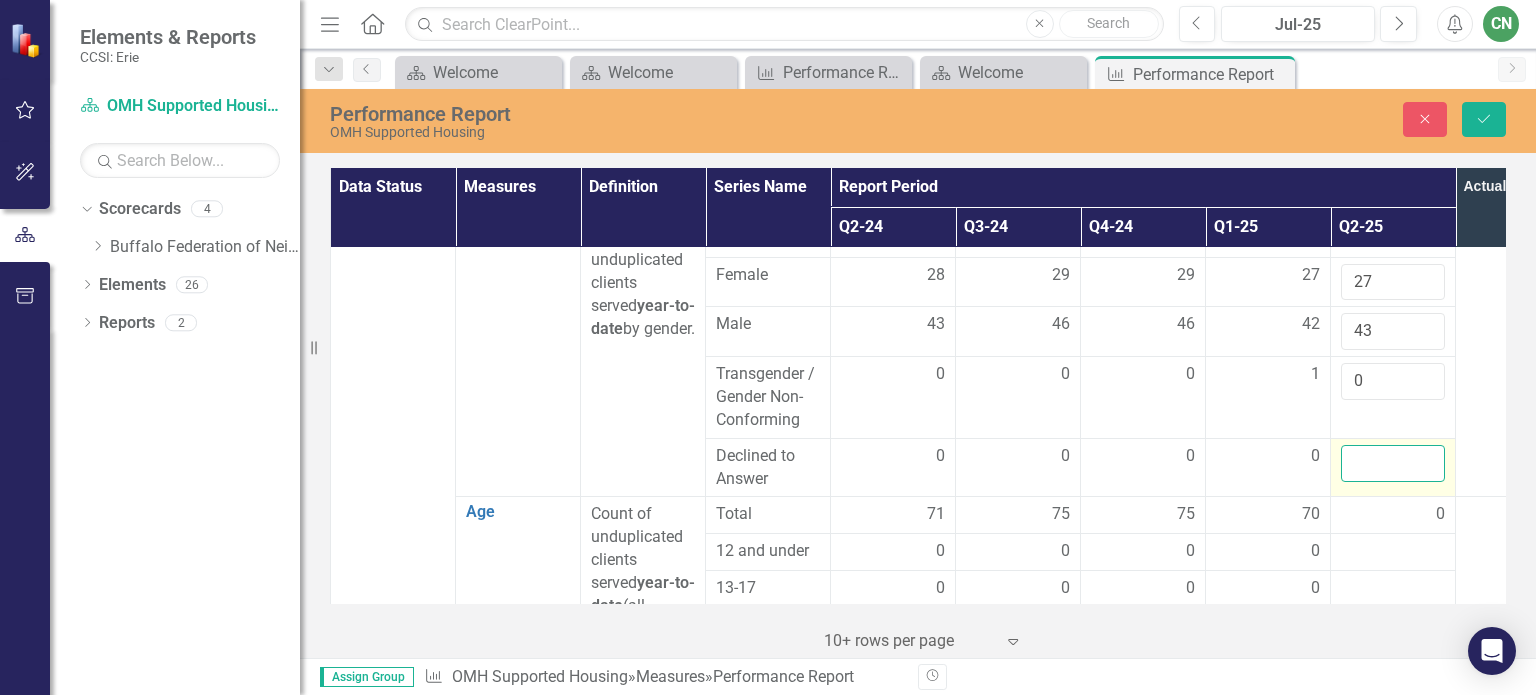 click at bounding box center (1393, 463) 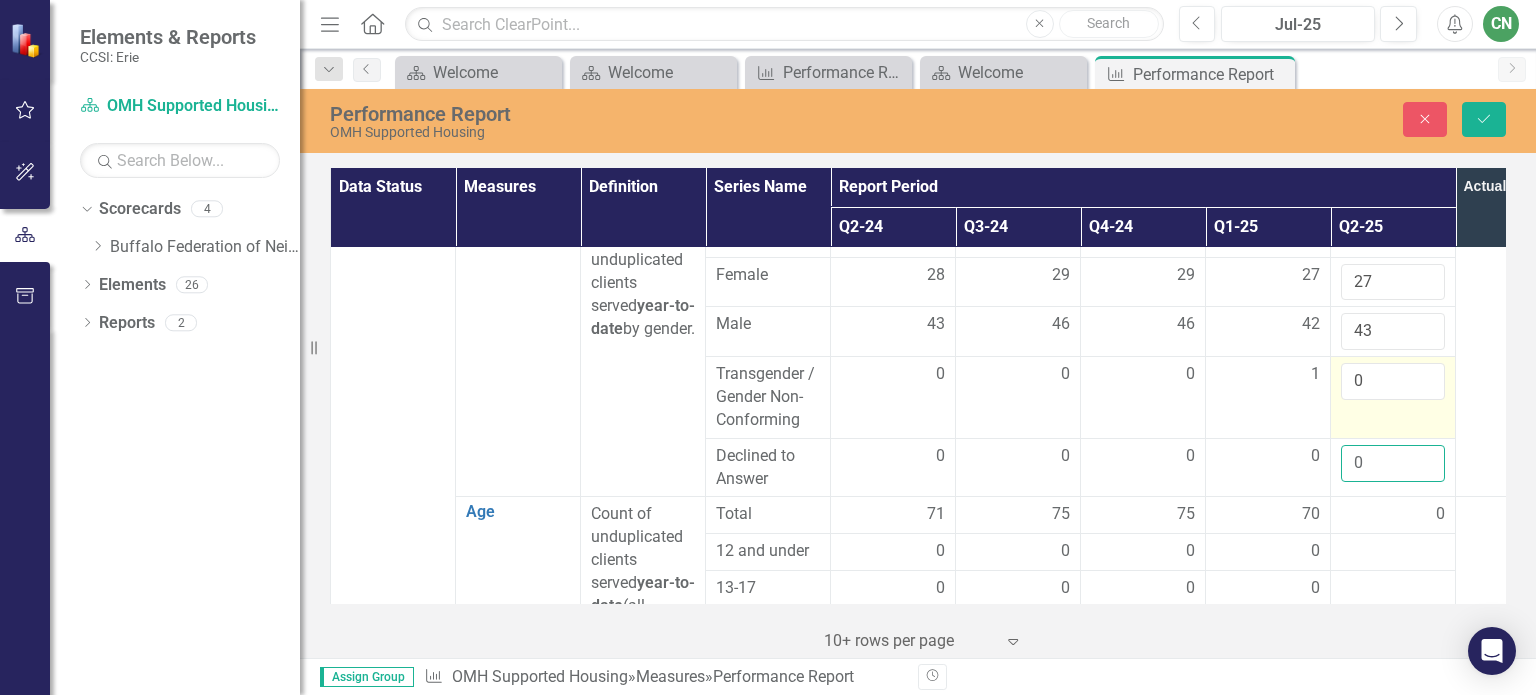 type on "0" 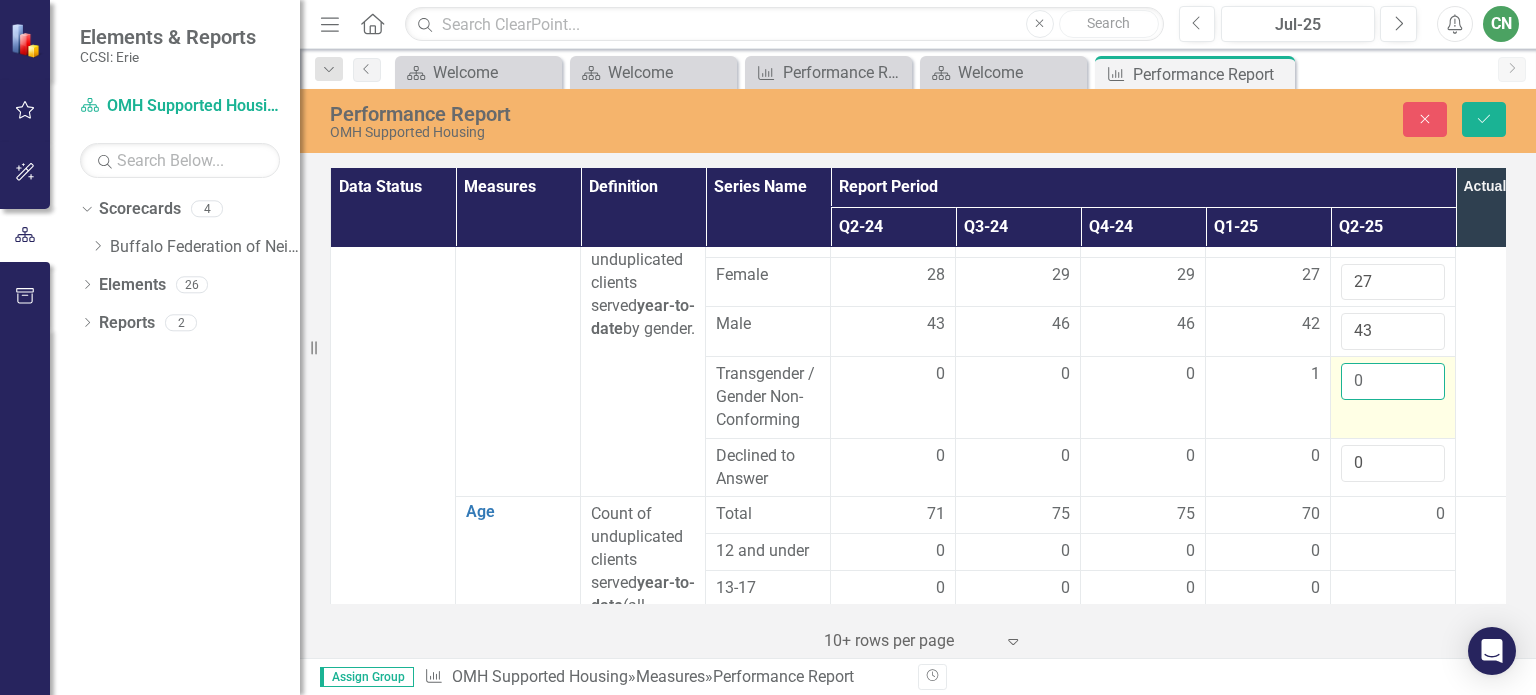 click on "0" at bounding box center [1393, 381] 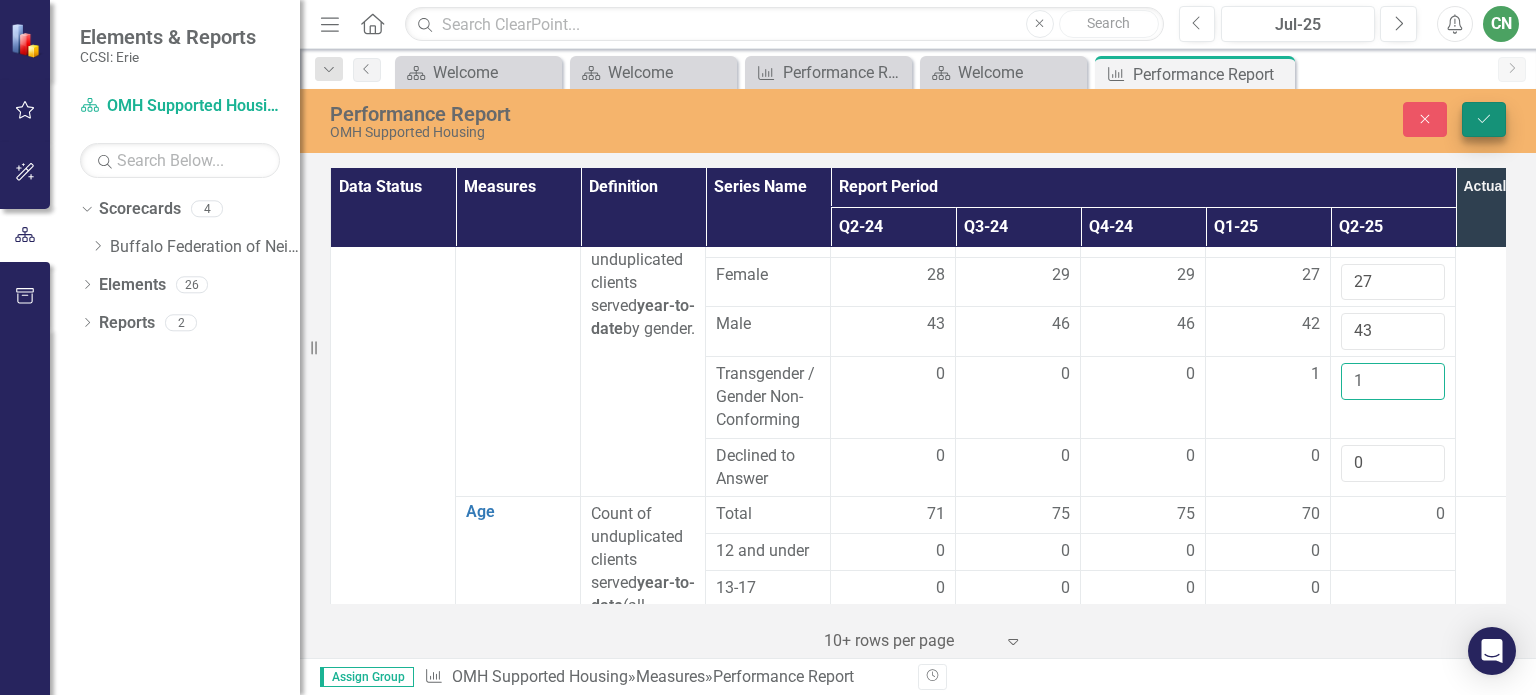 type on "1" 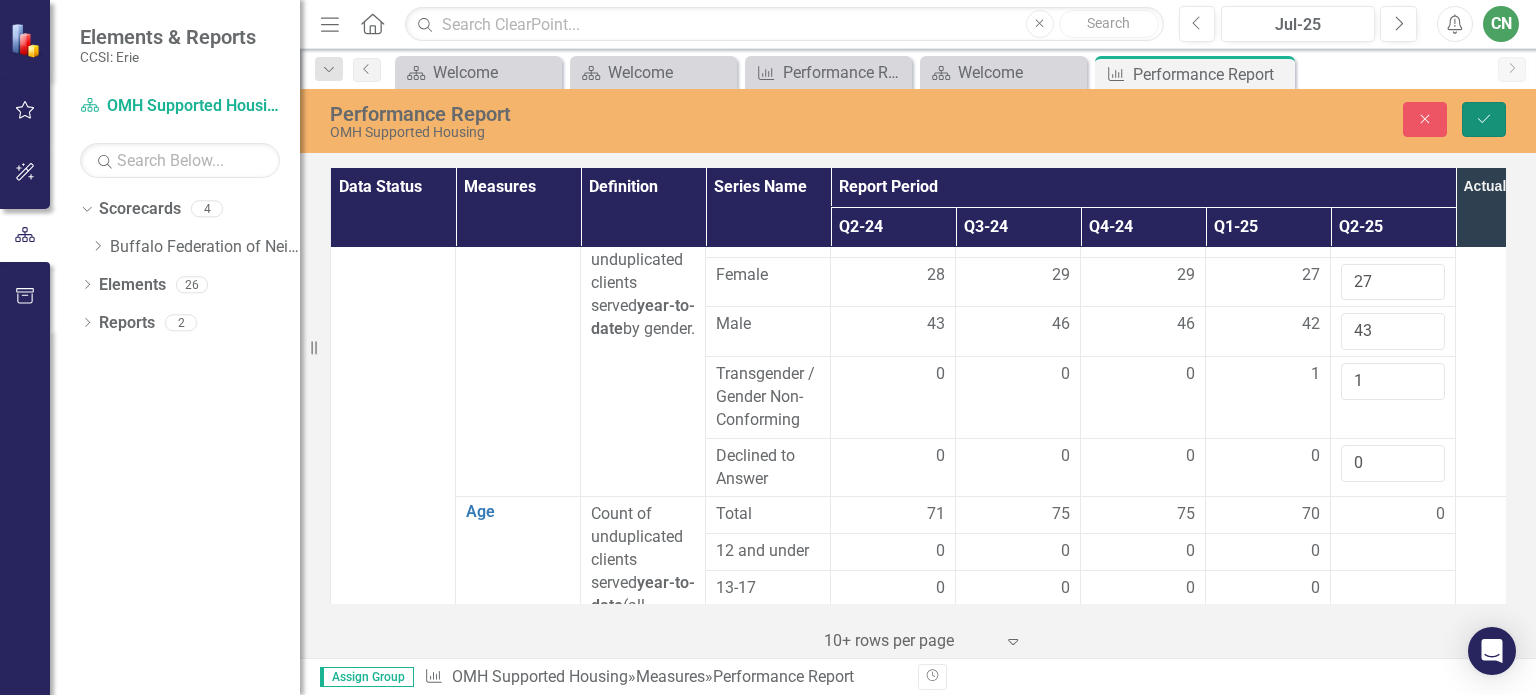 click on "Save" 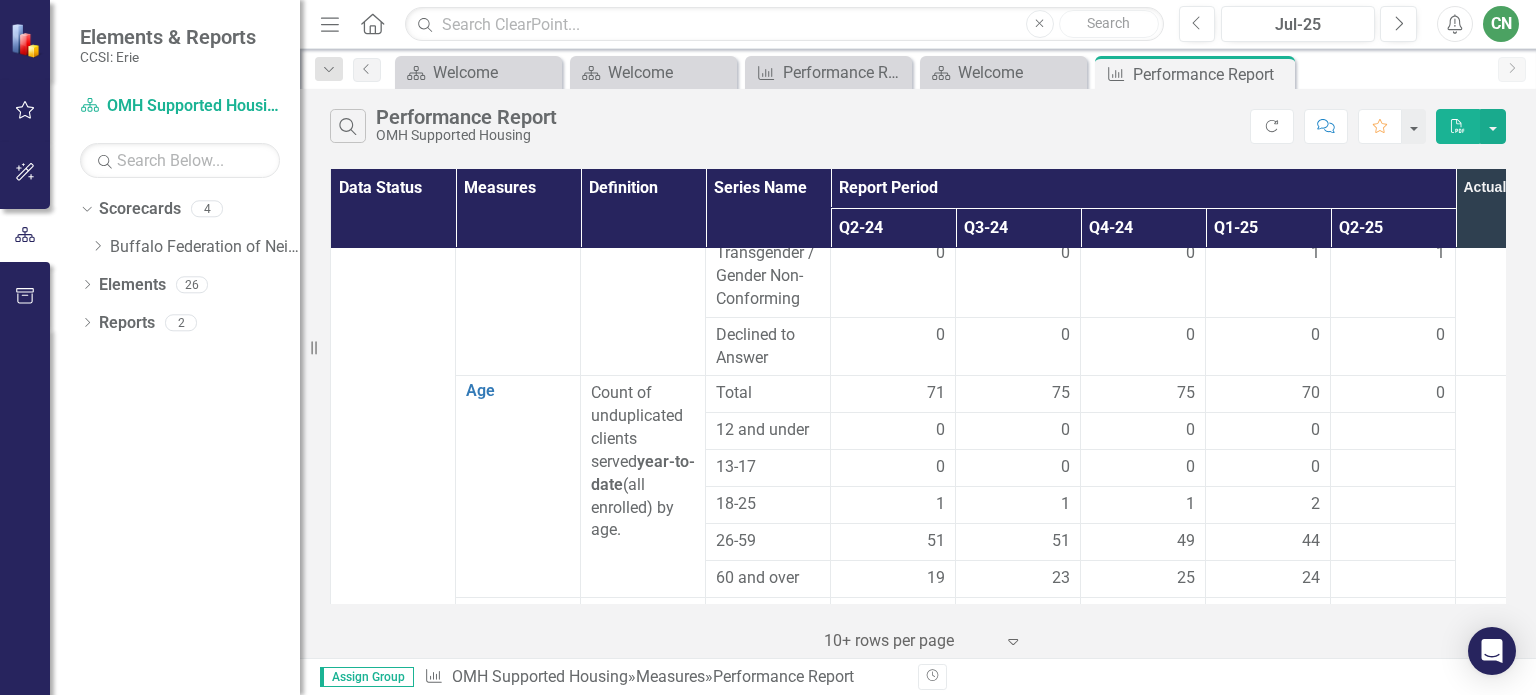 scroll, scrollTop: 1400, scrollLeft: 0, axis: vertical 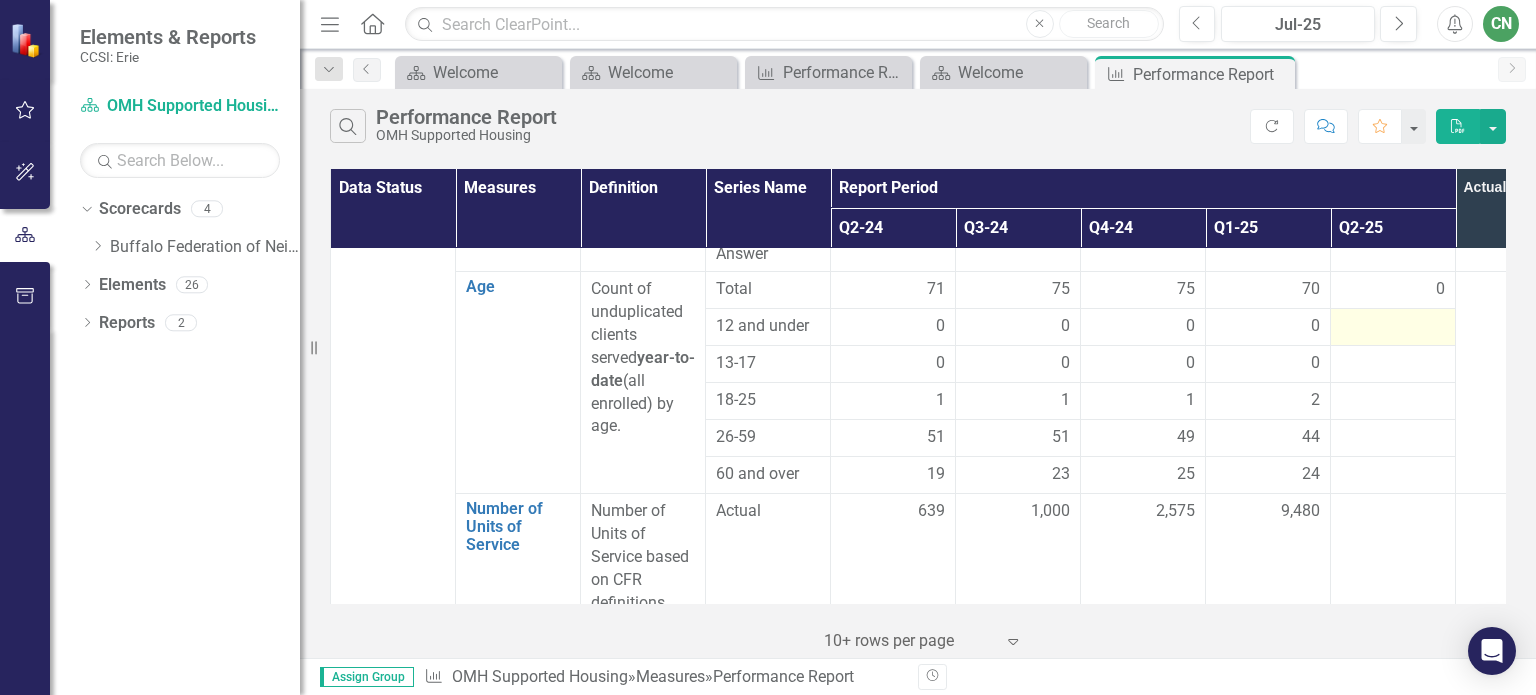 click at bounding box center (1393, 327) 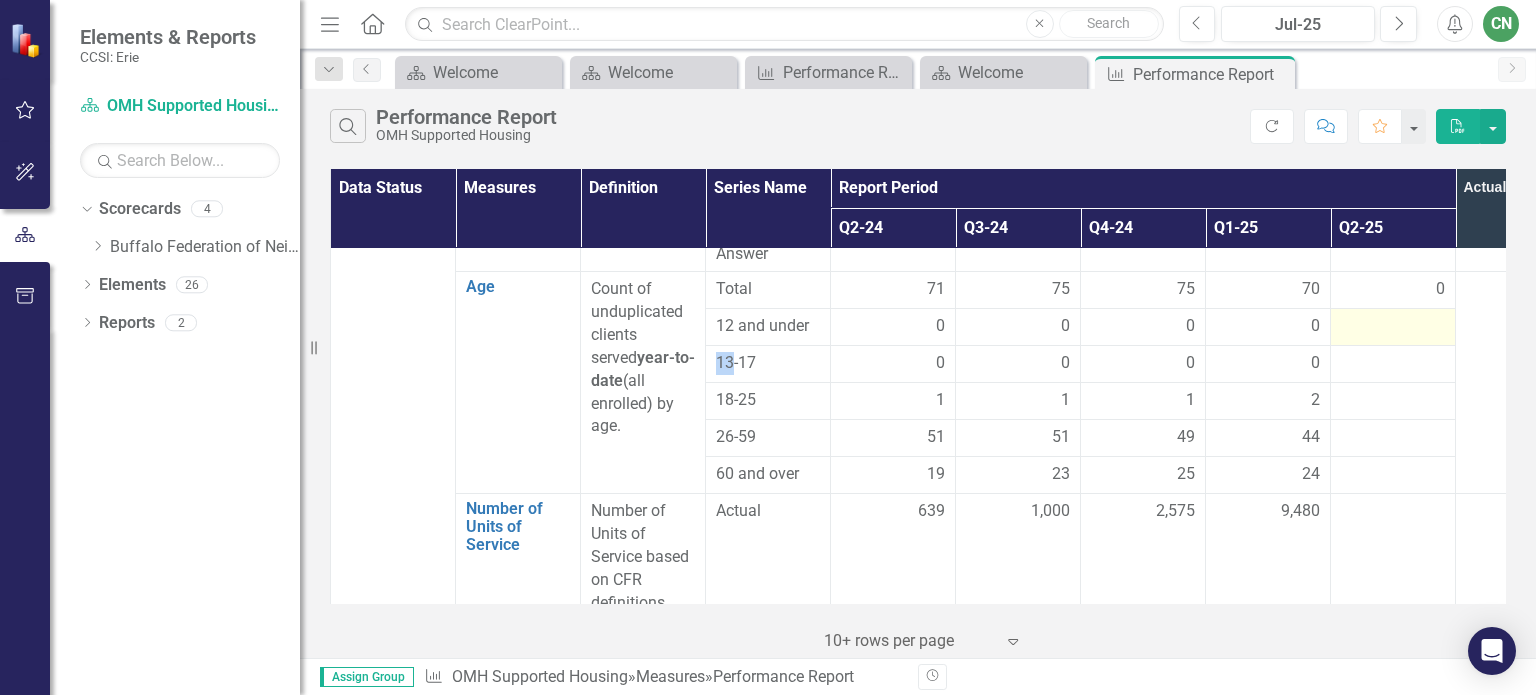 click at bounding box center [1393, 327] 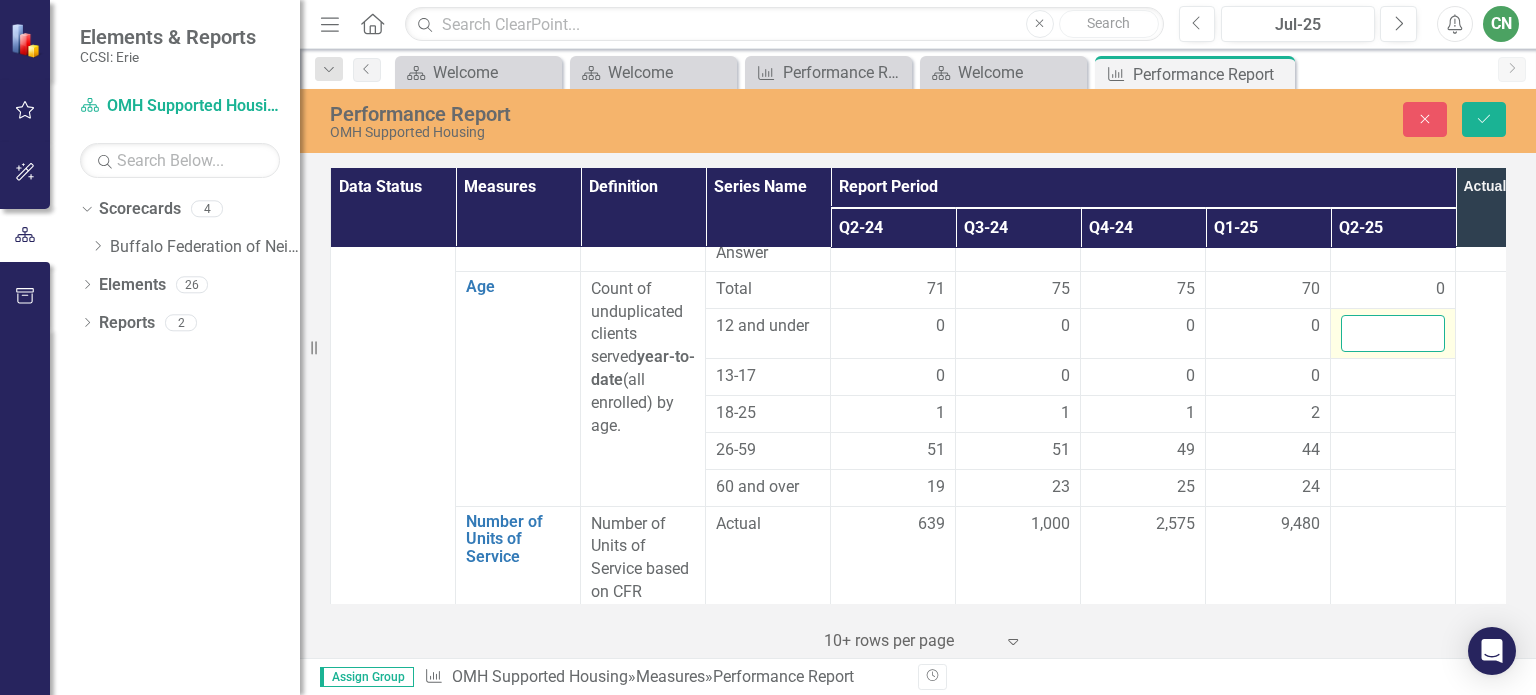 click at bounding box center [1393, 333] 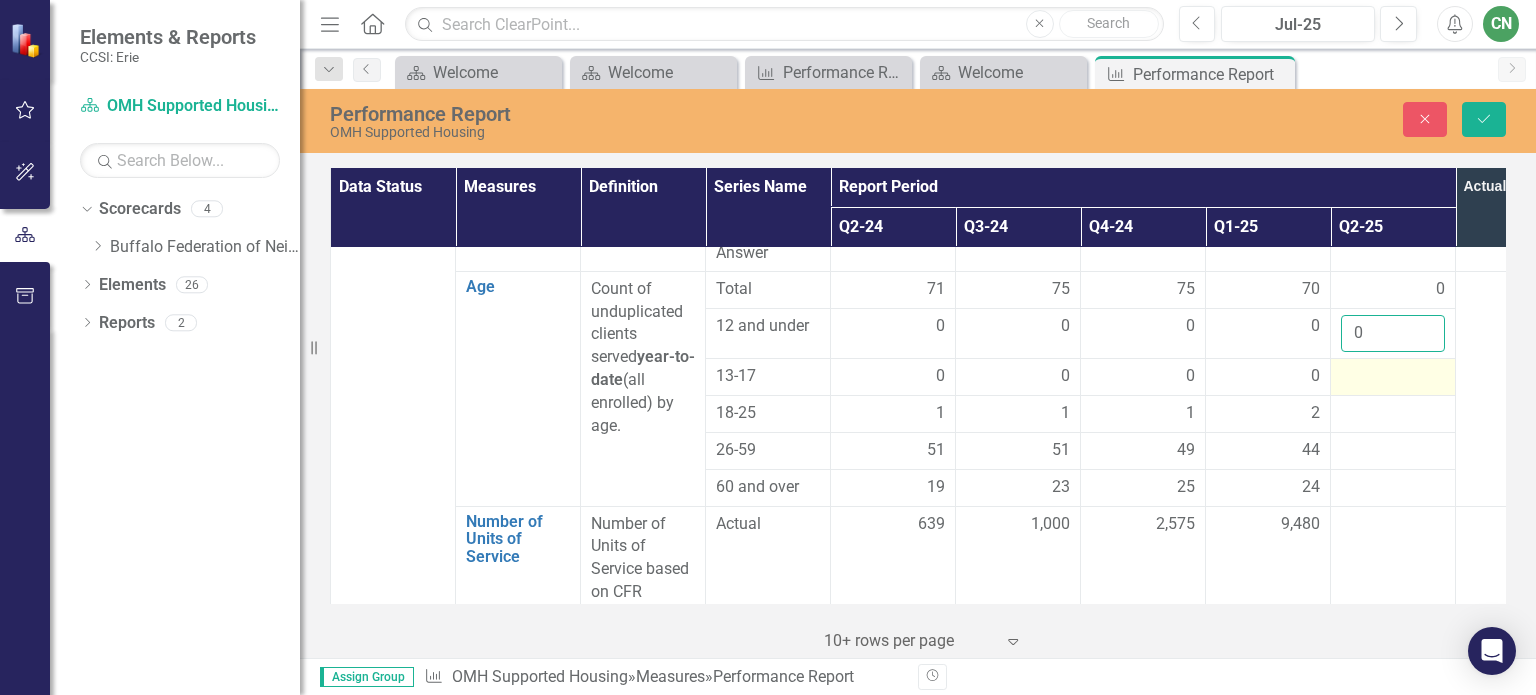 type on "0" 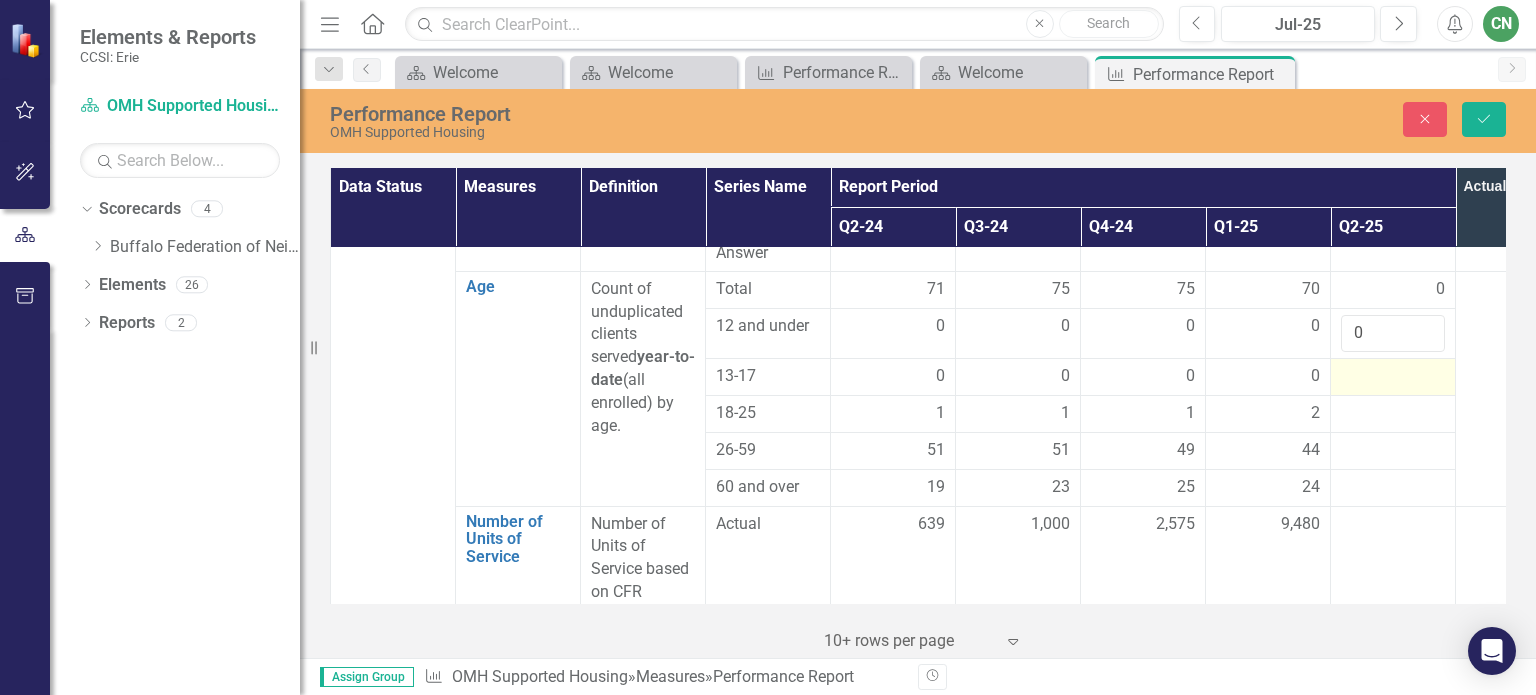 click at bounding box center [1393, 377] 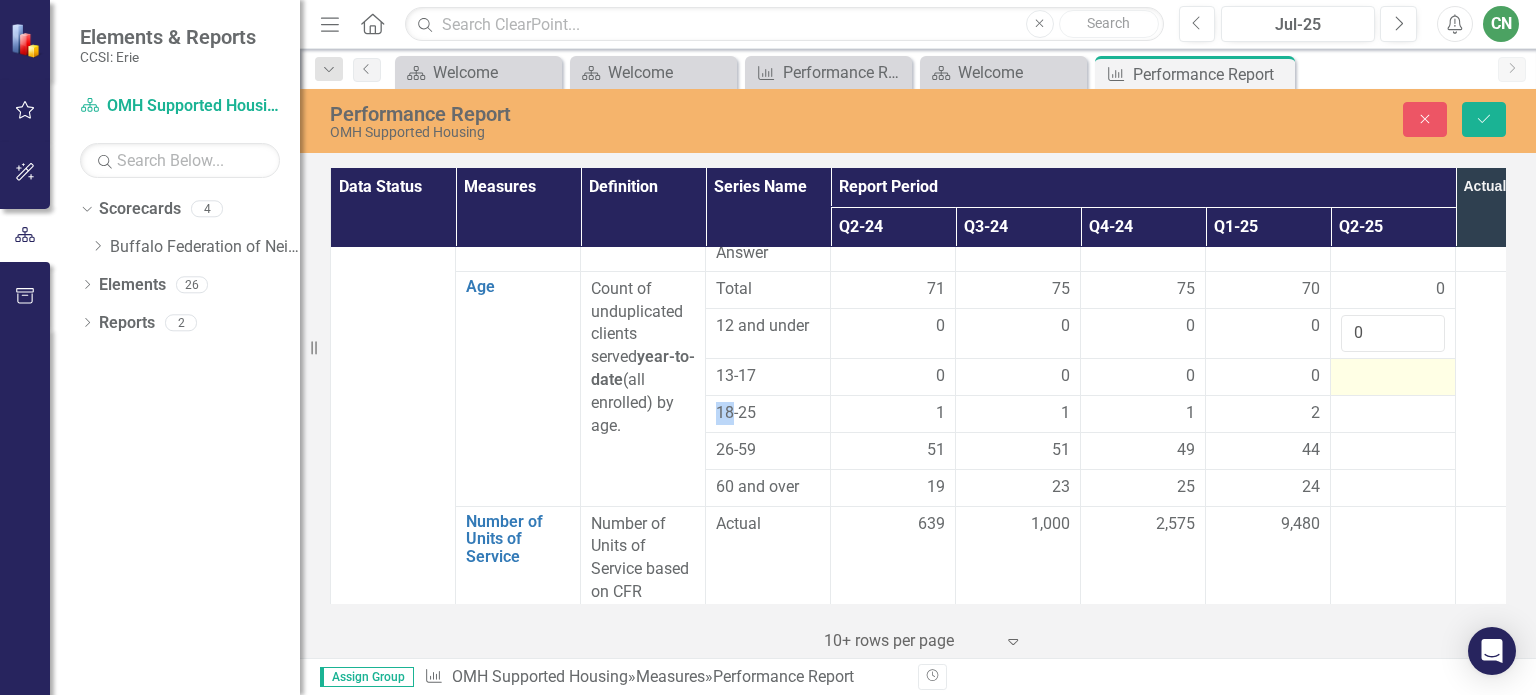 click at bounding box center (1393, 377) 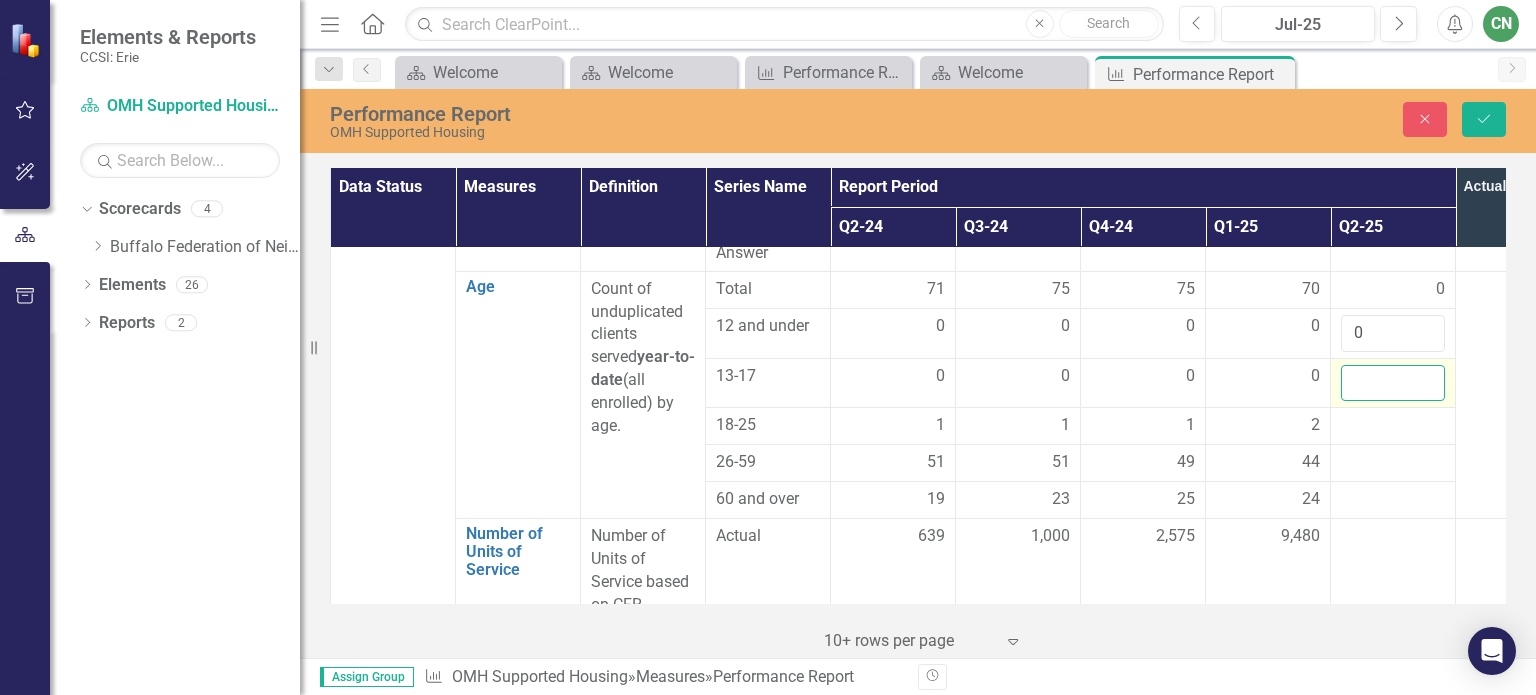 click at bounding box center (1393, 383) 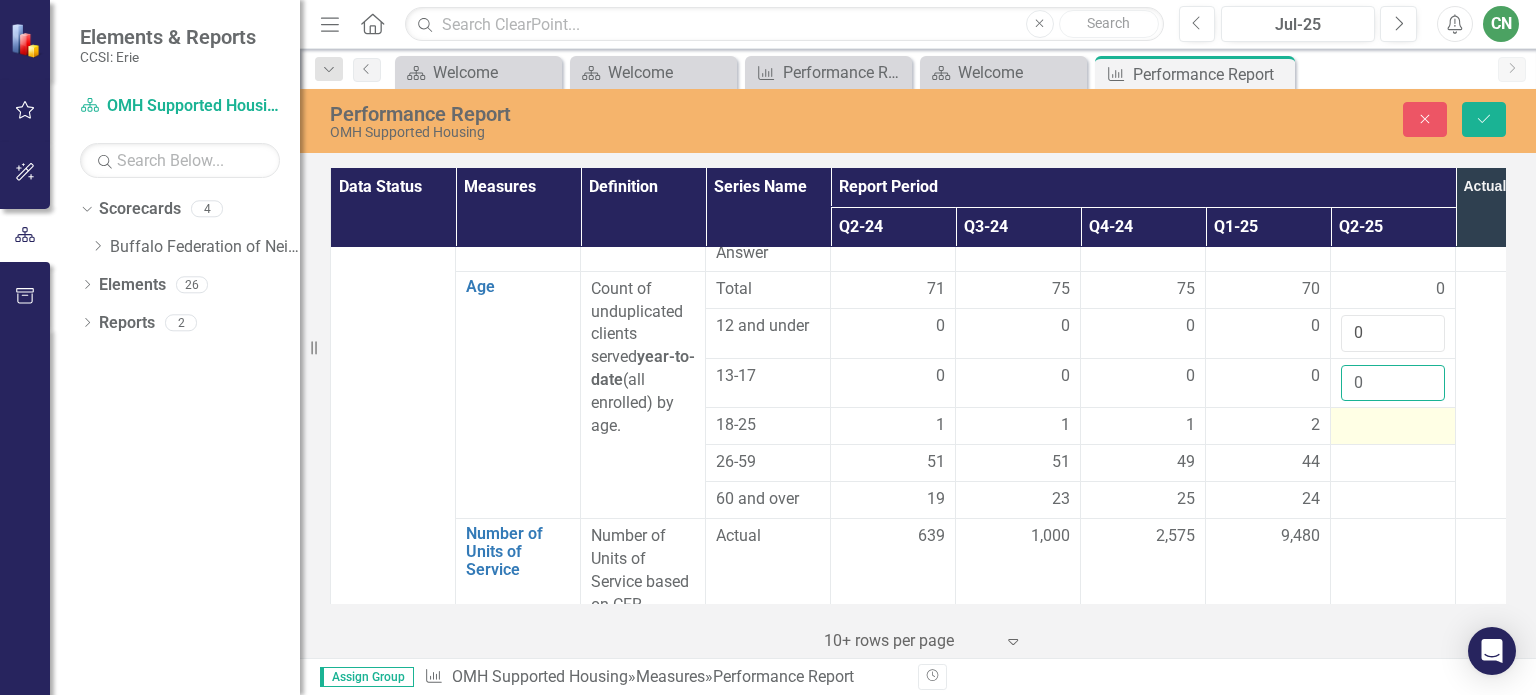 type on "0" 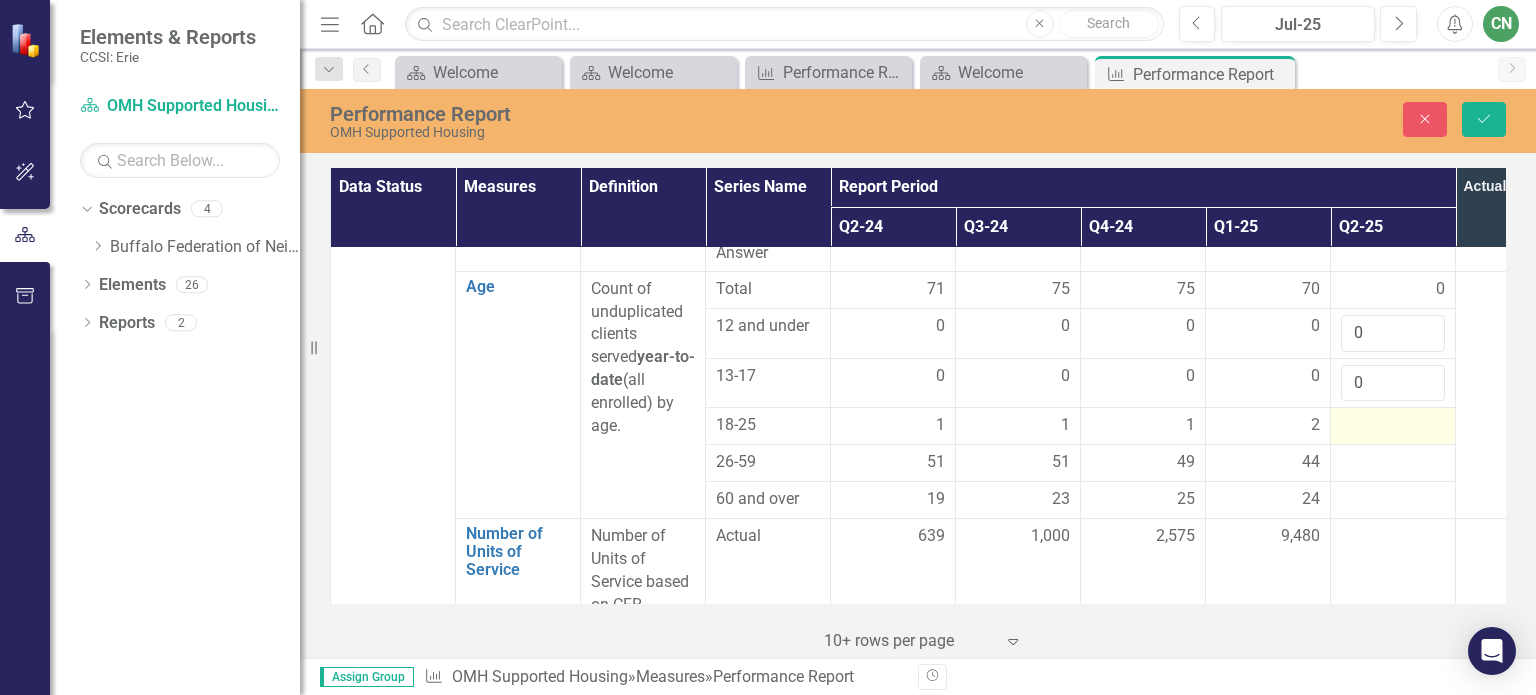 click at bounding box center (1393, 426) 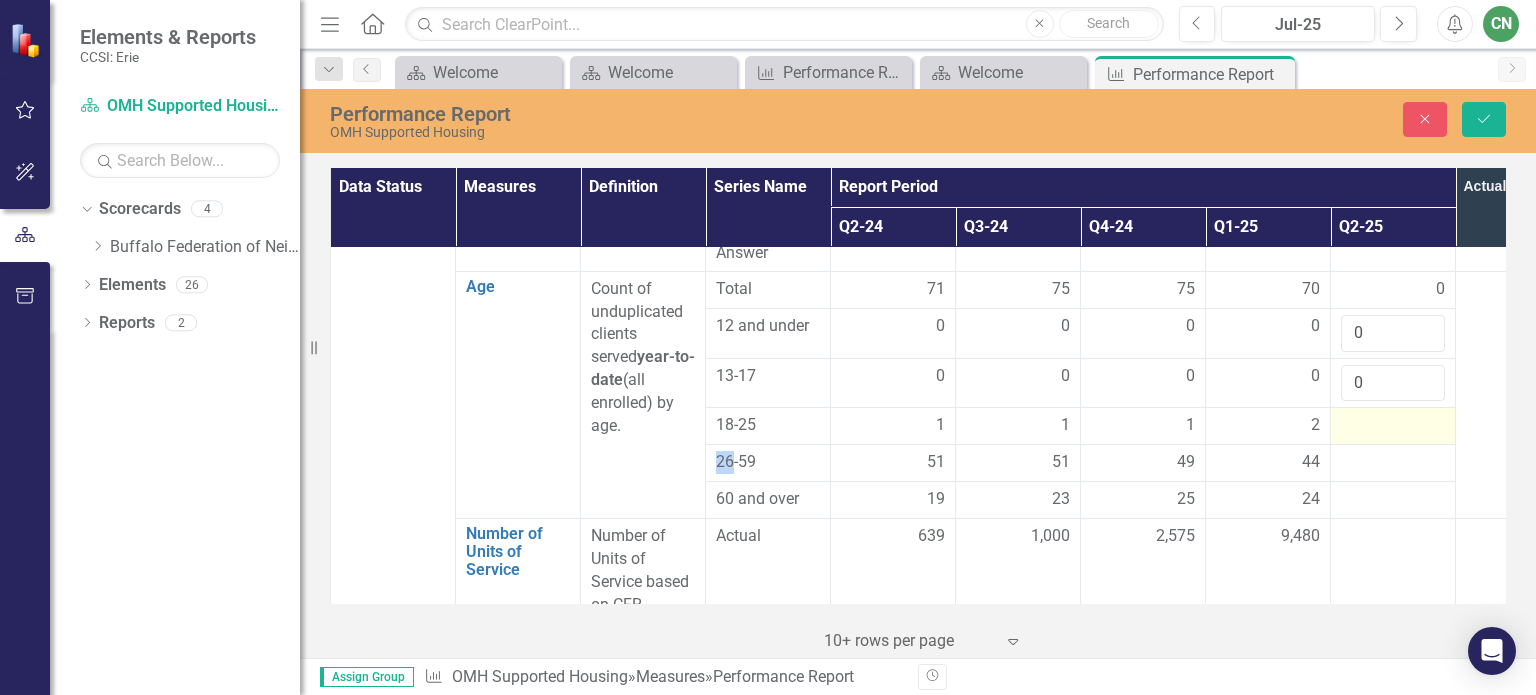 click at bounding box center [1393, 426] 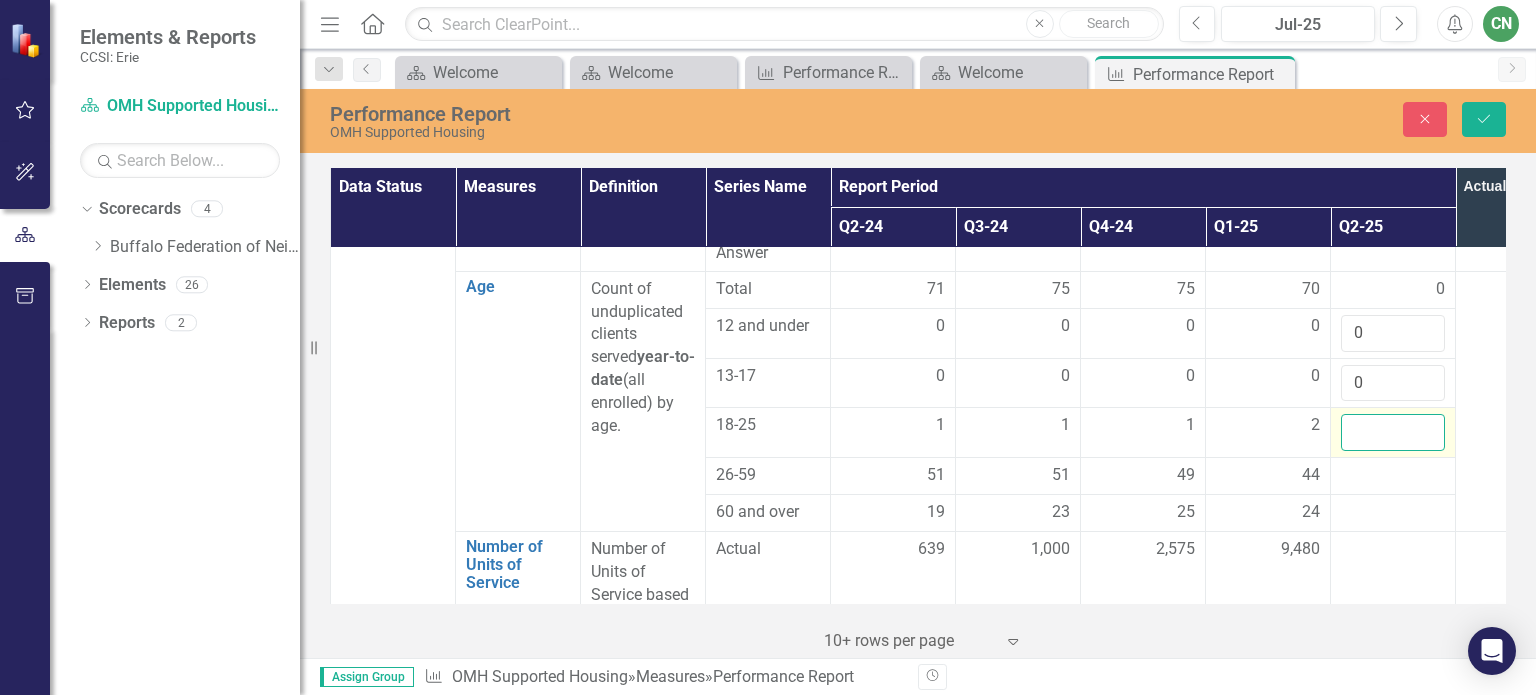 click at bounding box center (1393, 432) 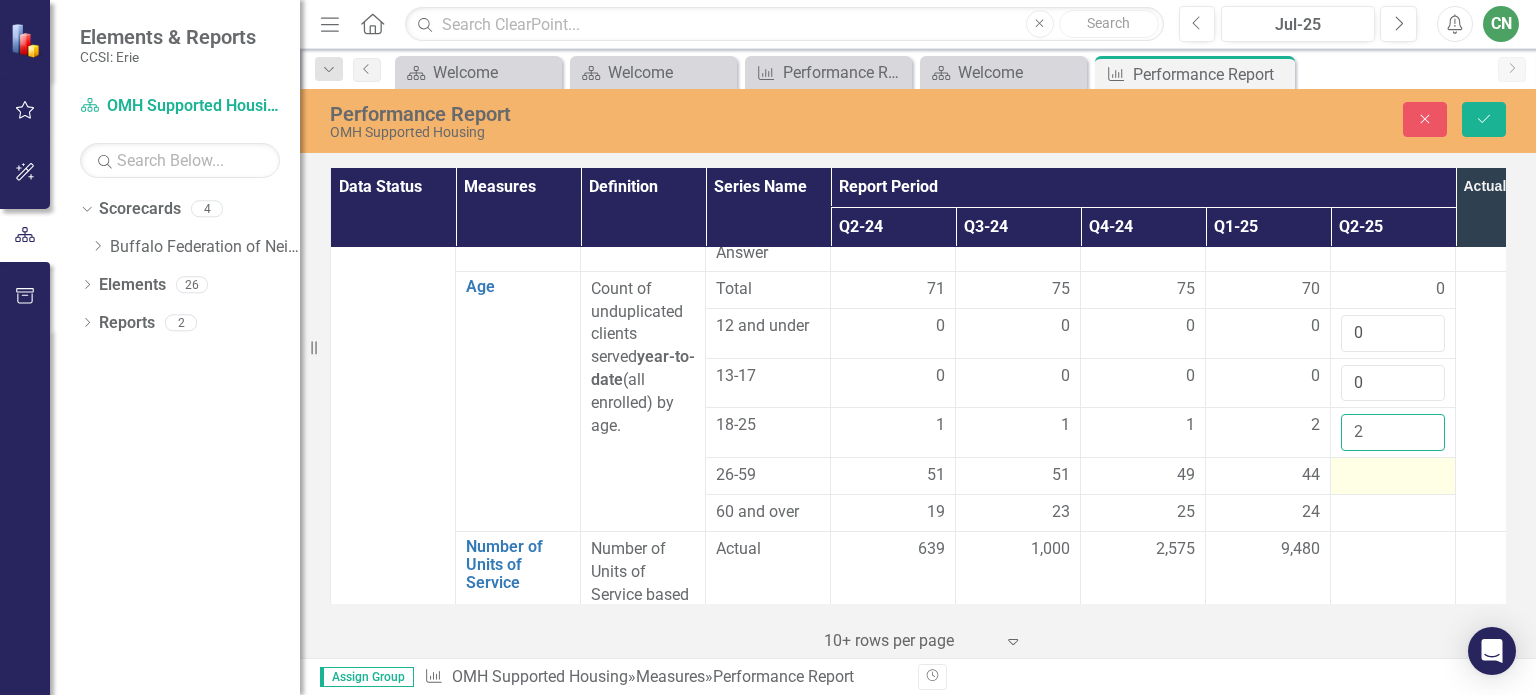 type on "2" 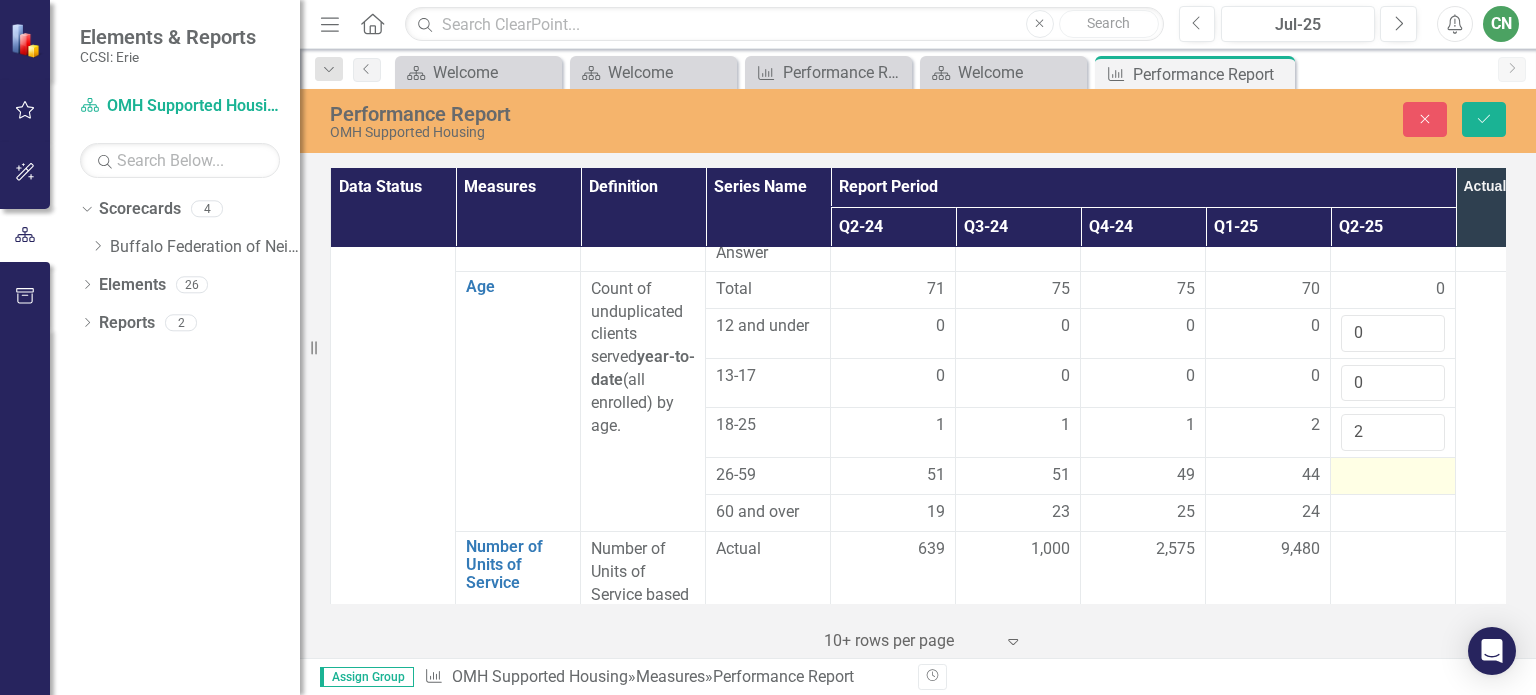 click at bounding box center (1393, 476) 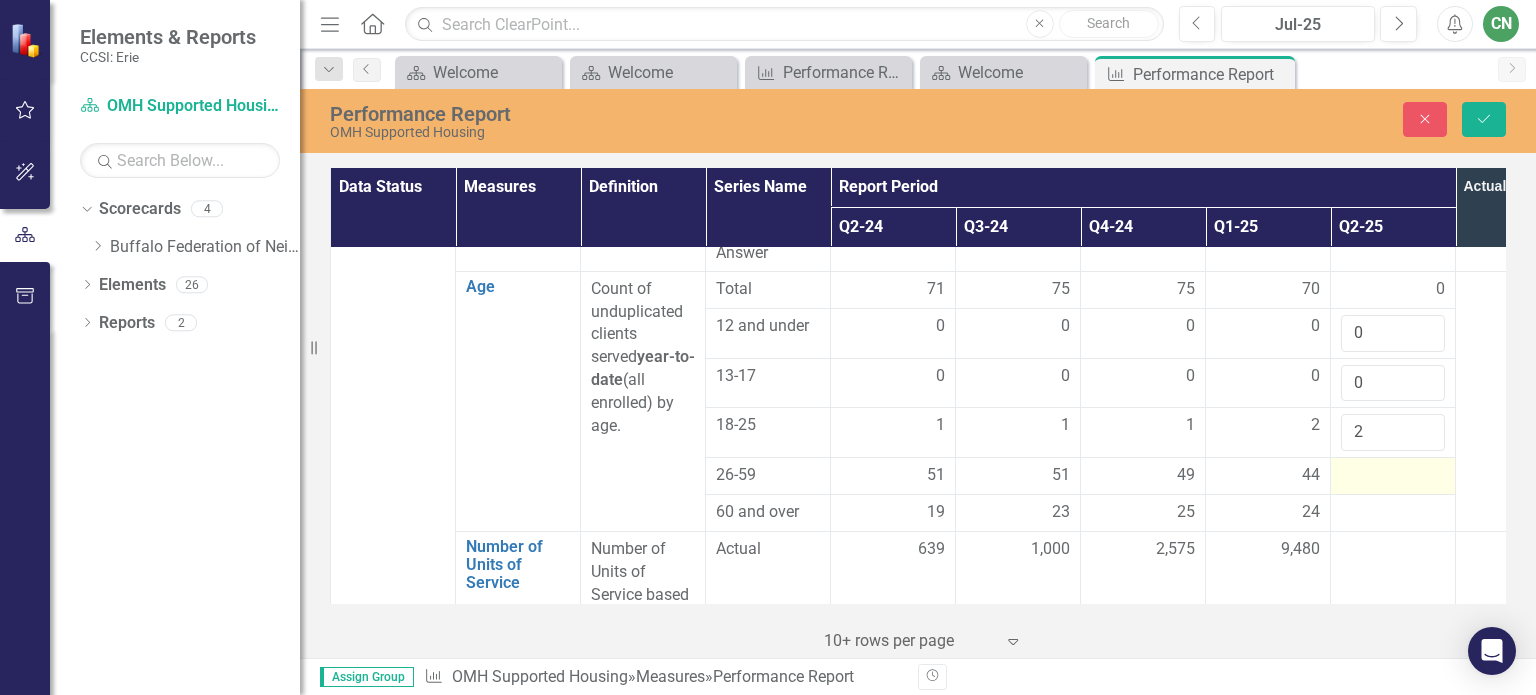 click at bounding box center (1393, 476) 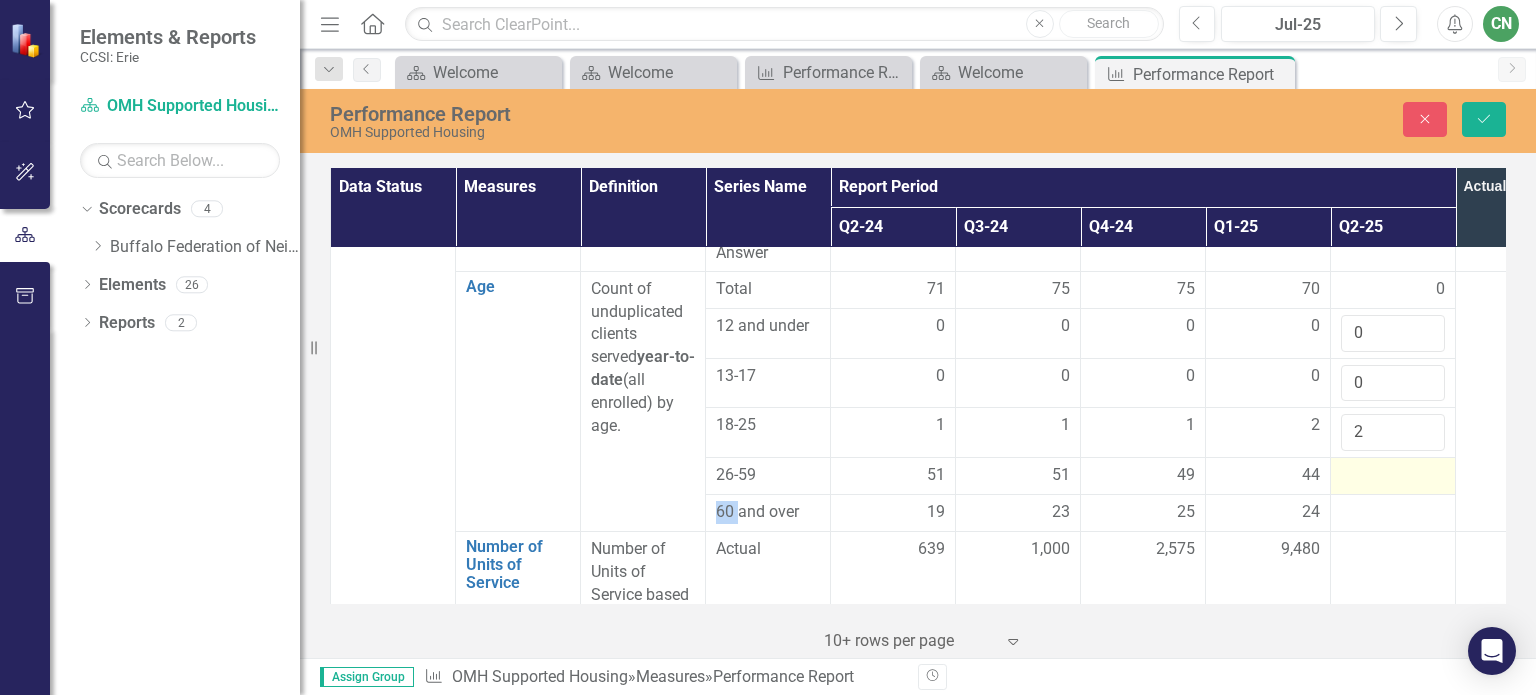 click at bounding box center [1393, 476] 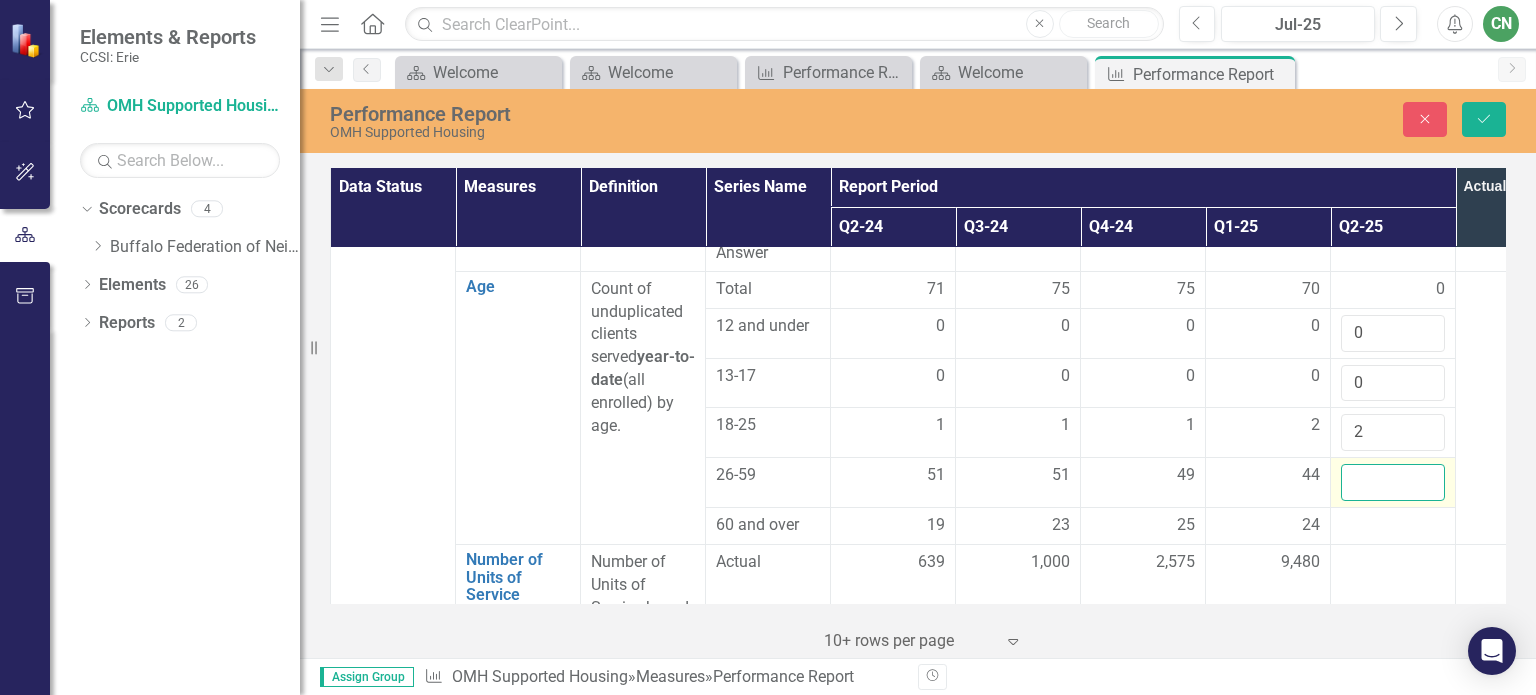 click at bounding box center [1393, 482] 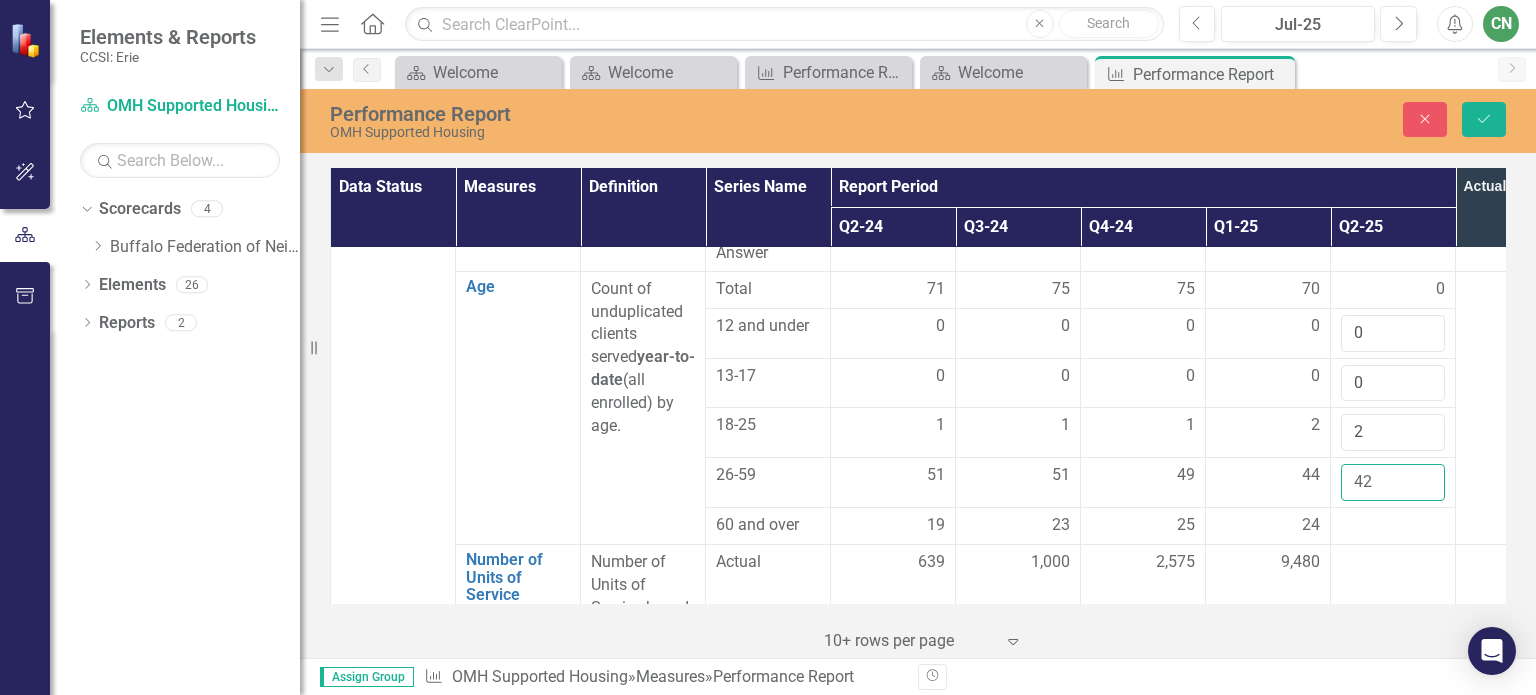 type on "42" 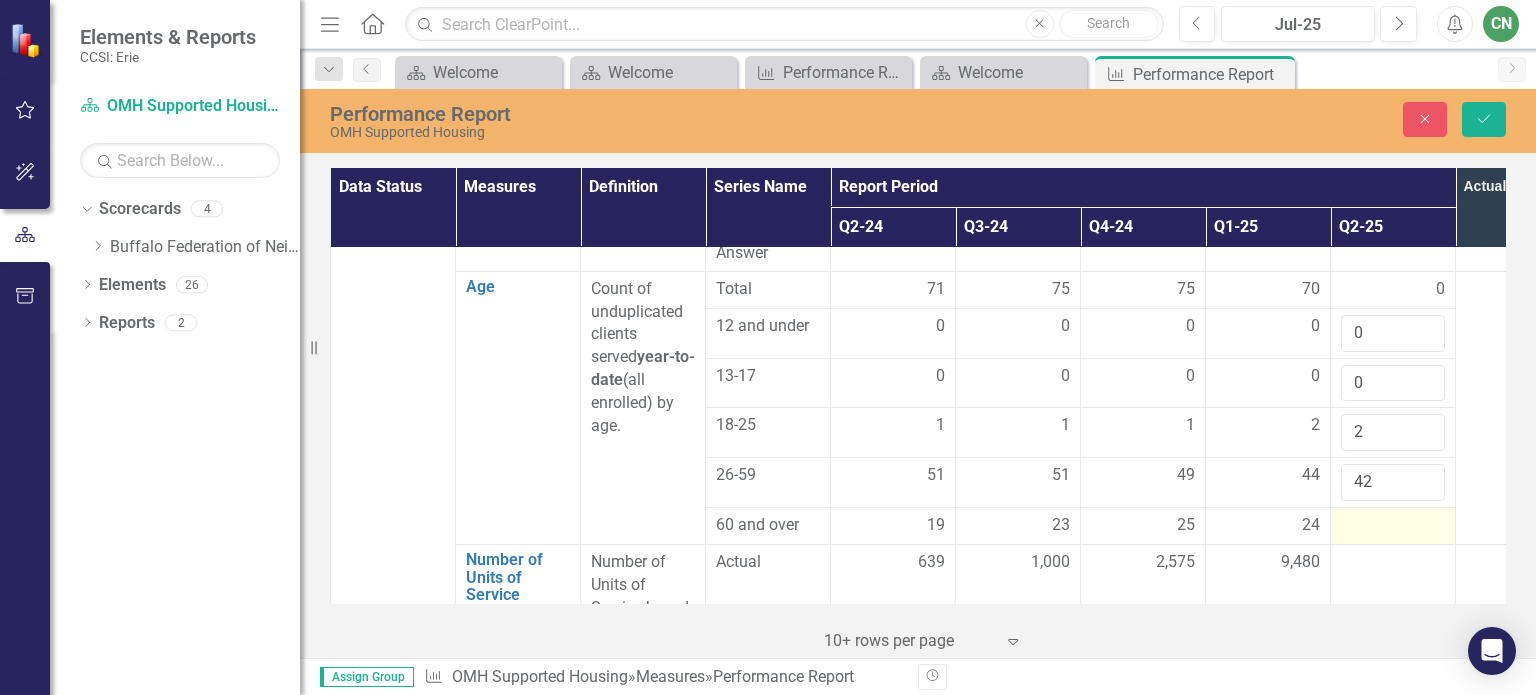 click at bounding box center (1393, 526) 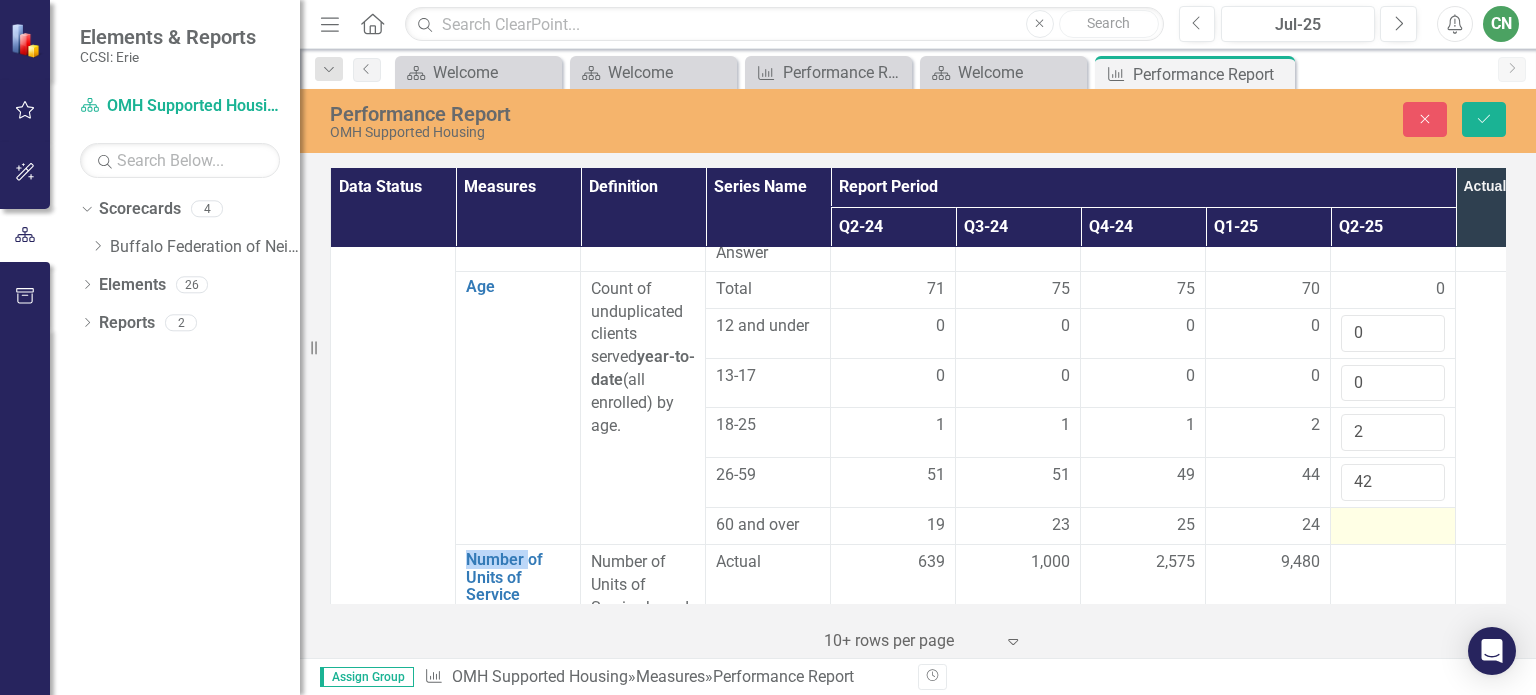 click at bounding box center (1393, 526) 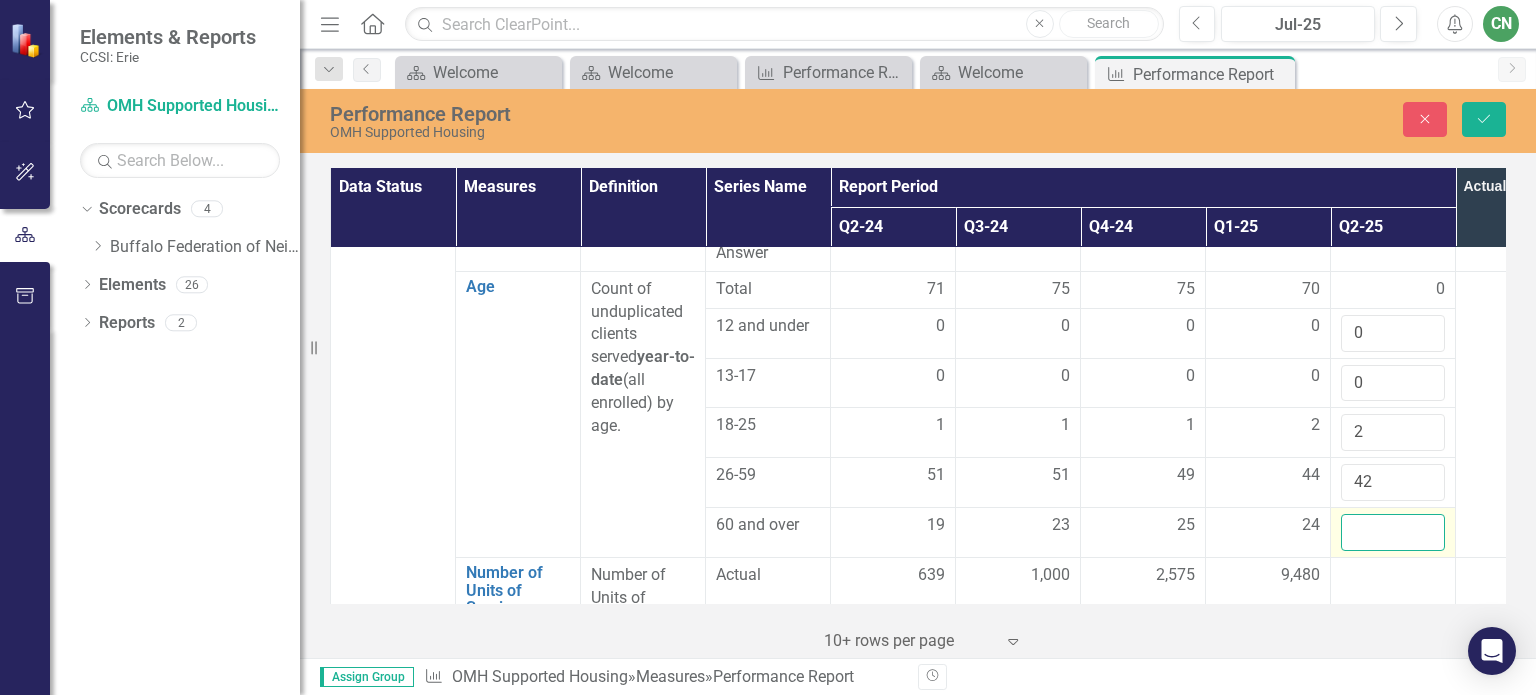 click at bounding box center [1393, 532] 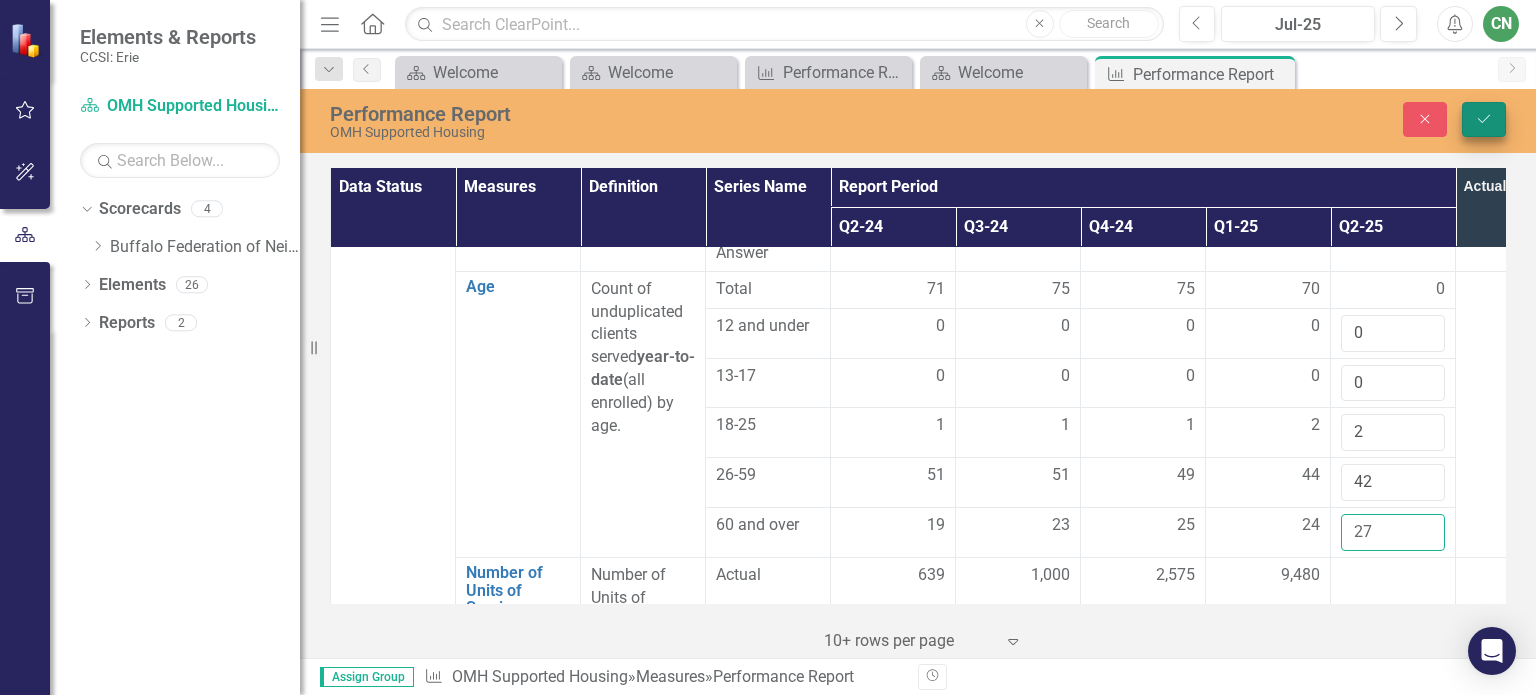 type on "27" 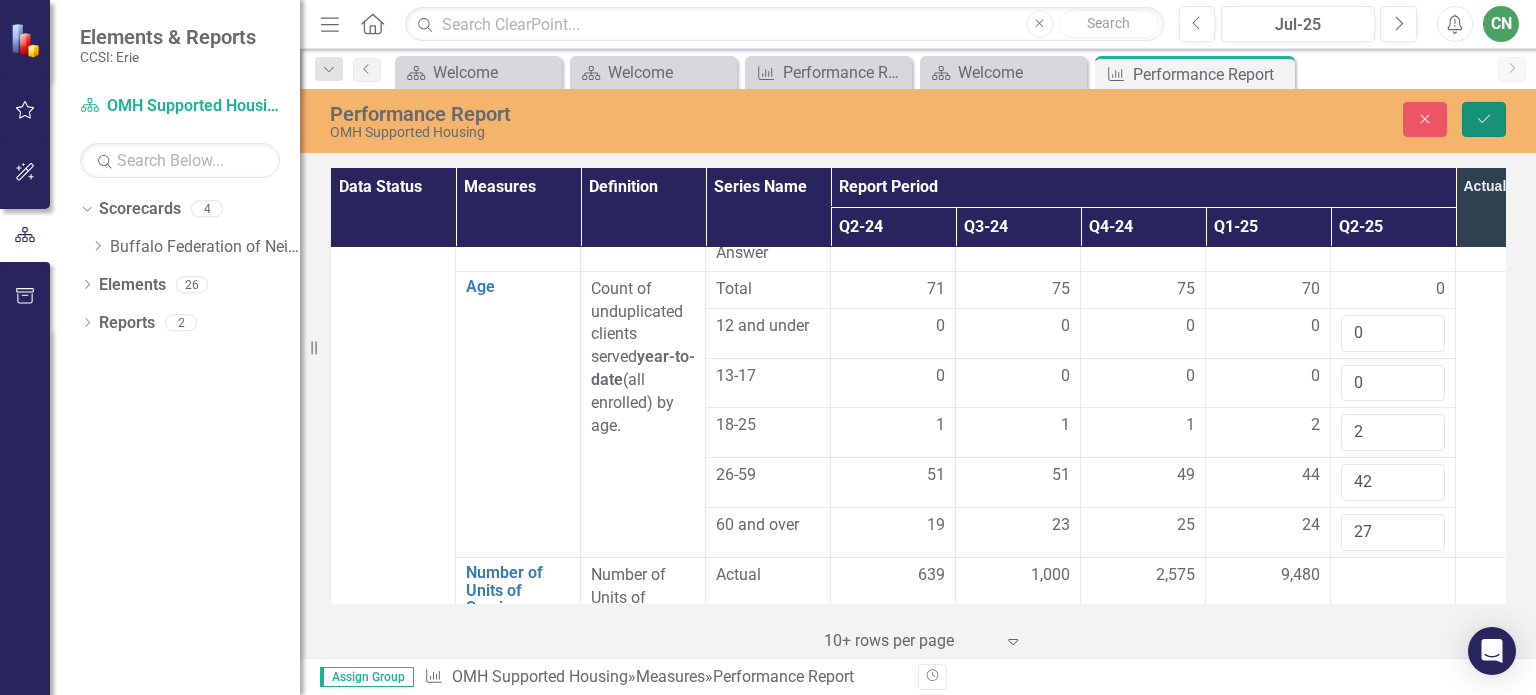 click on "Save" at bounding box center (1484, 119) 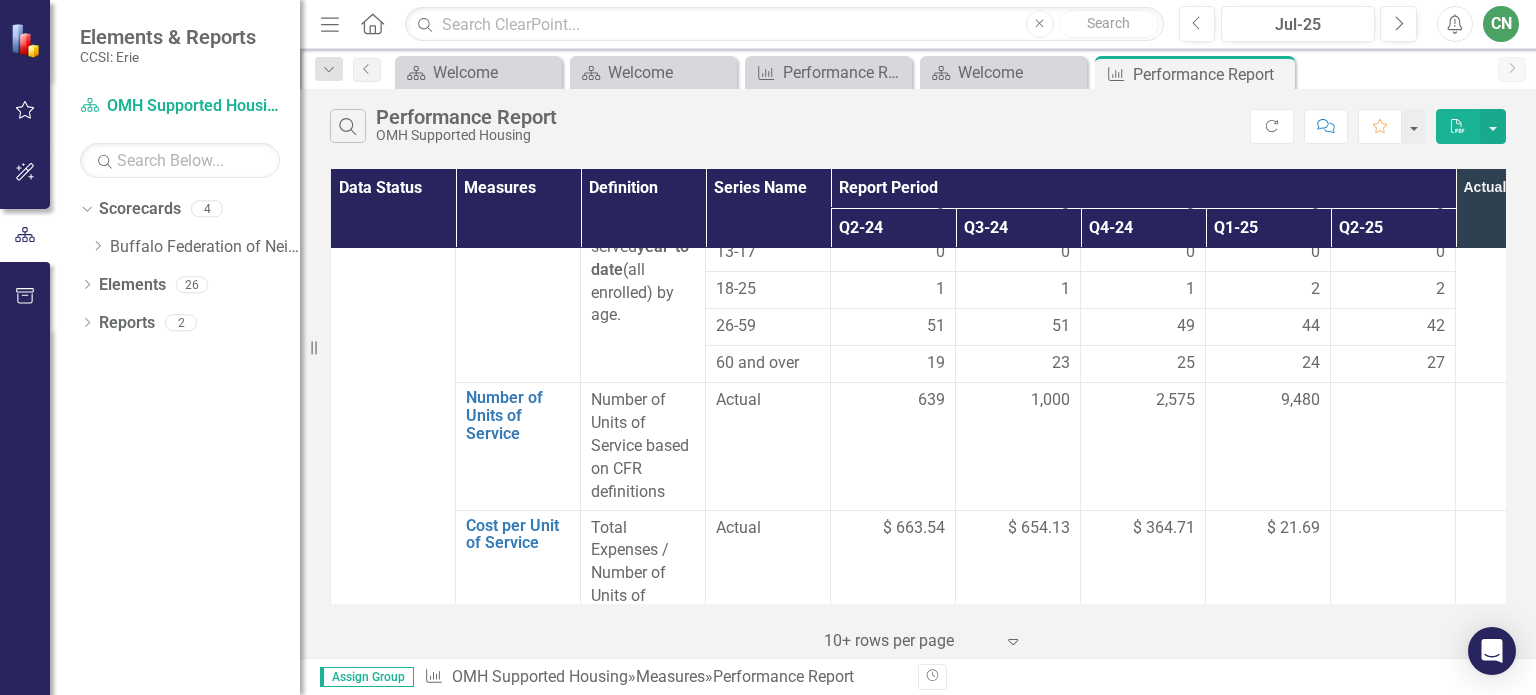 scroll, scrollTop: 1500, scrollLeft: 0, axis: vertical 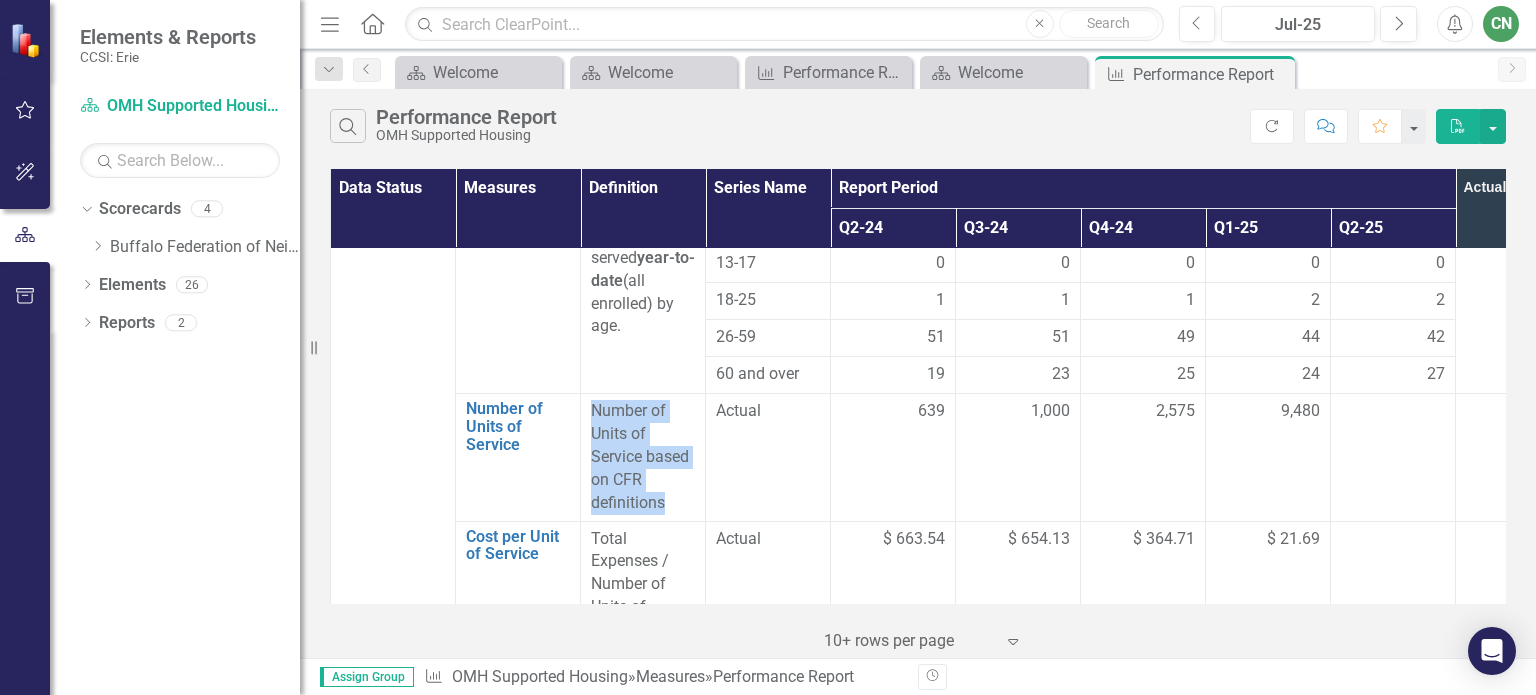 drag, startPoint x: 594, startPoint y: 410, endPoint x: 669, endPoint y: 502, distance: 118.69709 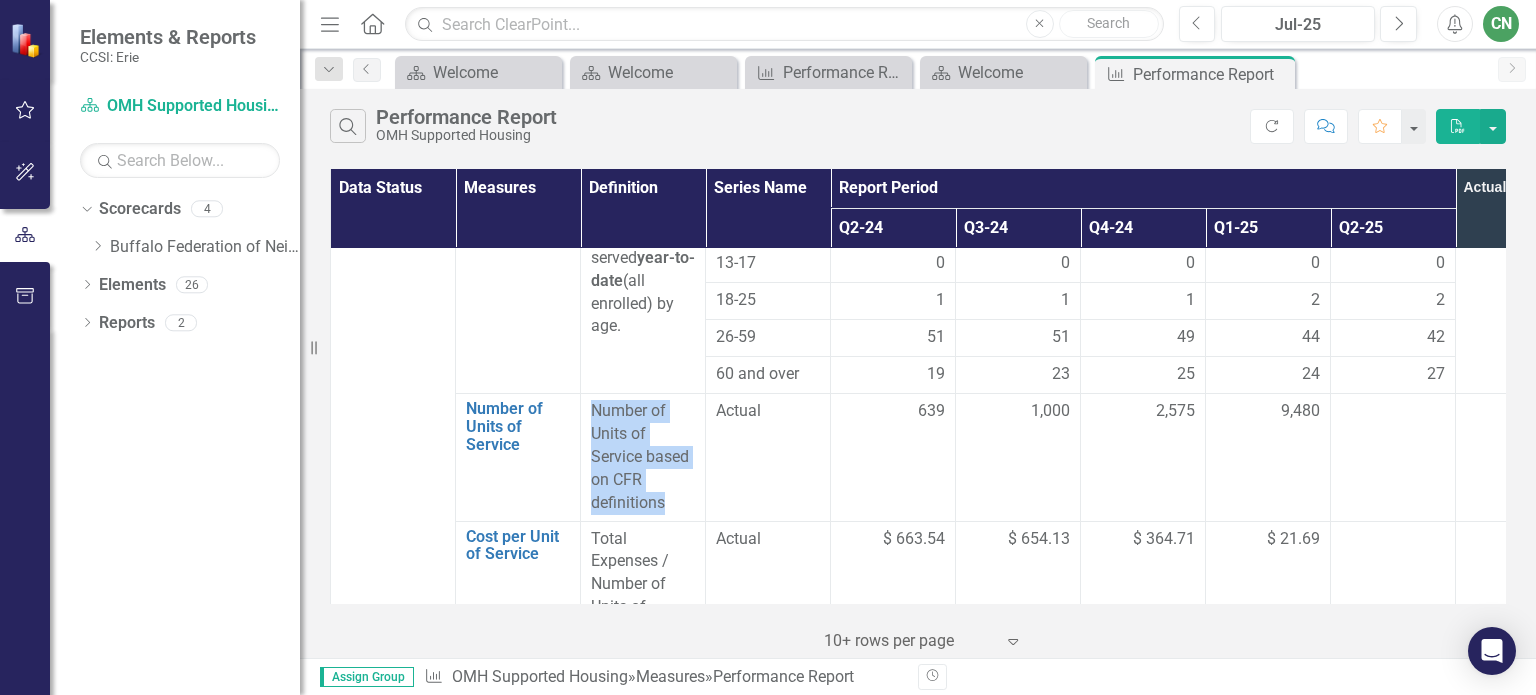 click on "Number of Units of Service based on CFR definitions" at bounding box center (643, 457) 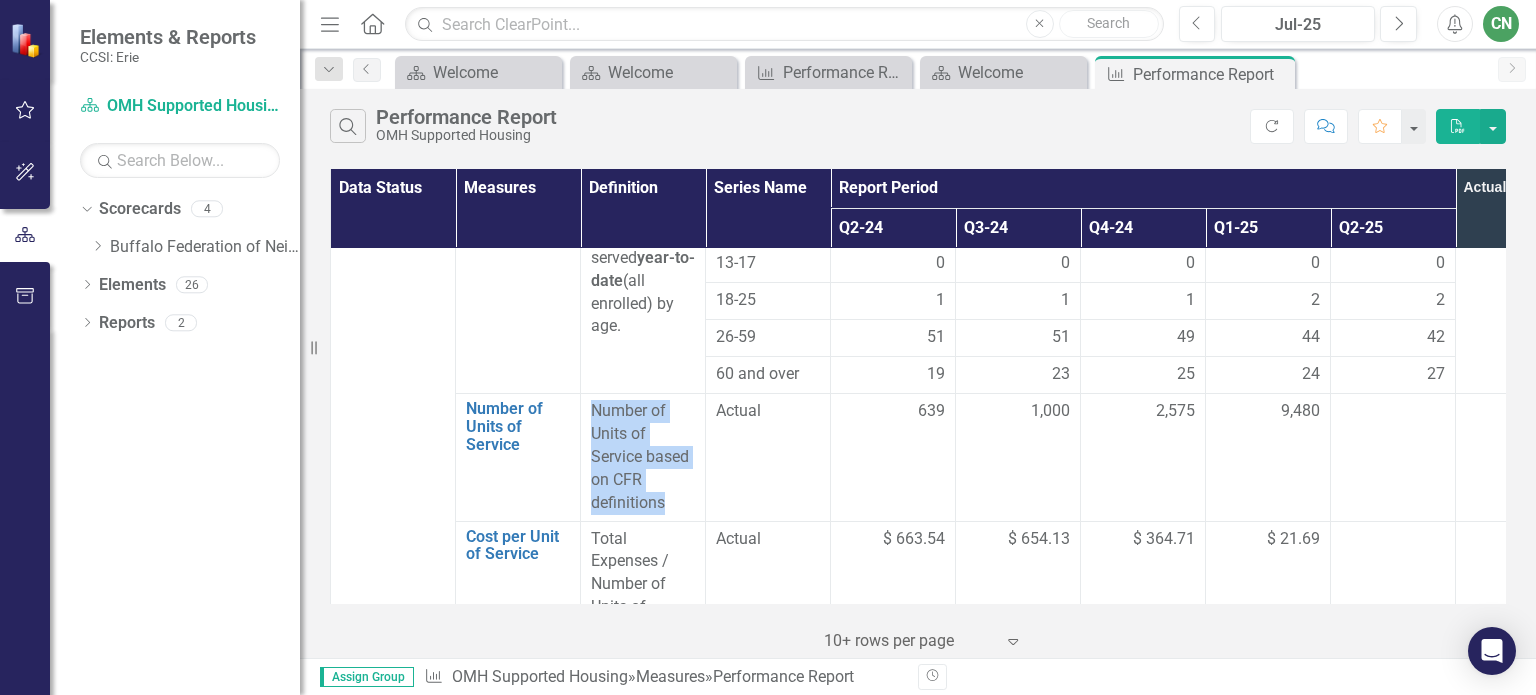 copy on "Number of Units of Service based on CFR definitions" 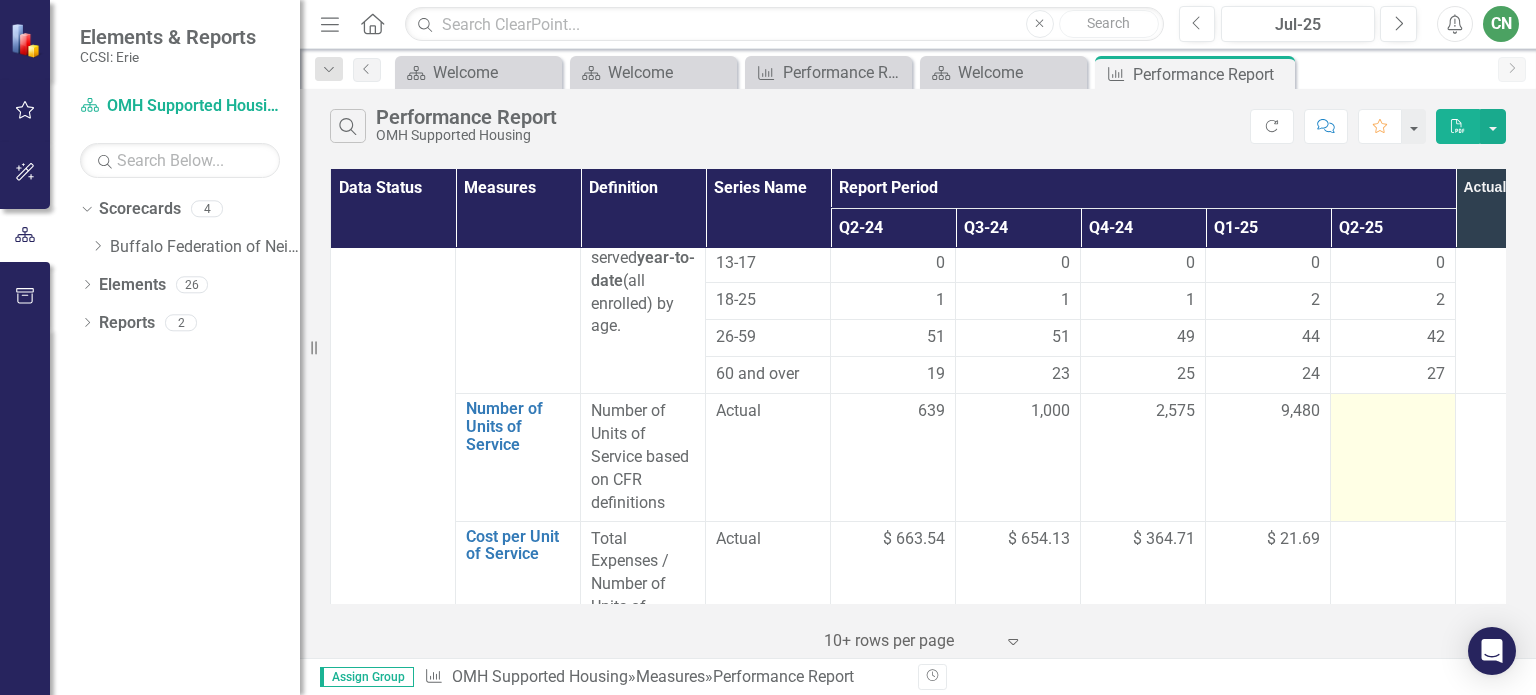 click at bounding box center (1393, 412) 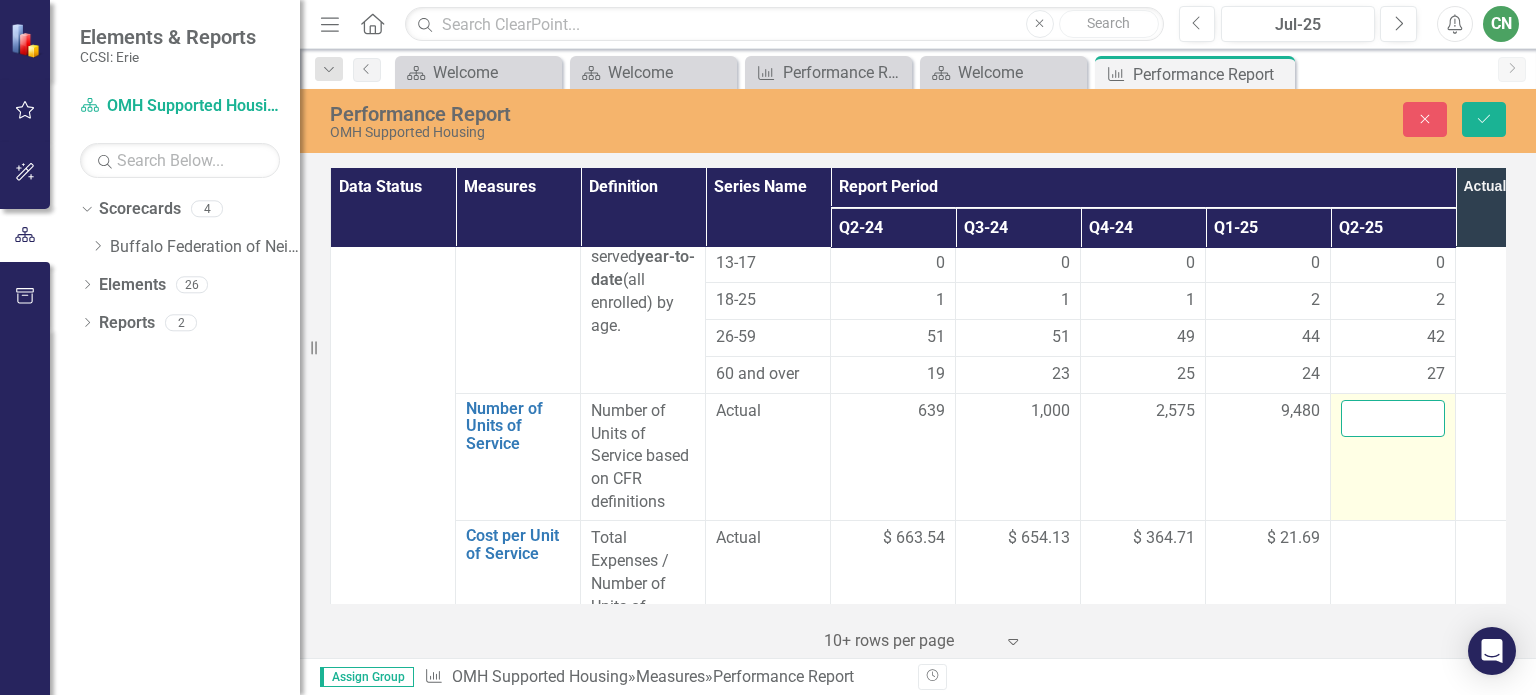 click at bounding box center [1393, 418] 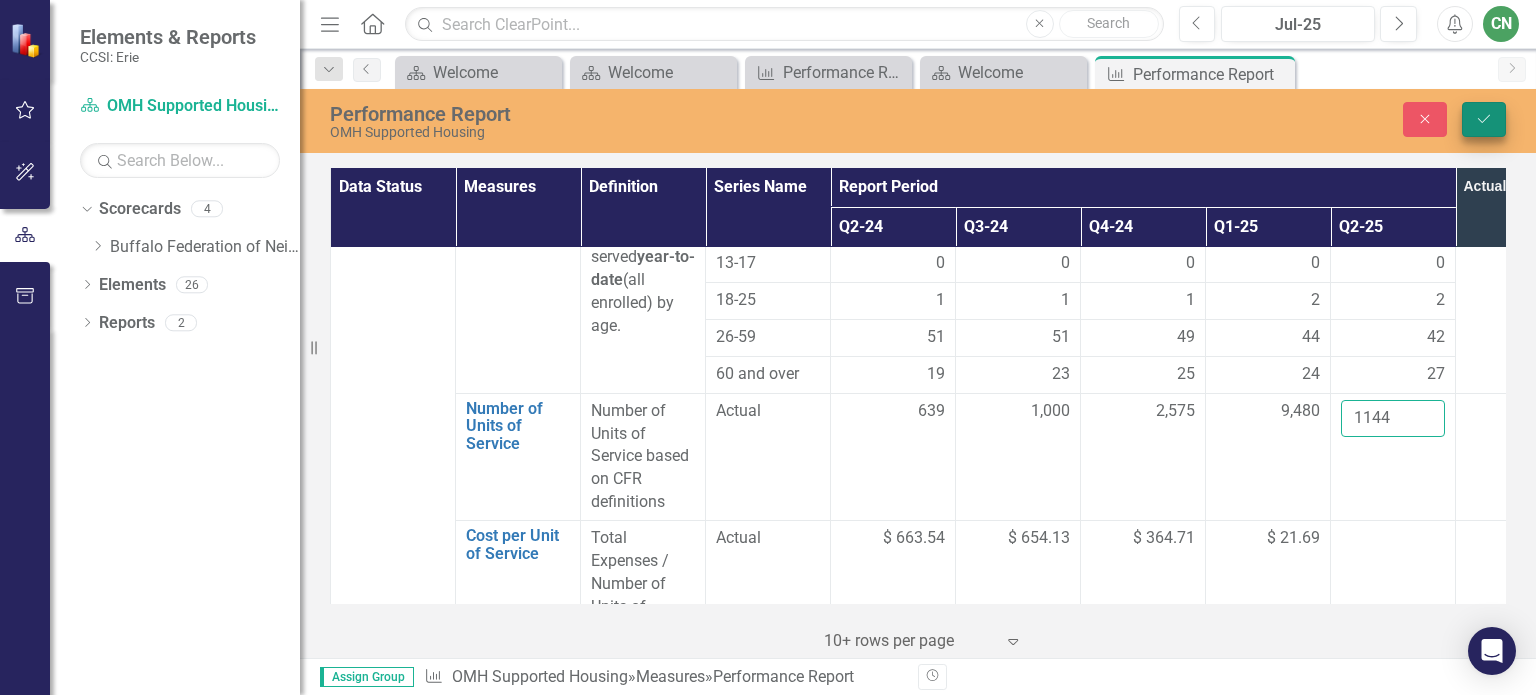 type on "1144" 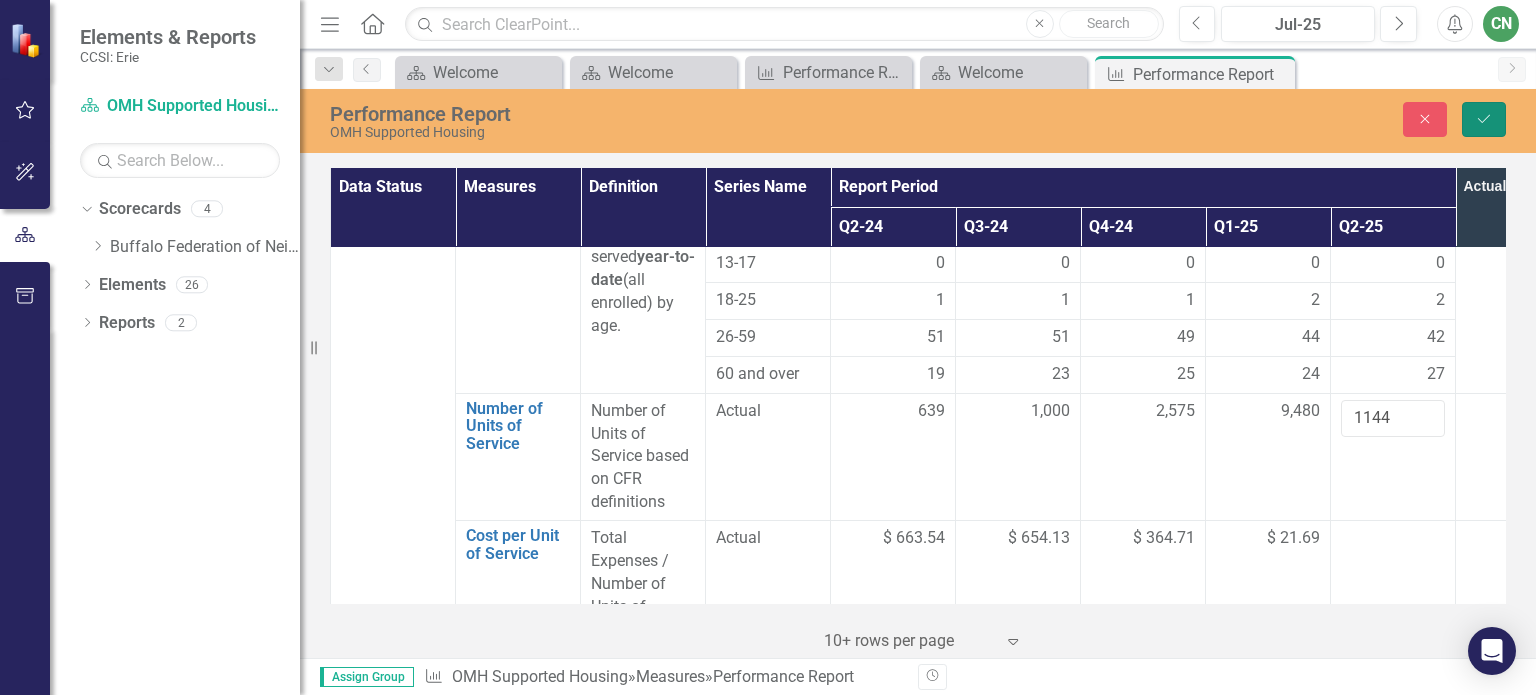 click on "Save" 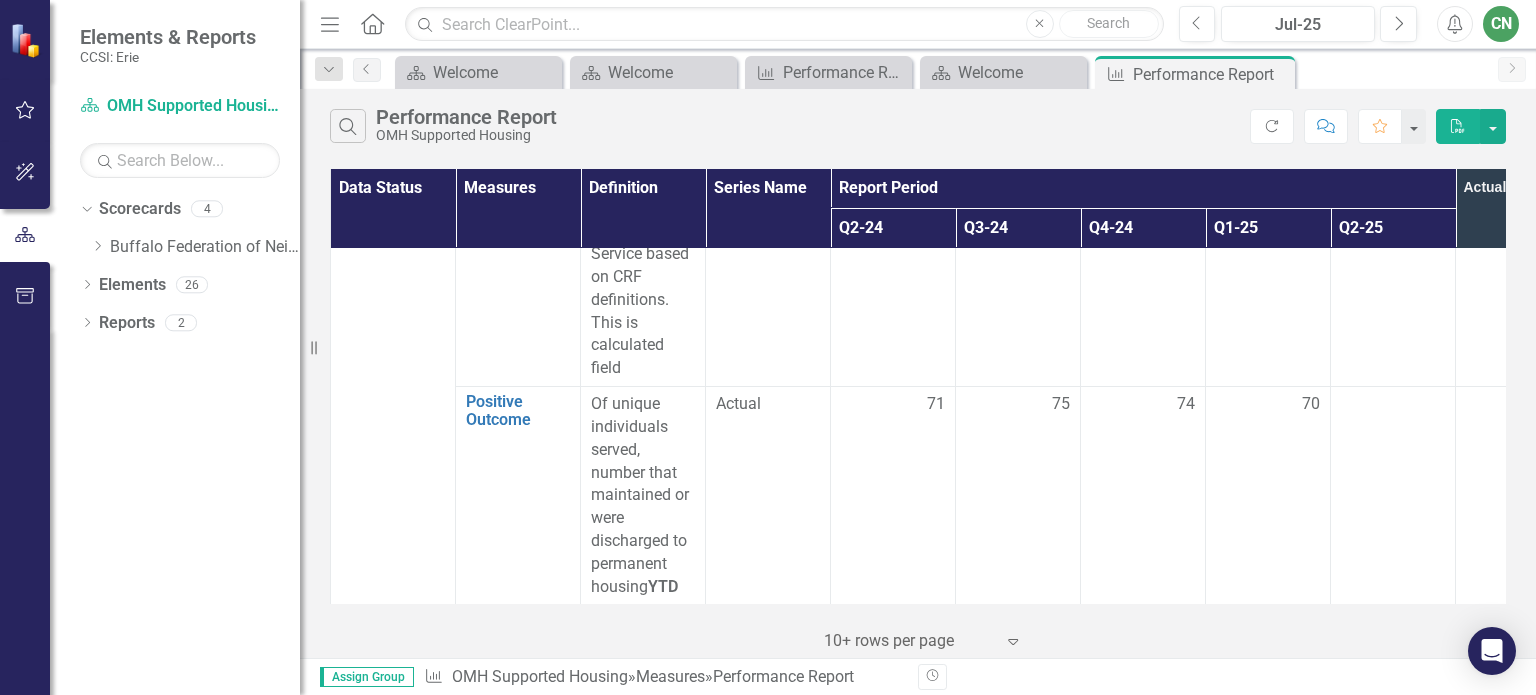 scroll, scrollTop: 1900, scrollLeft: 0, axis: vertical 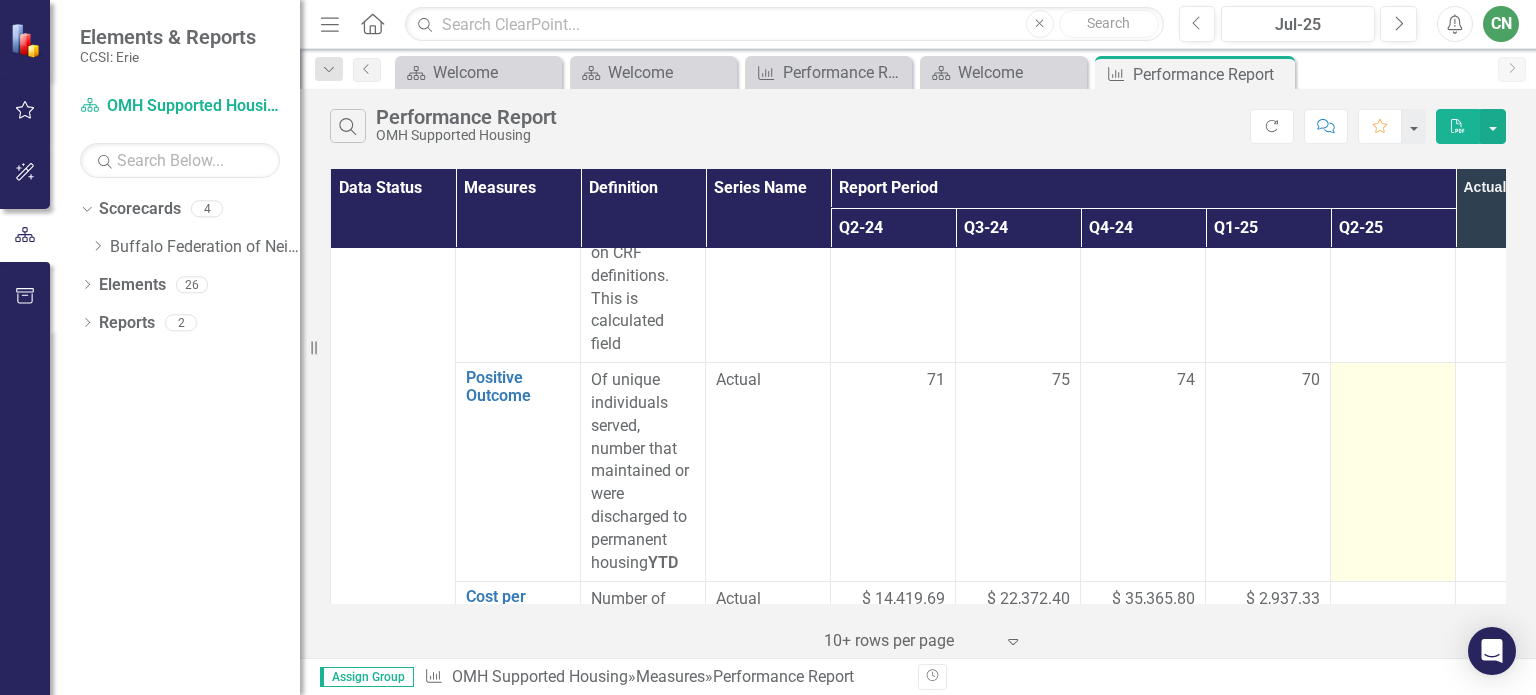 click at bounding box center (1393, 381) 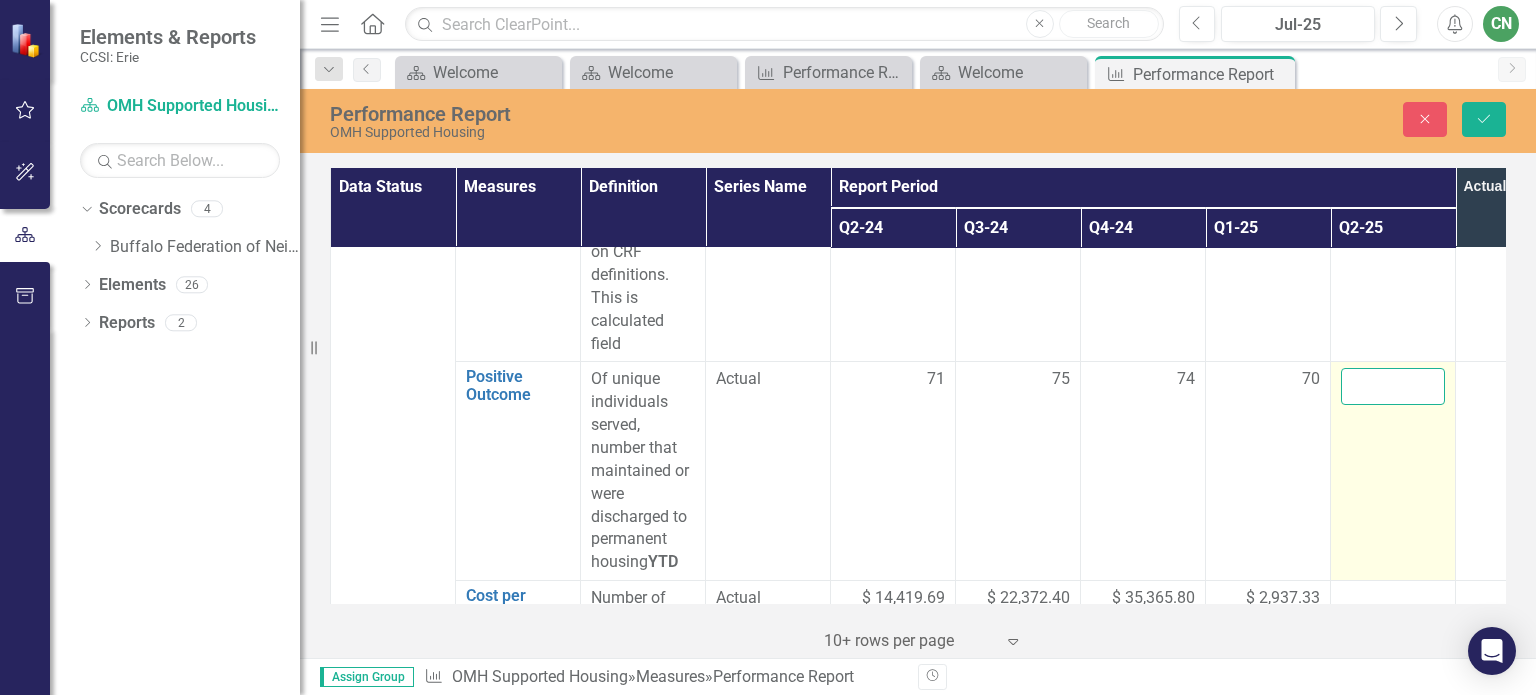 click at bounding box center [1393, 386] 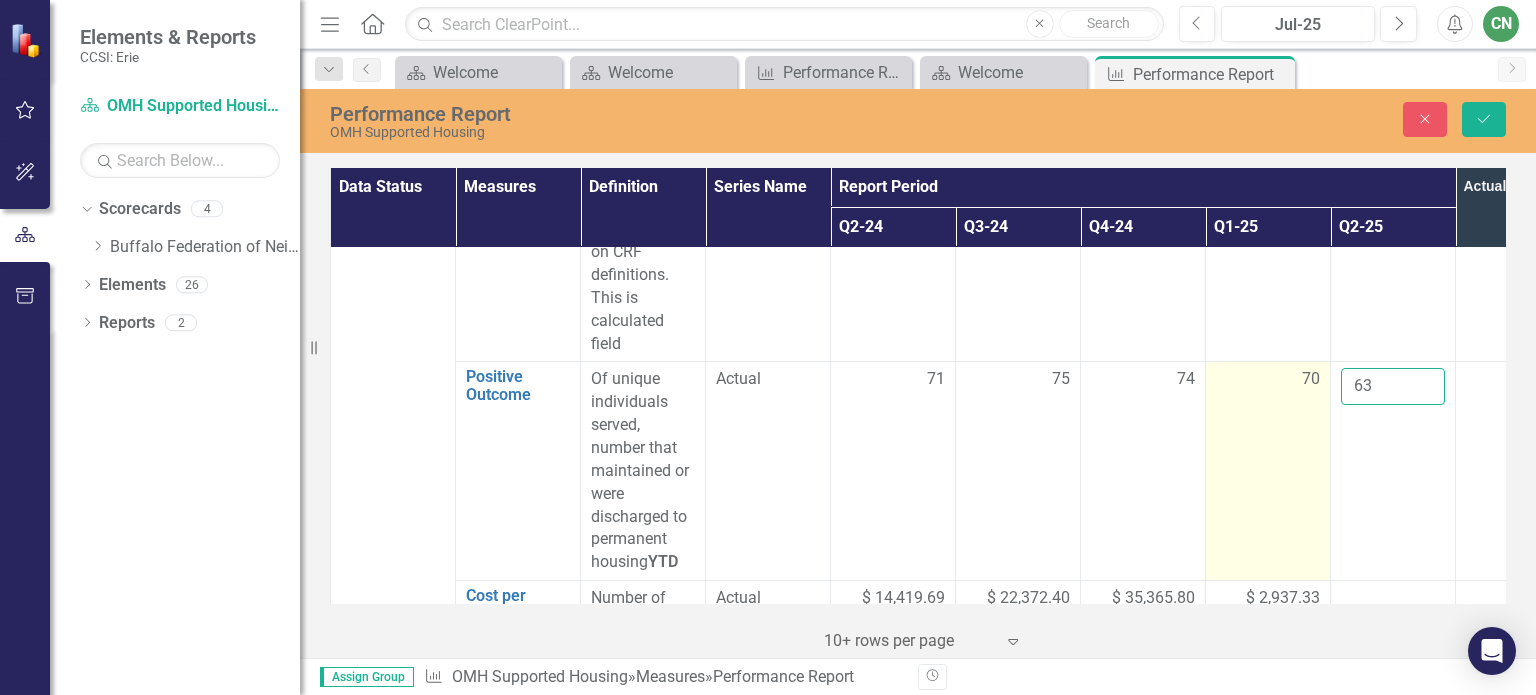 type on "63" 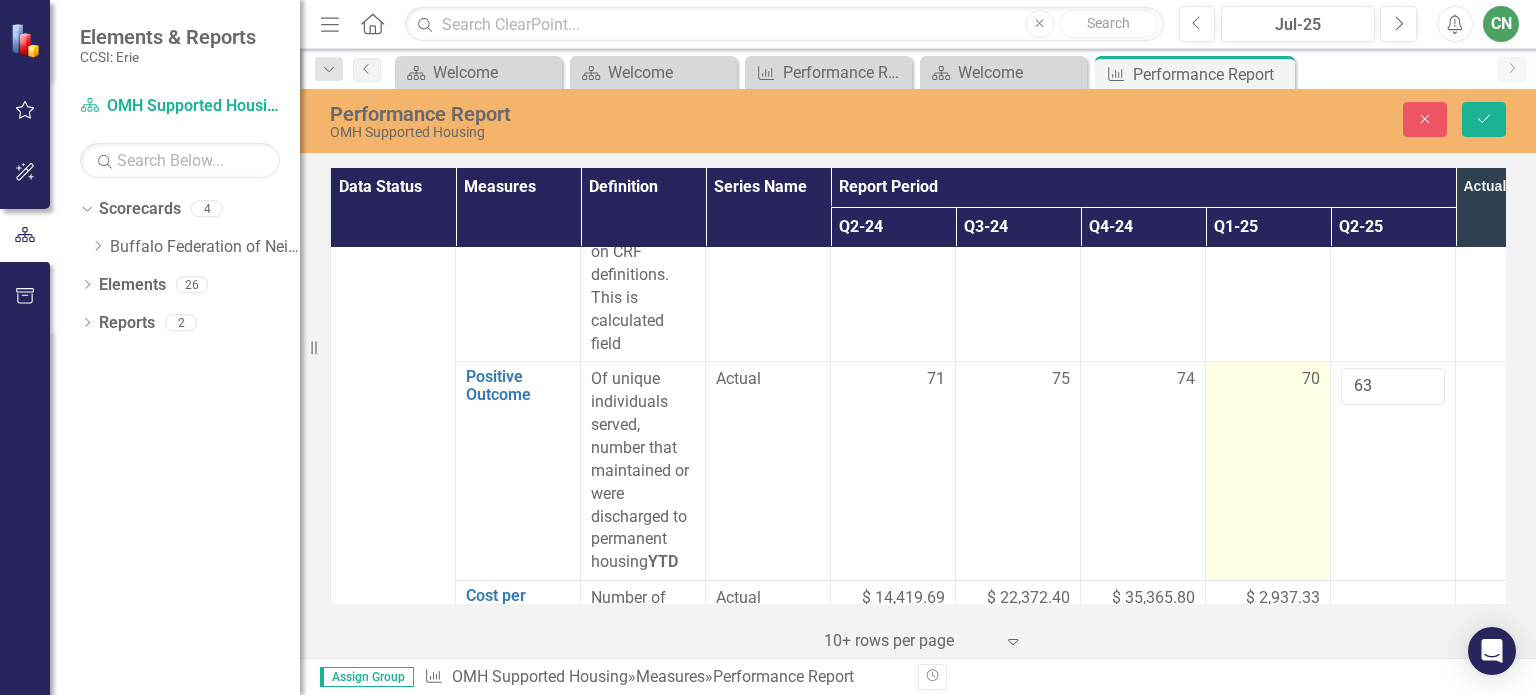 click on "70" at bounding box center (1268, 471) 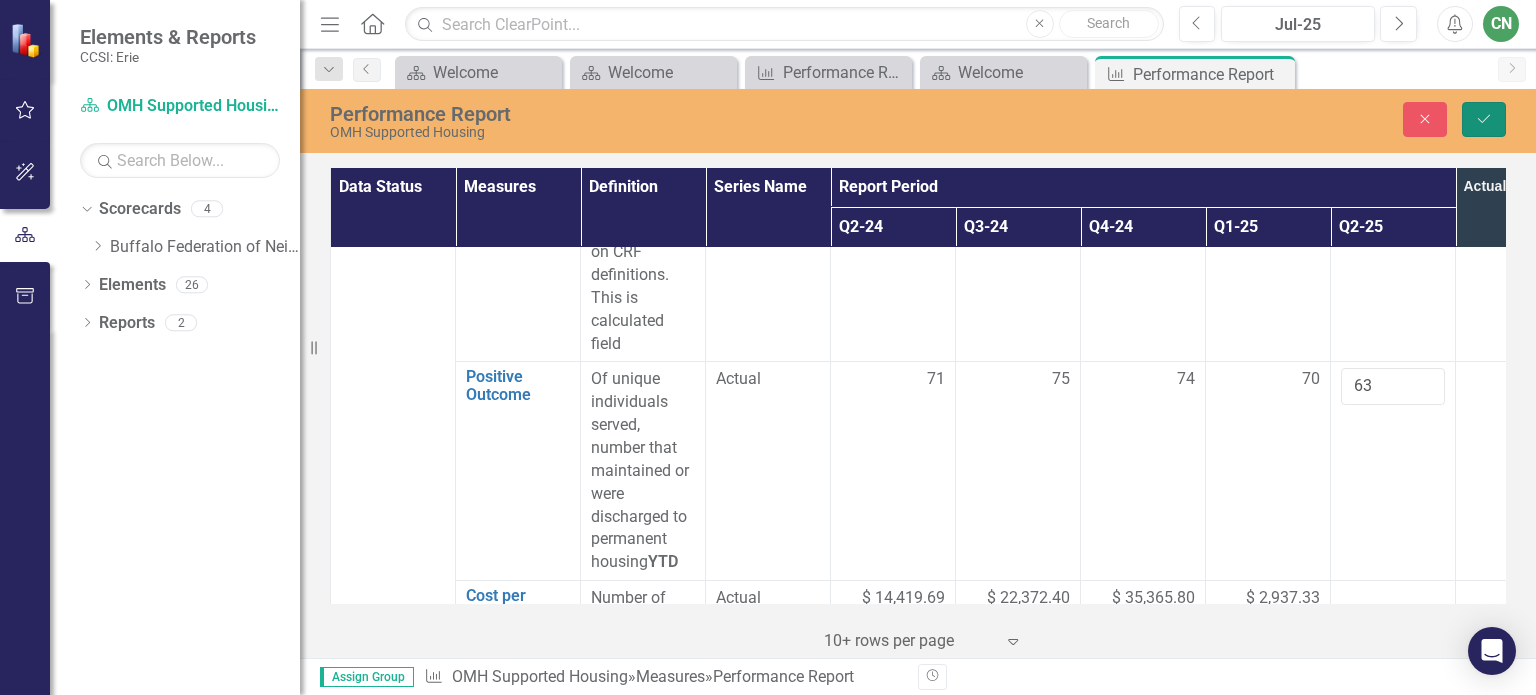 click on "Save" 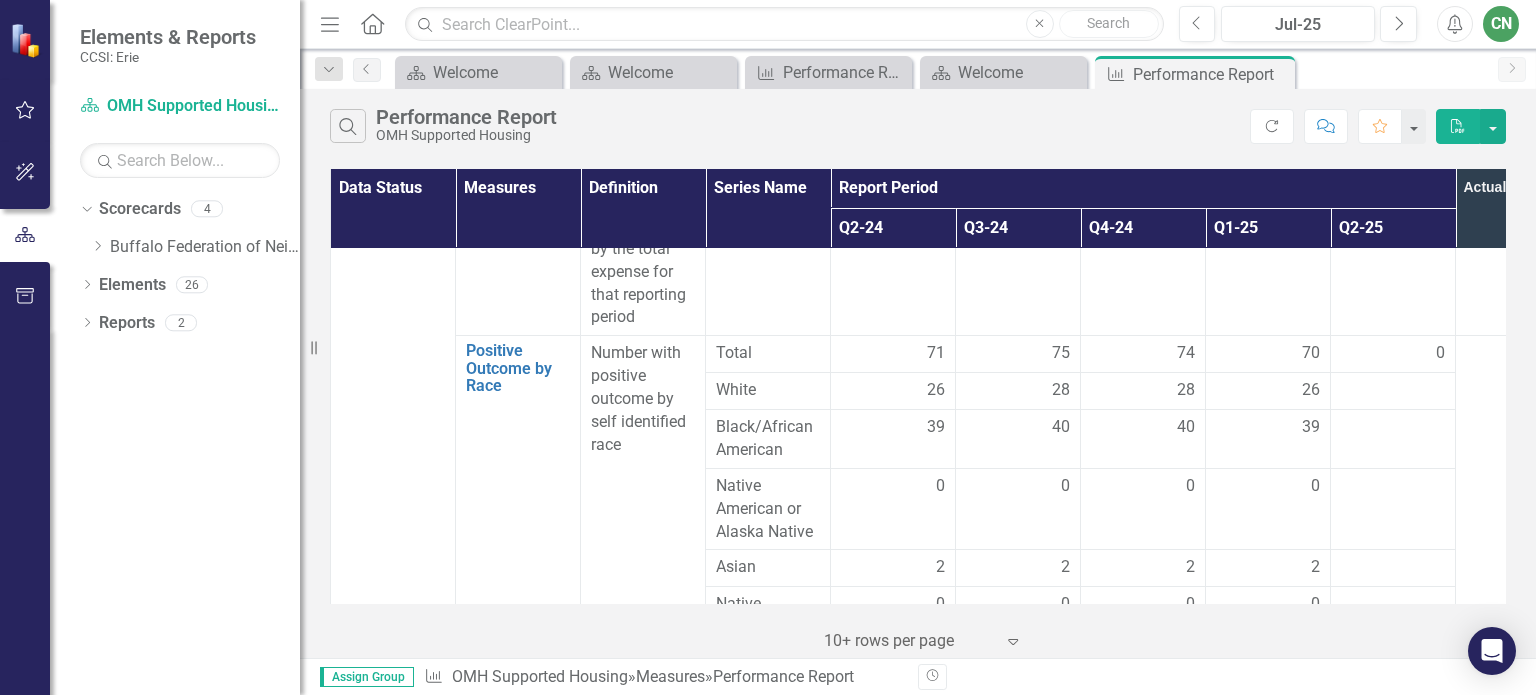 scroll, scrollTop: 2400, scrollLeft: 0, axis: vertical 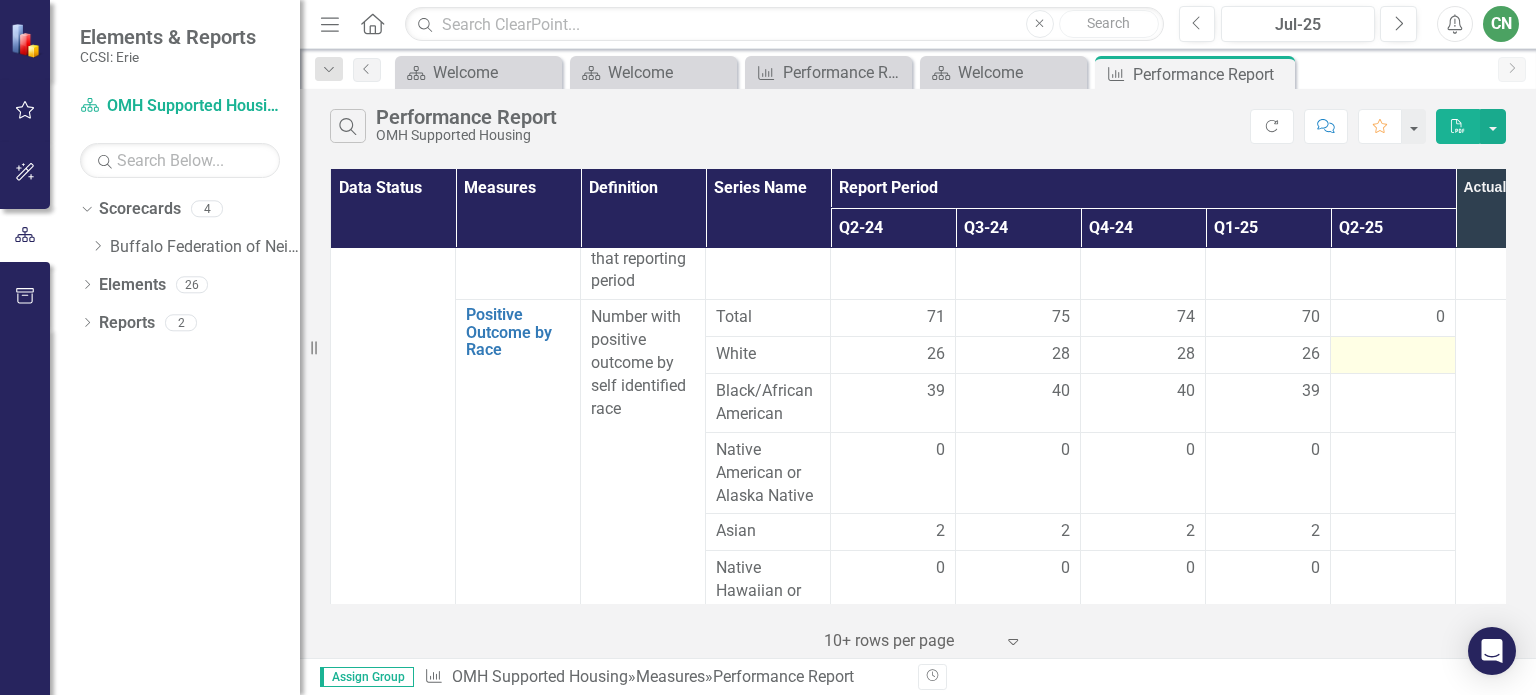 click at bounding box center (1393, 355) 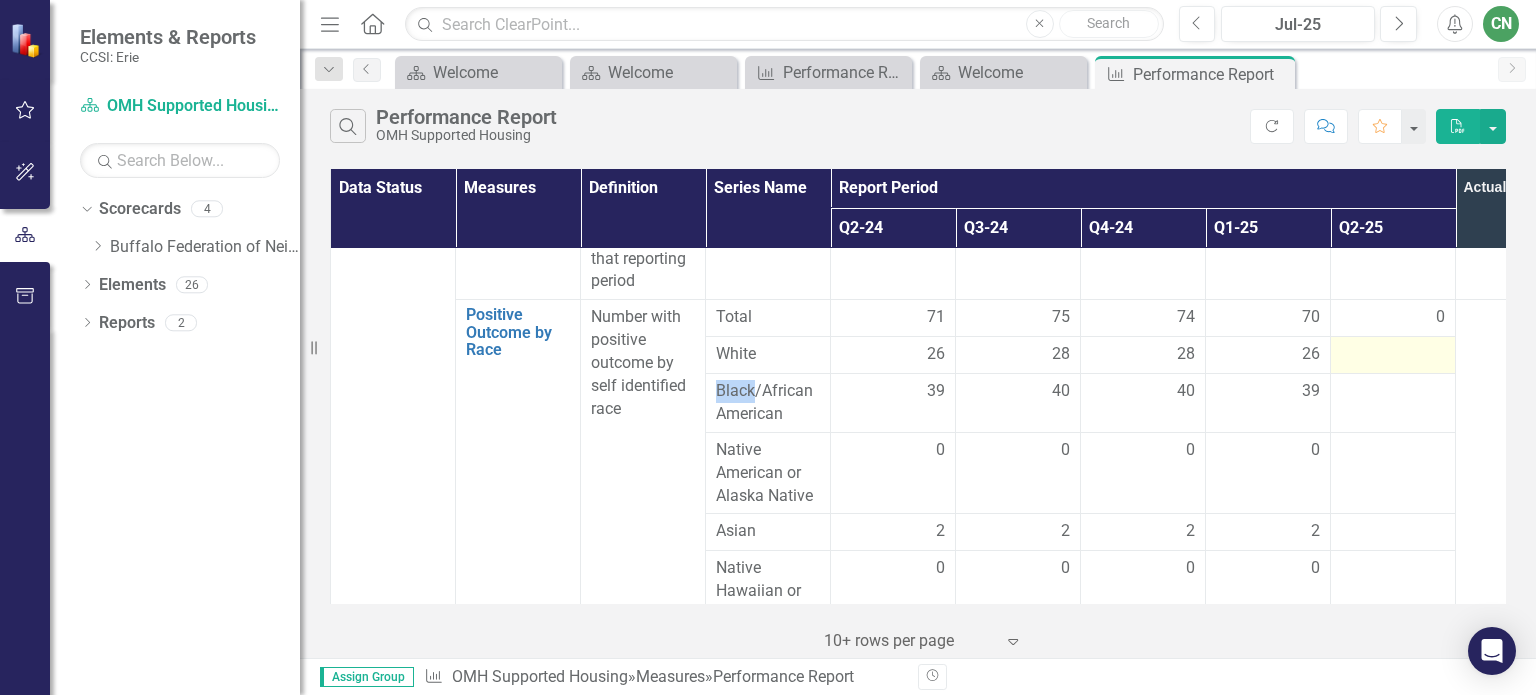 click at bounding box center [1393, 355] 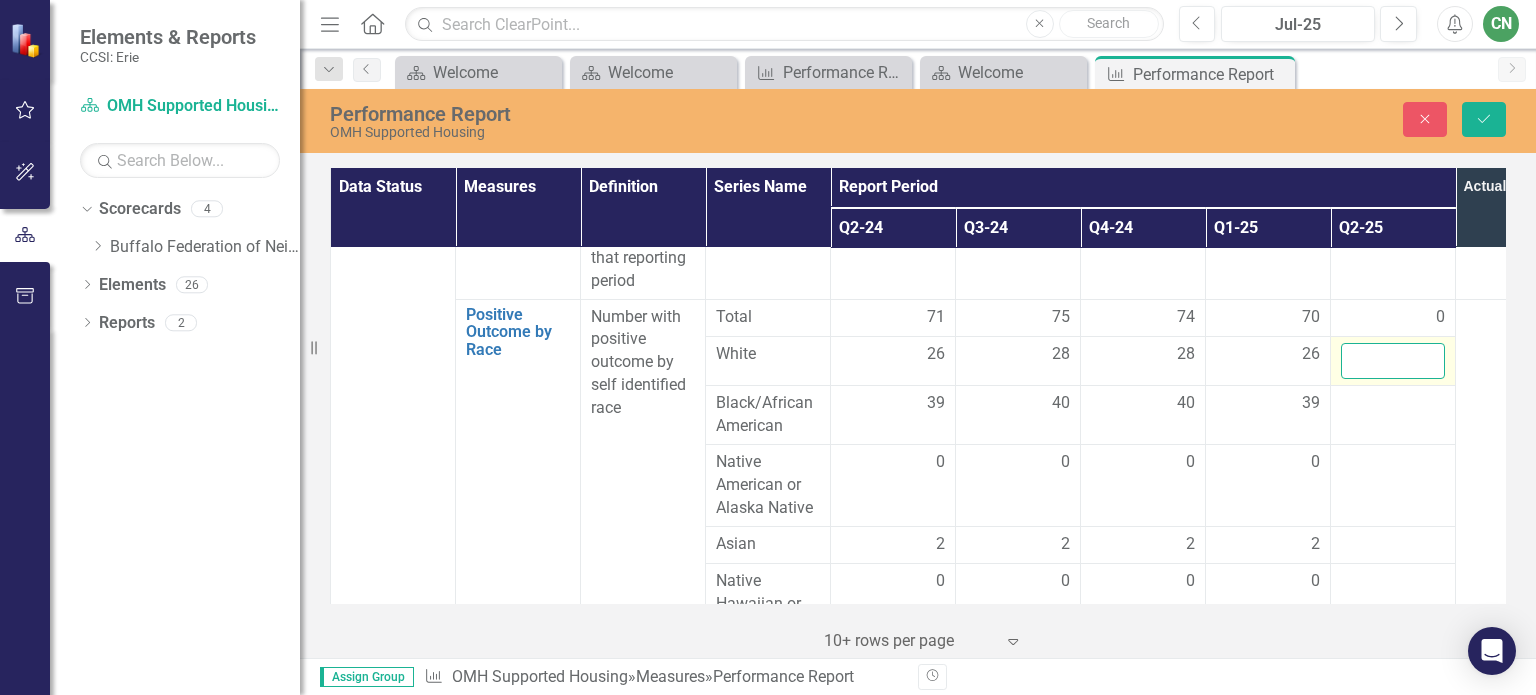 click at bounding box center [1393, 361] 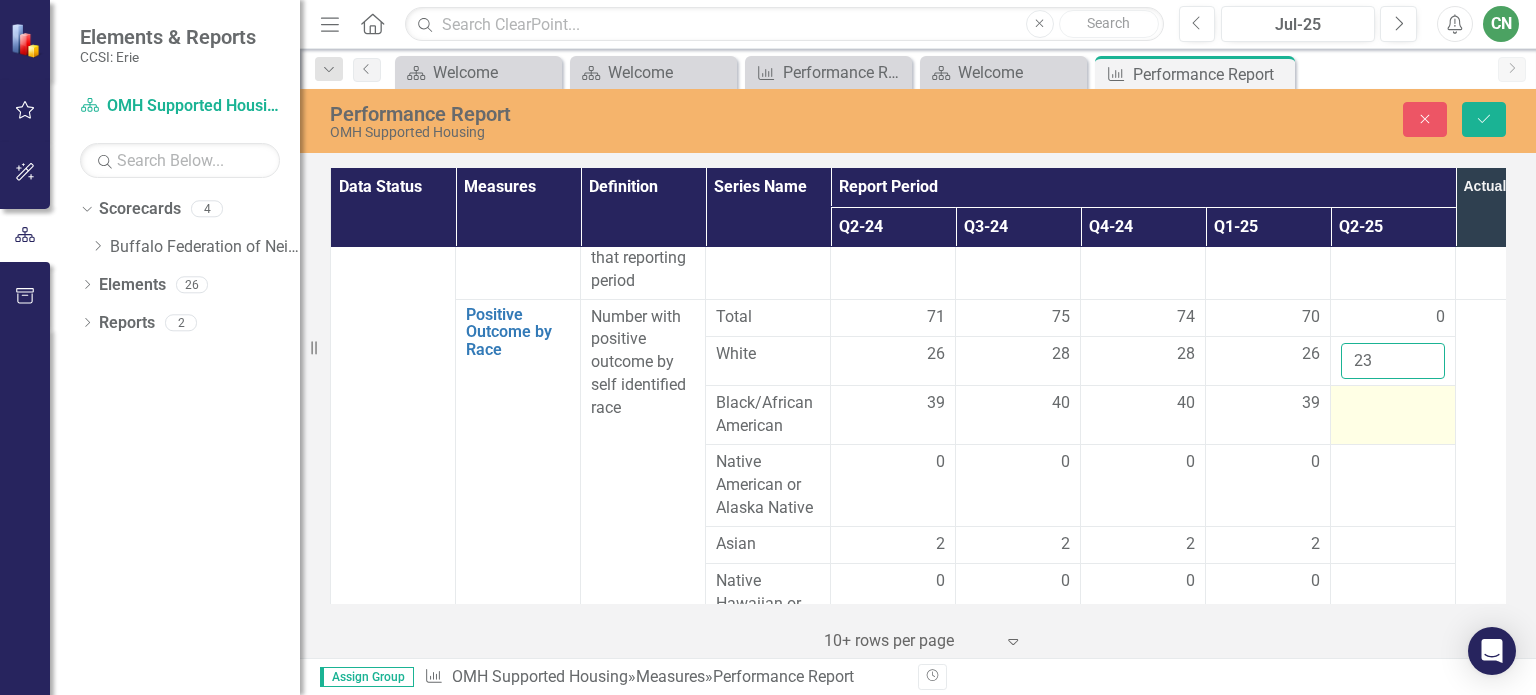 type on "23" 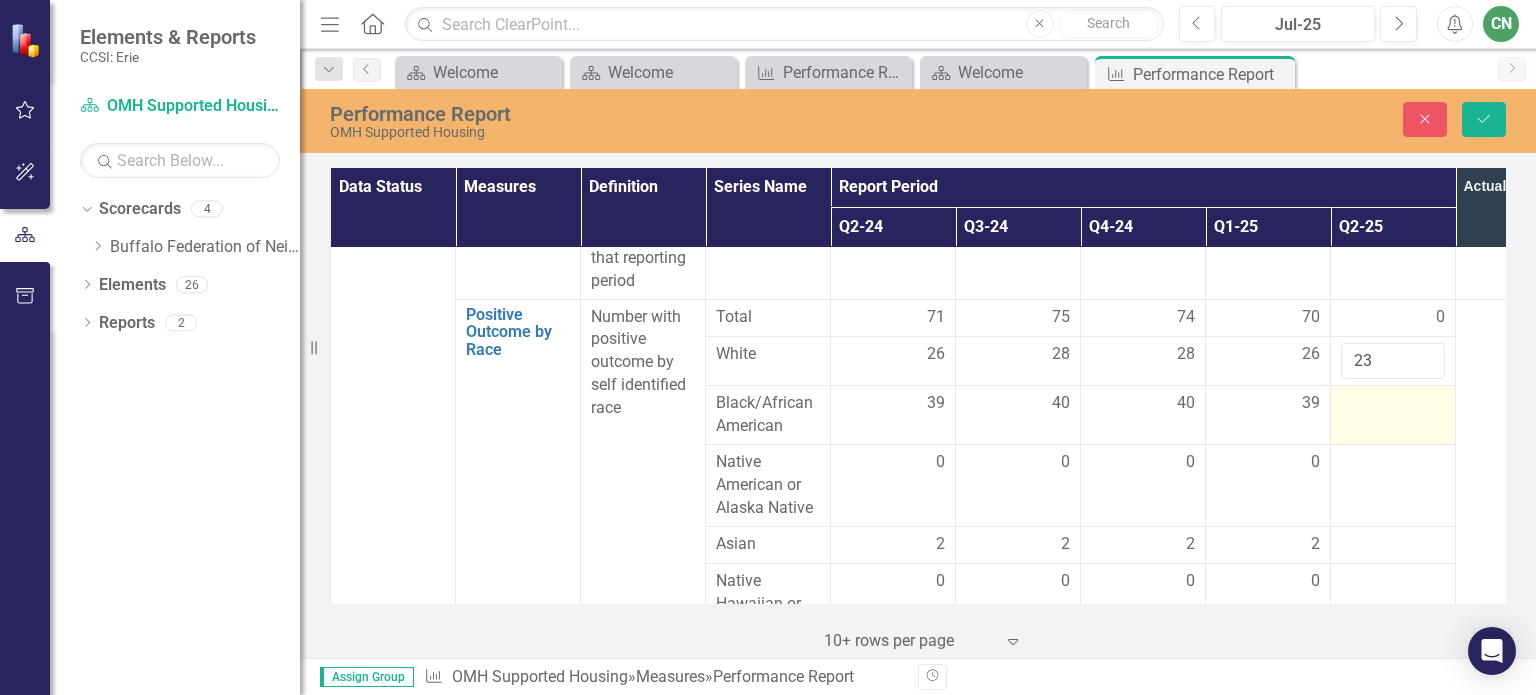 click at bounding box center (1393, 404) 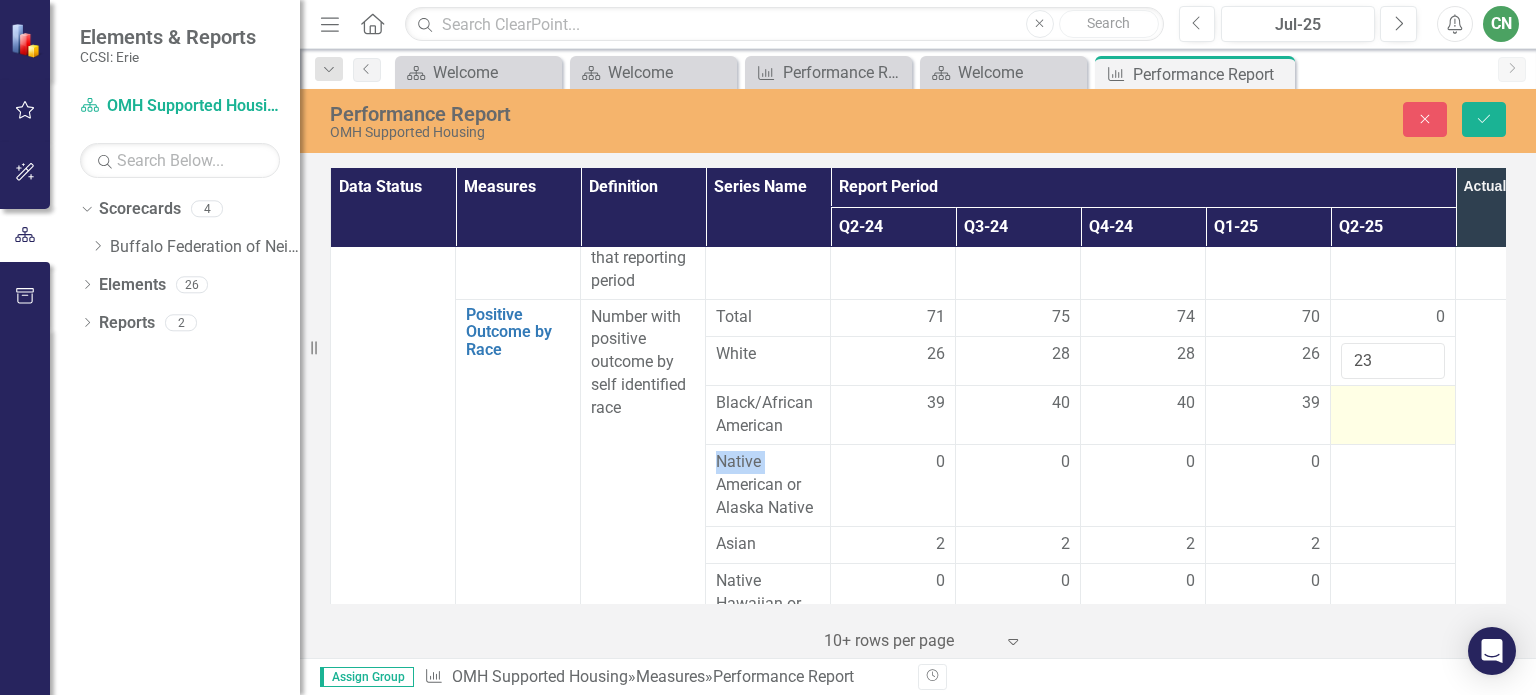click at bounding box center [1393, 404] 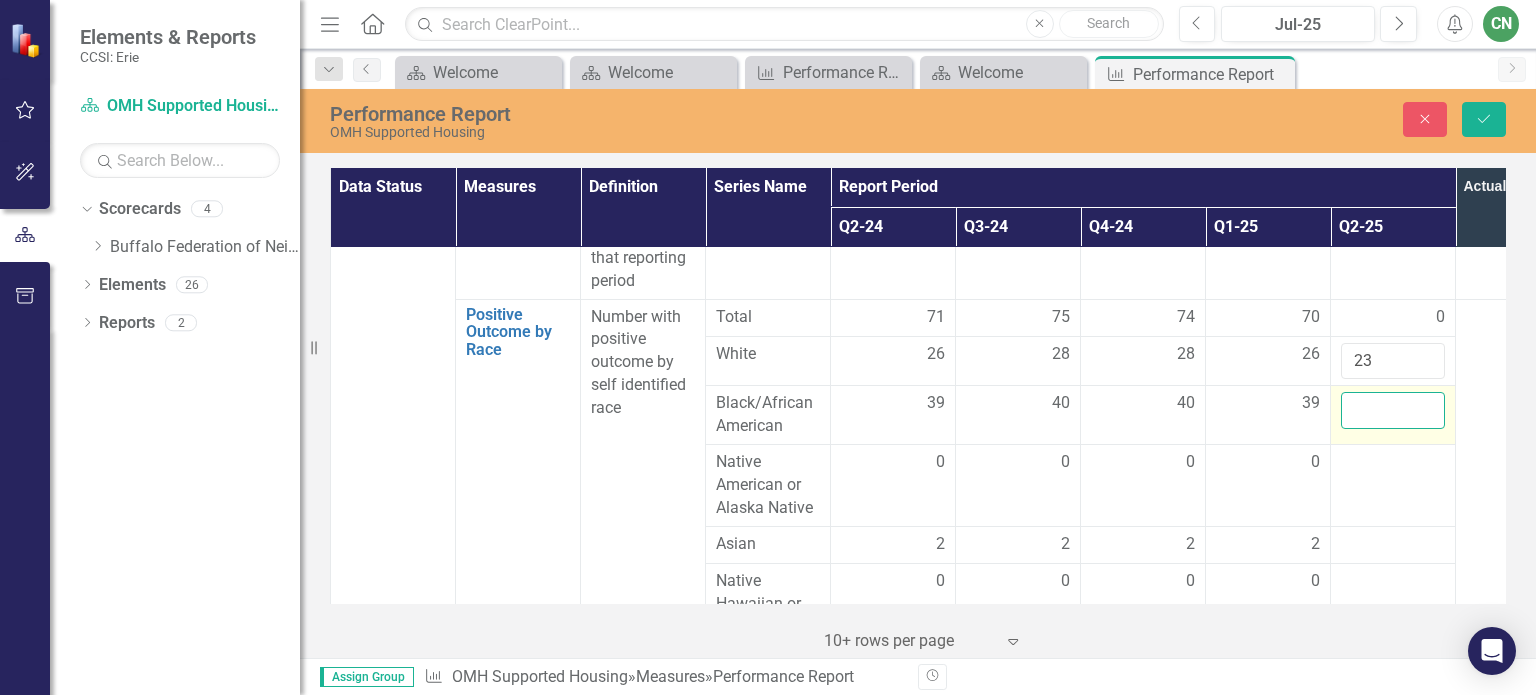 click at bounding box center (1393, 410) 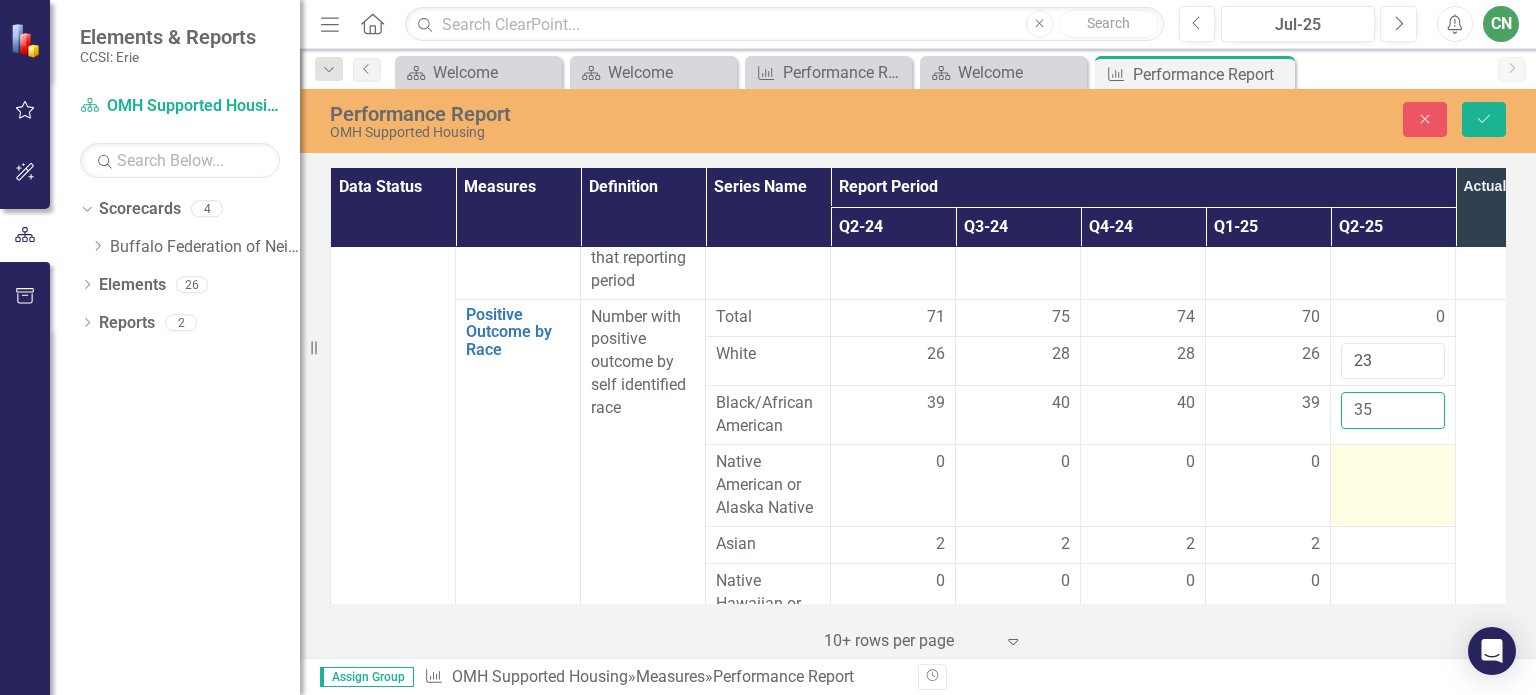 type on "35" 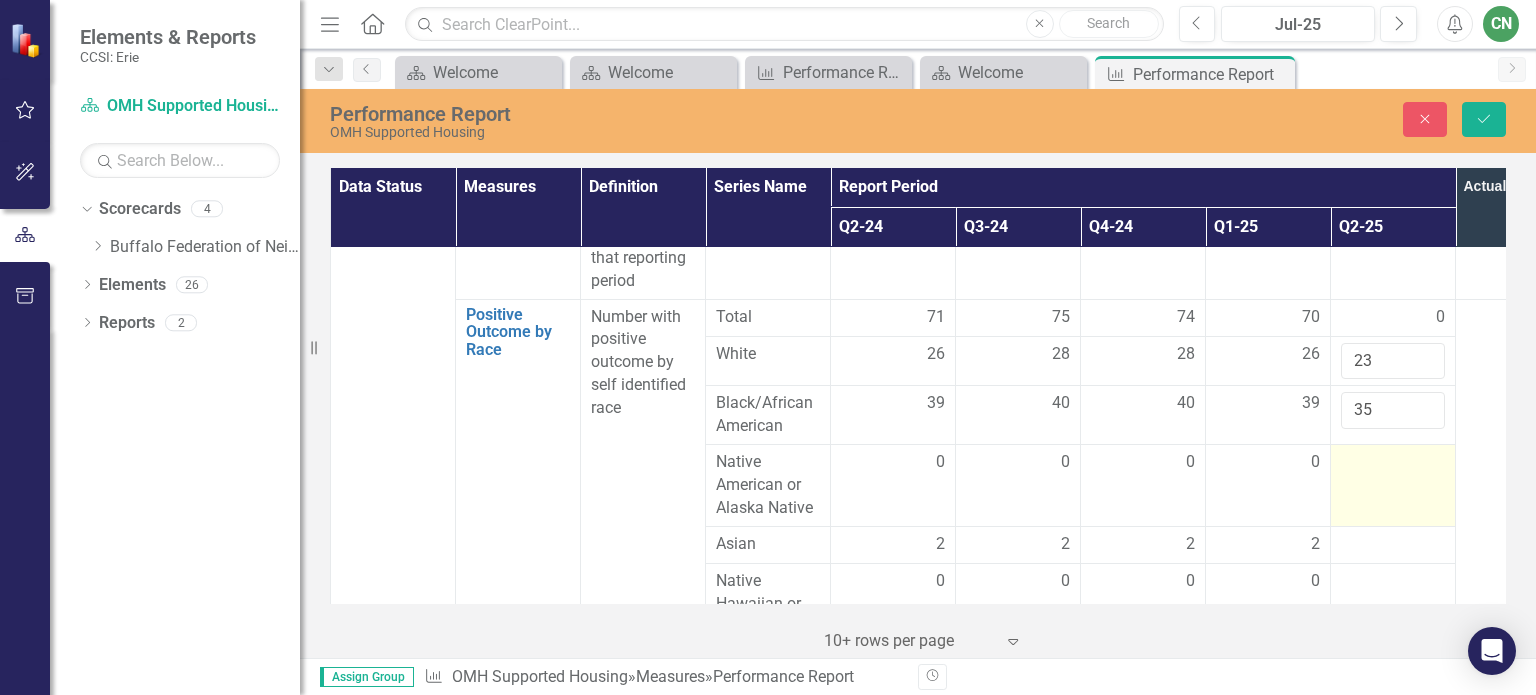 click at bounding box center [1393, 486] 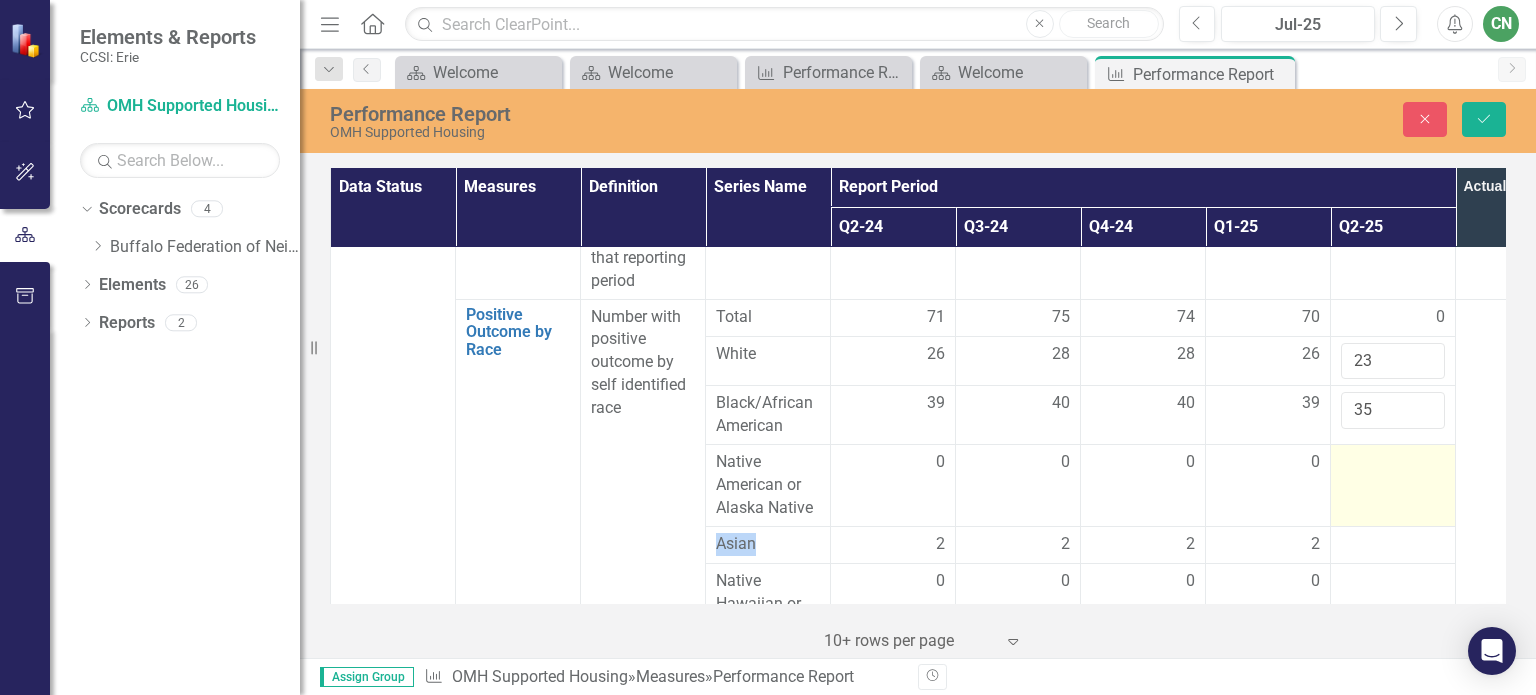 click at bounding box center (1393, 486) 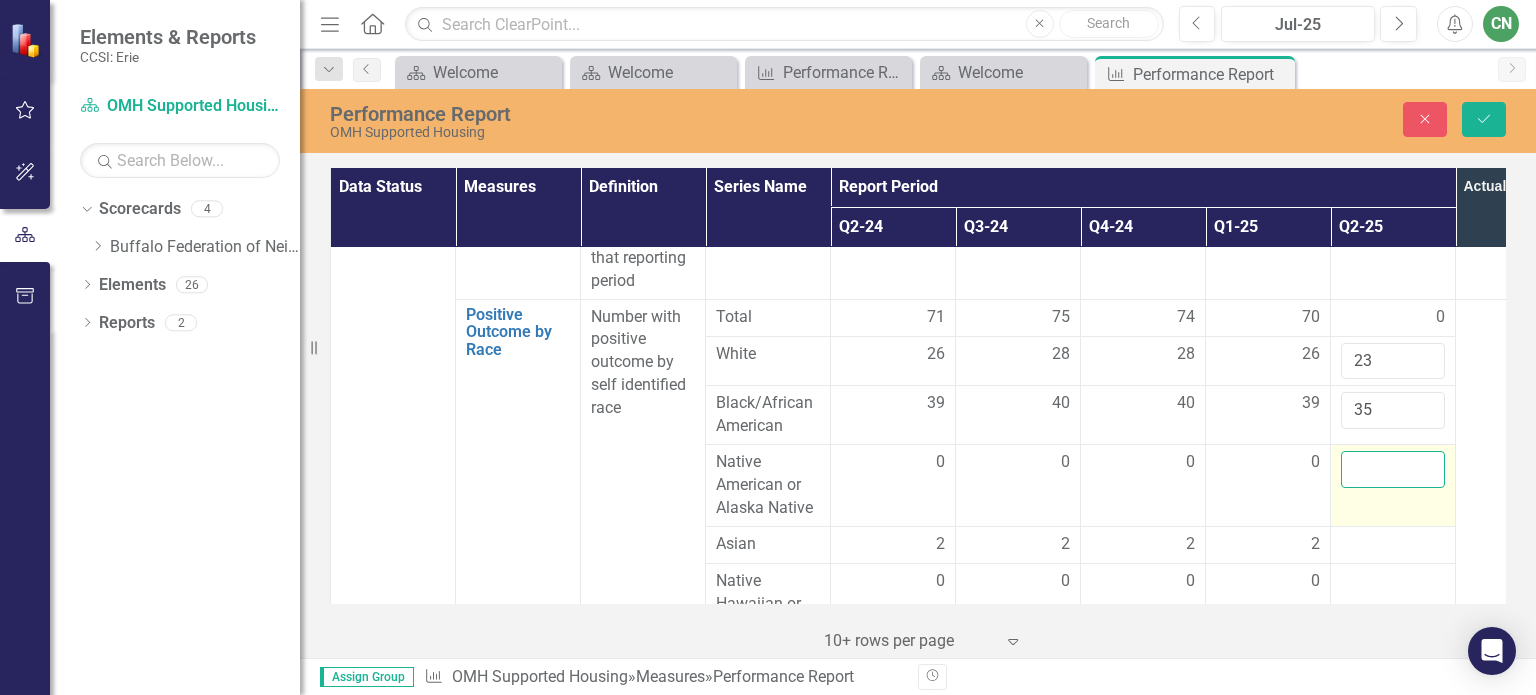 click at bounding box center [1393, 469] 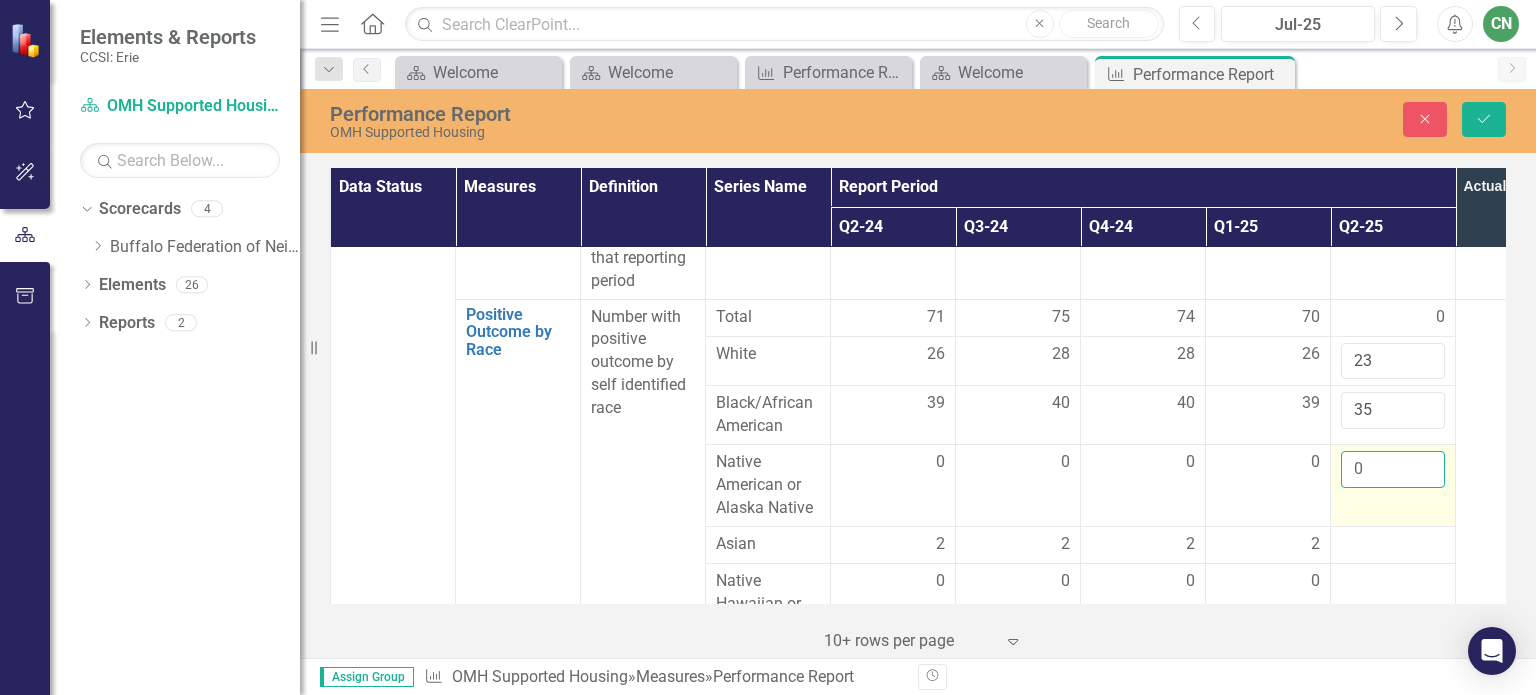 type on "-1" 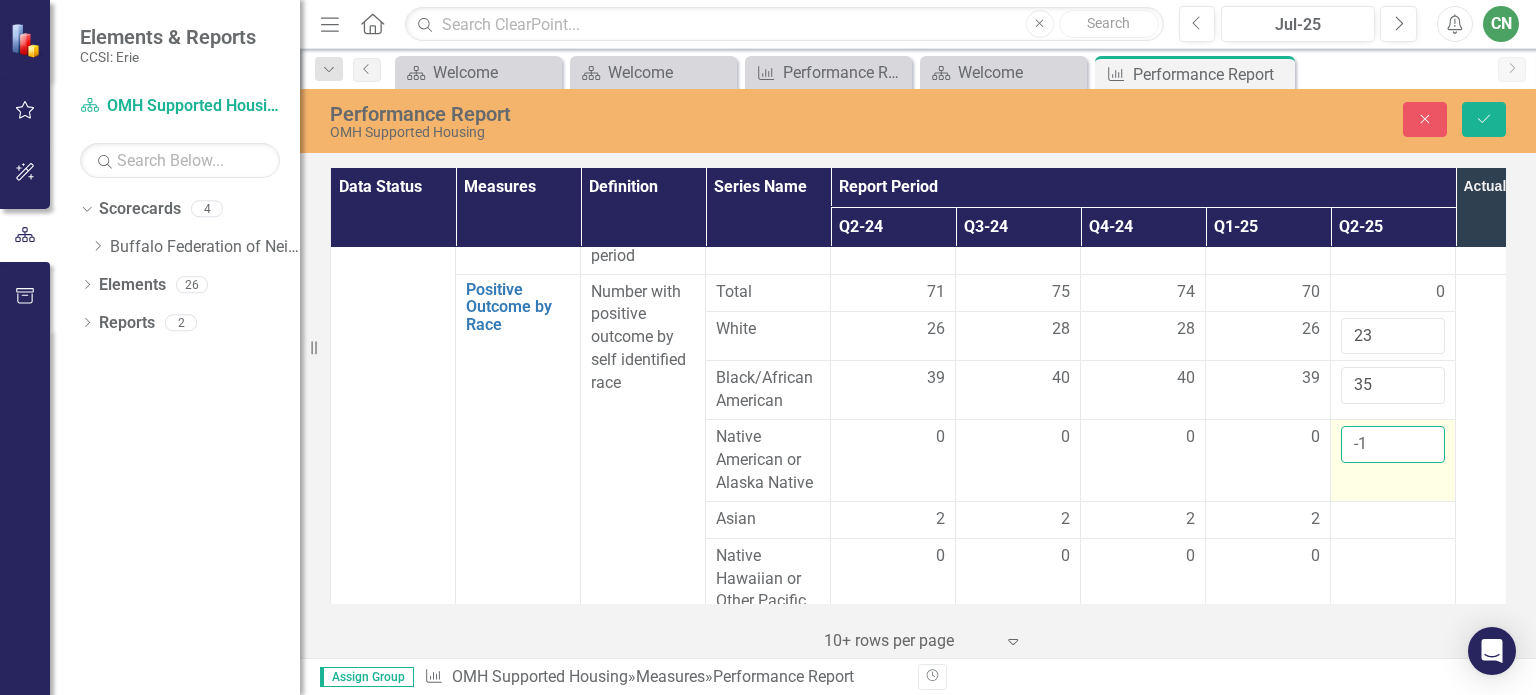 scroll, scrollTop: 2500, scrollLeft: 0, axis: vertical 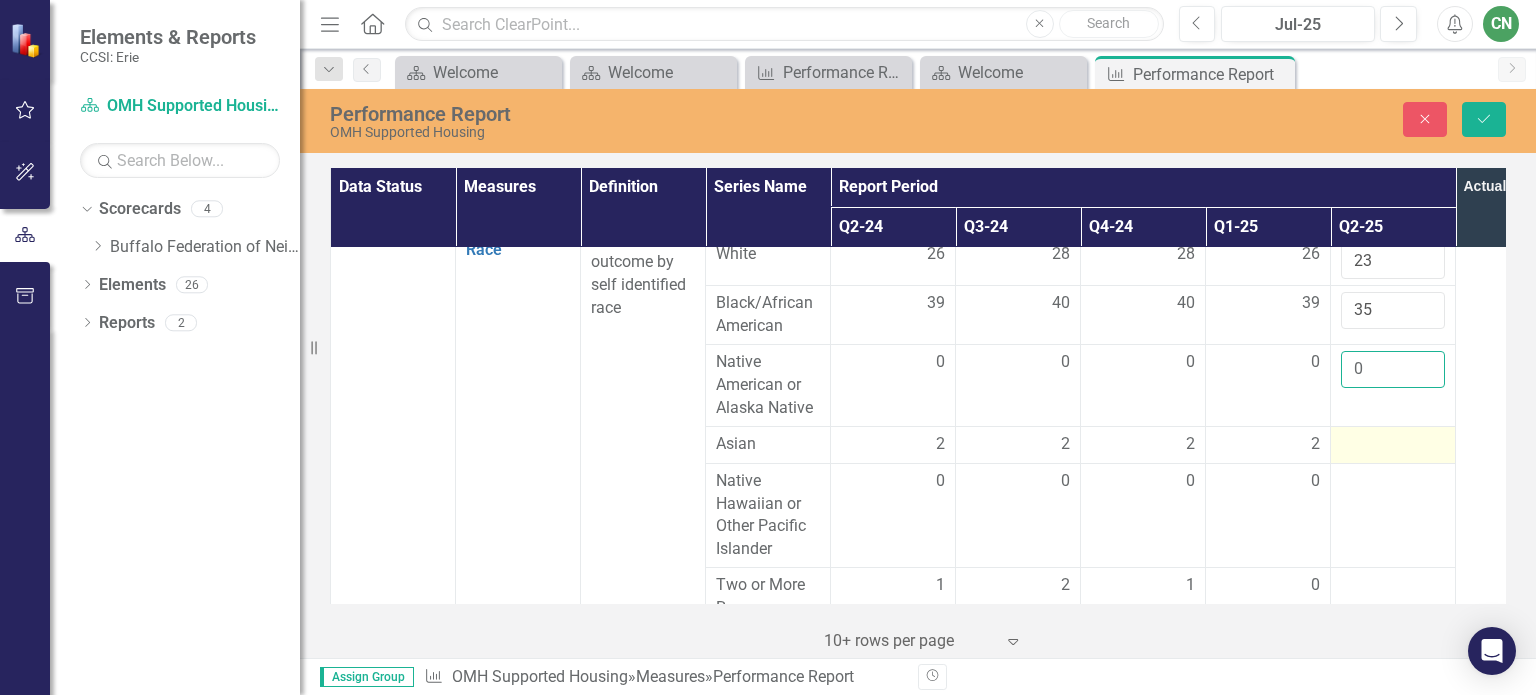 type on "0" 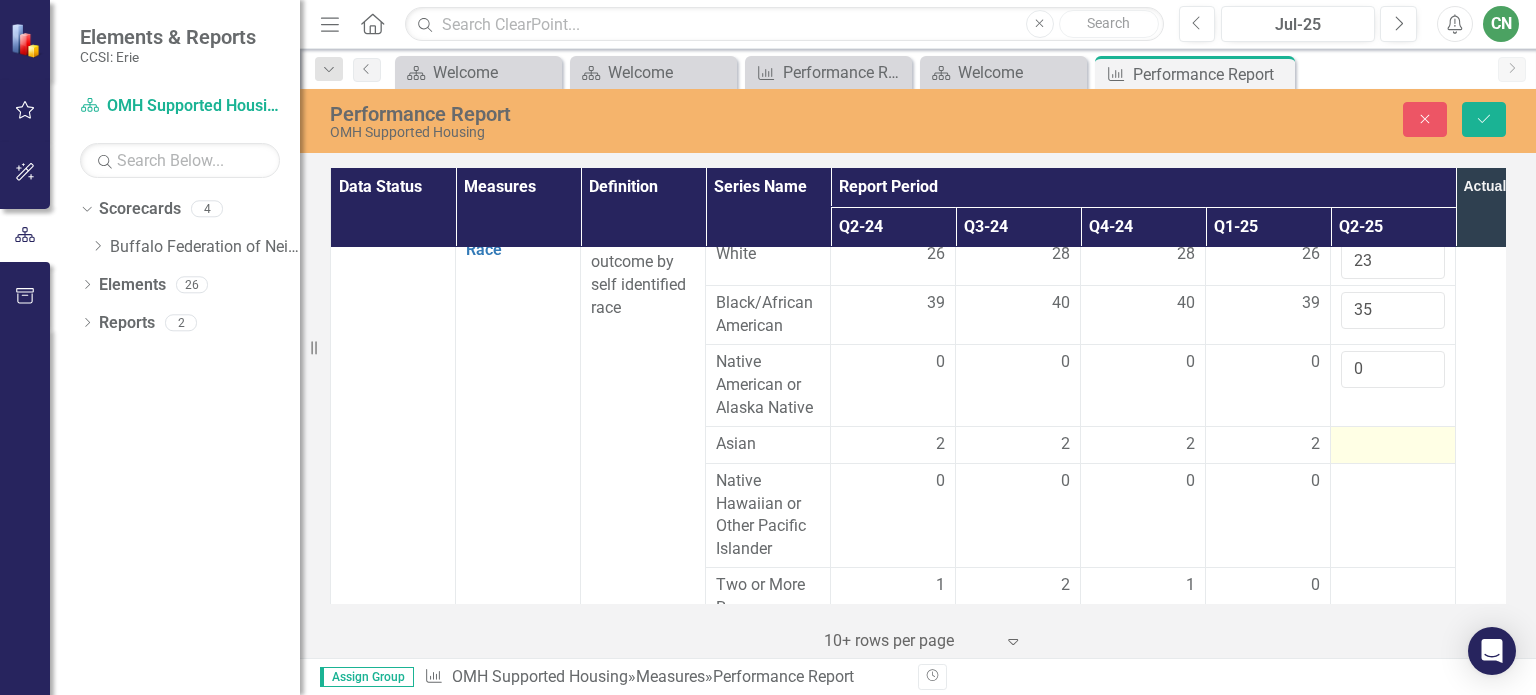 click at bounding box center [1393, 445] 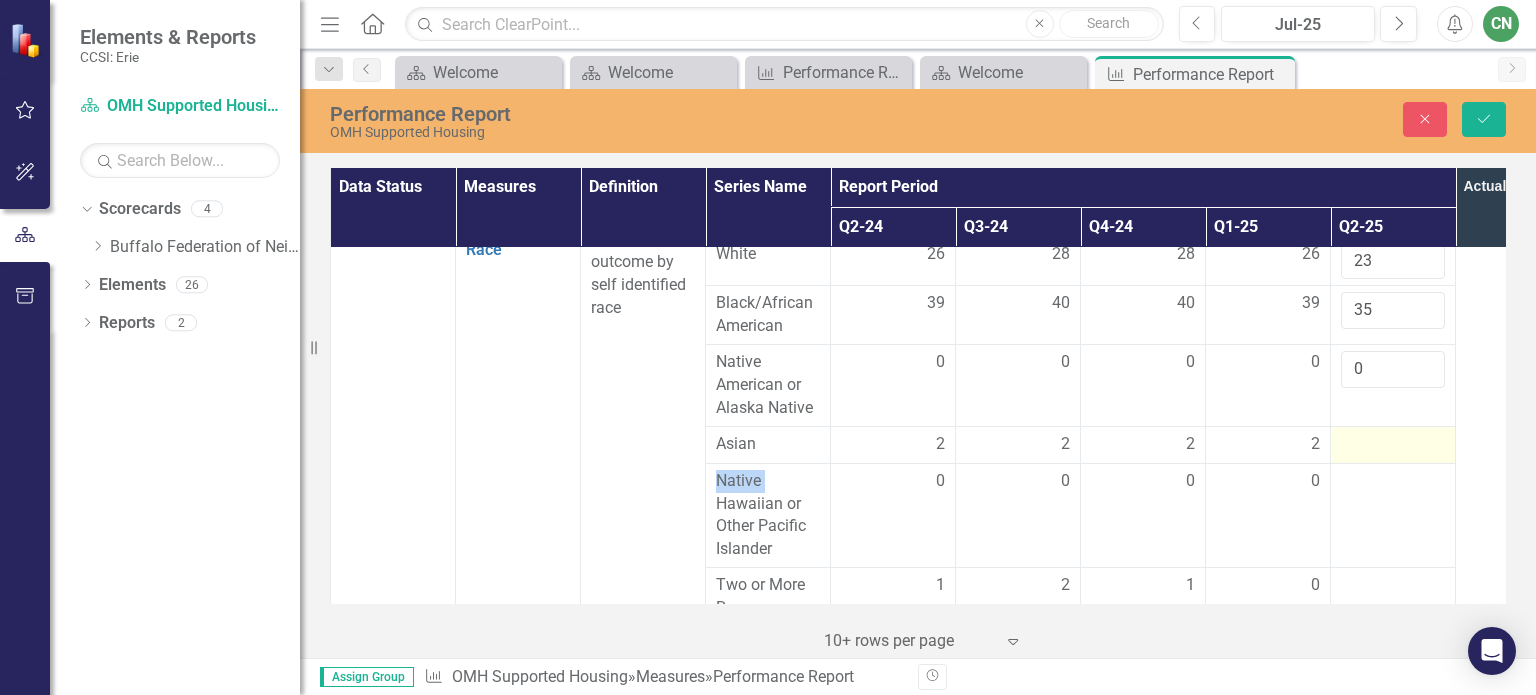 click at bounding box center [1393, 445] 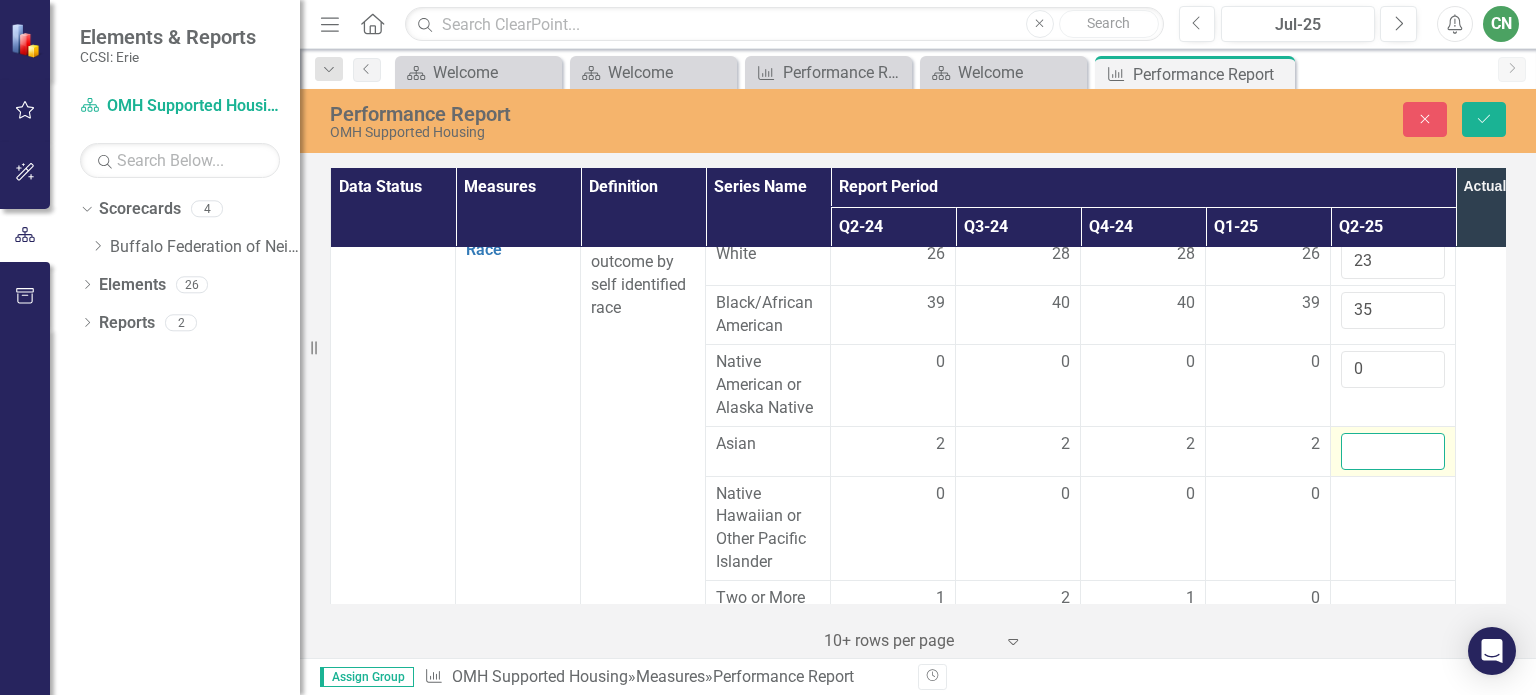 click at bounding box center [1393, 451] 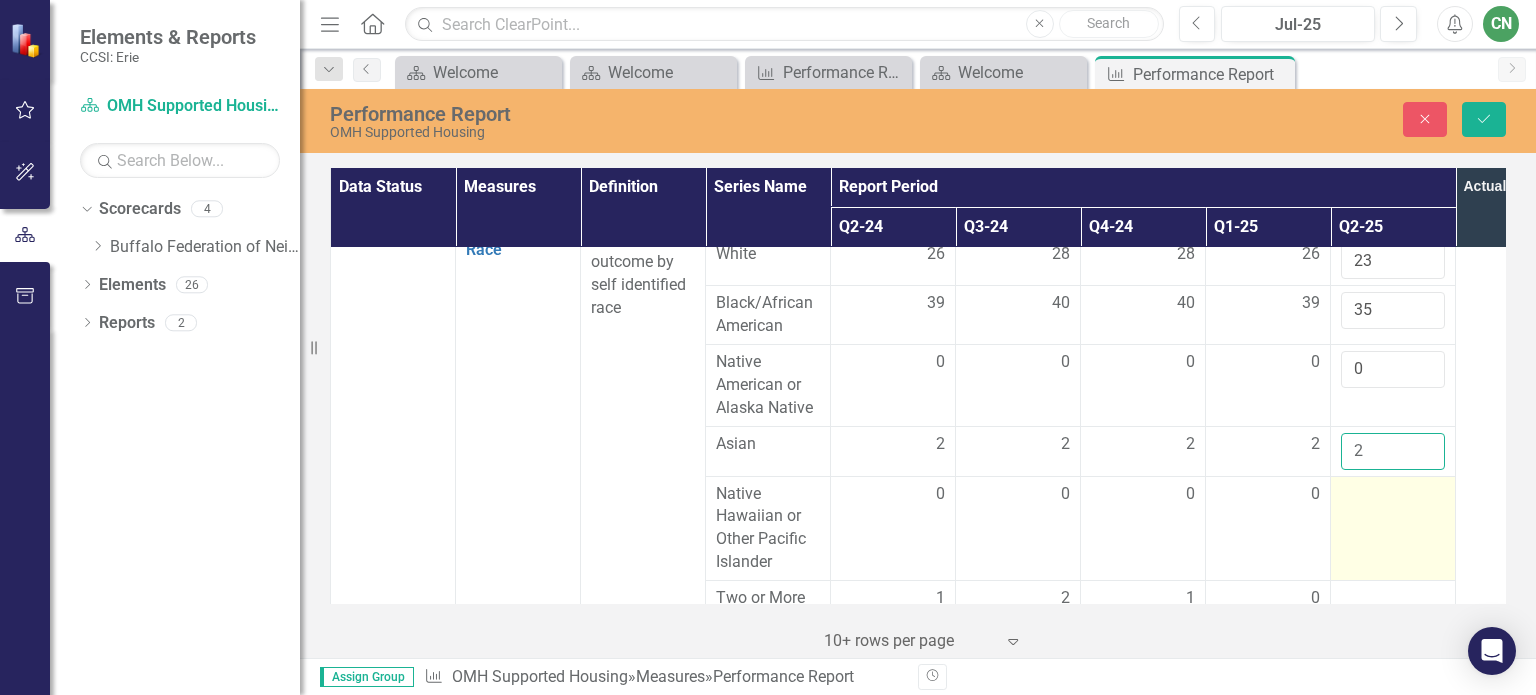 type on "2" 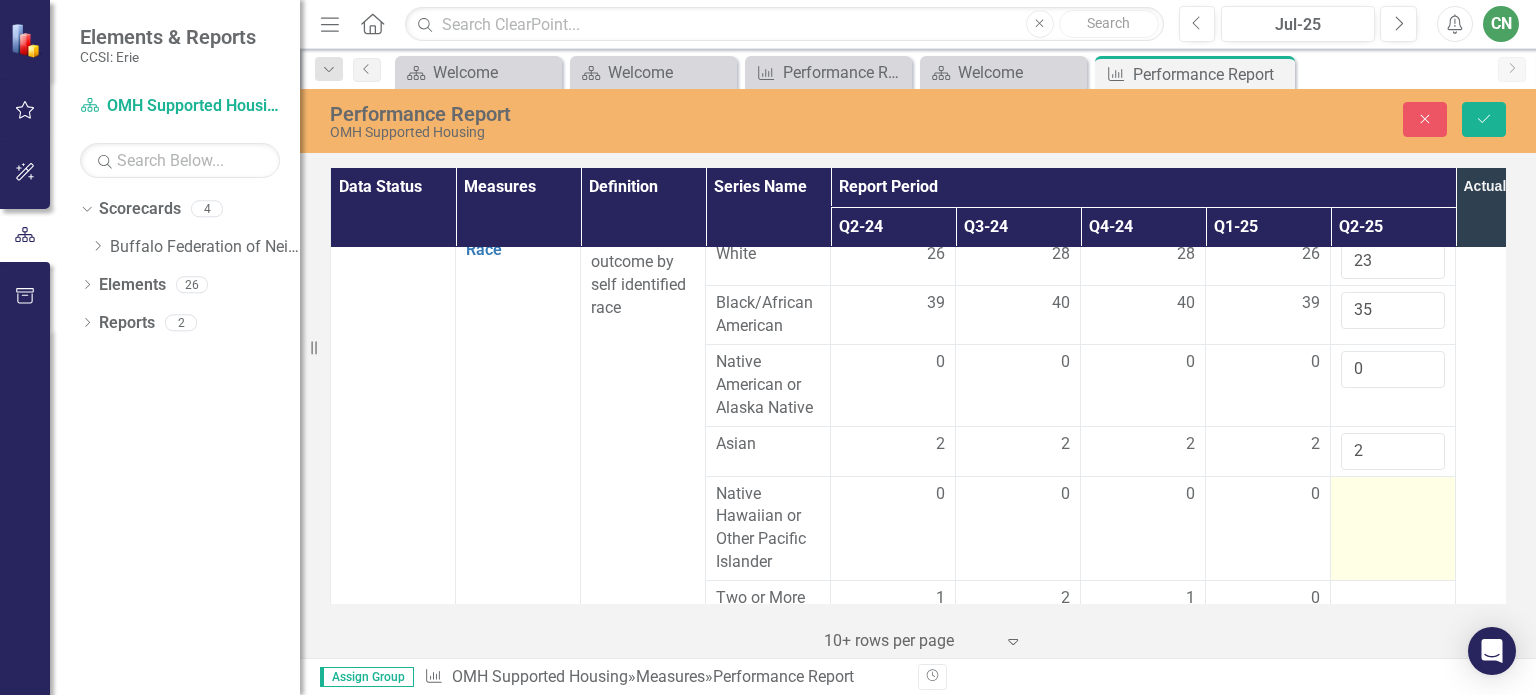 click at bounding box center (1393, 495) 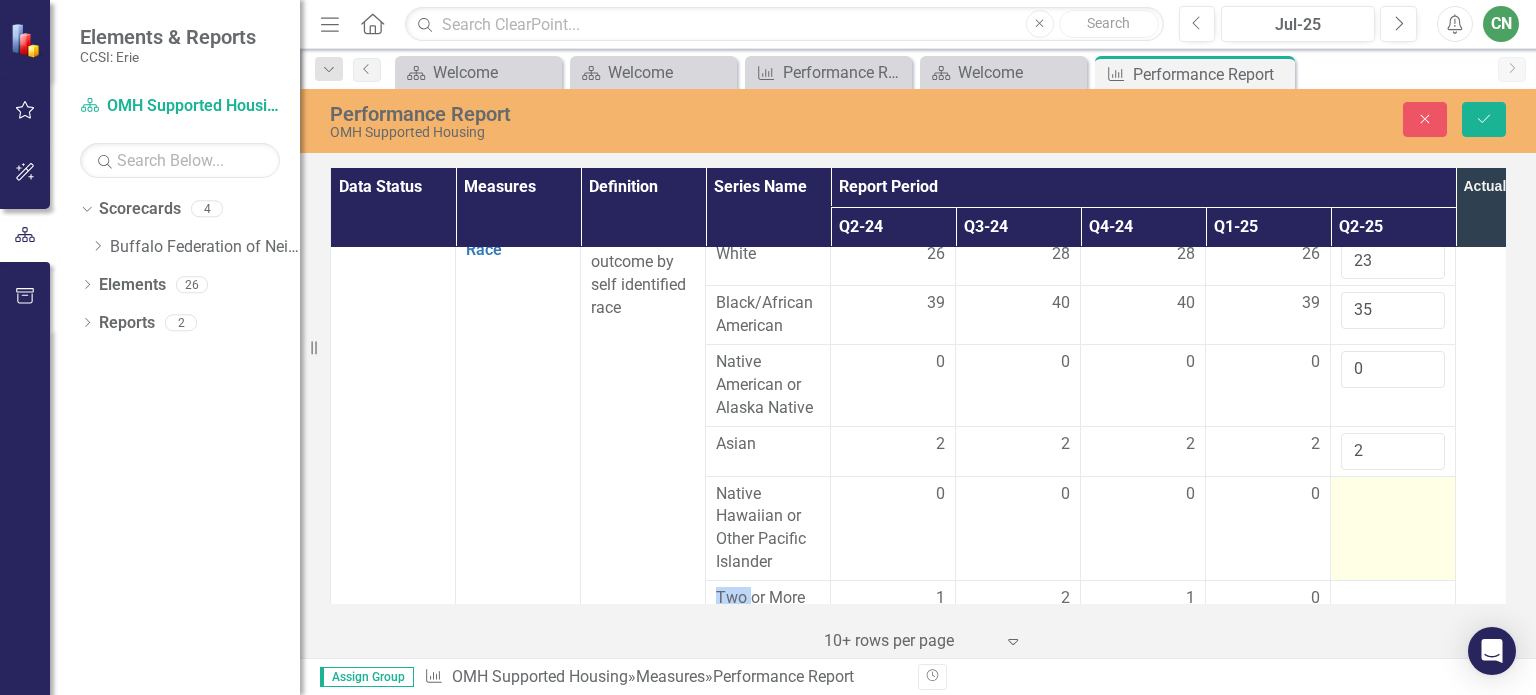 click at bounding box center [1393, 495] 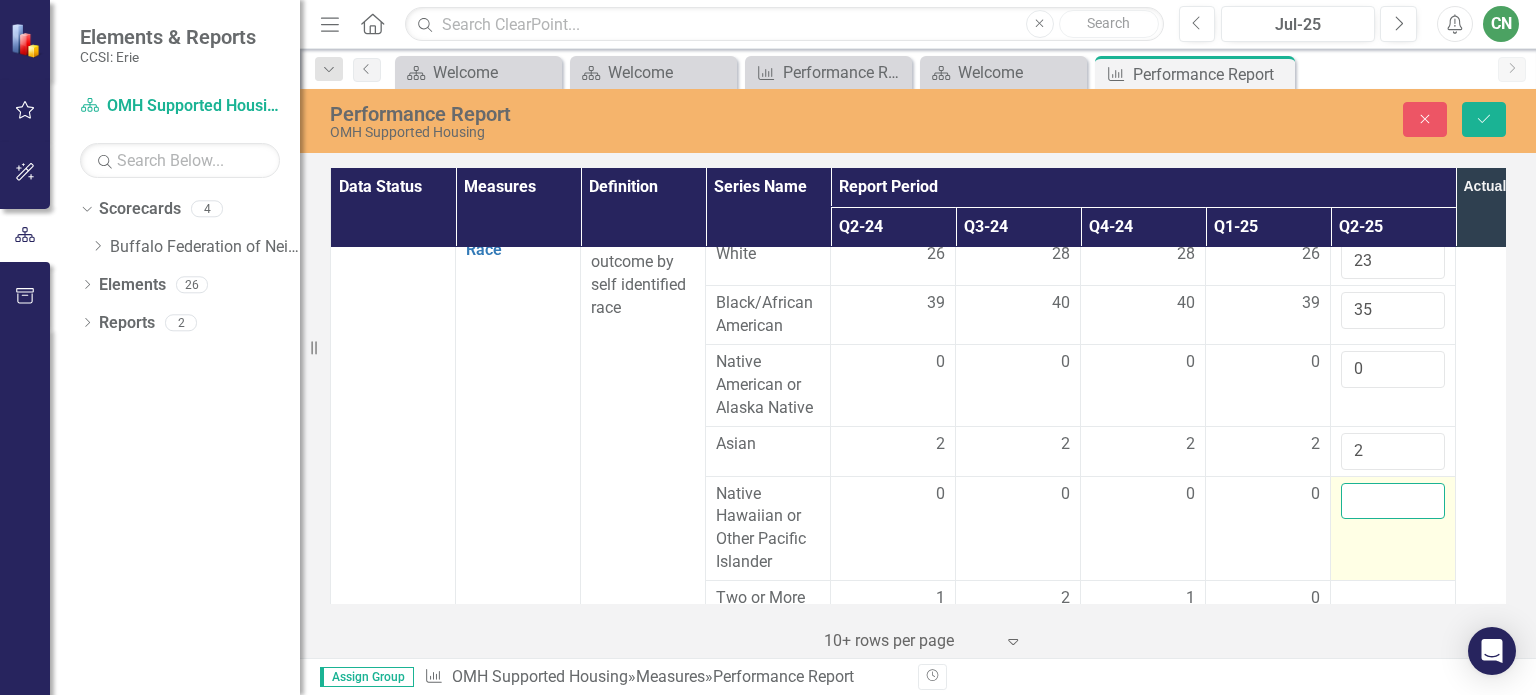 click at bounding box center (1393, 501) 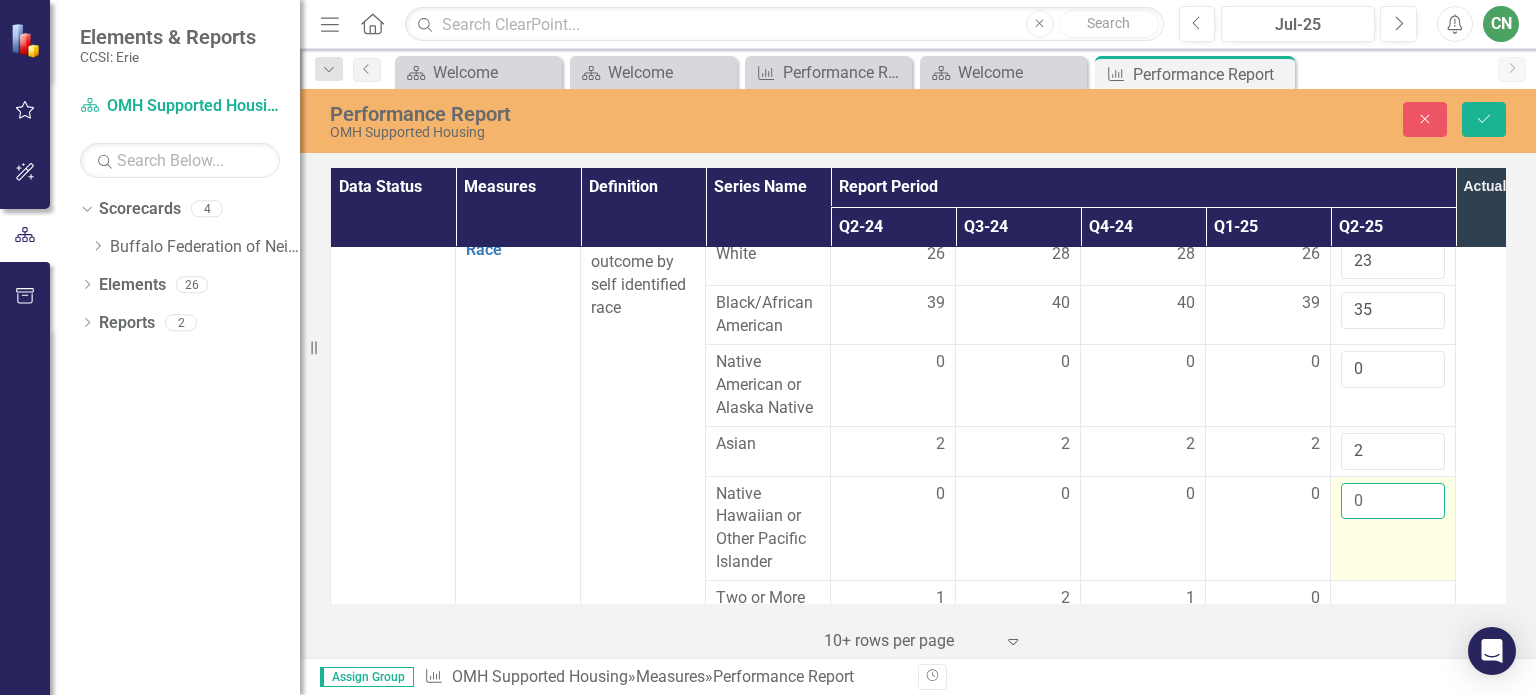 type on "-1" 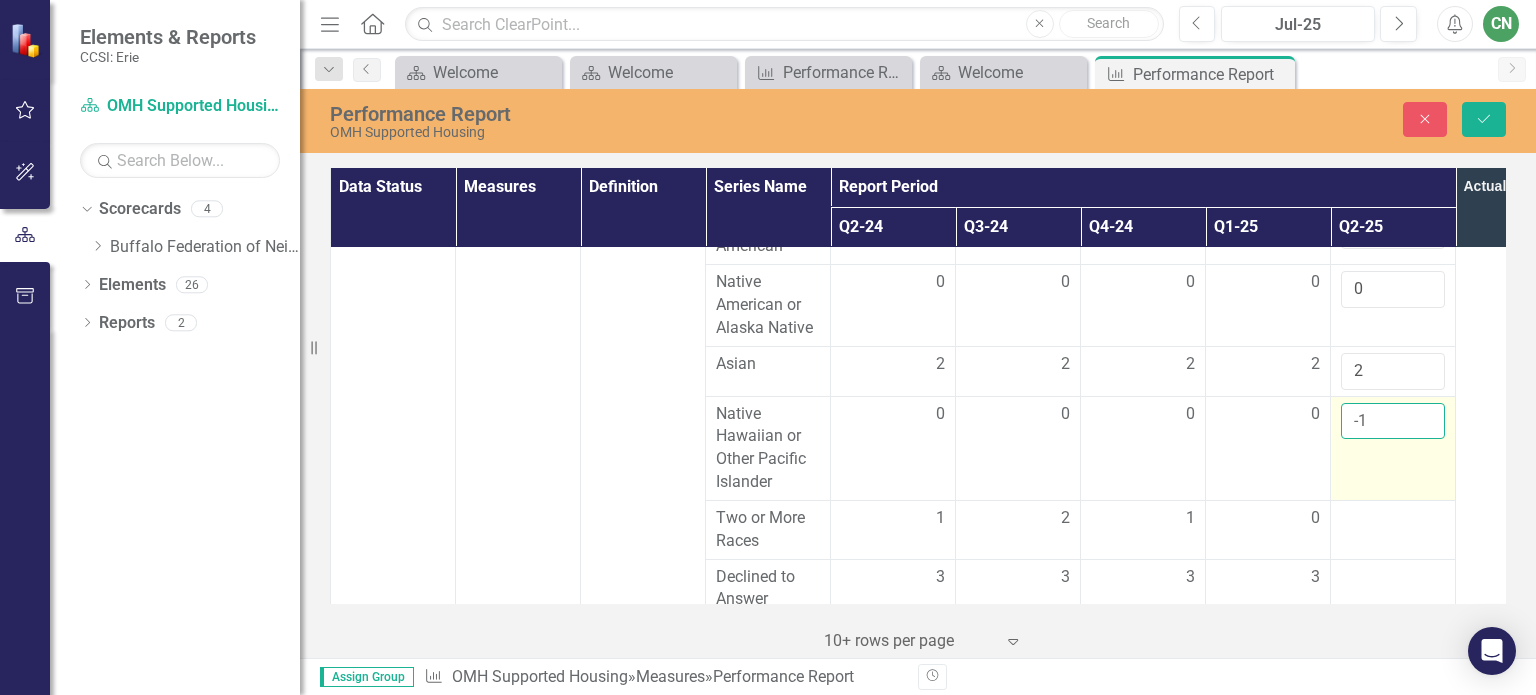 scroll, scrollTop: 2600, scrollLeft: 0, axis: vertical 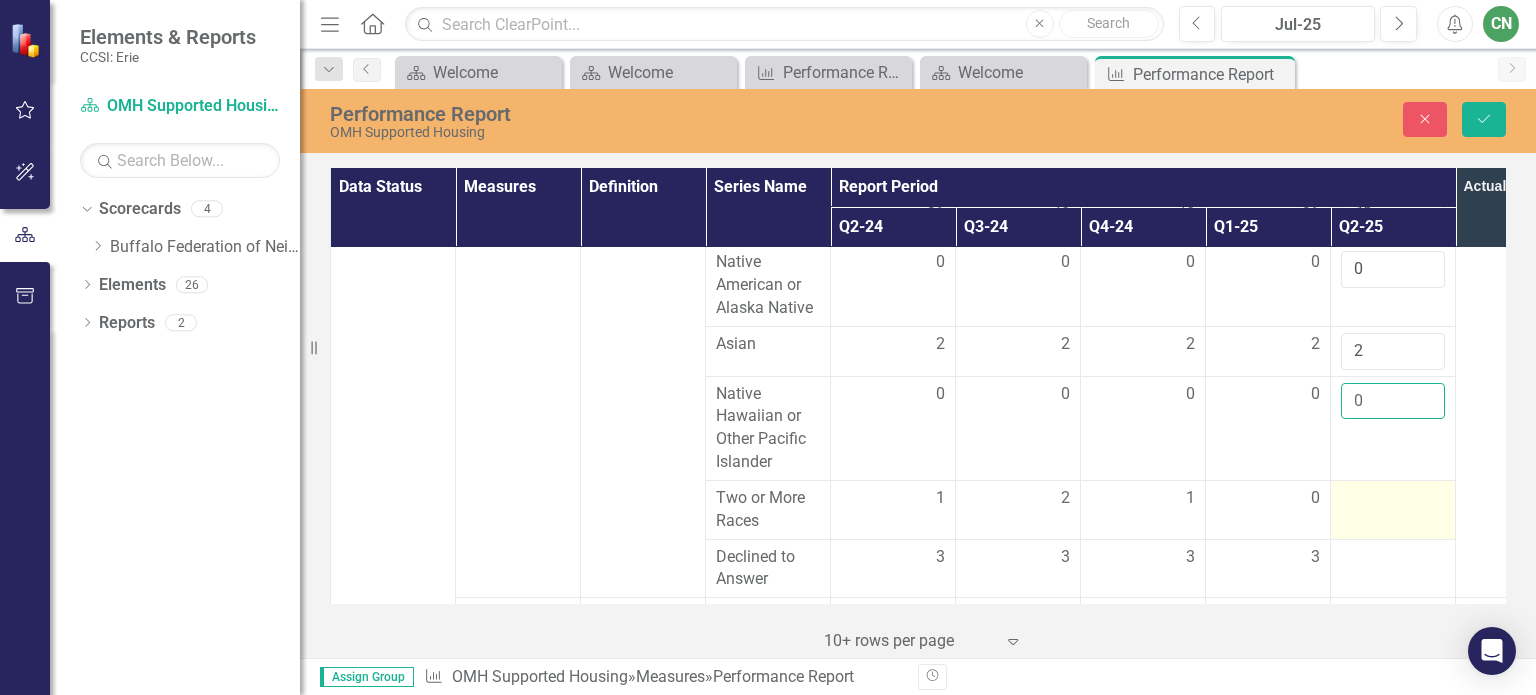type on "0" 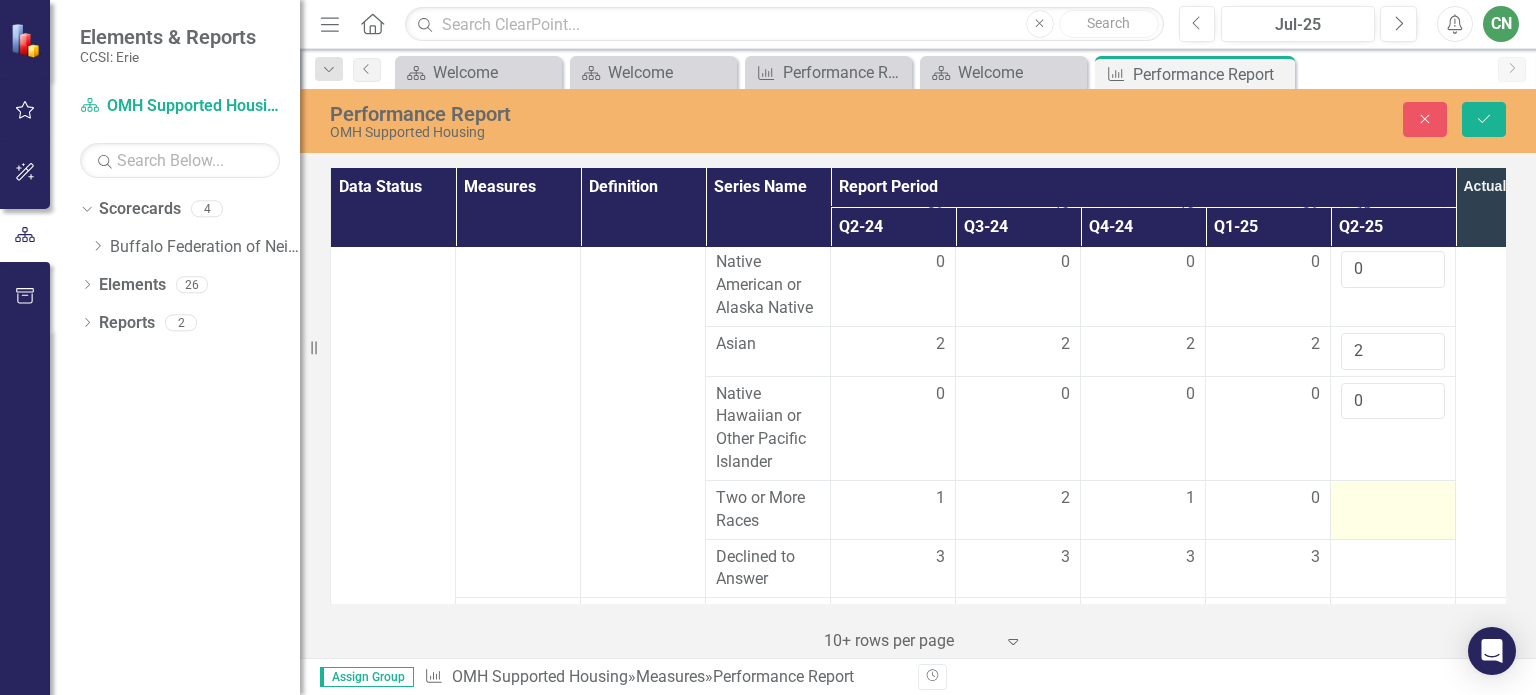click at bounding box center (1393, 509) 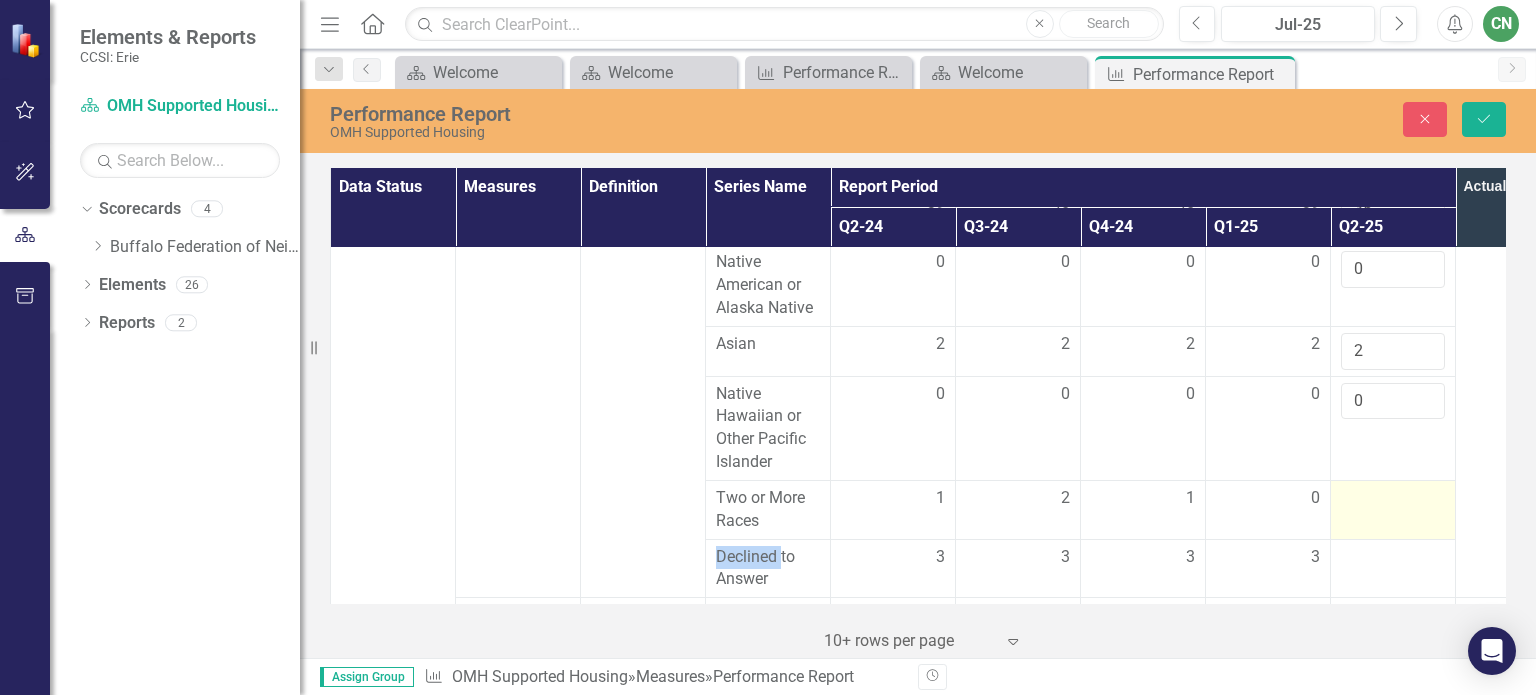 click at bounding box center [1393, 509] 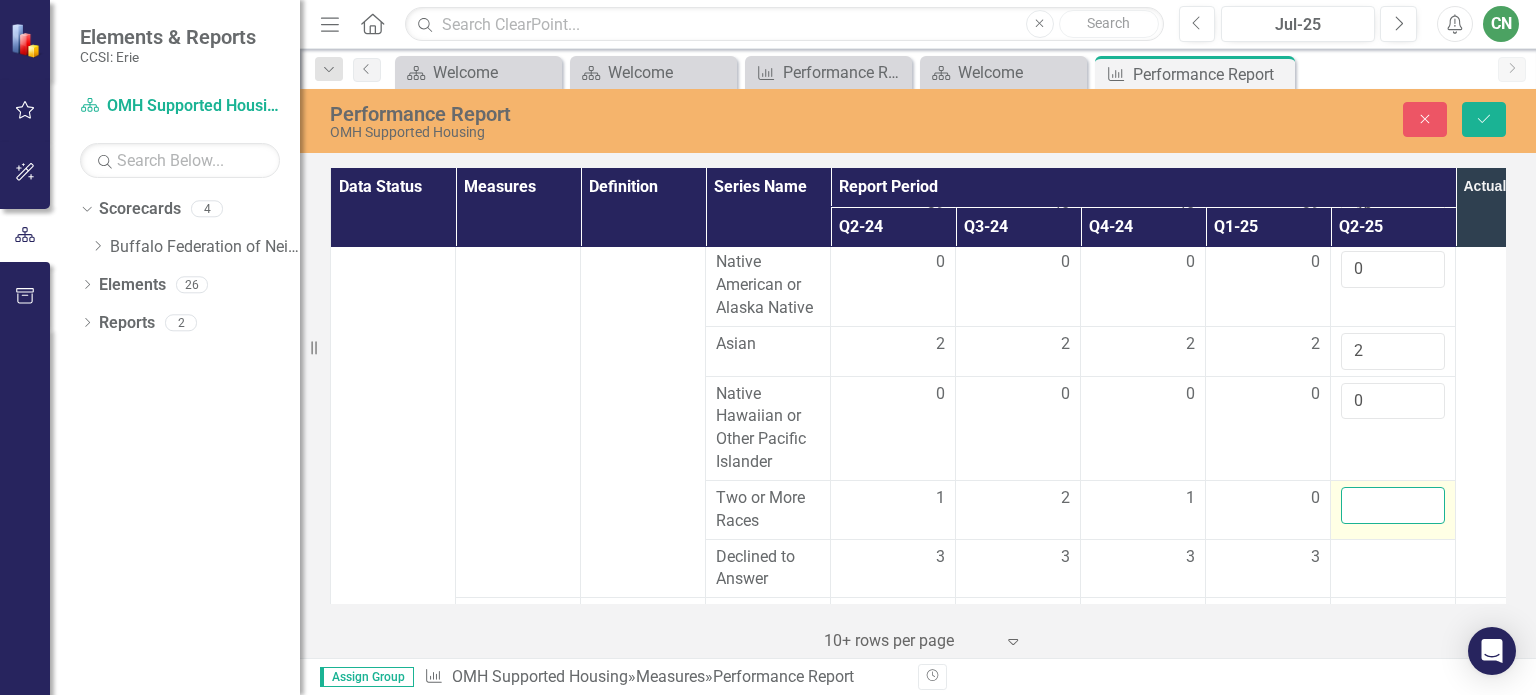 click at bounding box center [1393, 505] 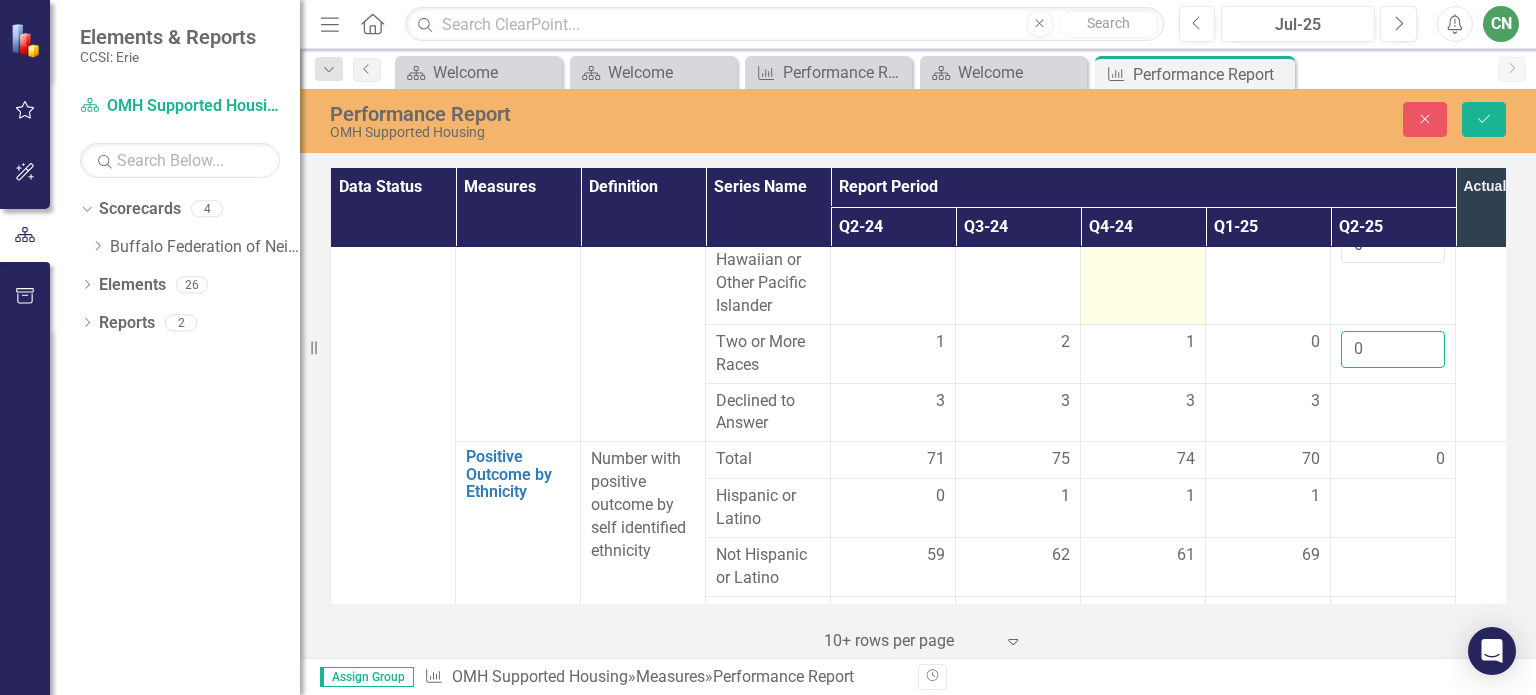 scroll, scrollTop: 2800, scrollLeft: 0, axis: vertical 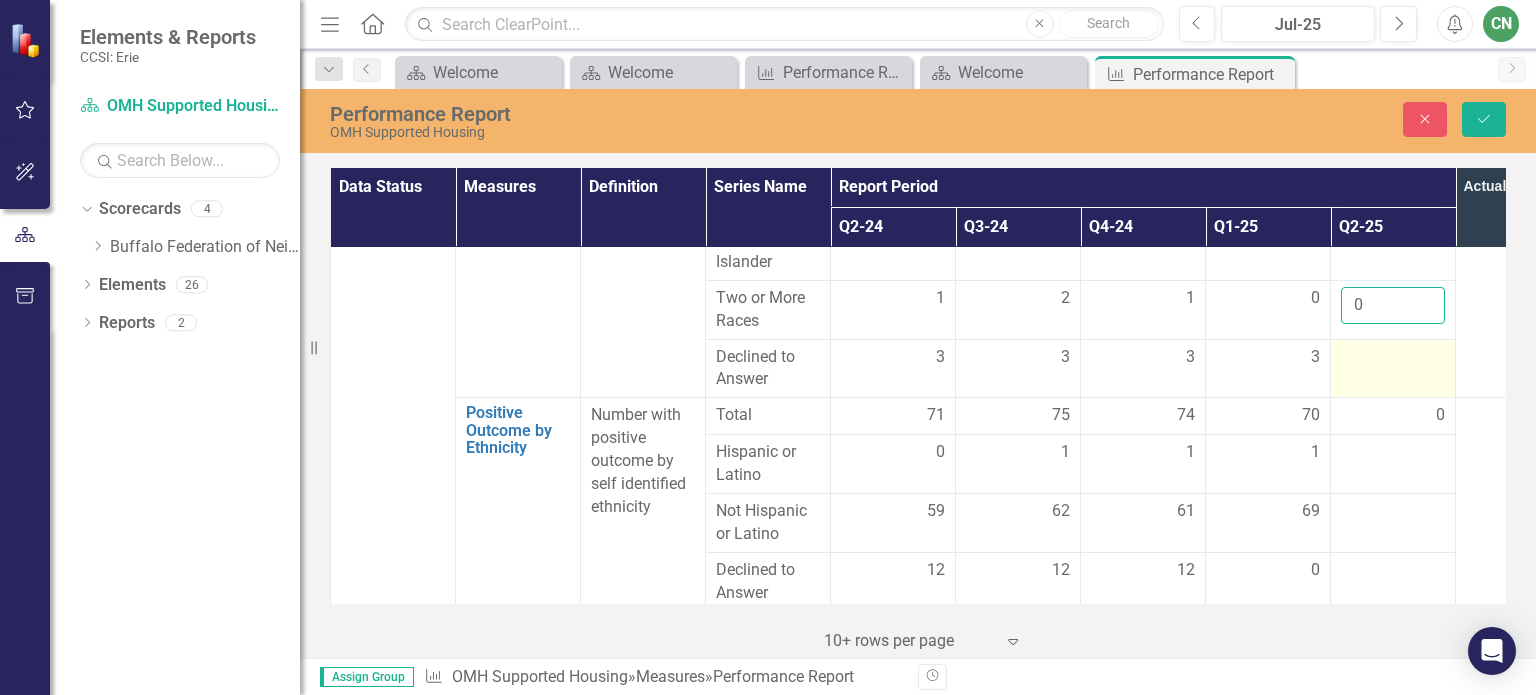 type on "0" 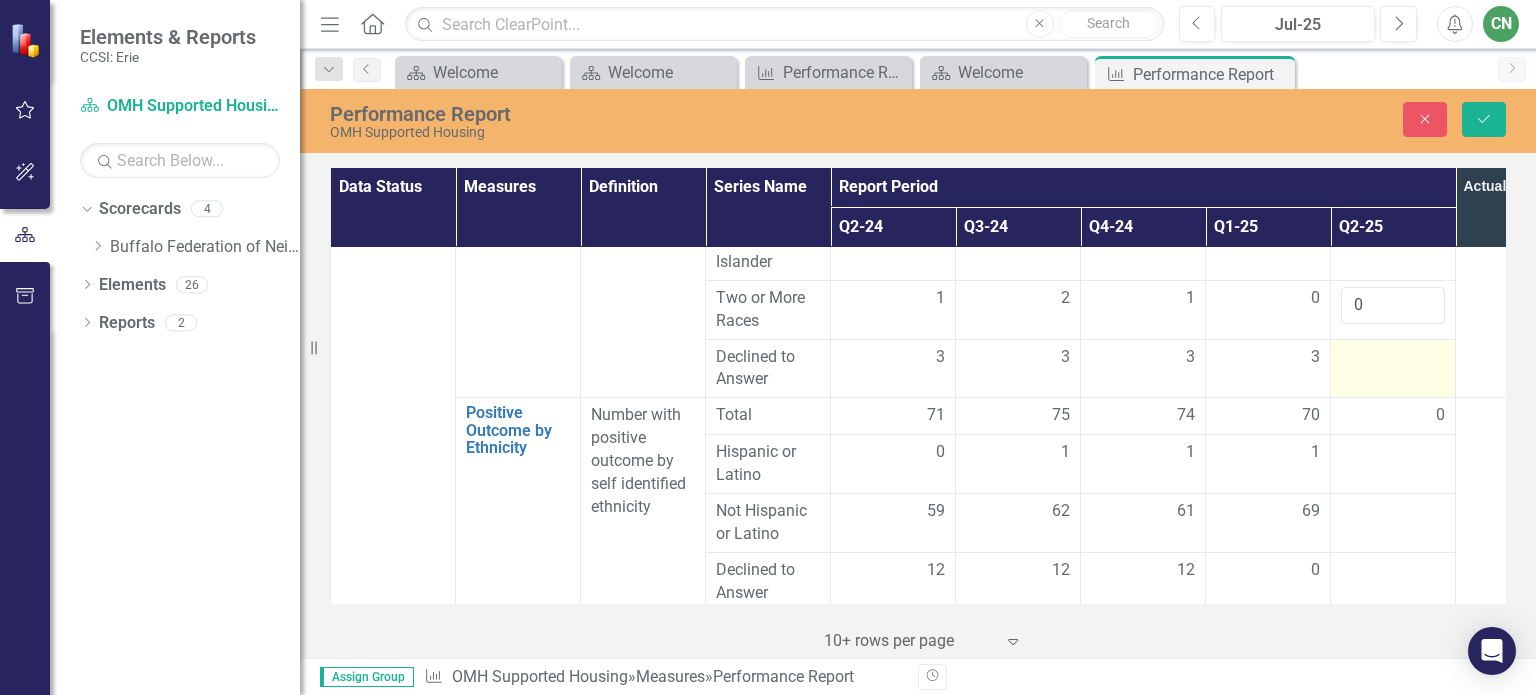 click at bounding box center [1393, 368] 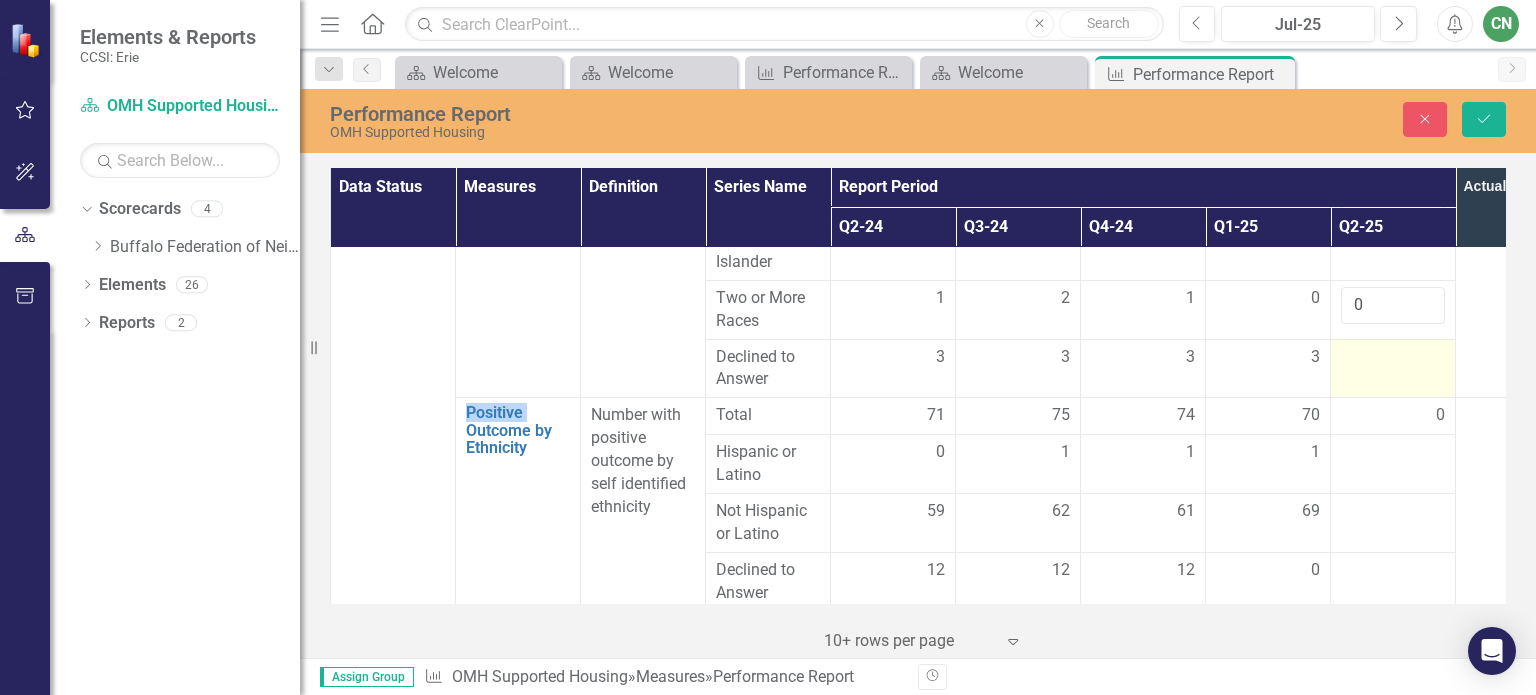 click at bounding box center [1393, 368] 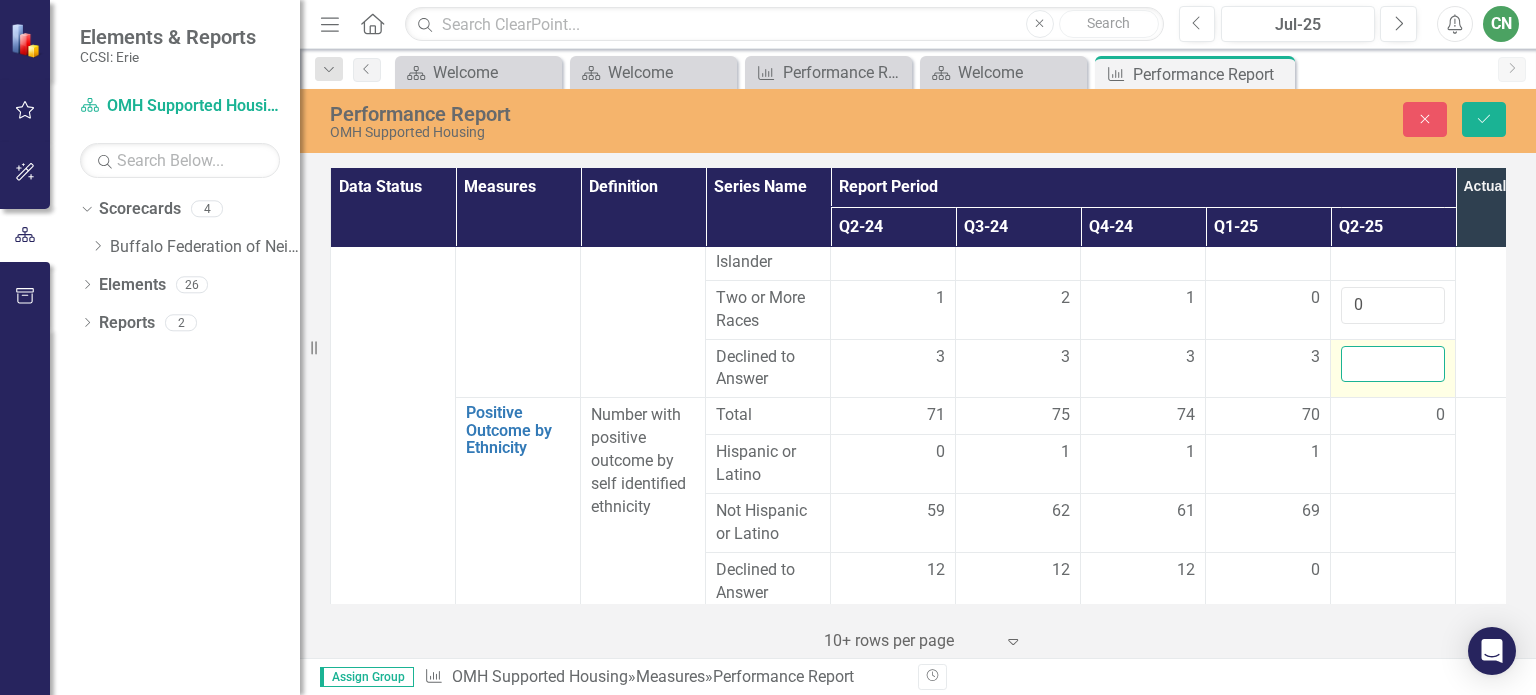 click at bounding box center [1393, 364] 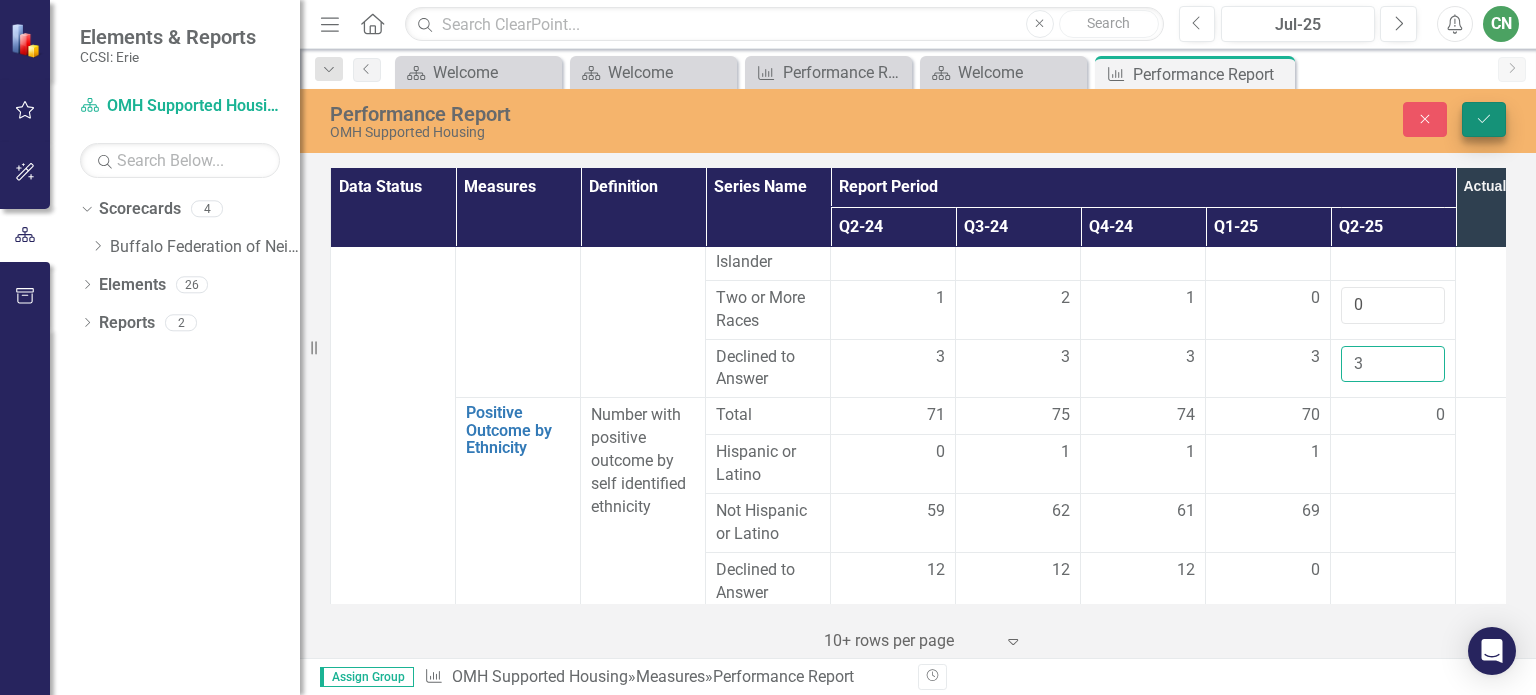 type on "3" 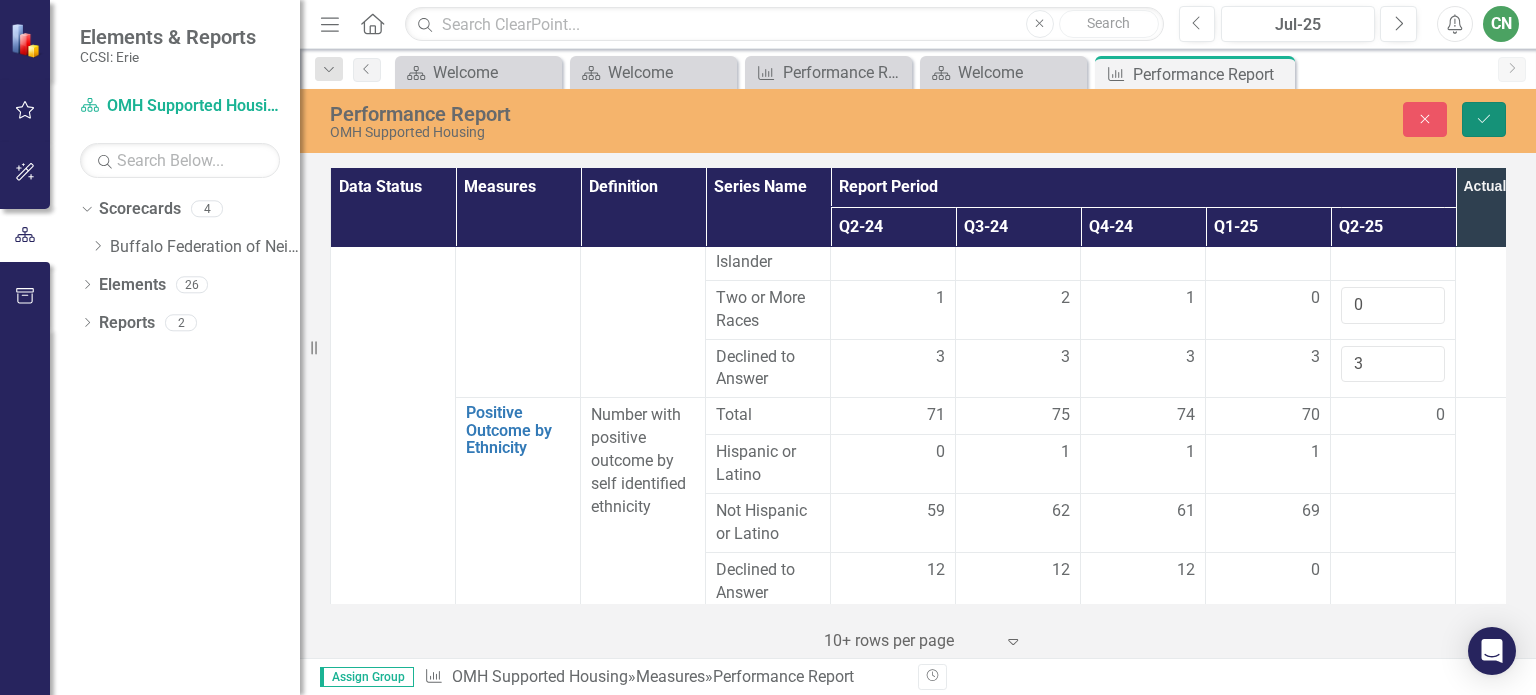 click on "Save" at bounding box center [1484, 119] 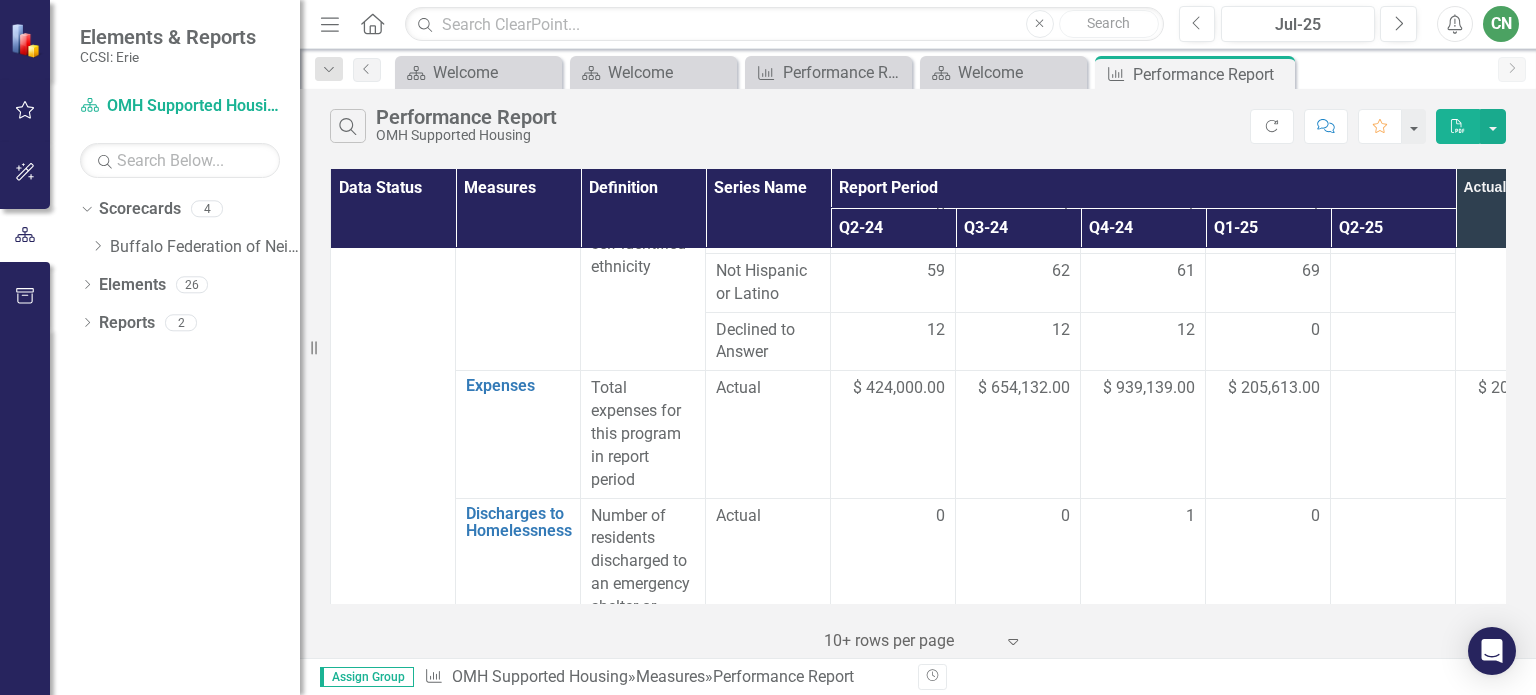 scroll, scrollTop: 2900, scrollLeft: 0, axis: vertical 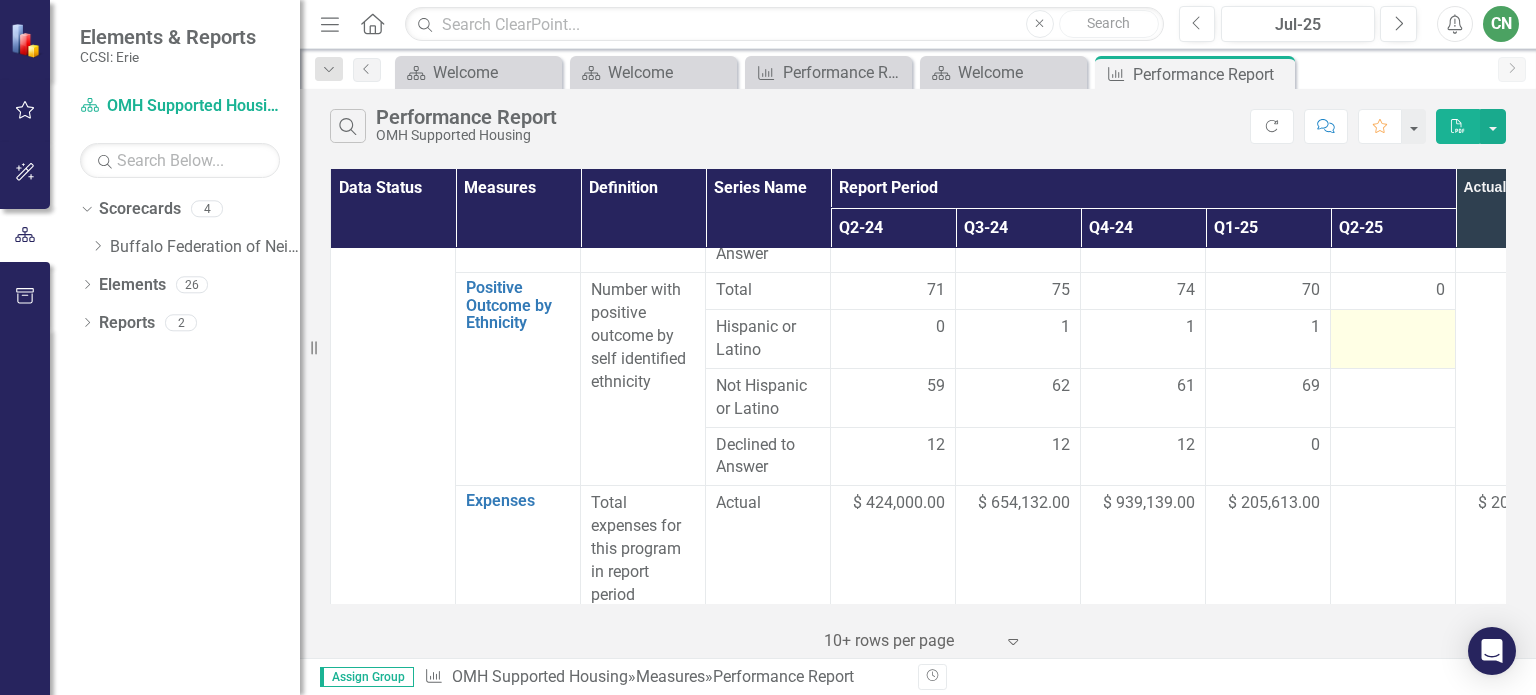 click at bounding box center (1393, 328) 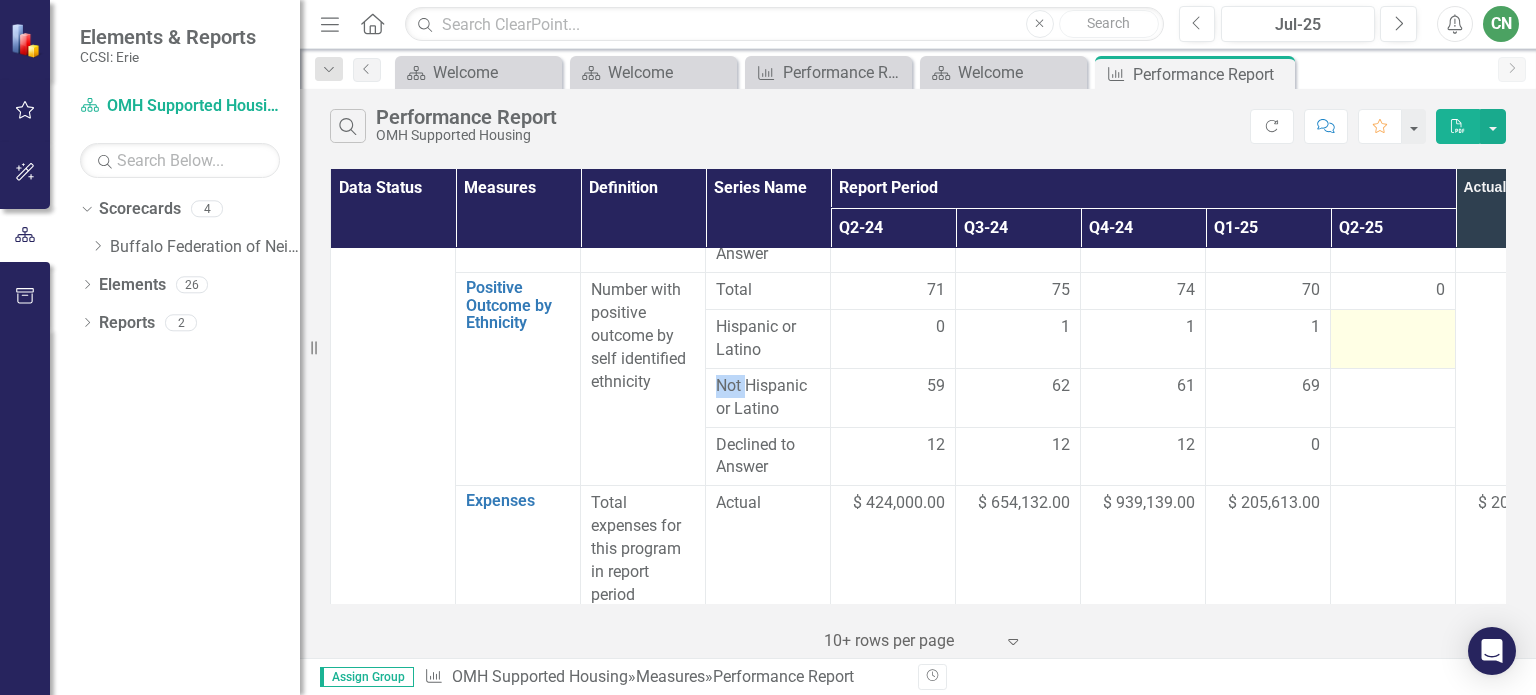 click at bounding box center [1393, 328] 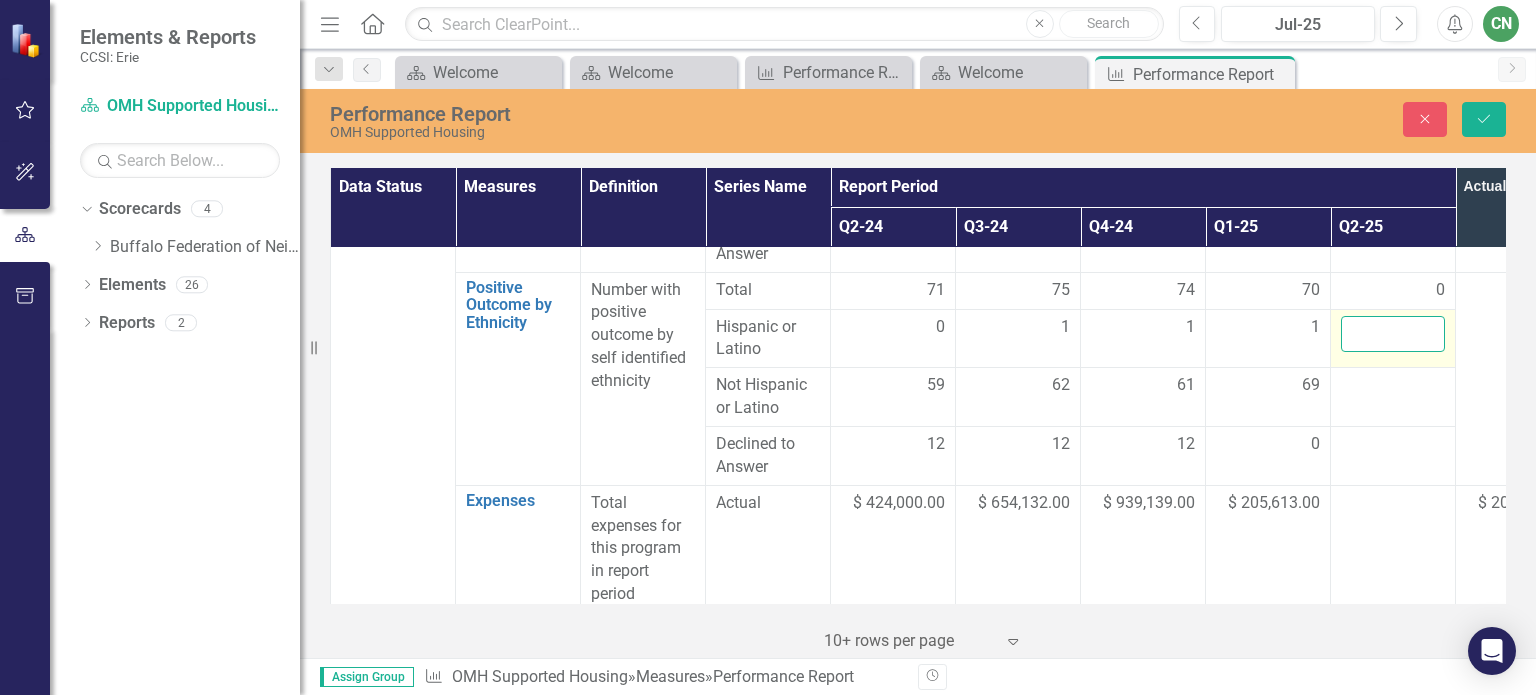 click at bounding box center [1393, 334] 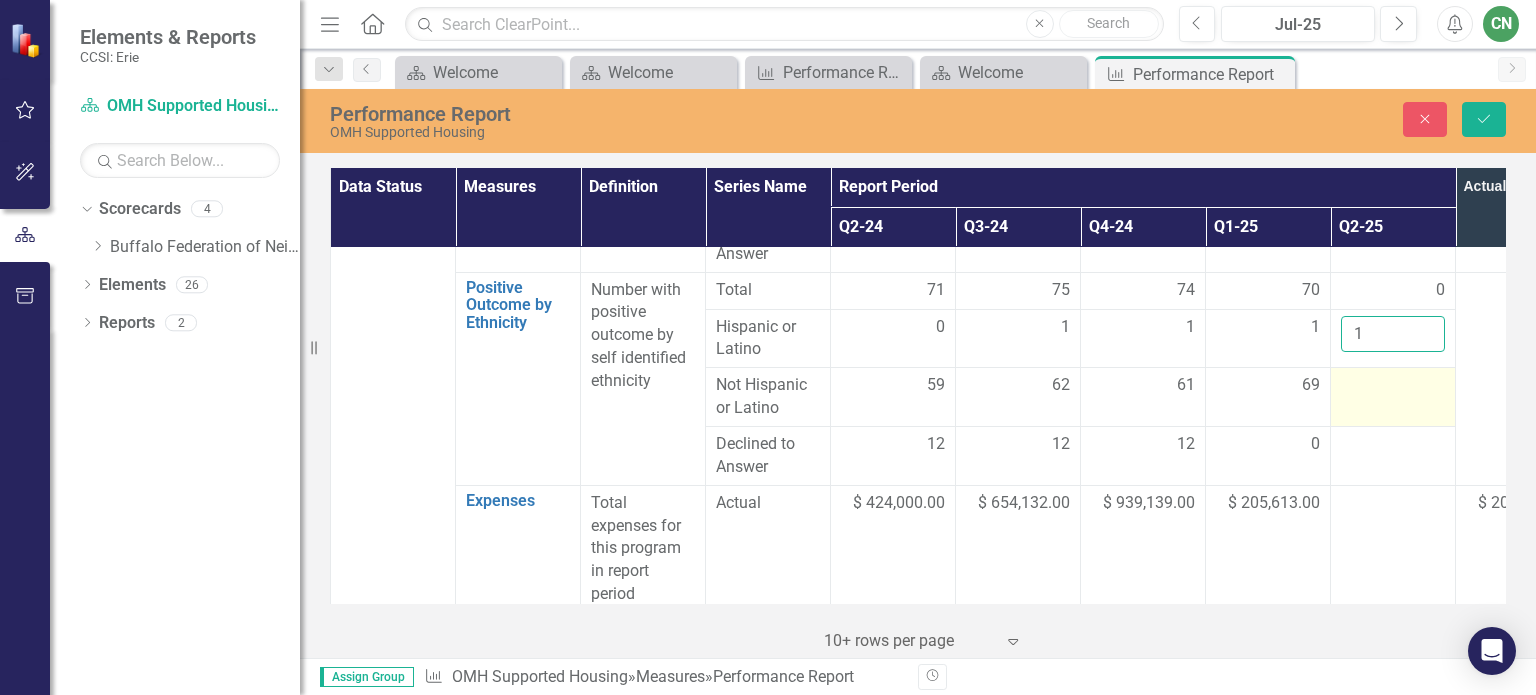 type on "1" 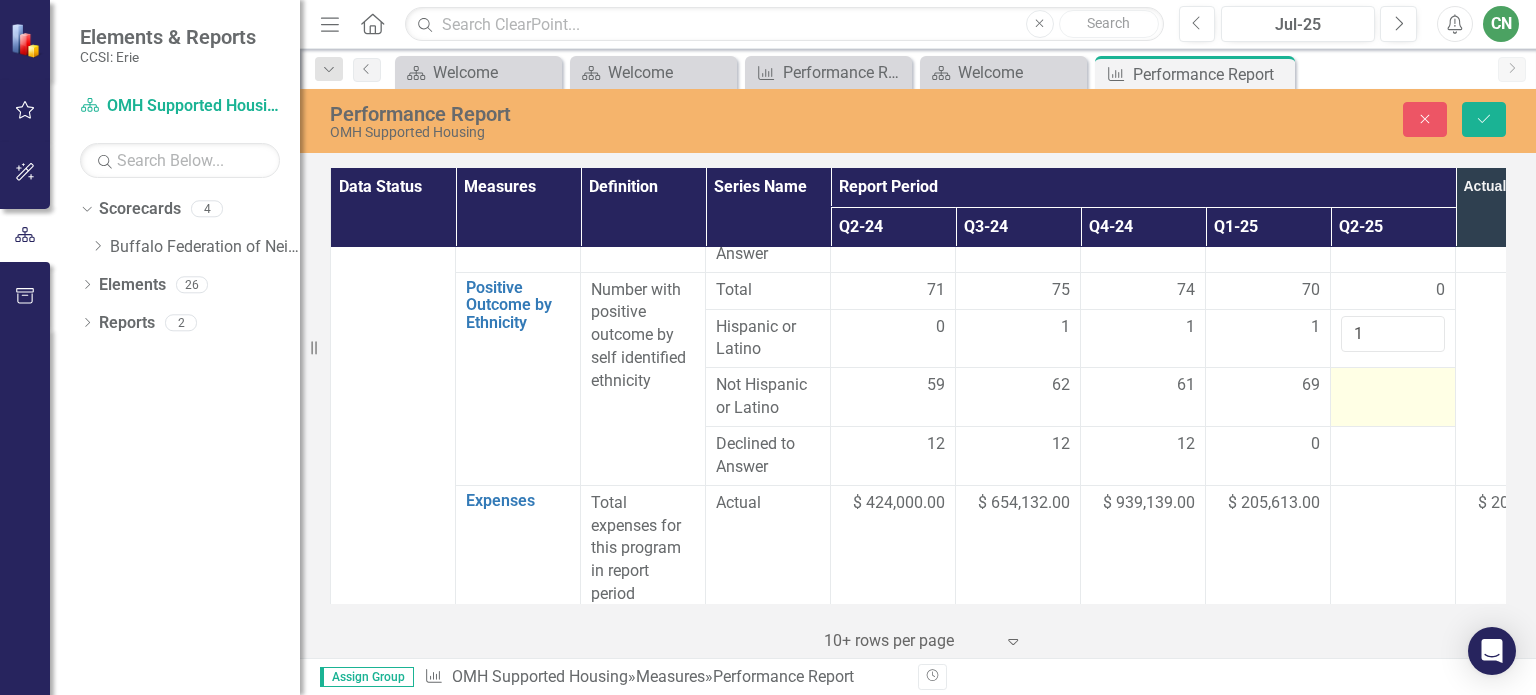 click at bounding box center (1393, 386) 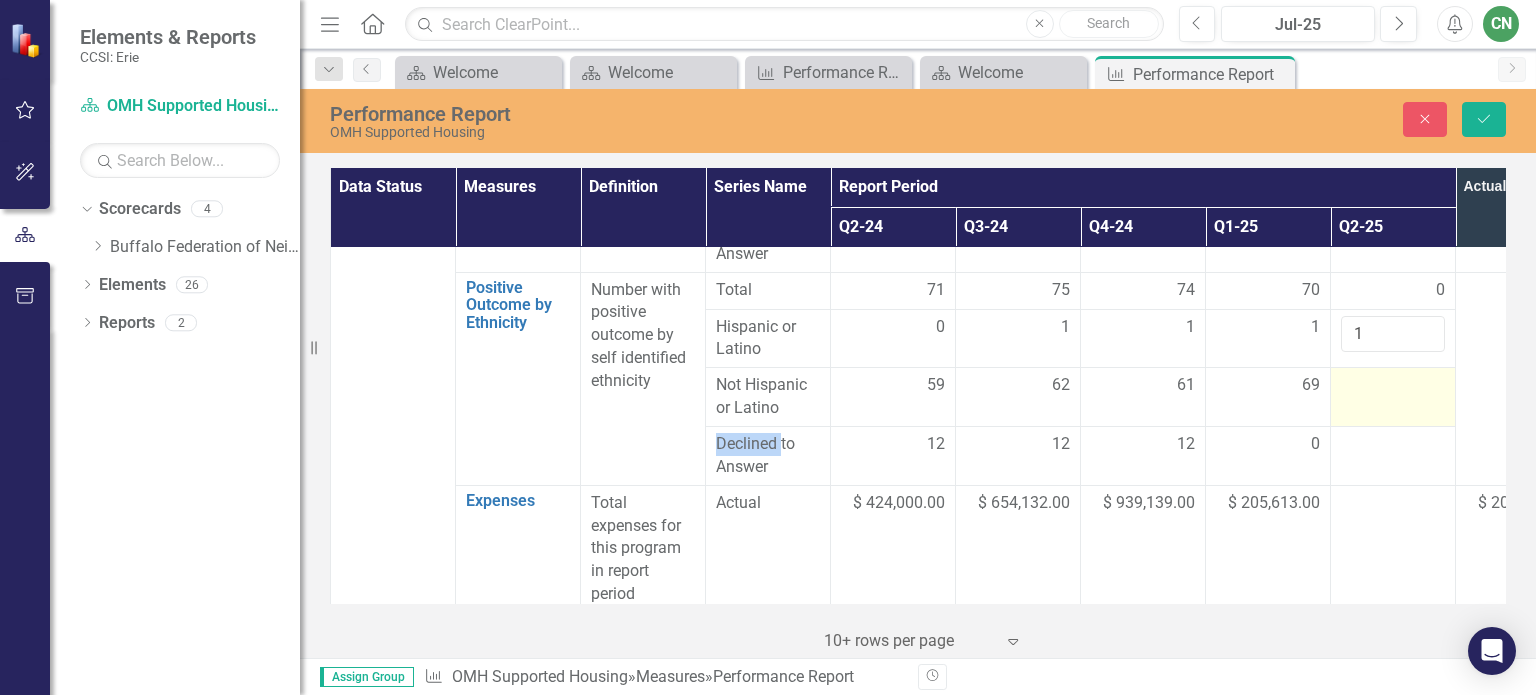click at bounding box center [1393, 386] 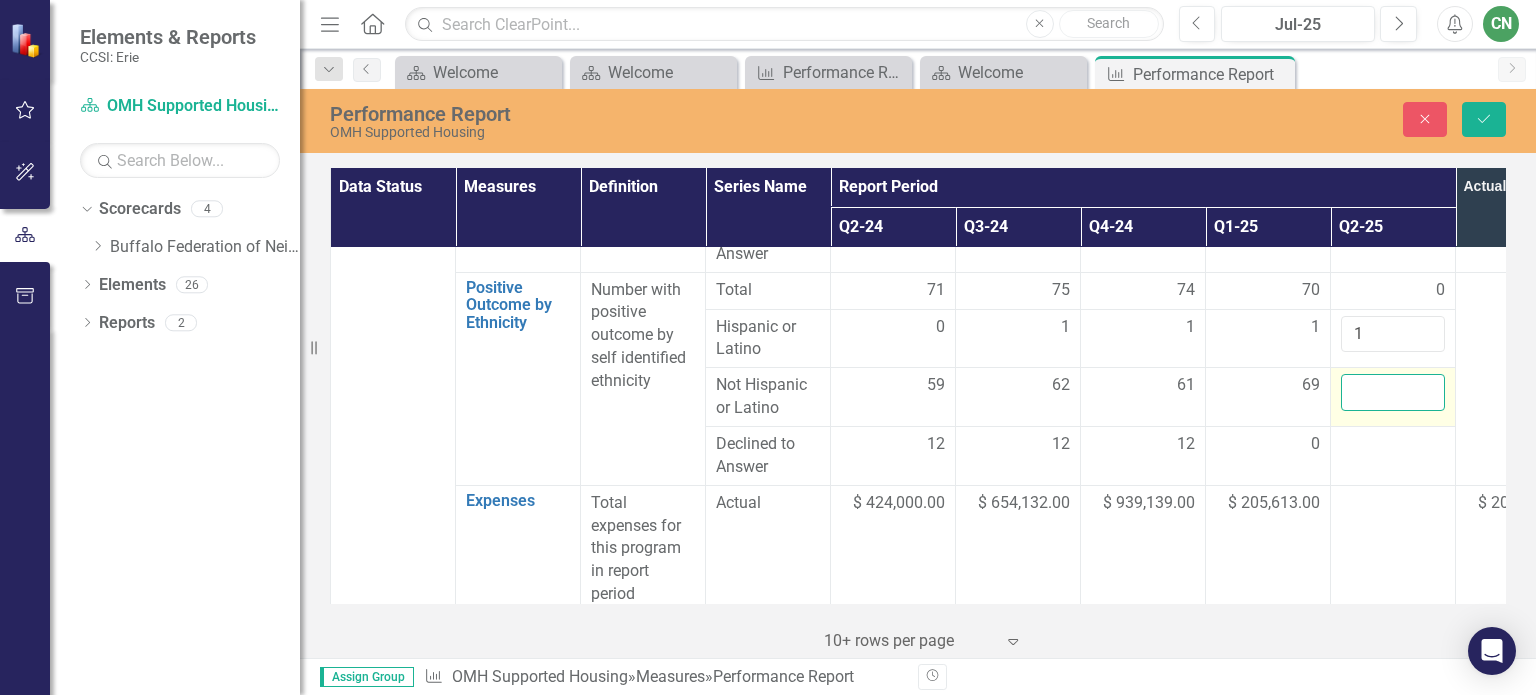 click at bounding box center (1393, 392) 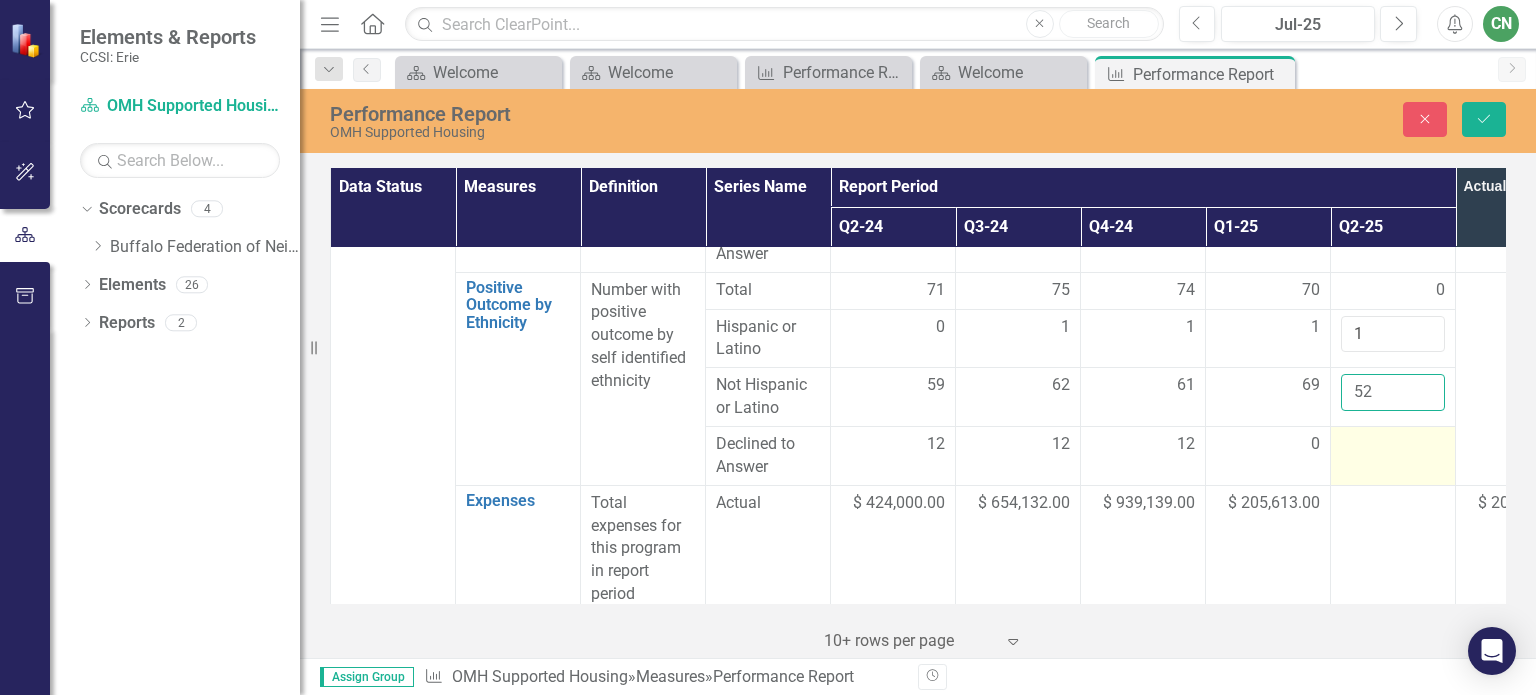 type on "52" 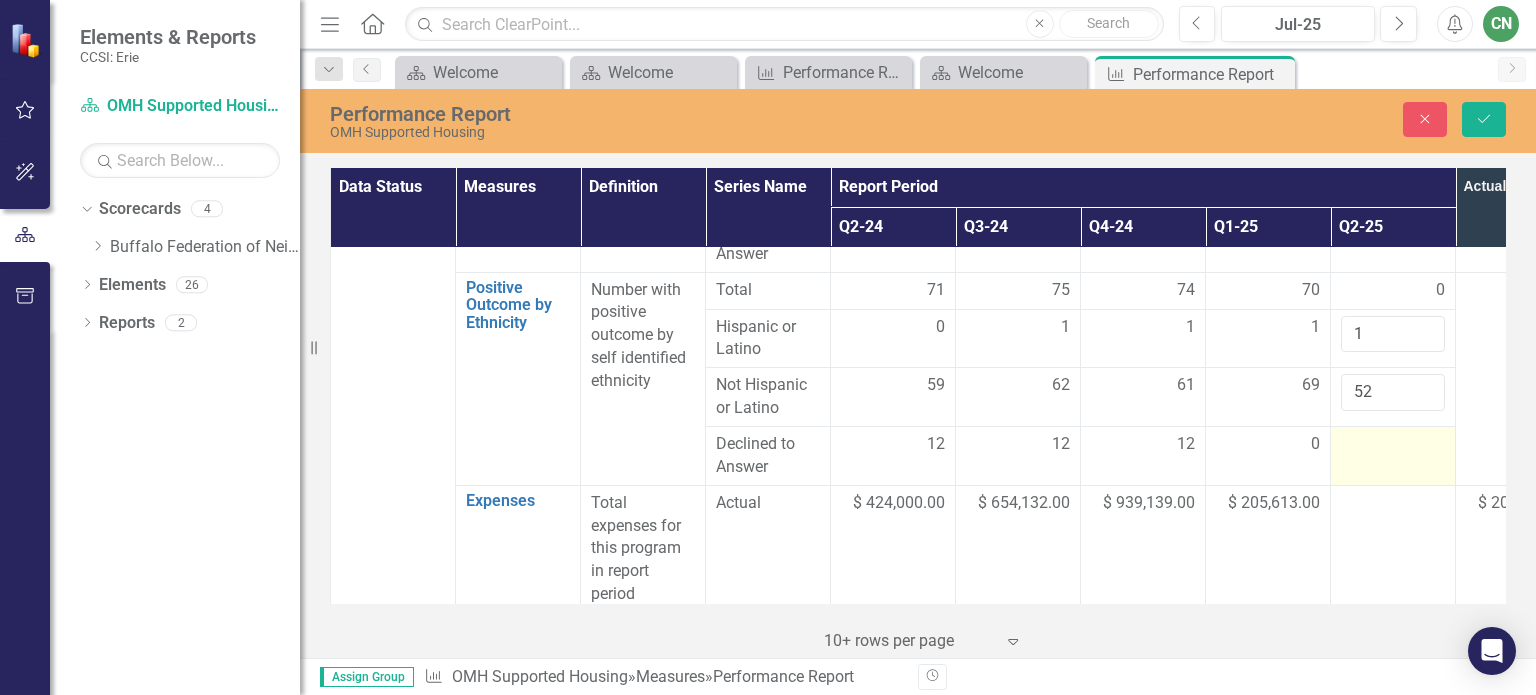 click at bounding box center [1393, 445] 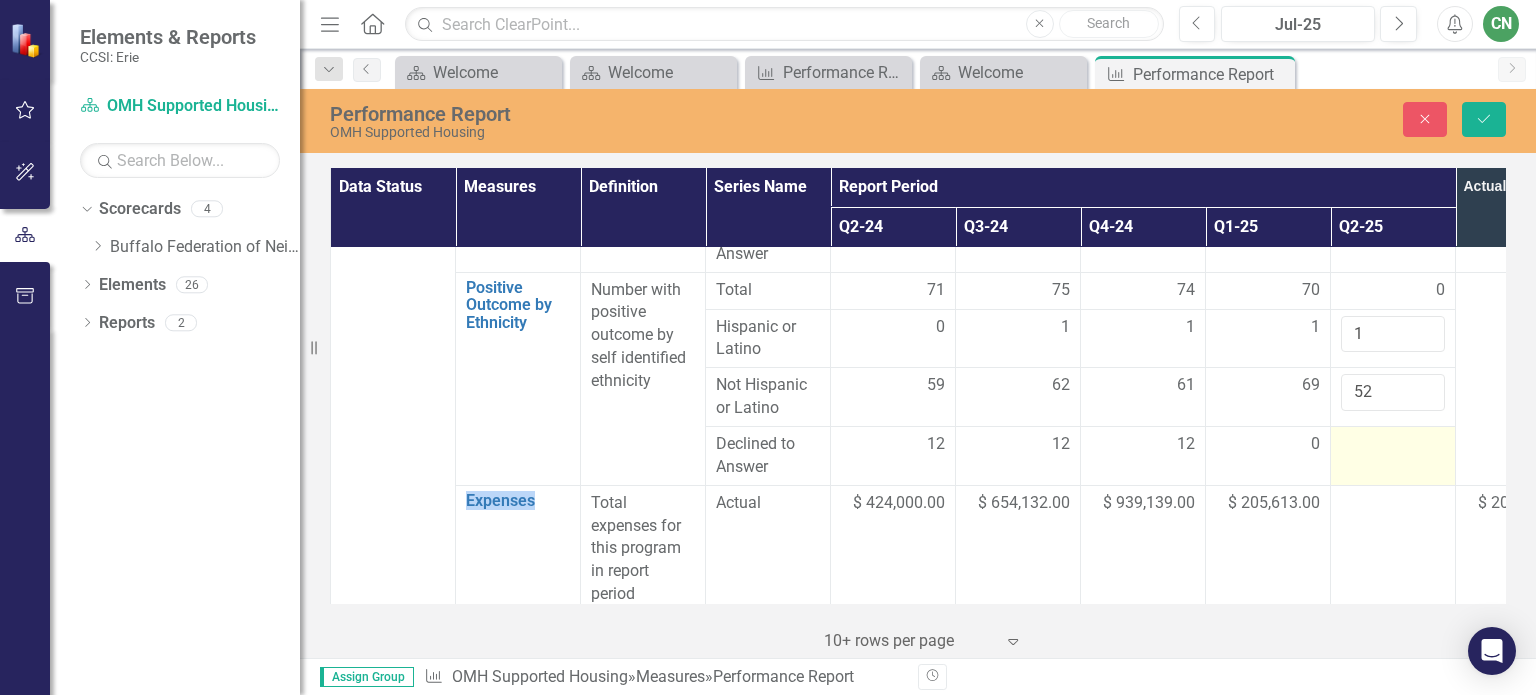 click at bounding box center [1393, 445] 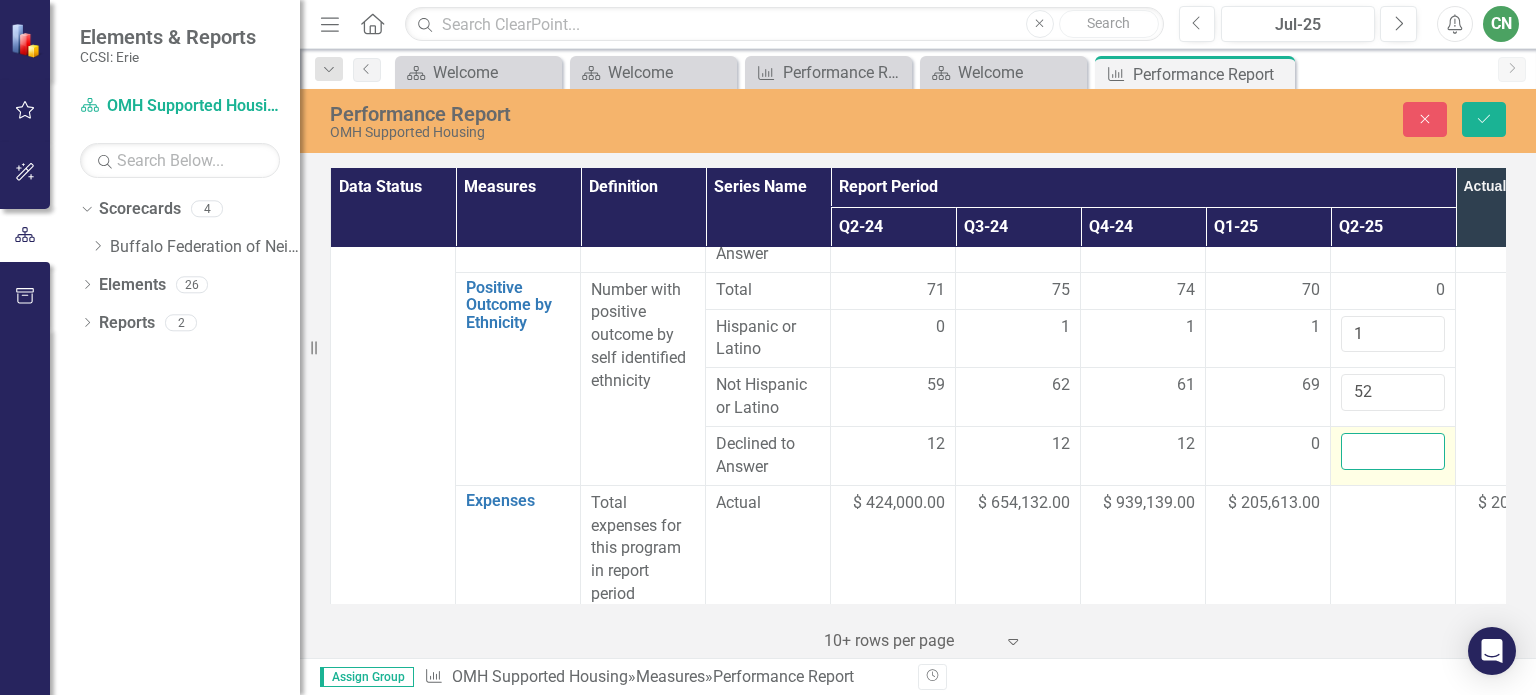 click at bounding box center [1393, 451] 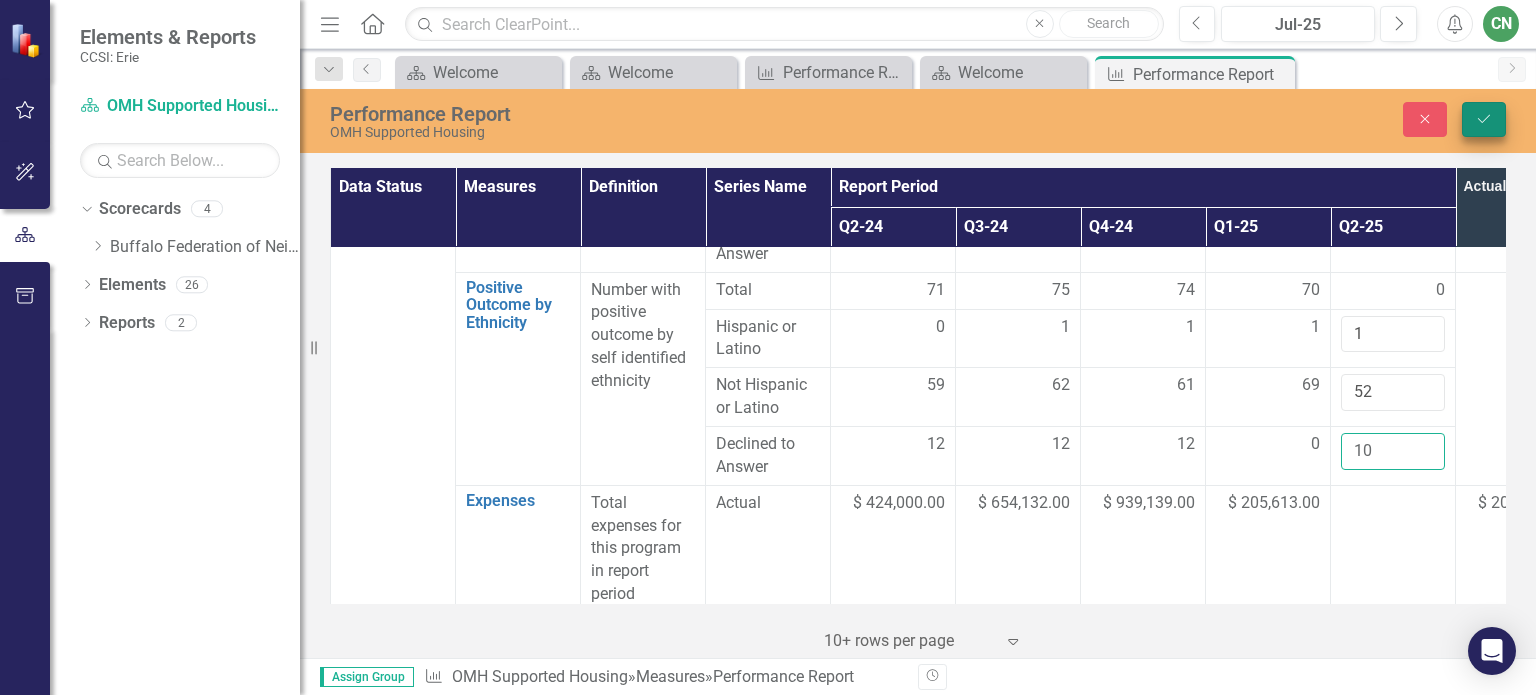 type on "10" 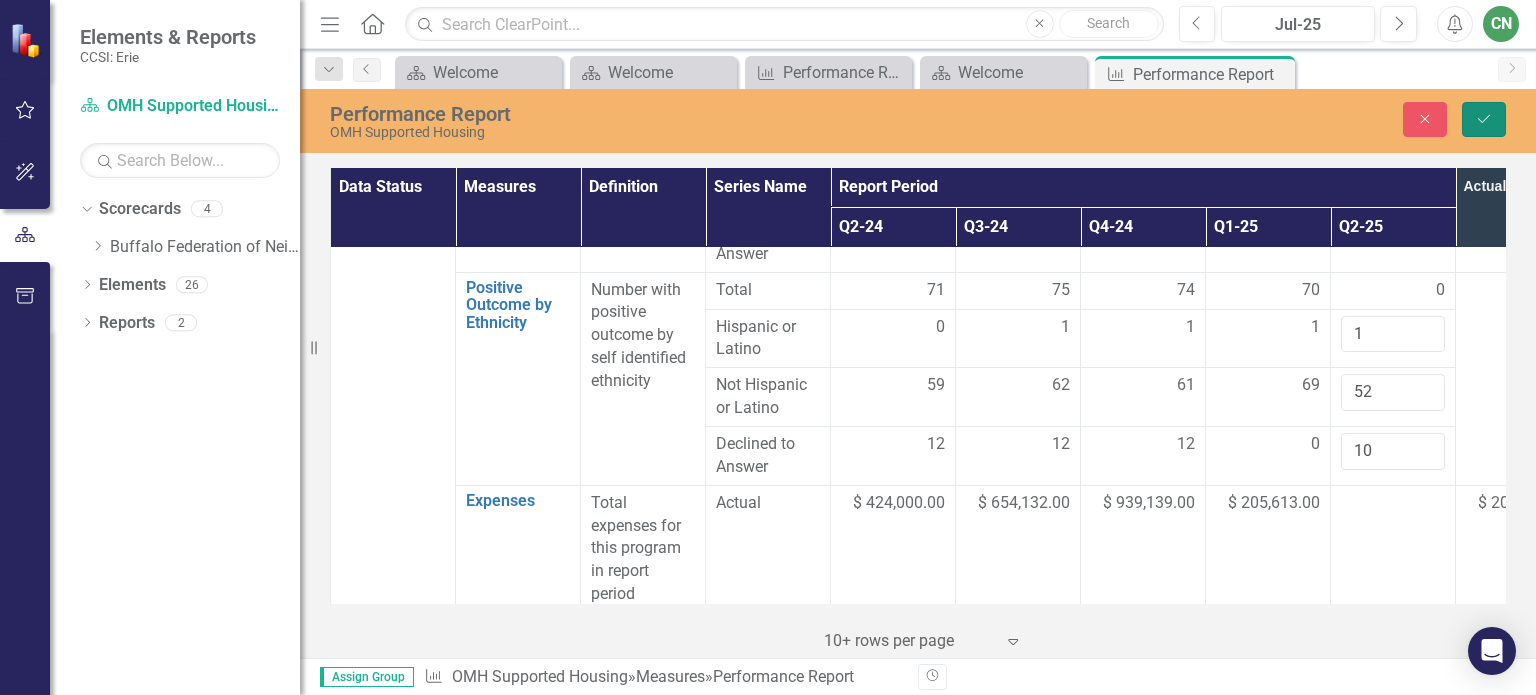 click on "Save" at bounding box center (1484, 119) 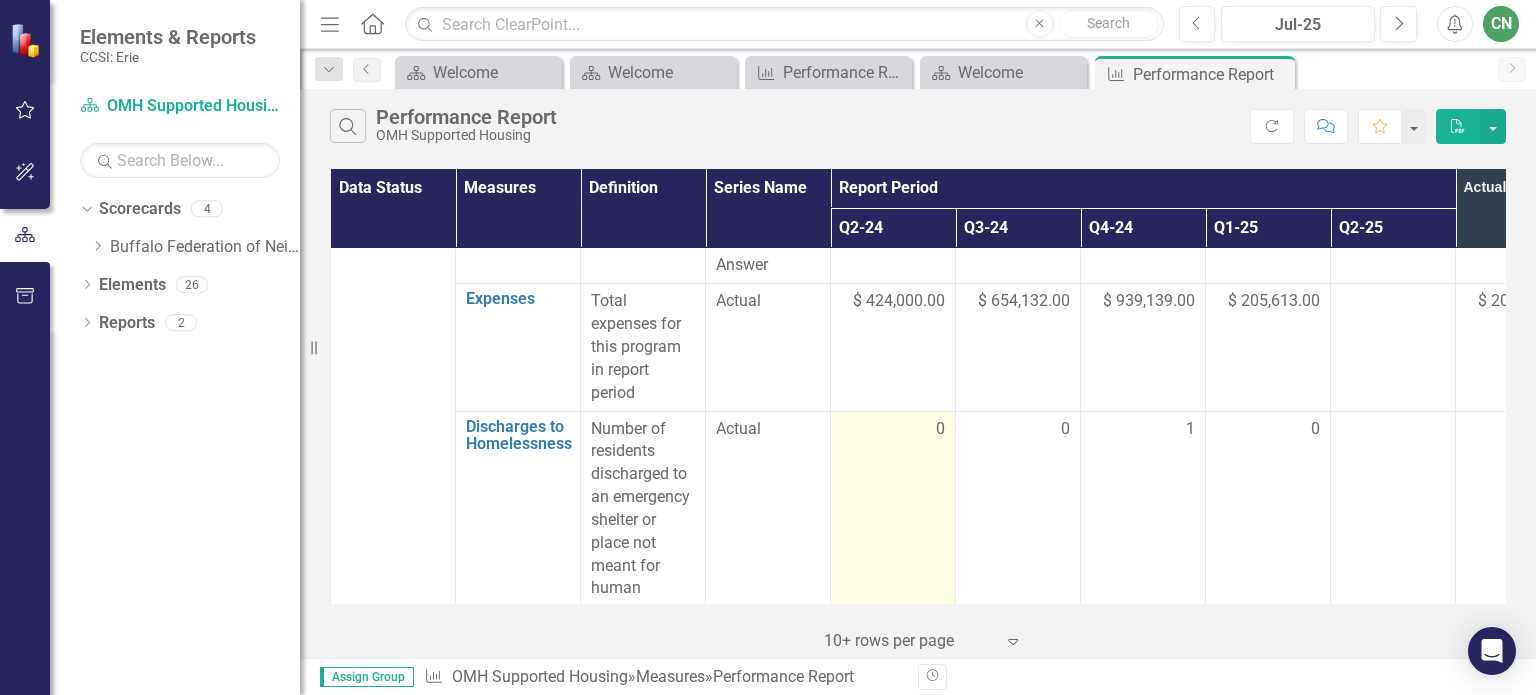 scroll, scrollTop: 3200, scrollLeft: 0, axis: vertical 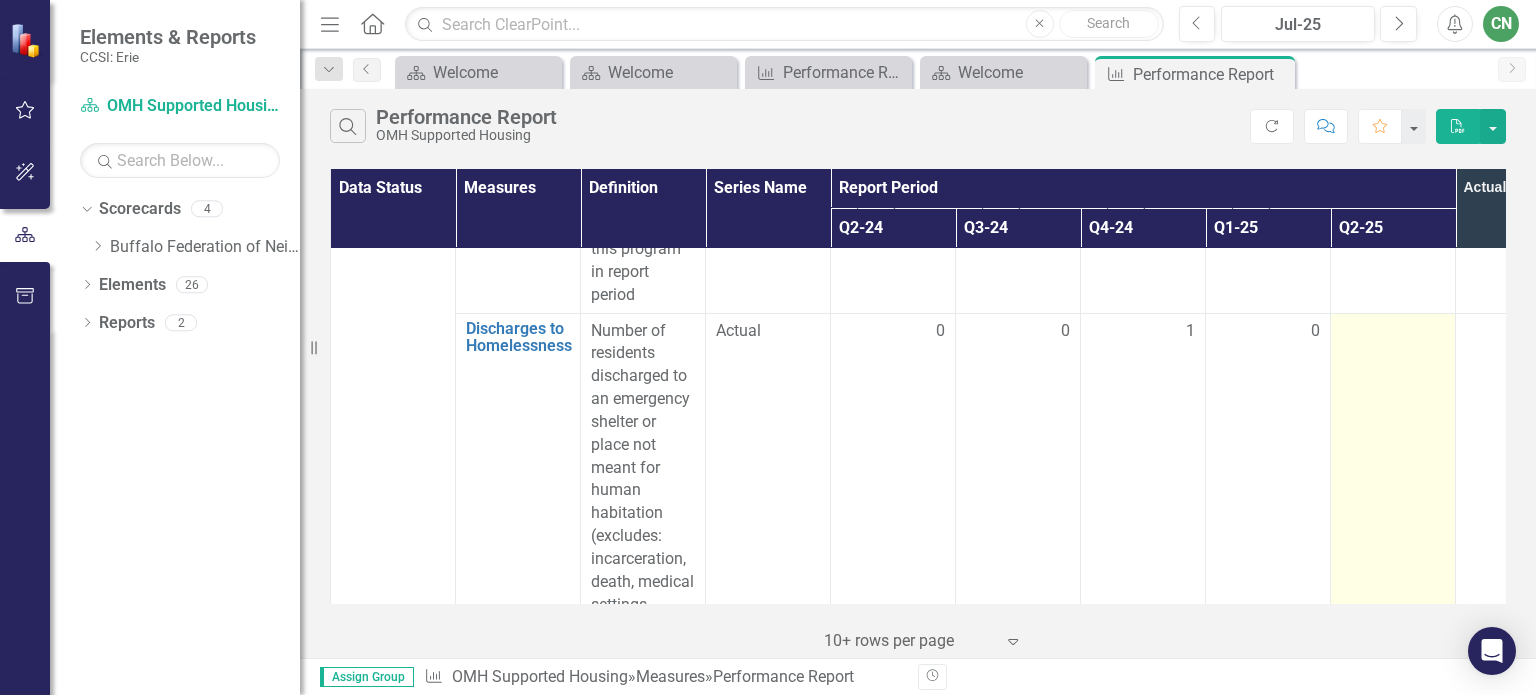 click at bounding box center (1393, 332) 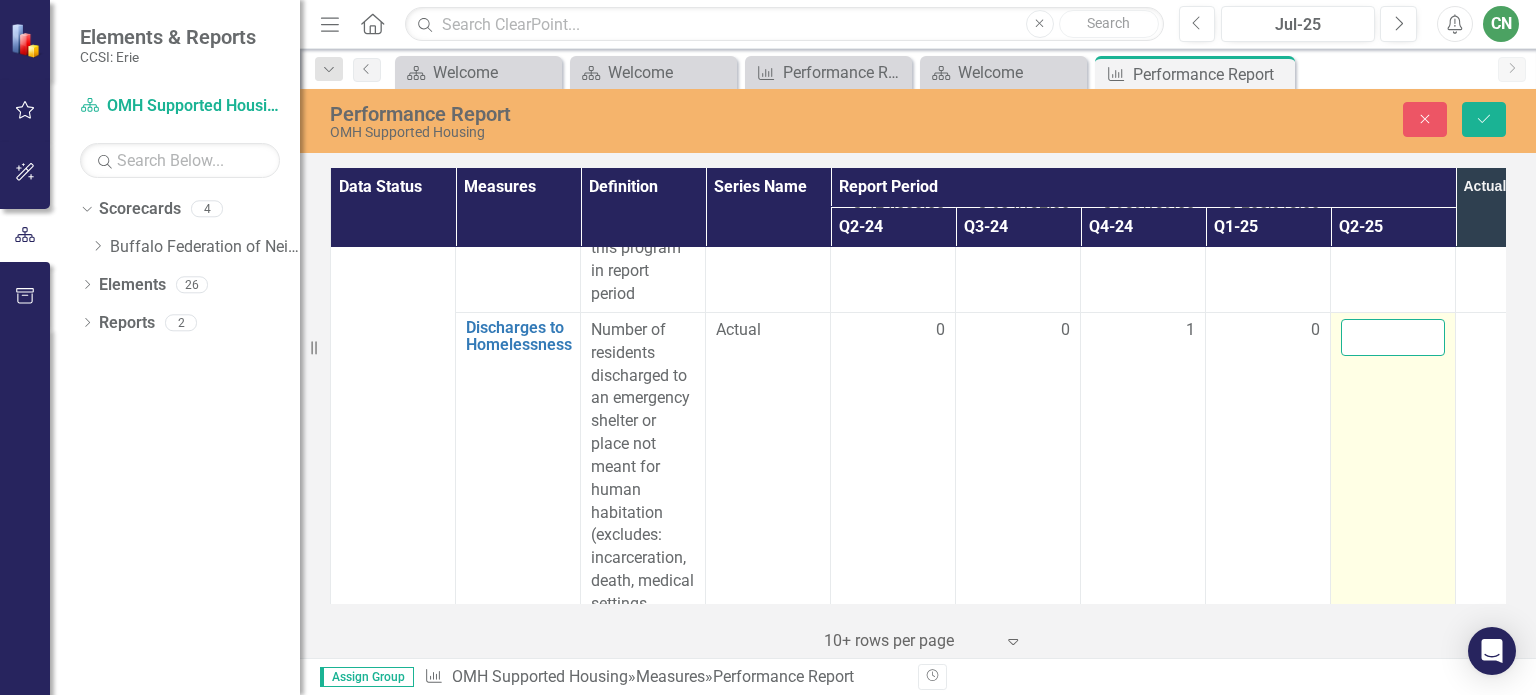 click at bounding box center [1393, 337] 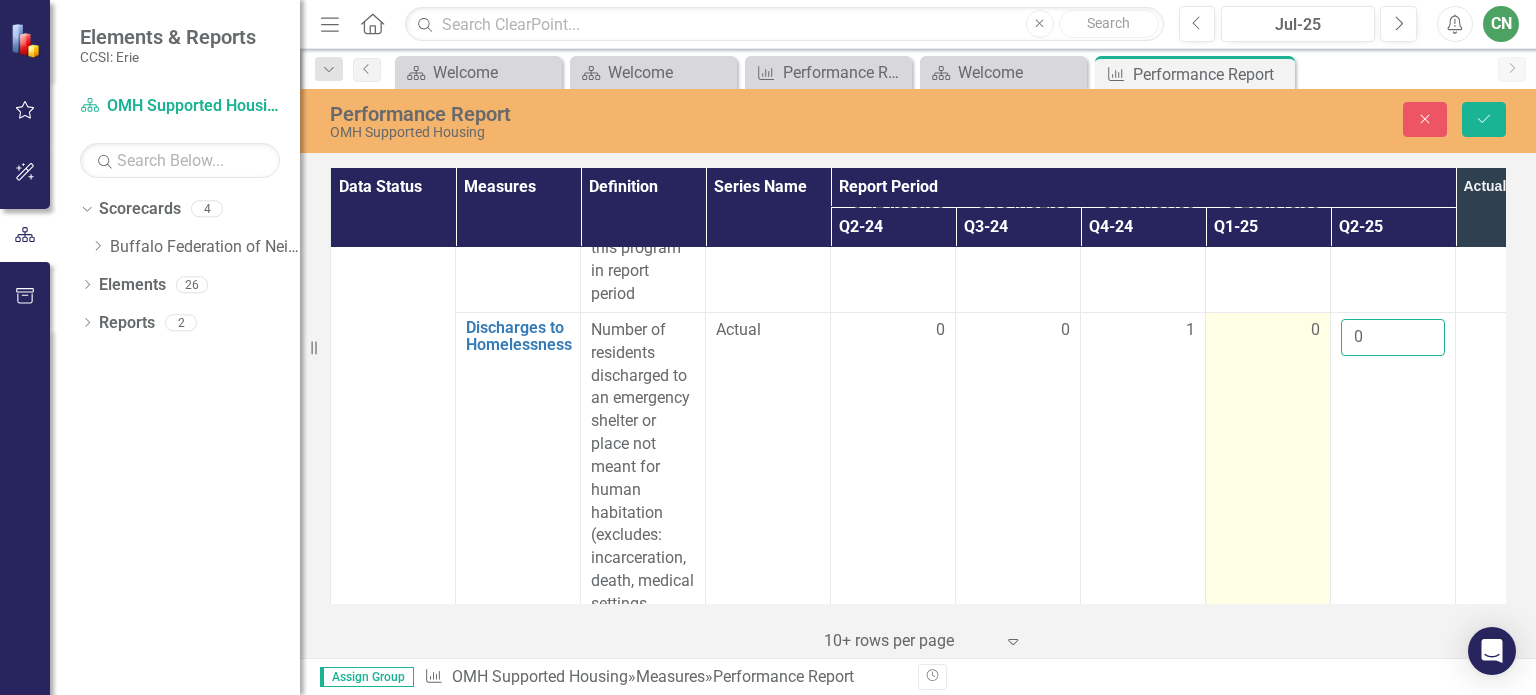 type on "0" 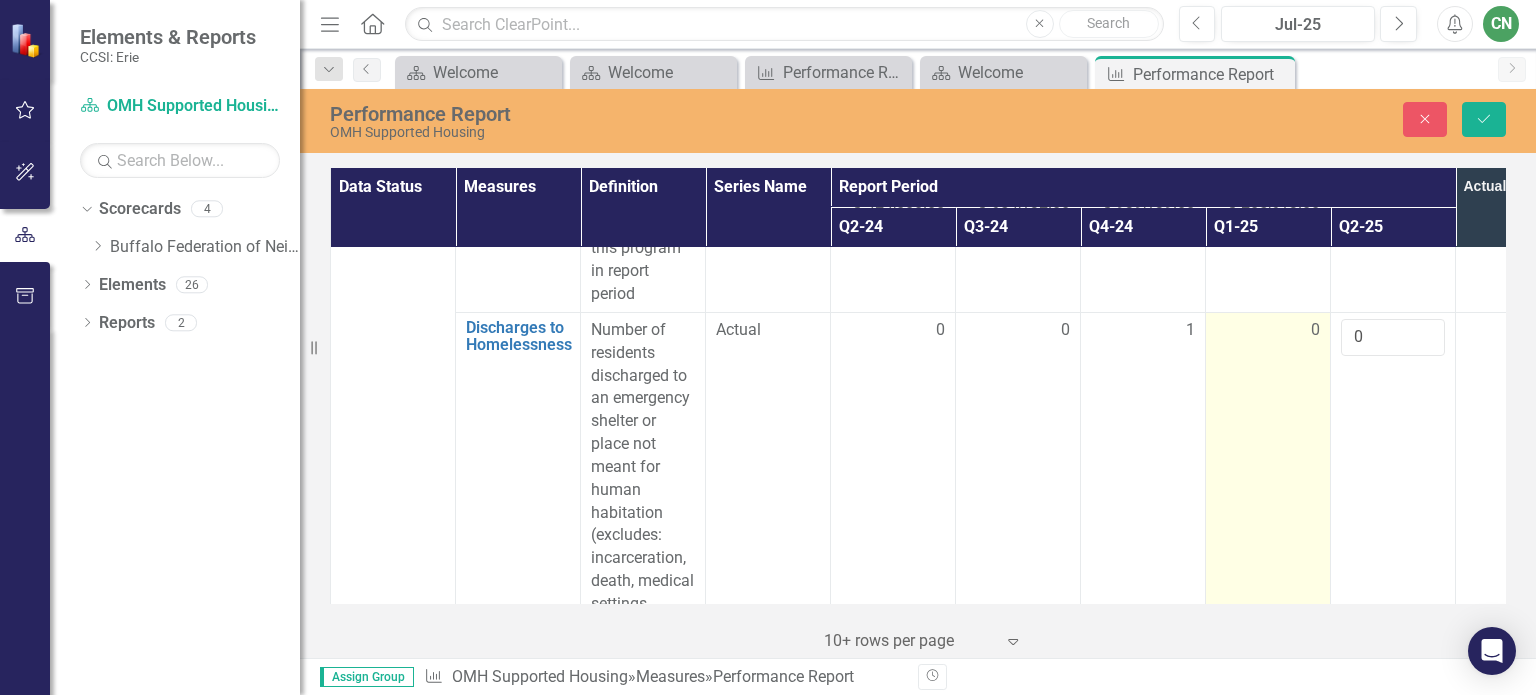 click on "0" at bounding box center [1268, 524] 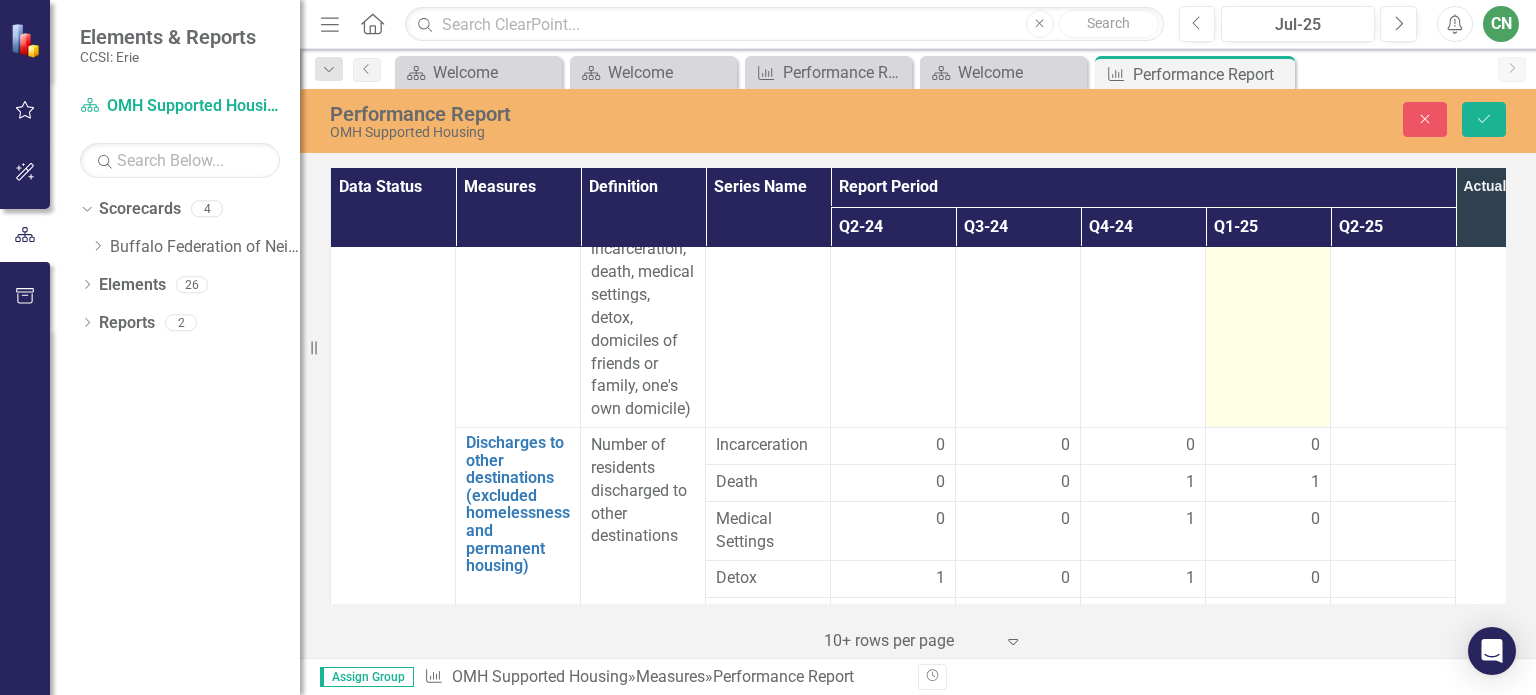 scroll, scrollTop: 3600, scrollLeft: 0, axis: vertical 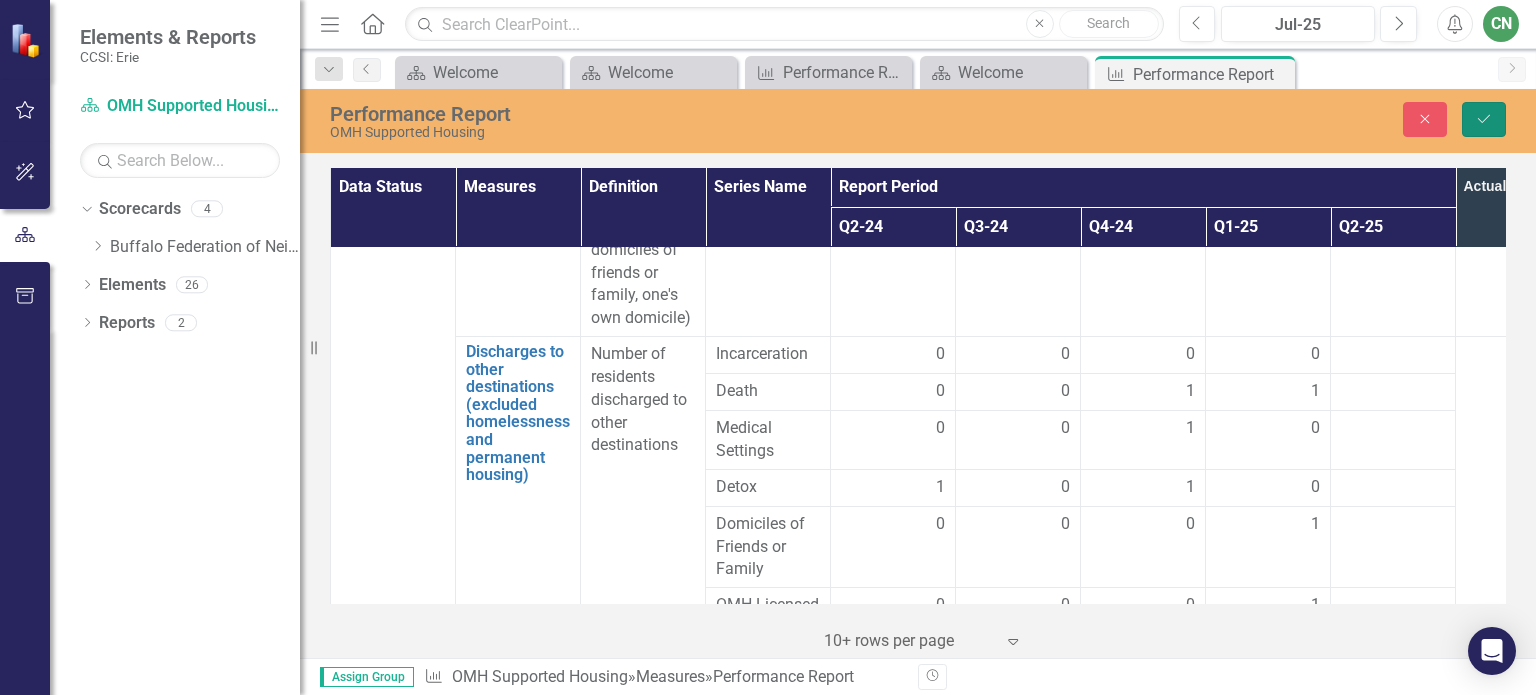 click on "Save" at bounding box center (1484, 119) 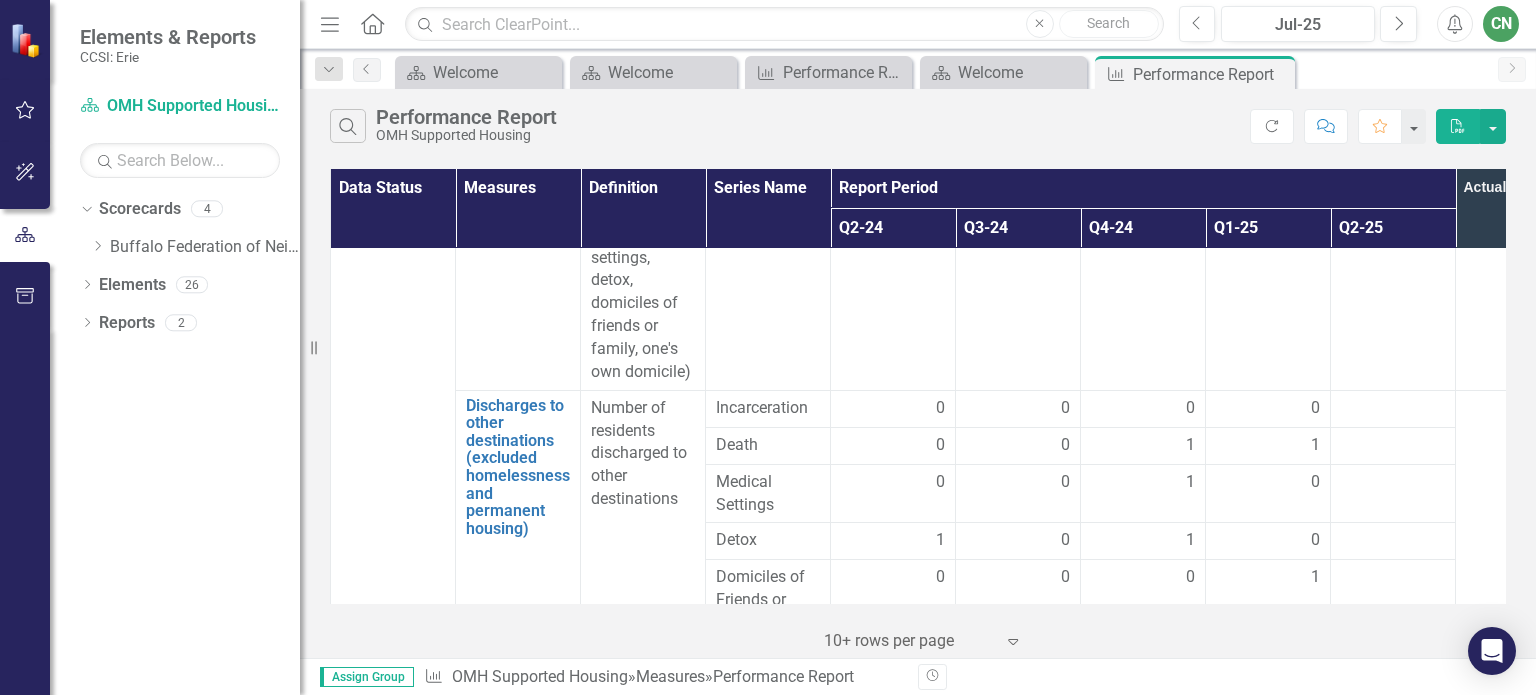 scroll, scrollTop: 3600, scrollLeft: 0, axis: vertical 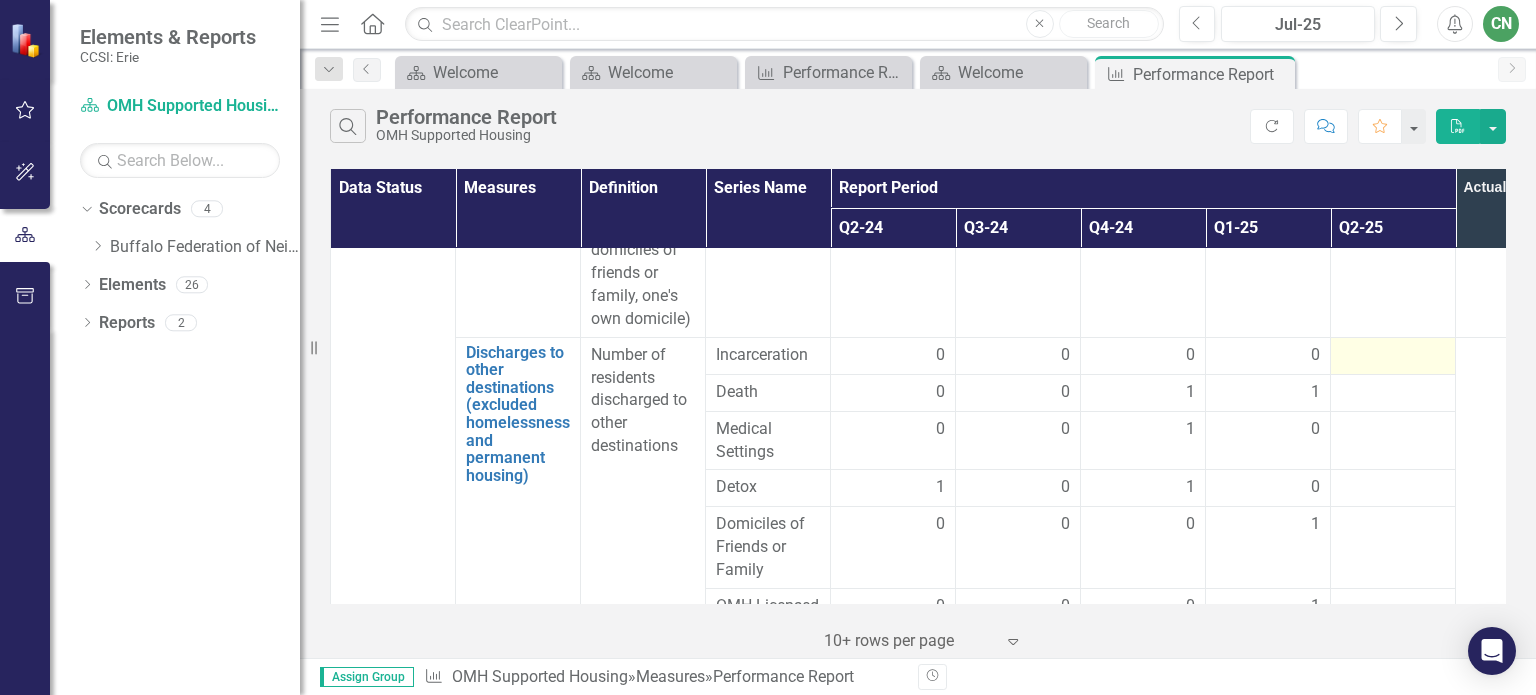click at bounding box center (1393, 356) 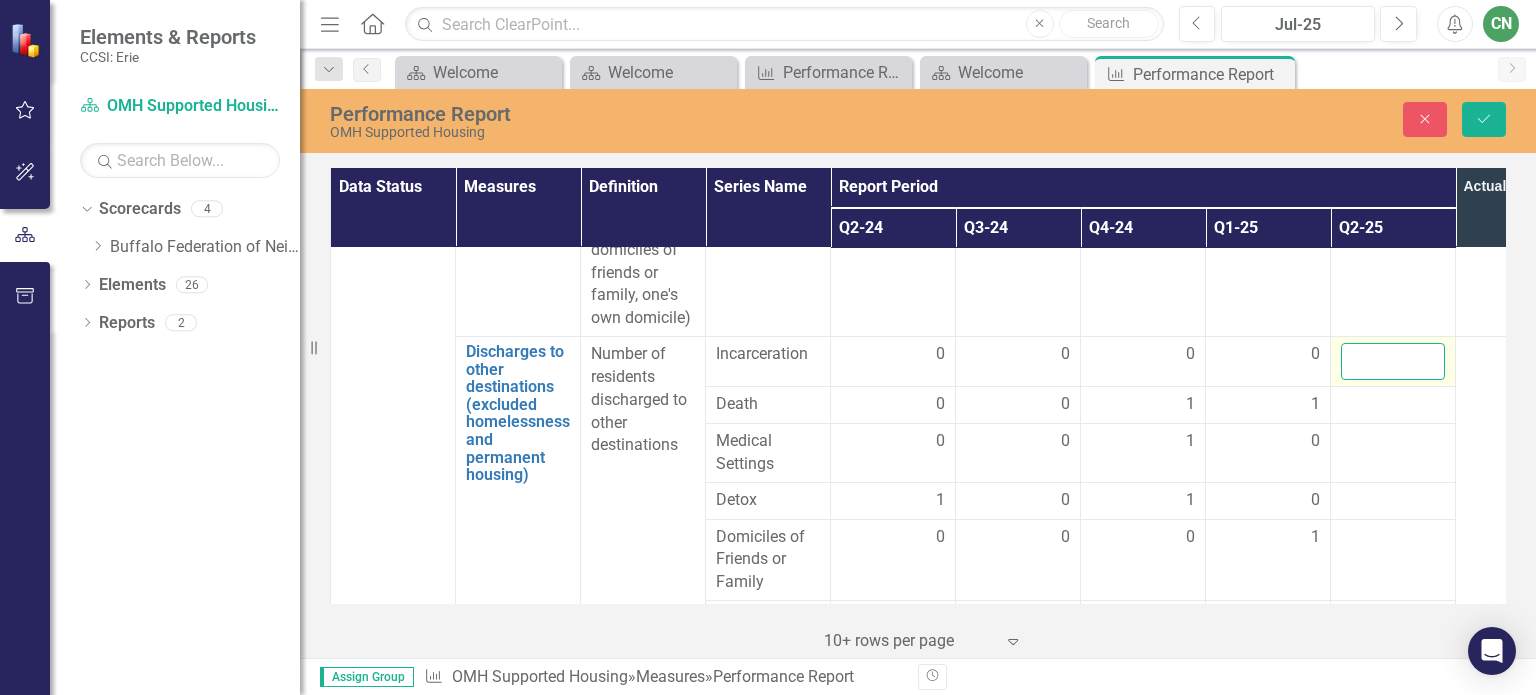 click at bounding box center [1393, 361] 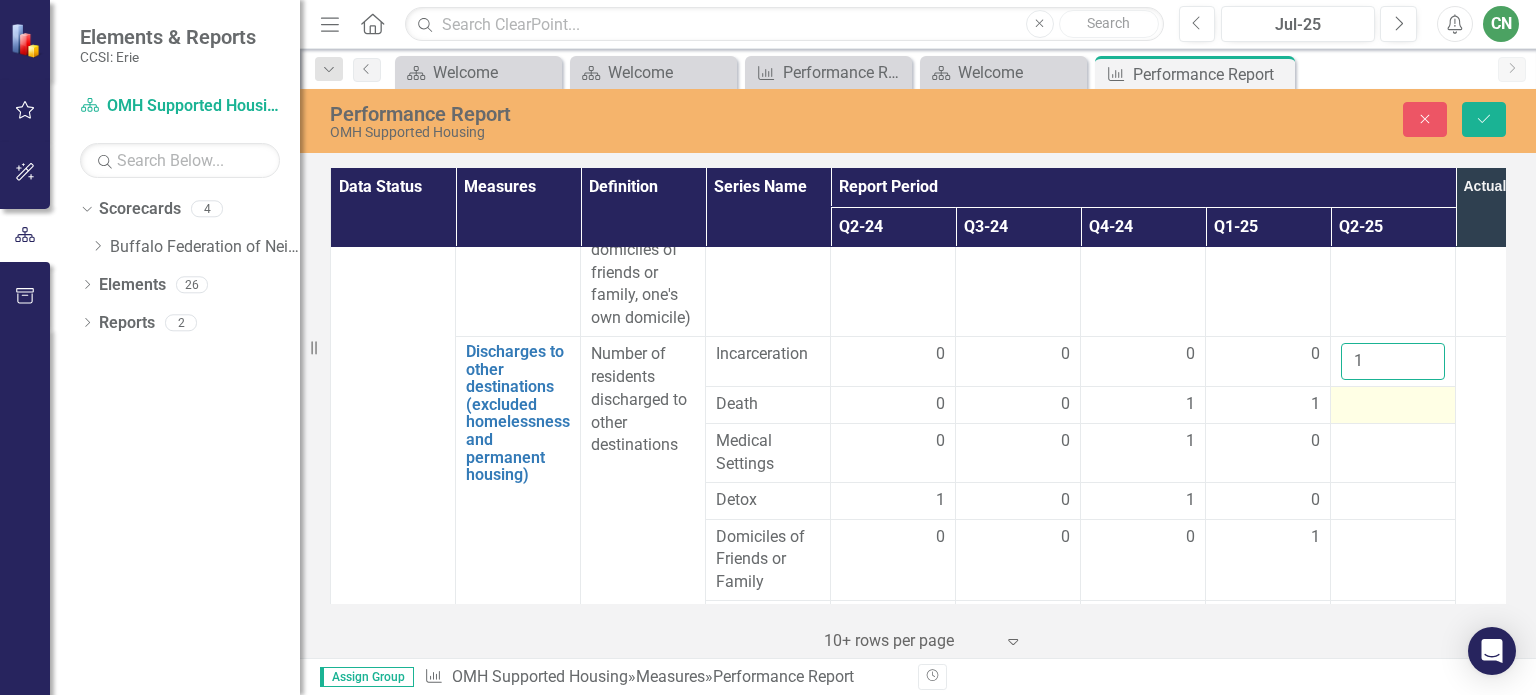 type on "1" 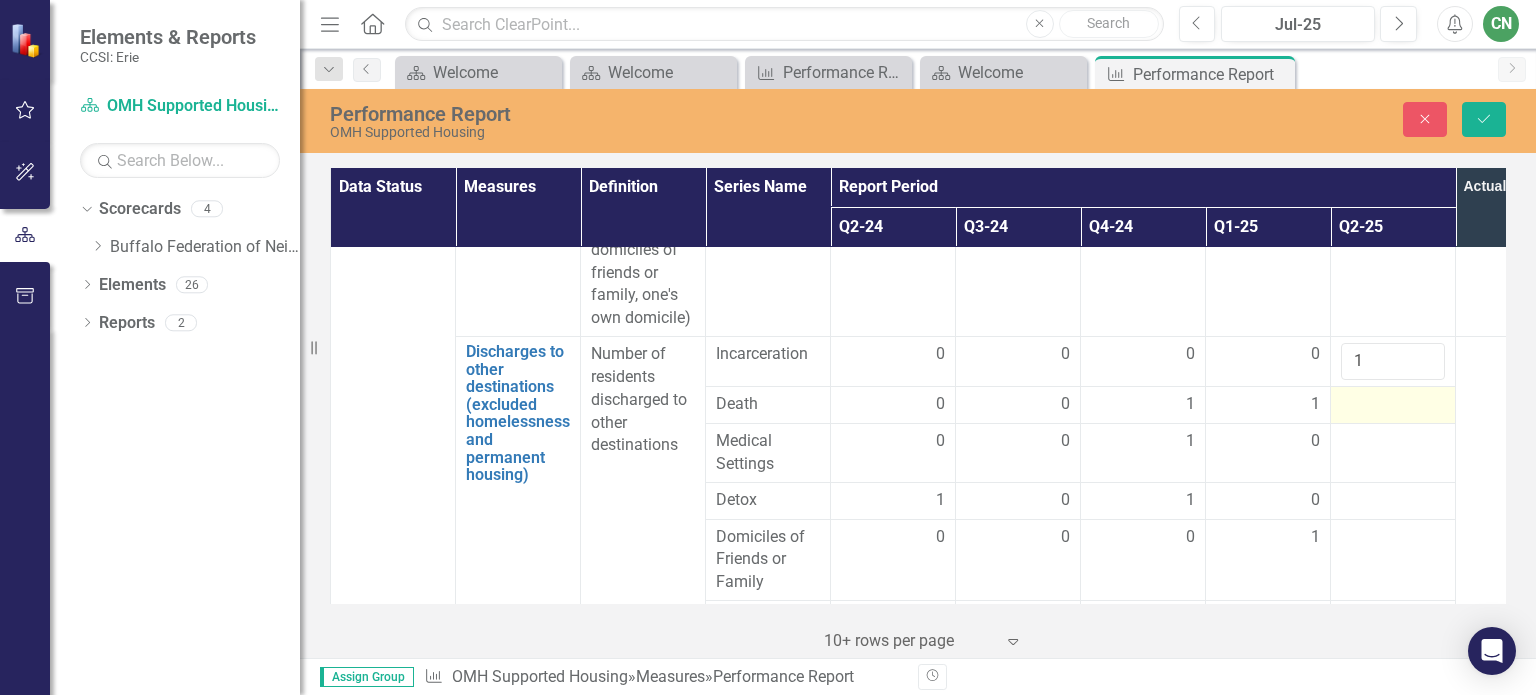 click at bounding box center [1393, 405] 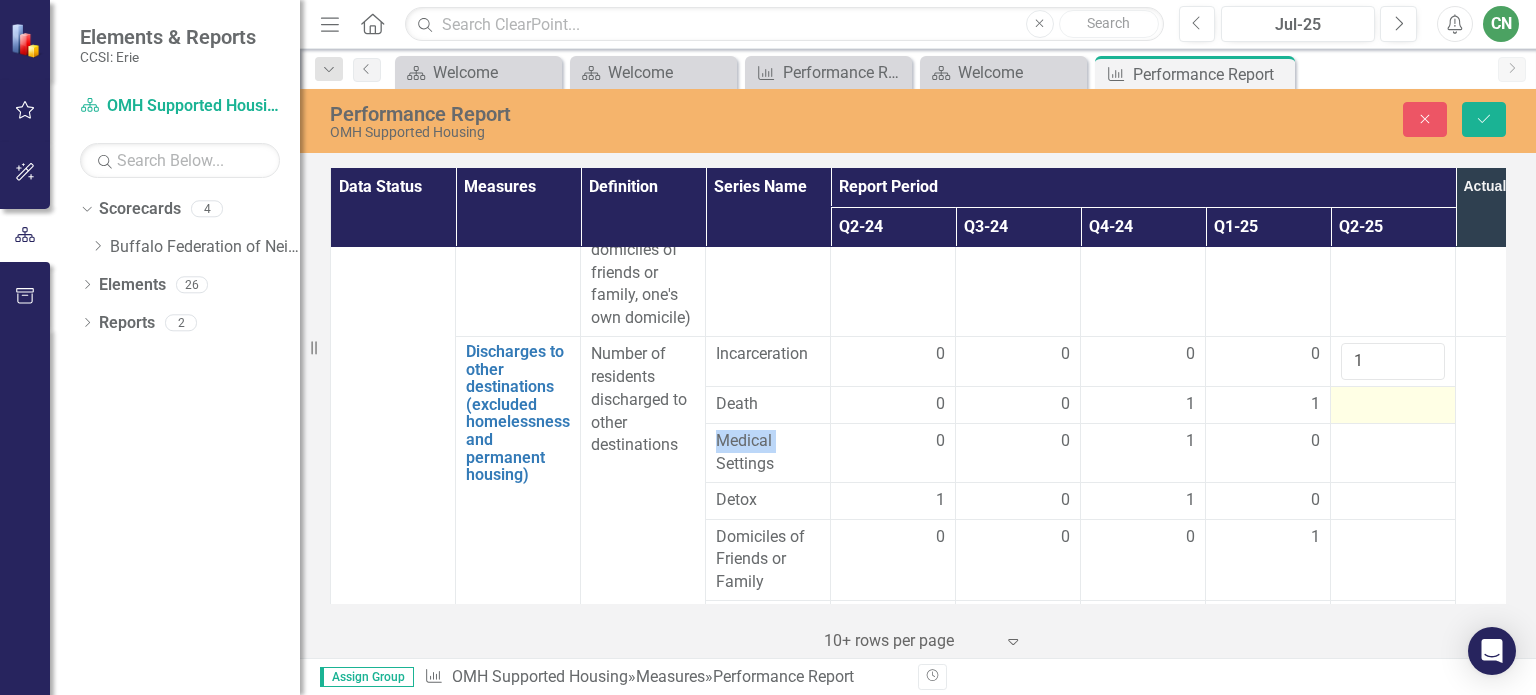 click at bounding box center (1393, 405) 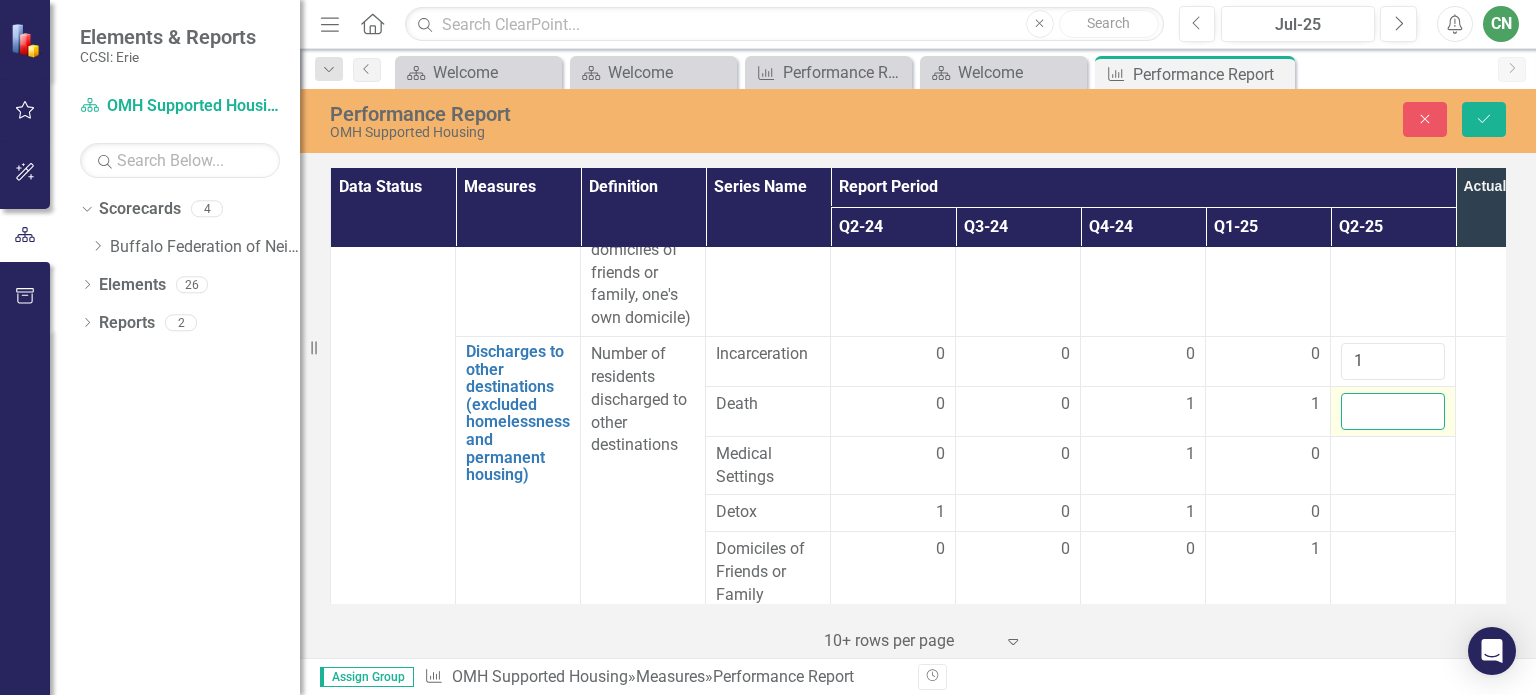 click at bounding box center (1393, 411) 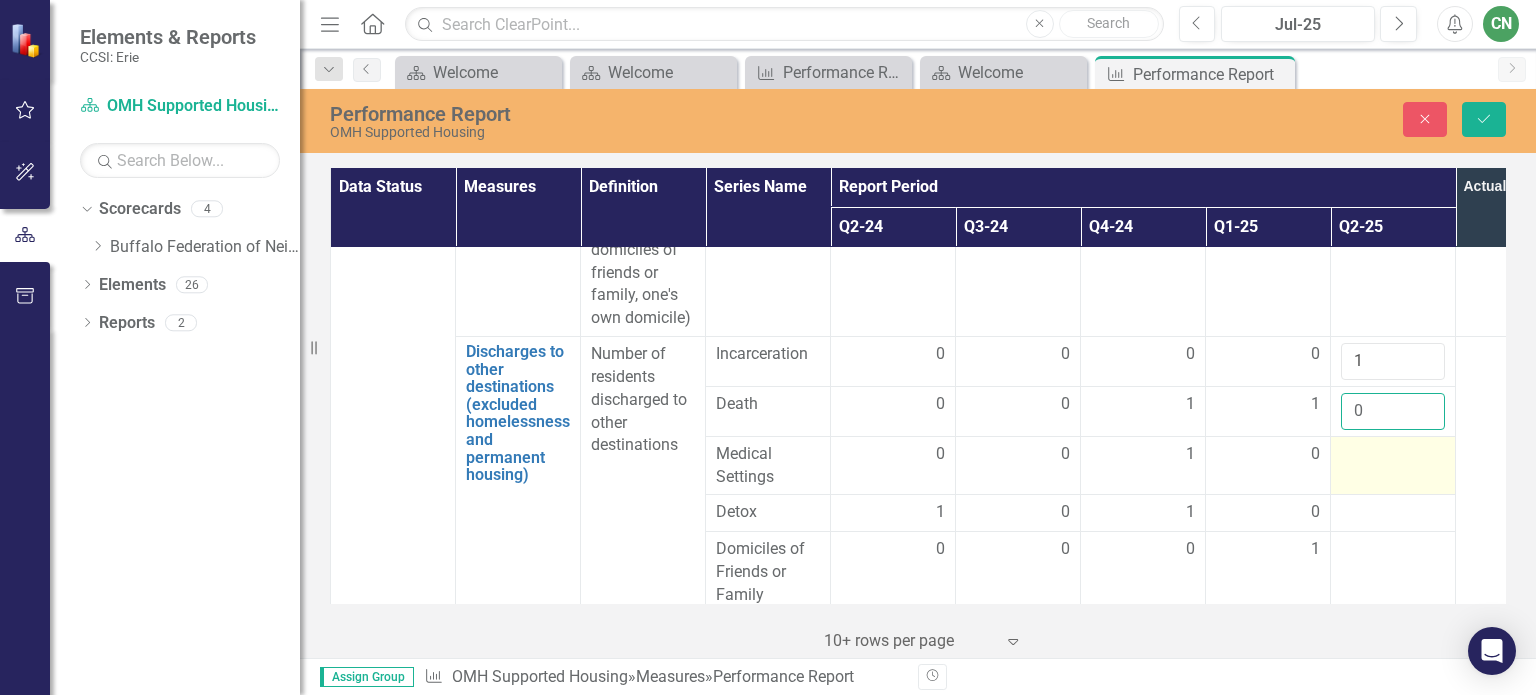 type on "0" 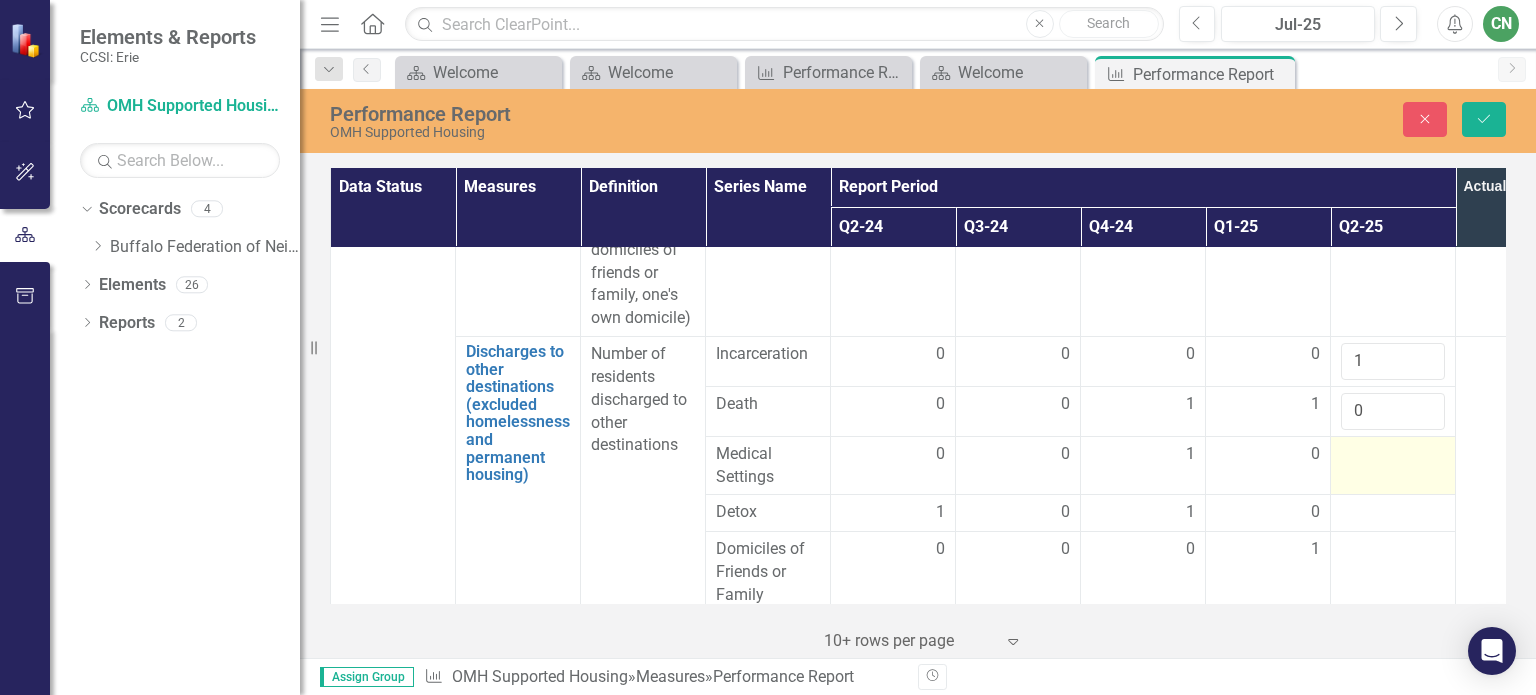 click at bounding box center (1393, 455) 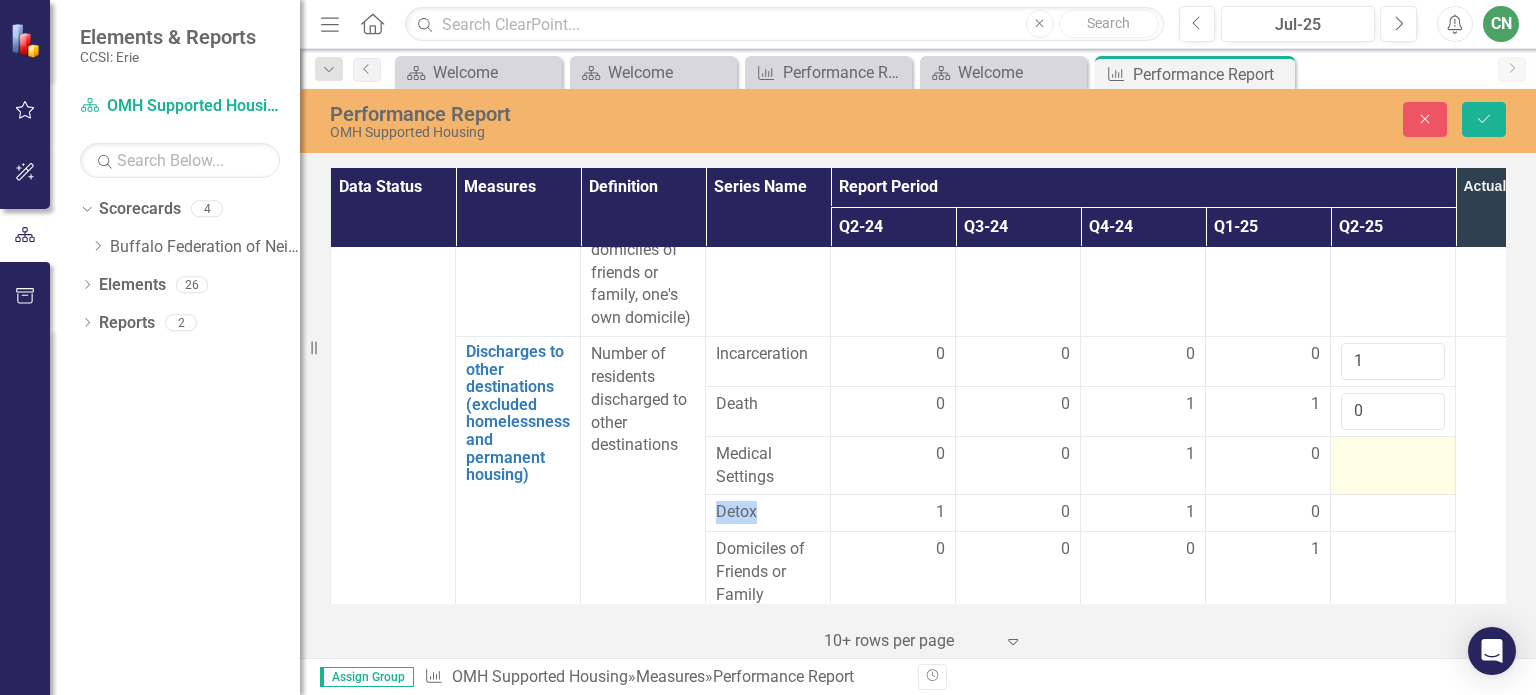 click at bounding box center (1393, 455) 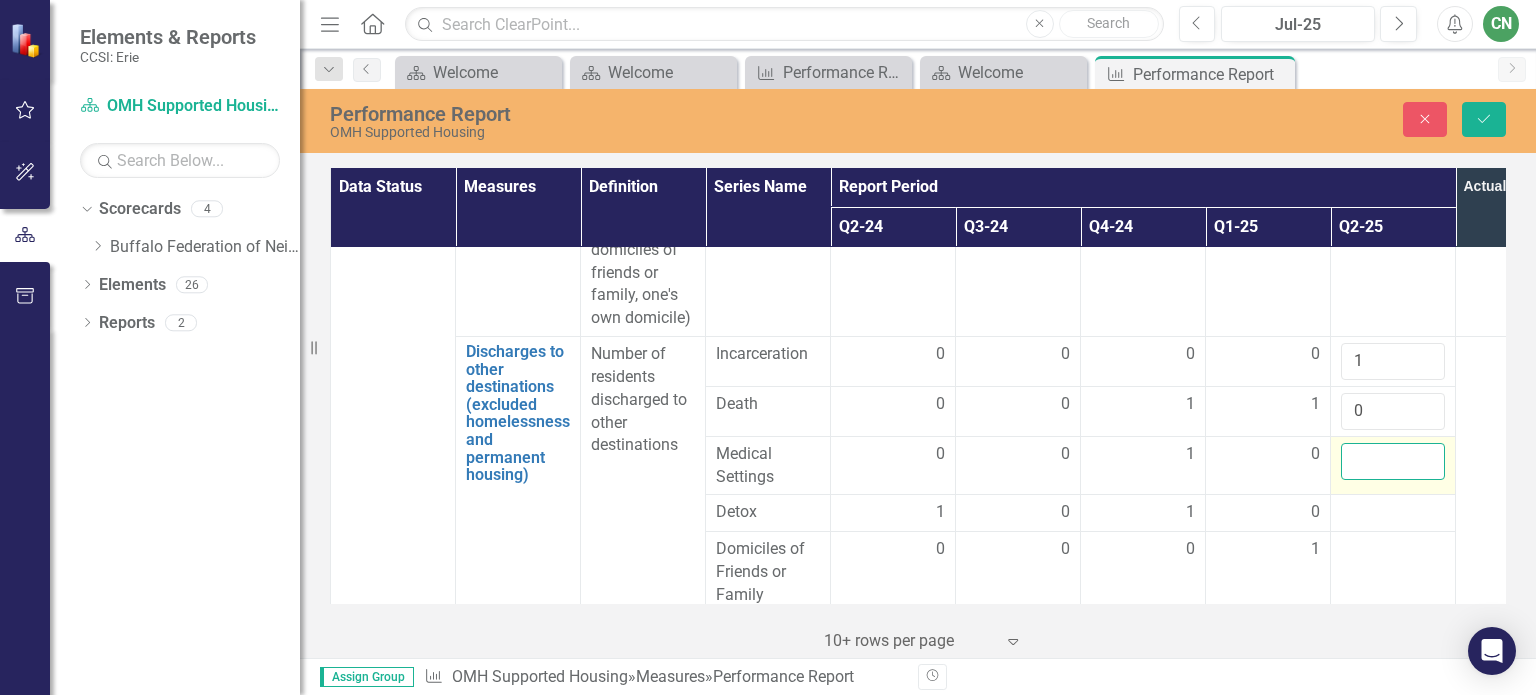 click at bounding box center [1393, 461] 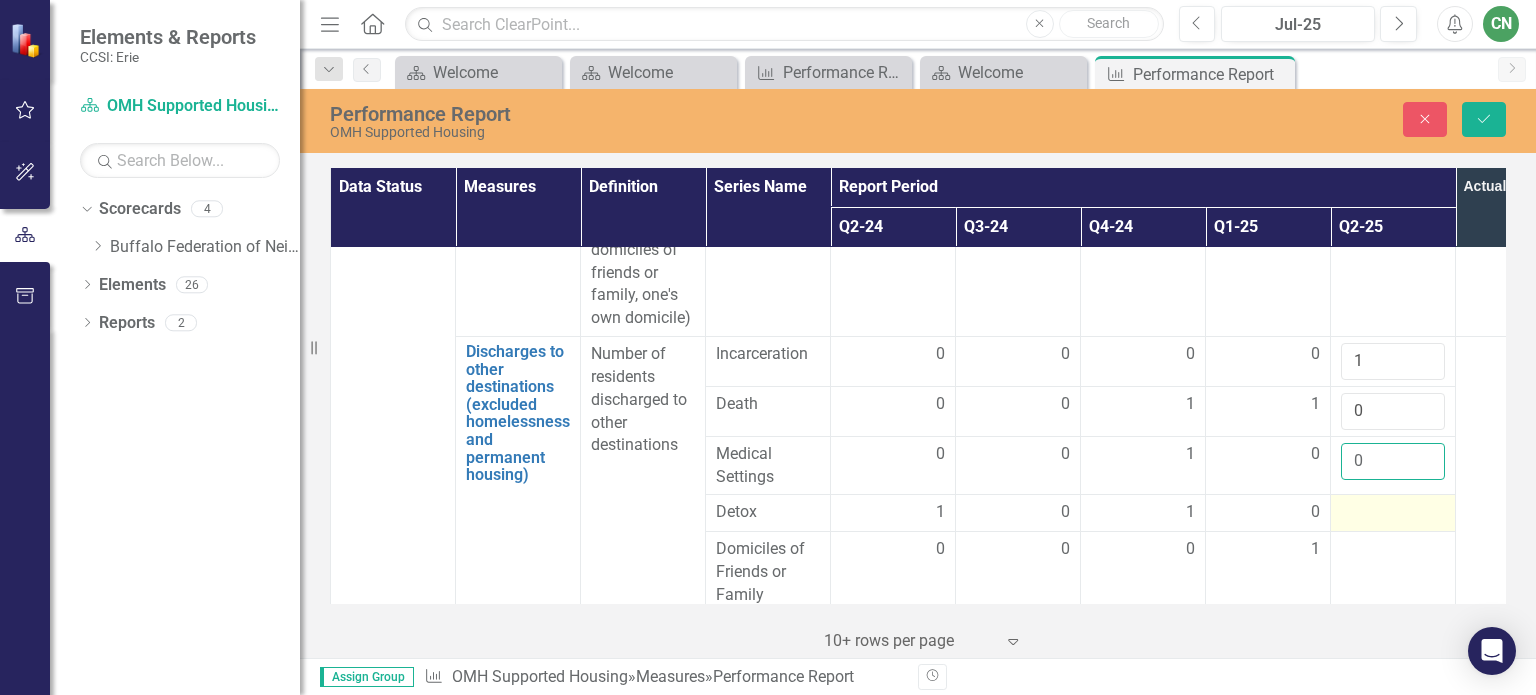 type on "0" 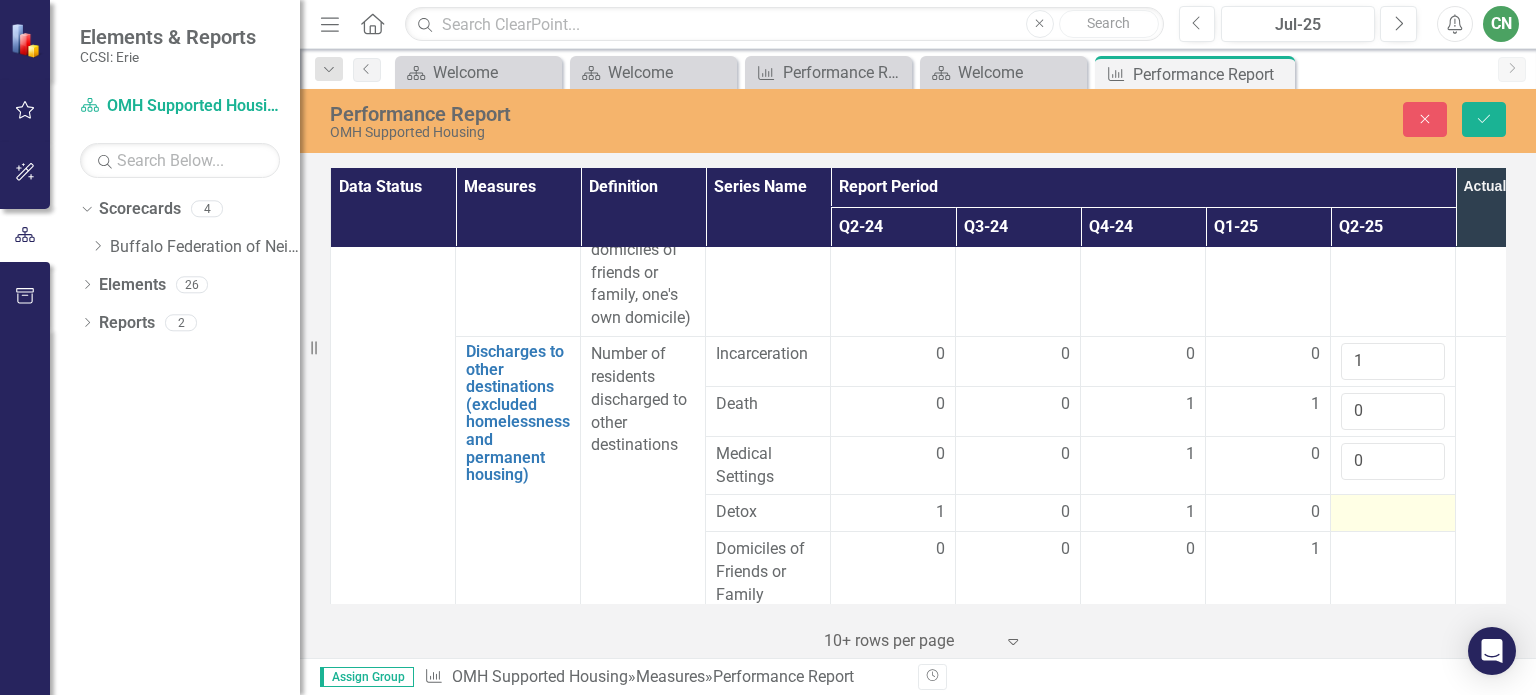 click at bounding box center (1393, 513) 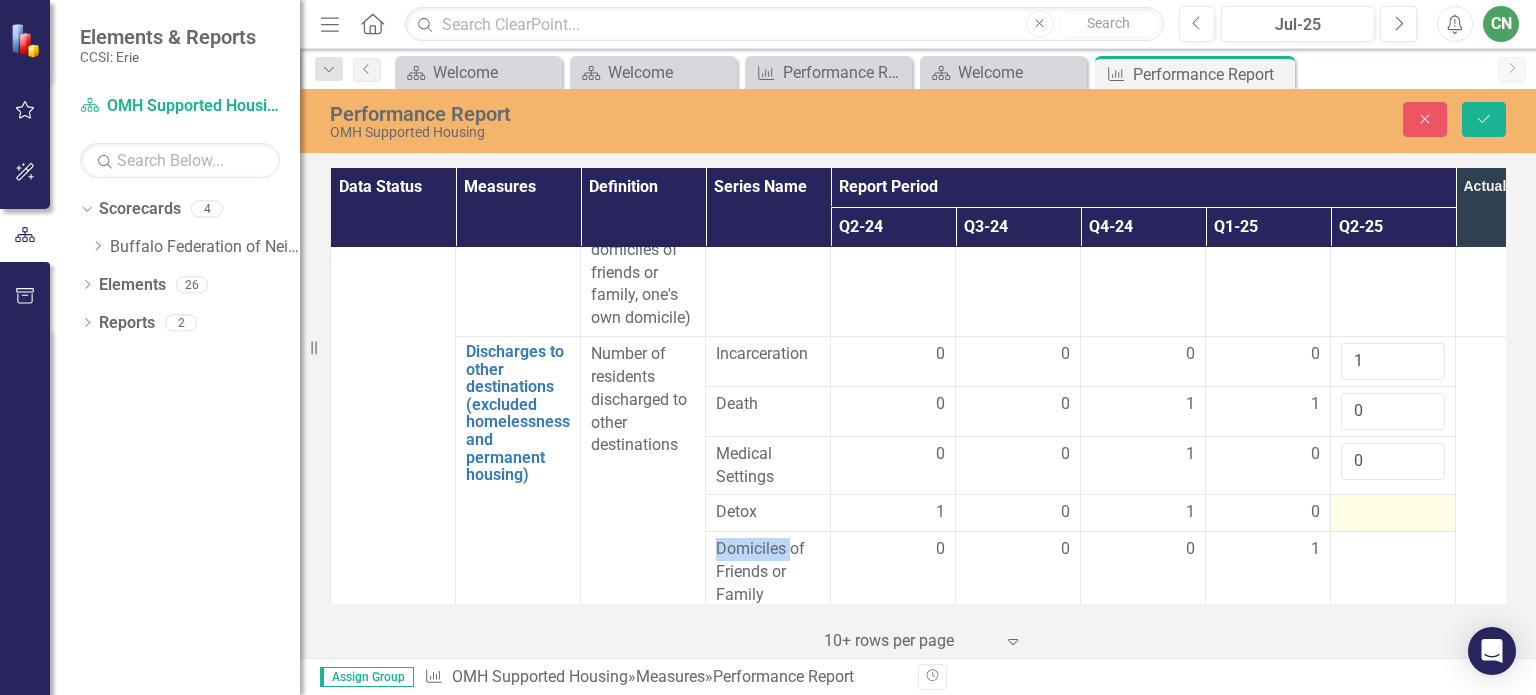 click at bounding box center (1393, 513) 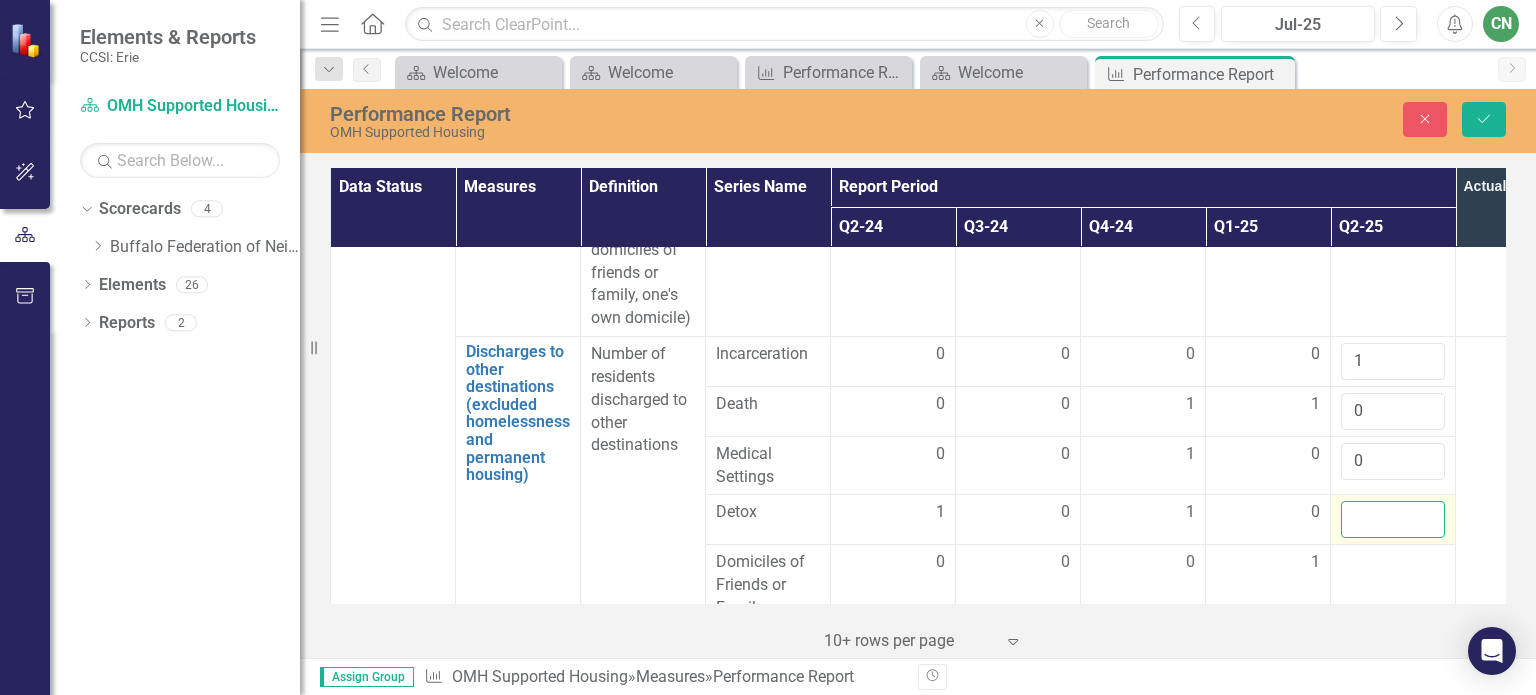 click at bounding box center (1393, 519) 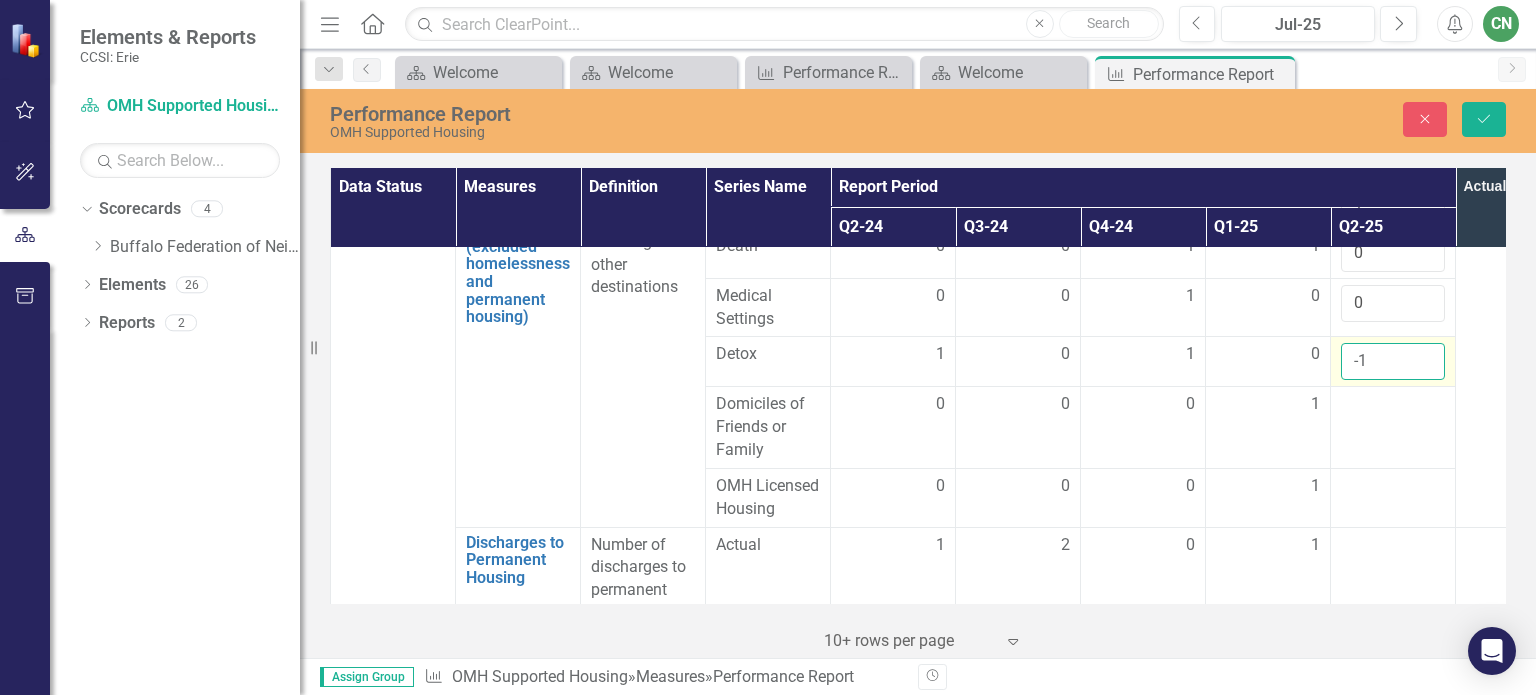 scroll, scrollTop: 3800, scrollLeft: 0, axis: vertical 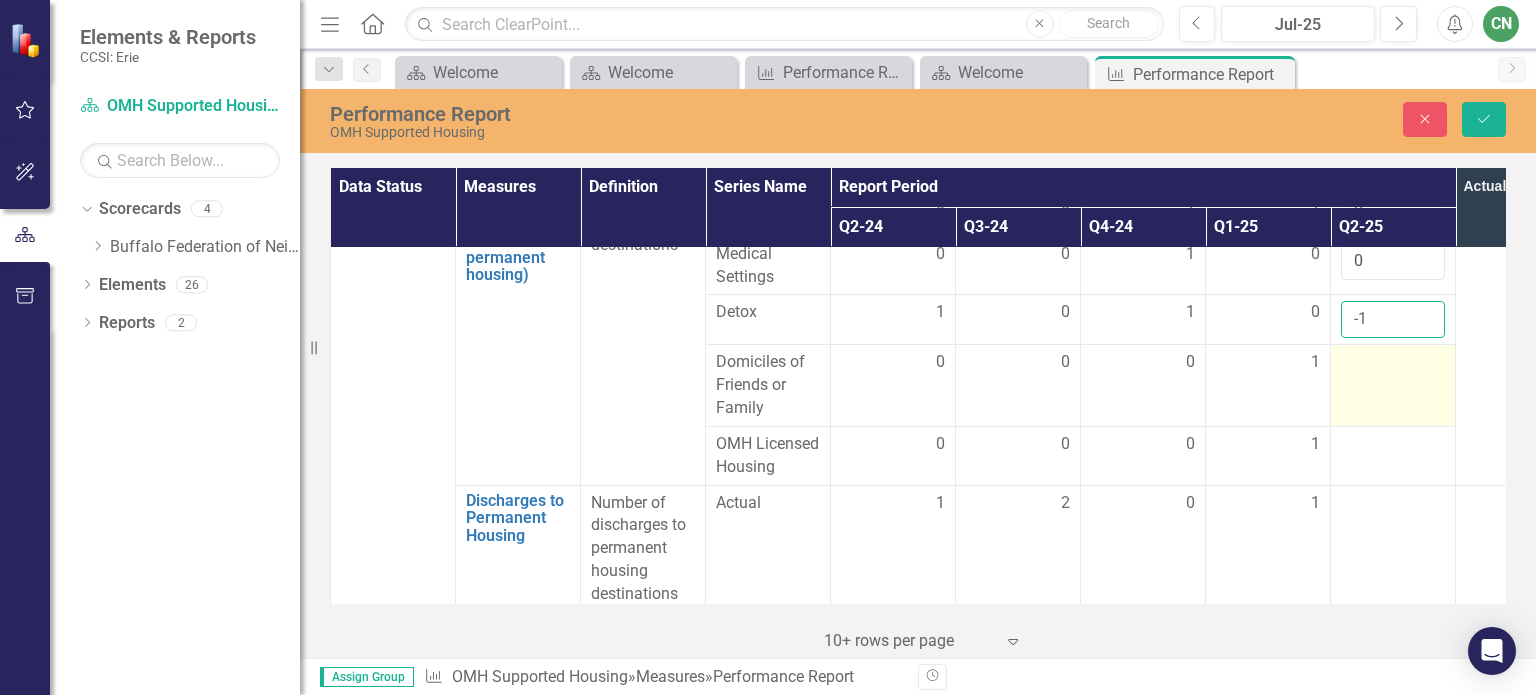 type on "-1" 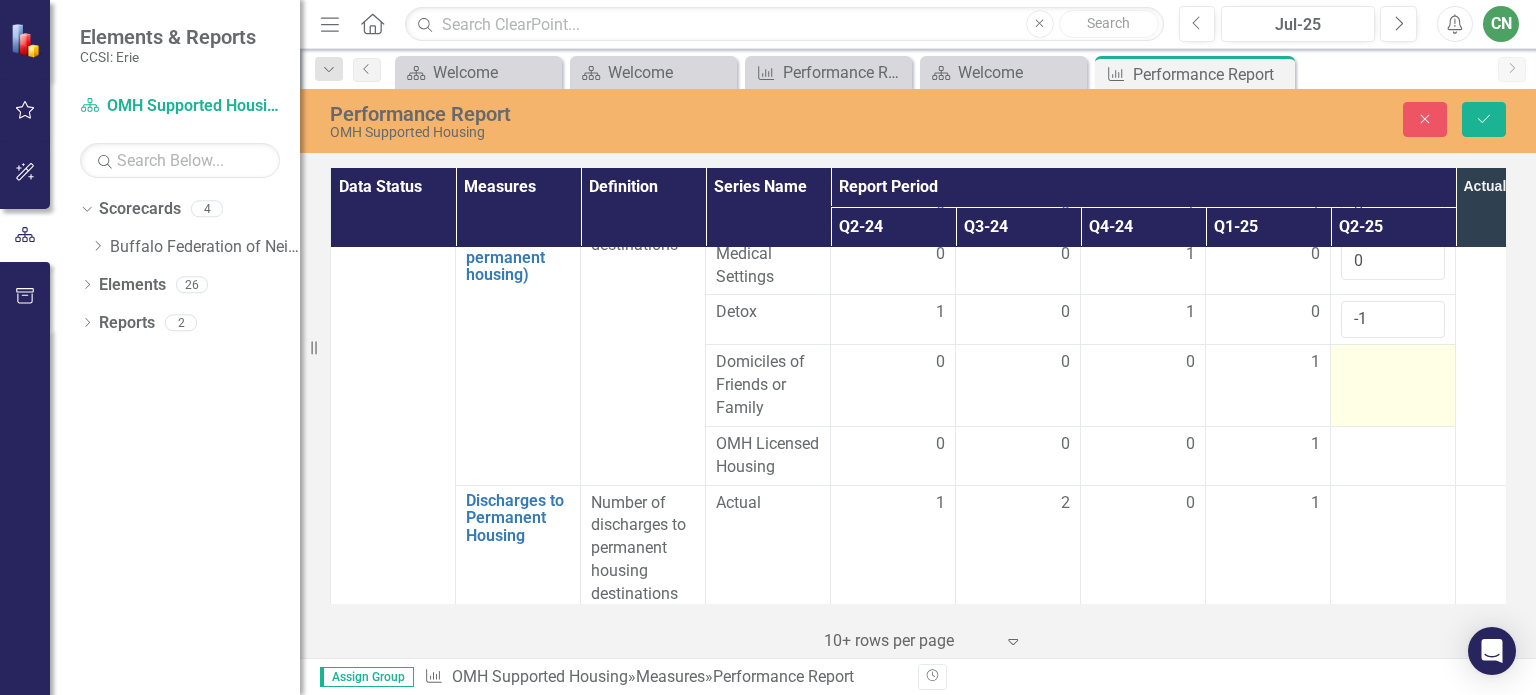 click at bounding box center (1393, 363) 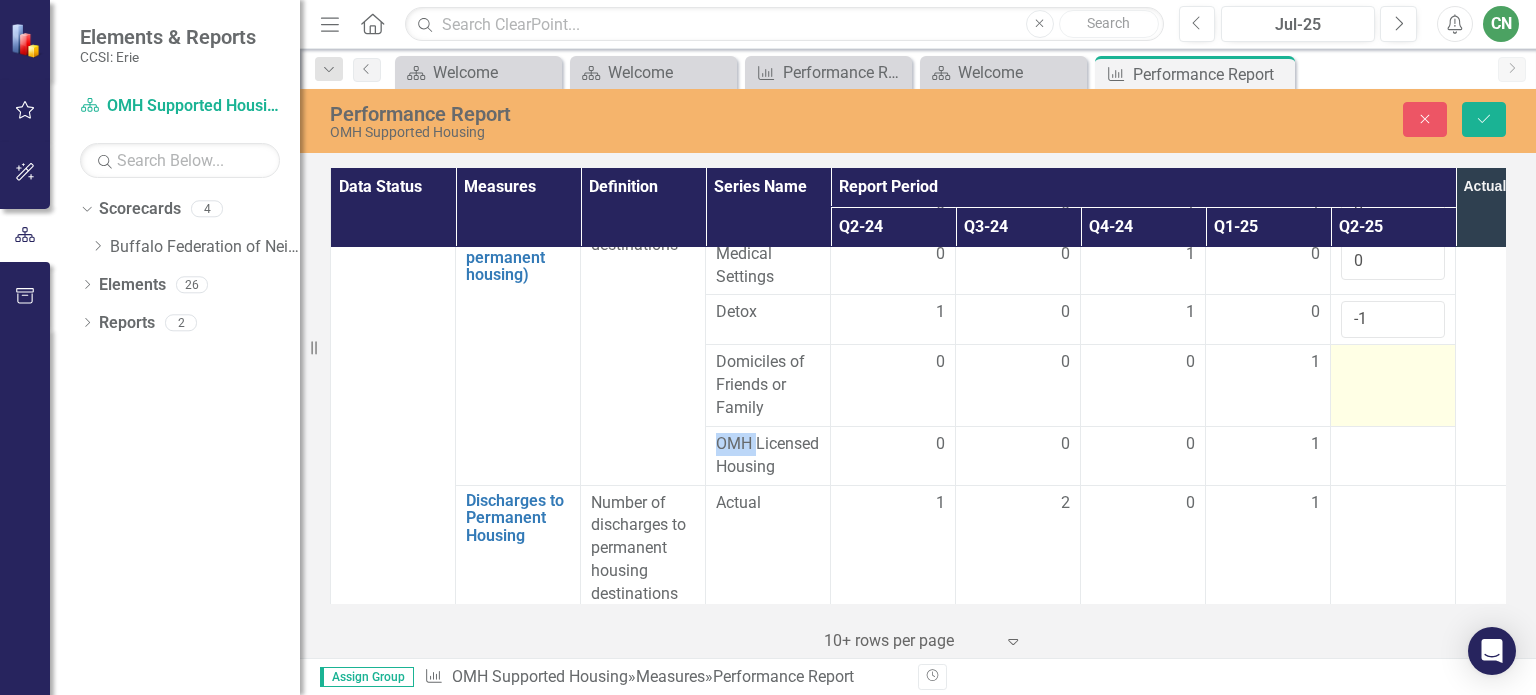 click at bounding box center [1393, 363] 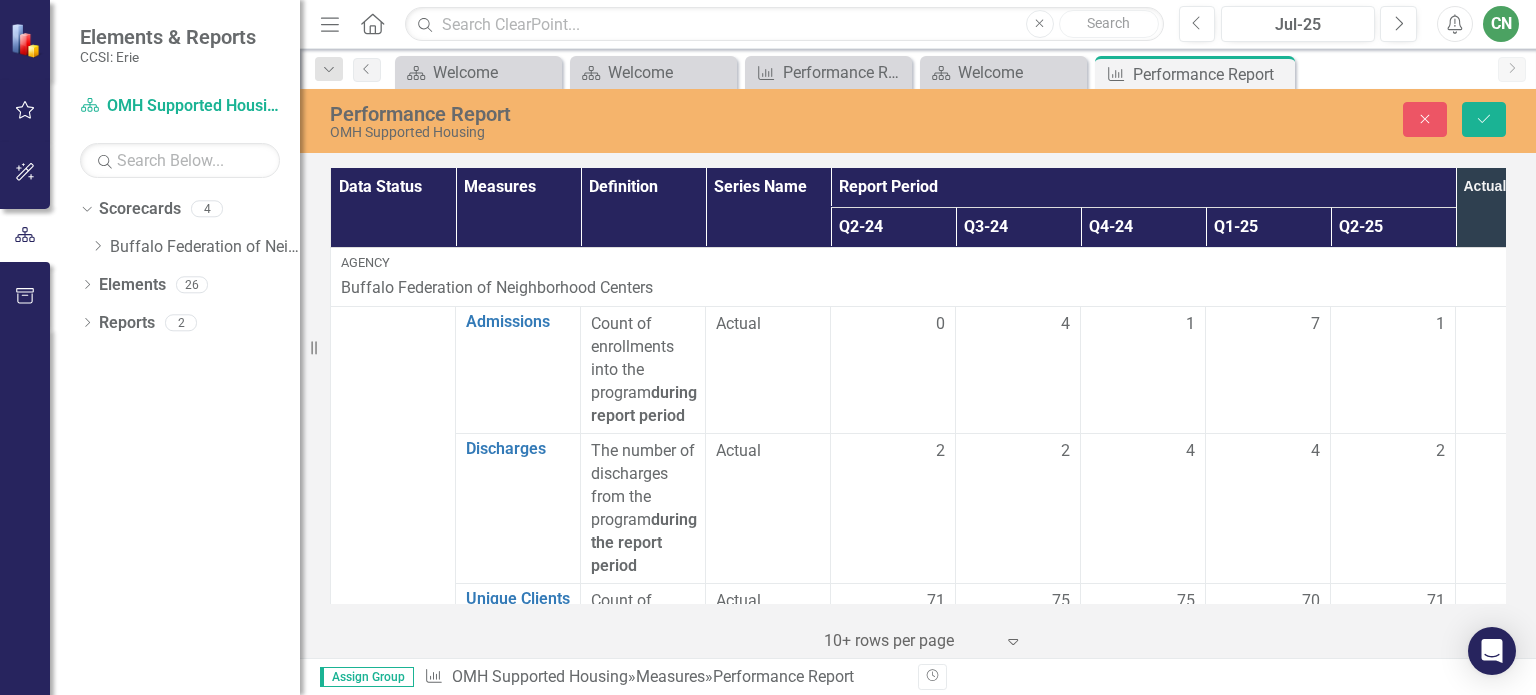 scroll, scrollTop: 0, scrollLeft: 0, axis: both 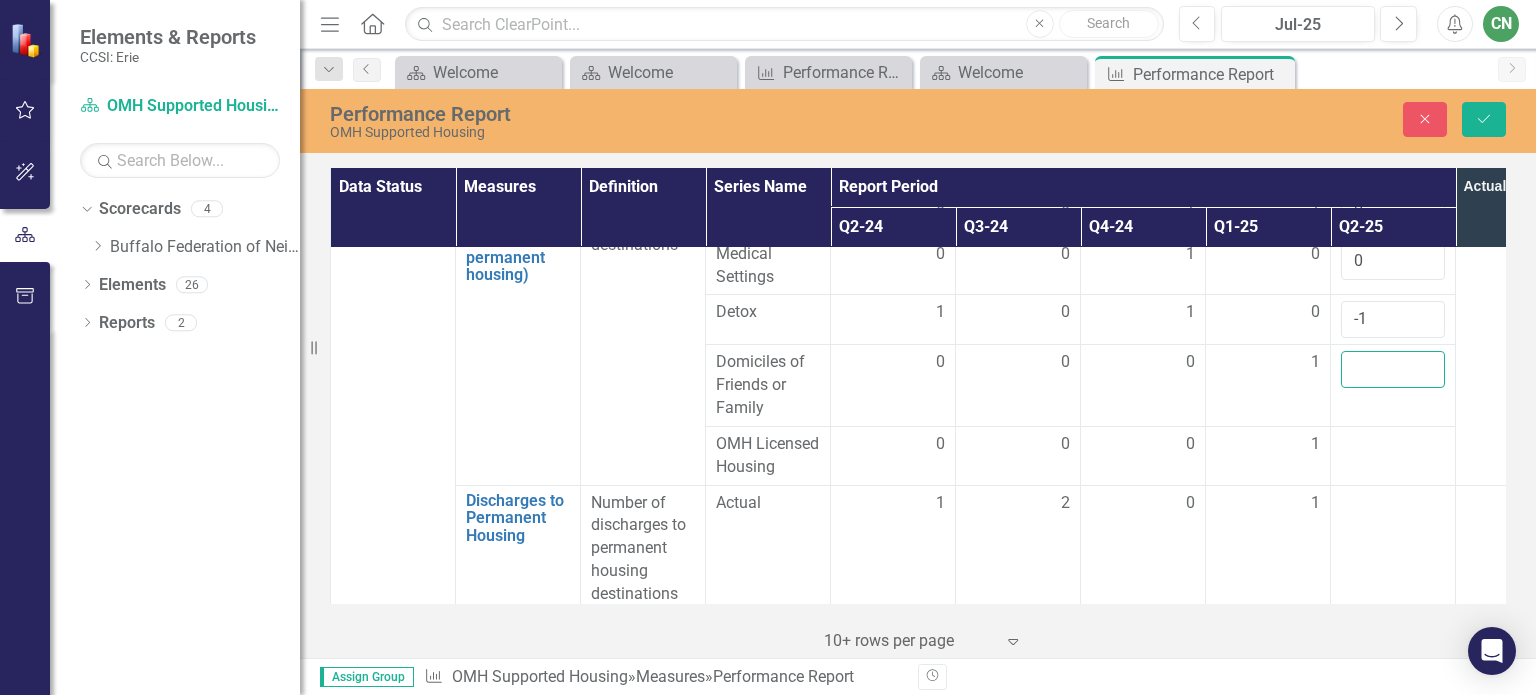 click at bounding box center [1393, 369] 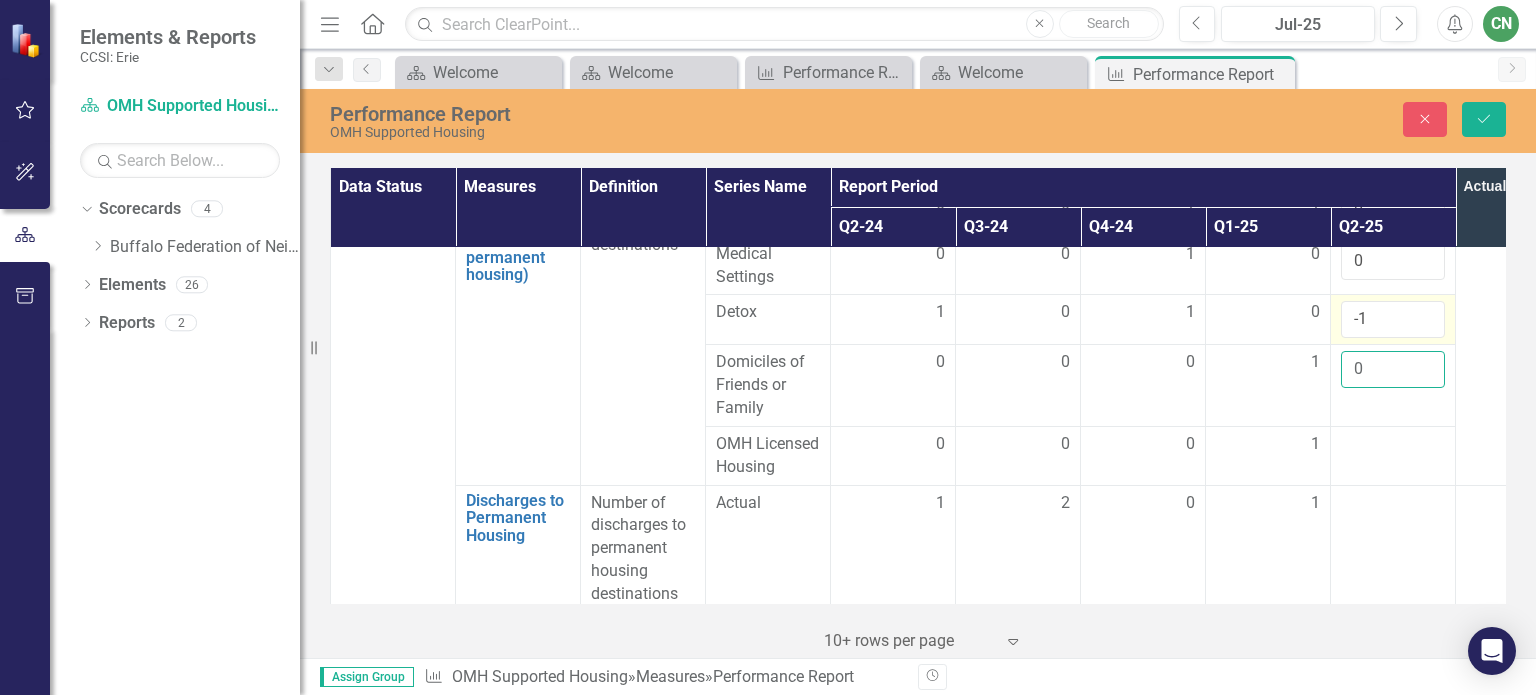 type on "0" 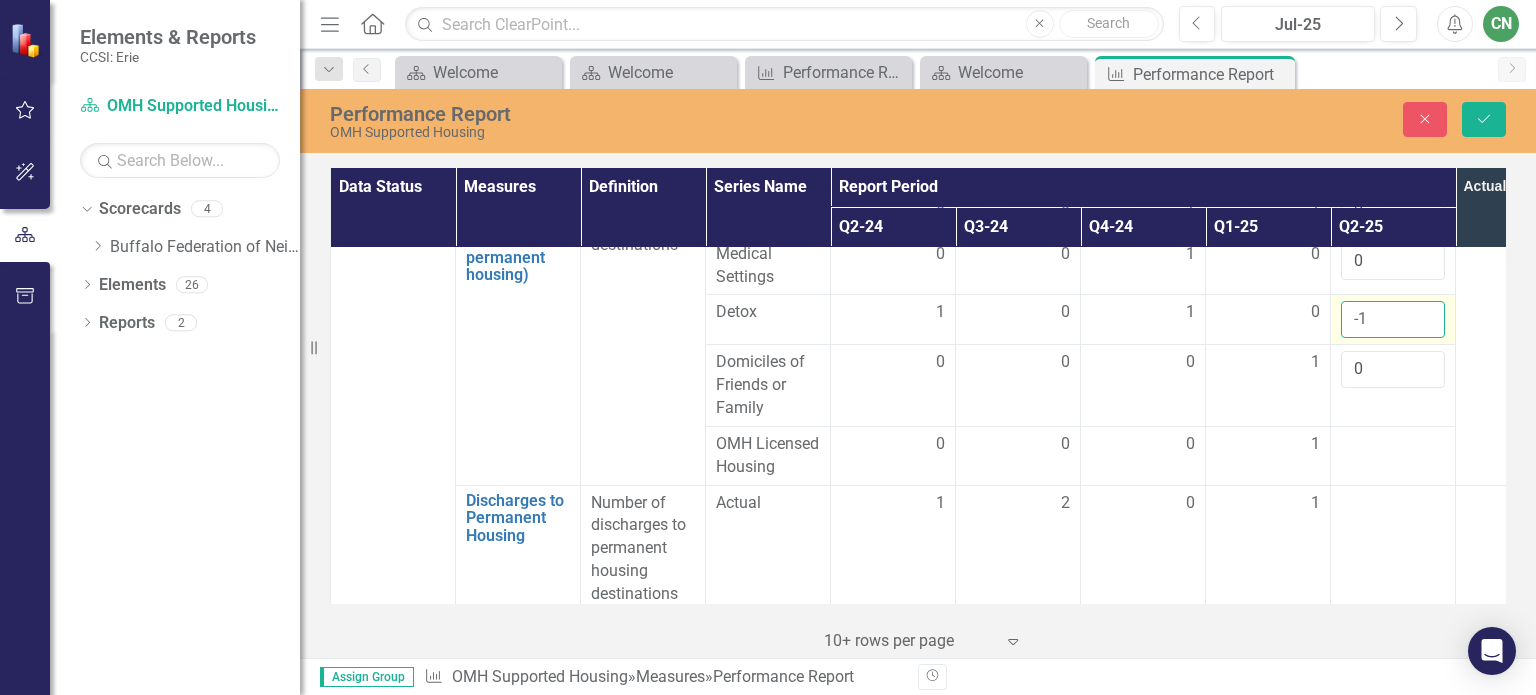 click on "-1" at bounding box center (1393, 319) 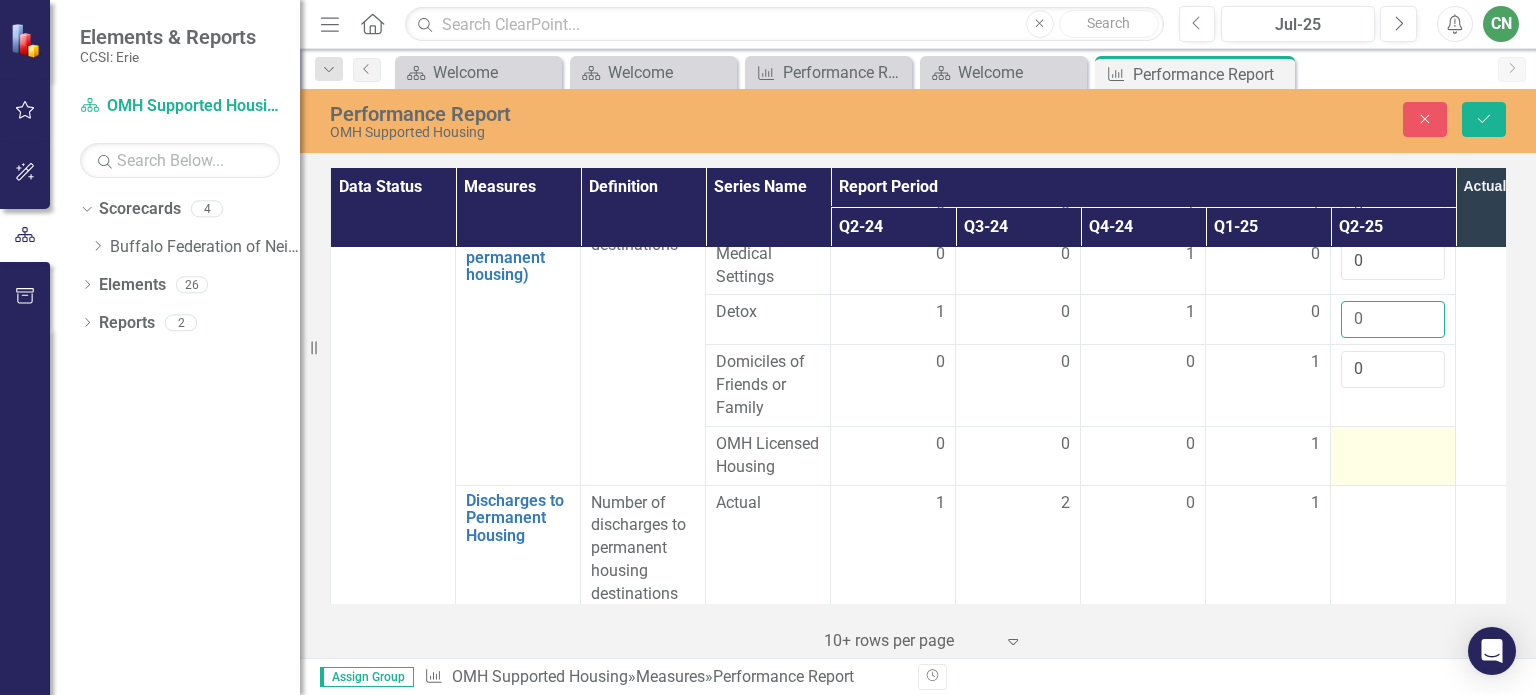 type on "0" 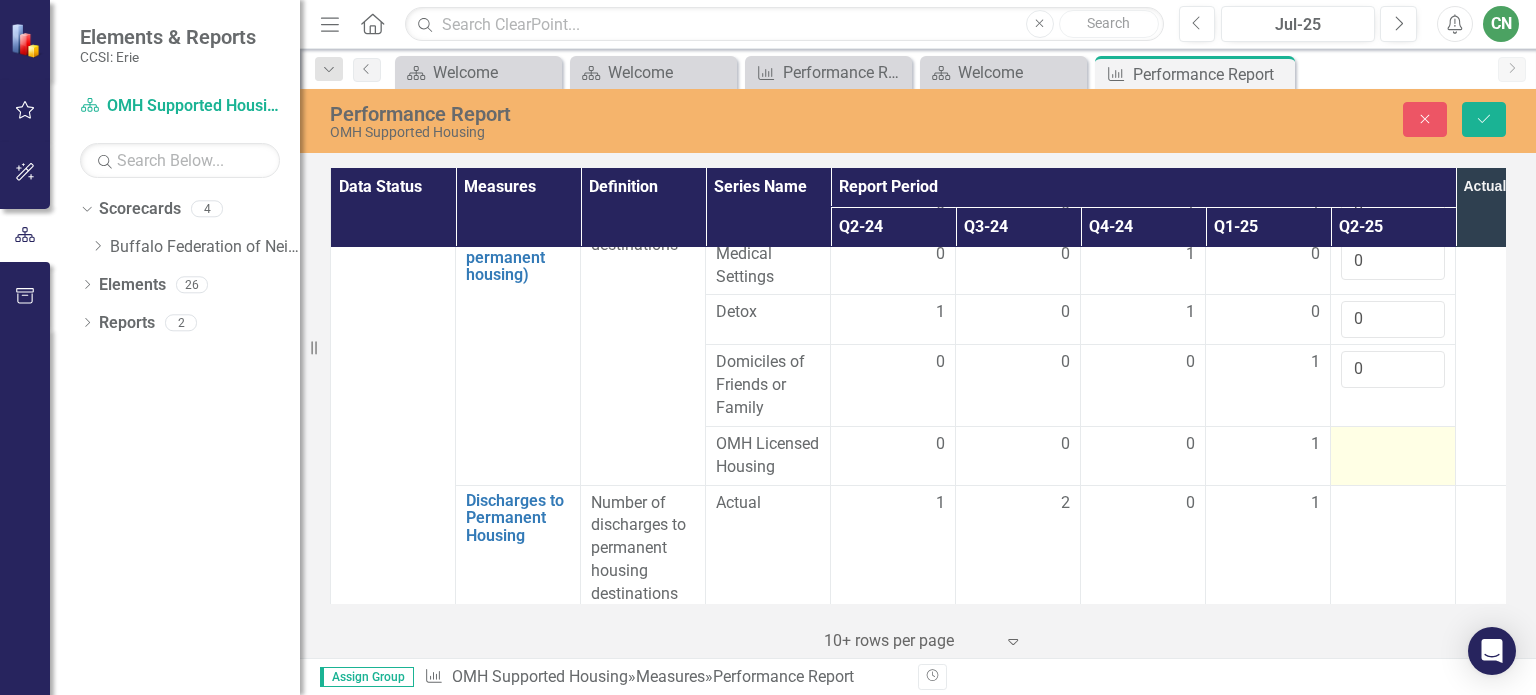 click at bounding box center (1393, 455) 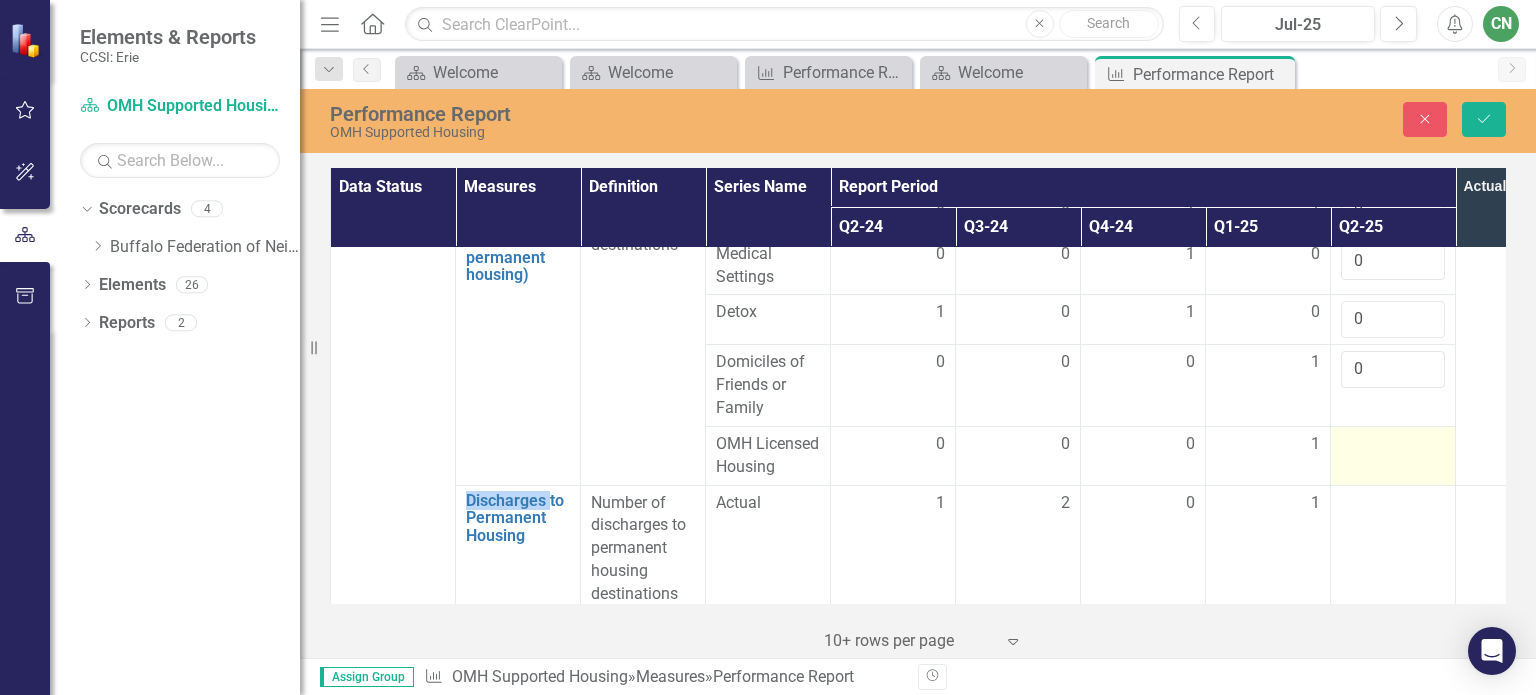 click at bounding box center (1393, 445) 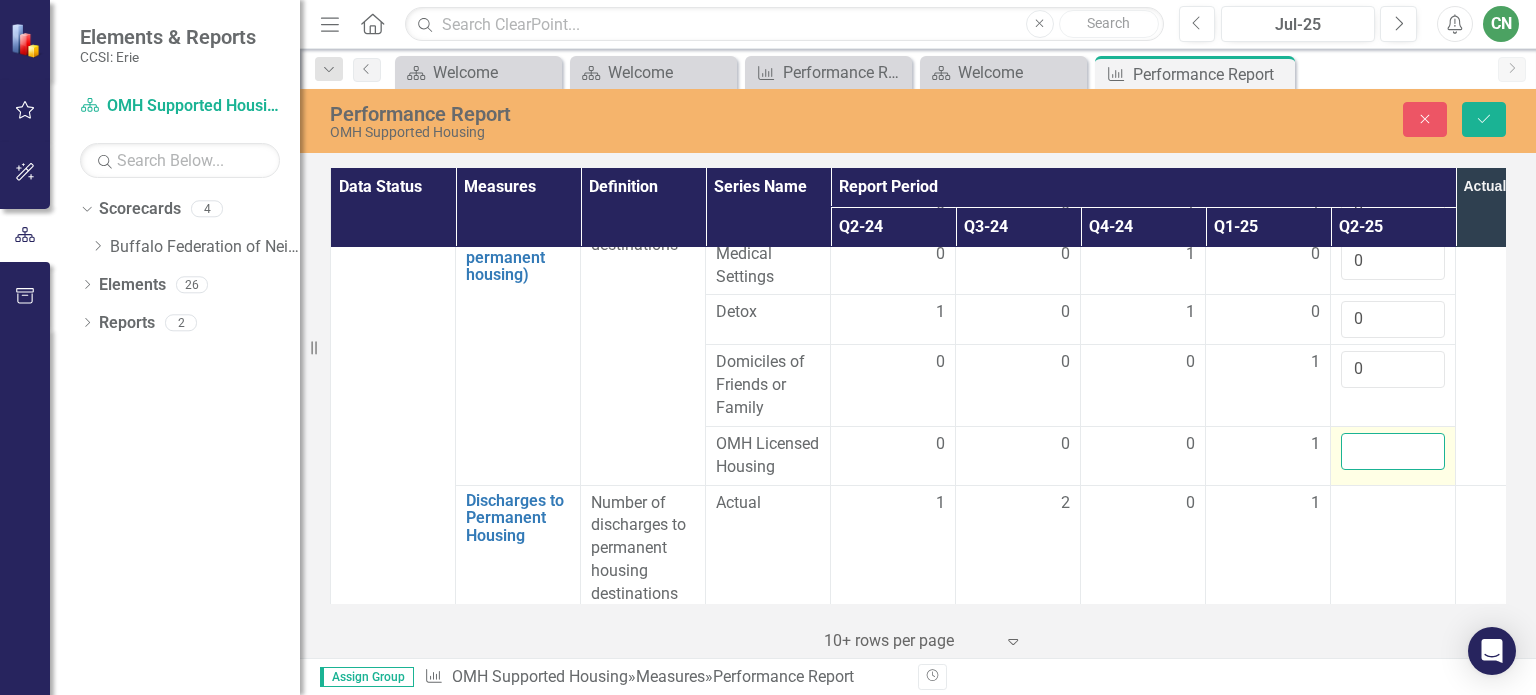 click at bounding box center (1393, 451) 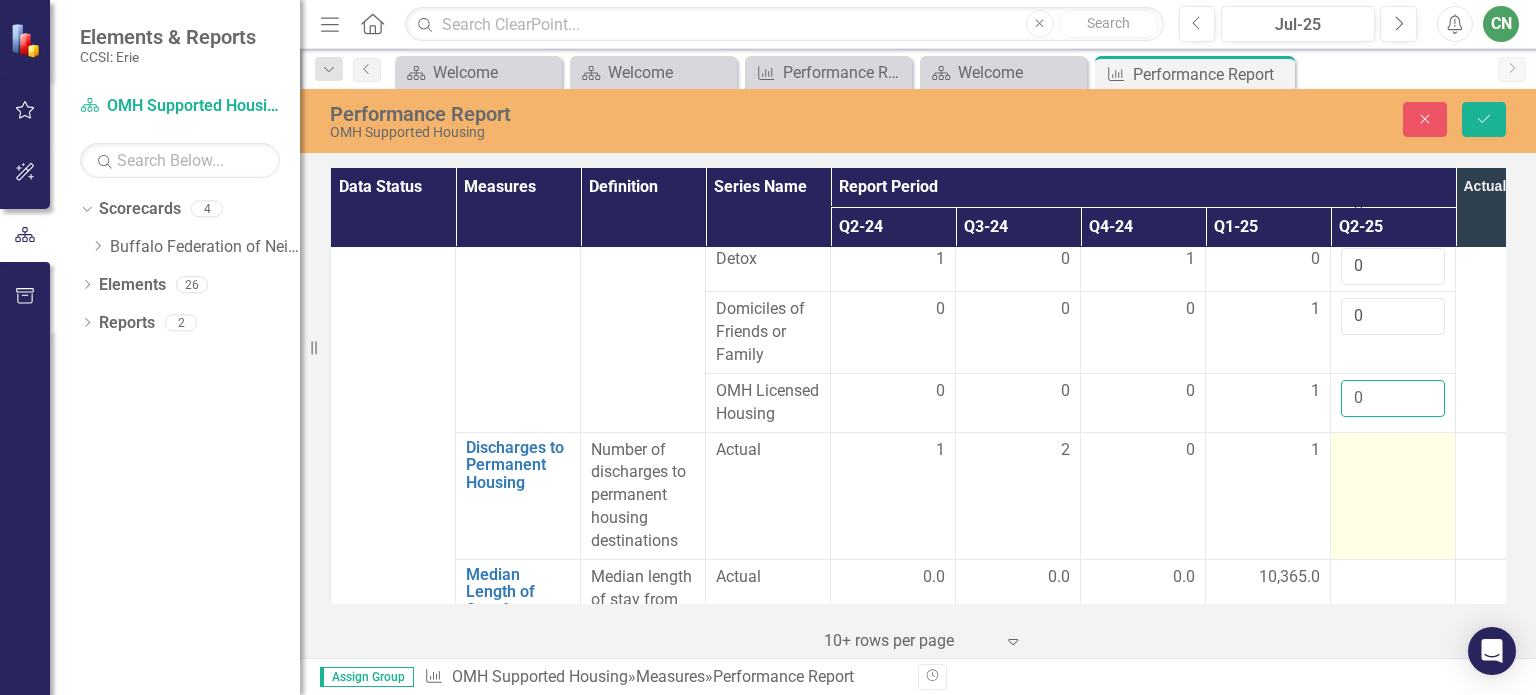 scroll, scrollTop: 3900, scrollLeft: 0, axis: vertical 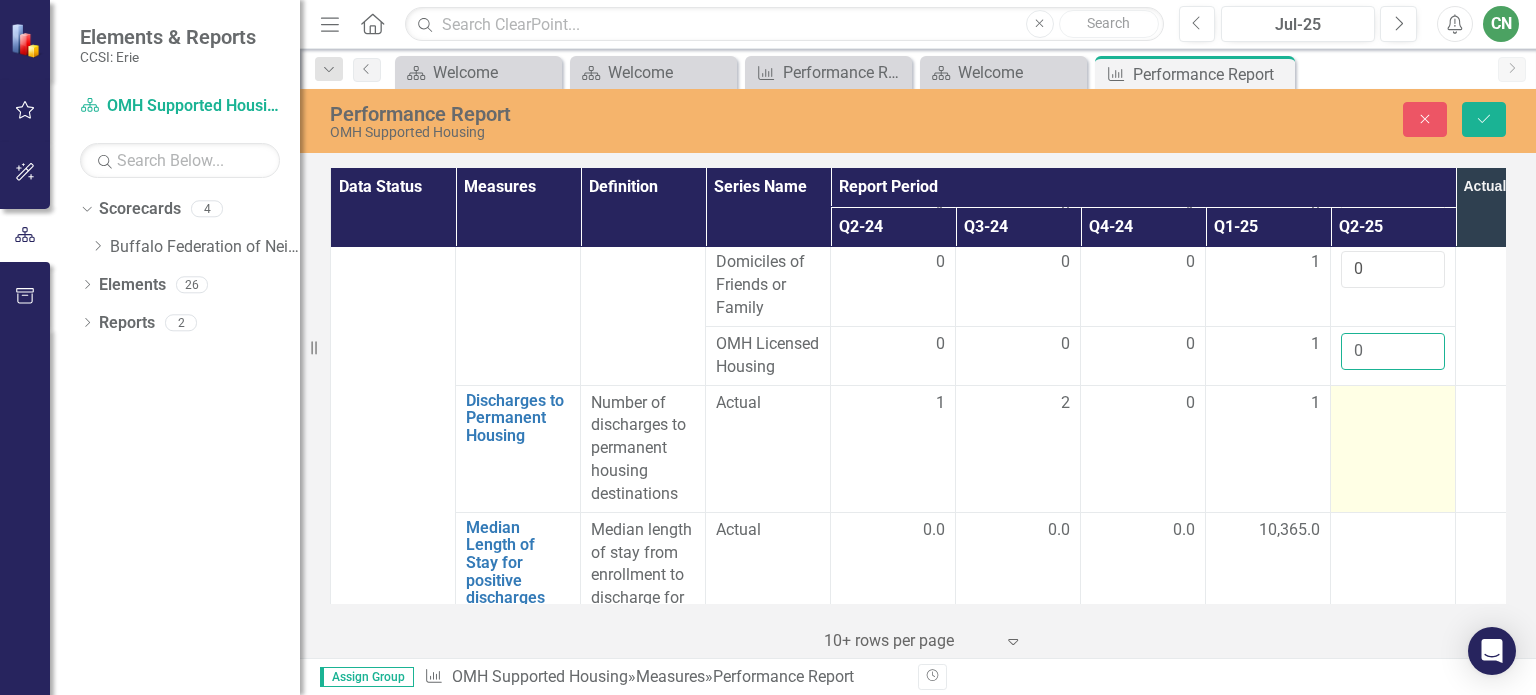 type on "0" 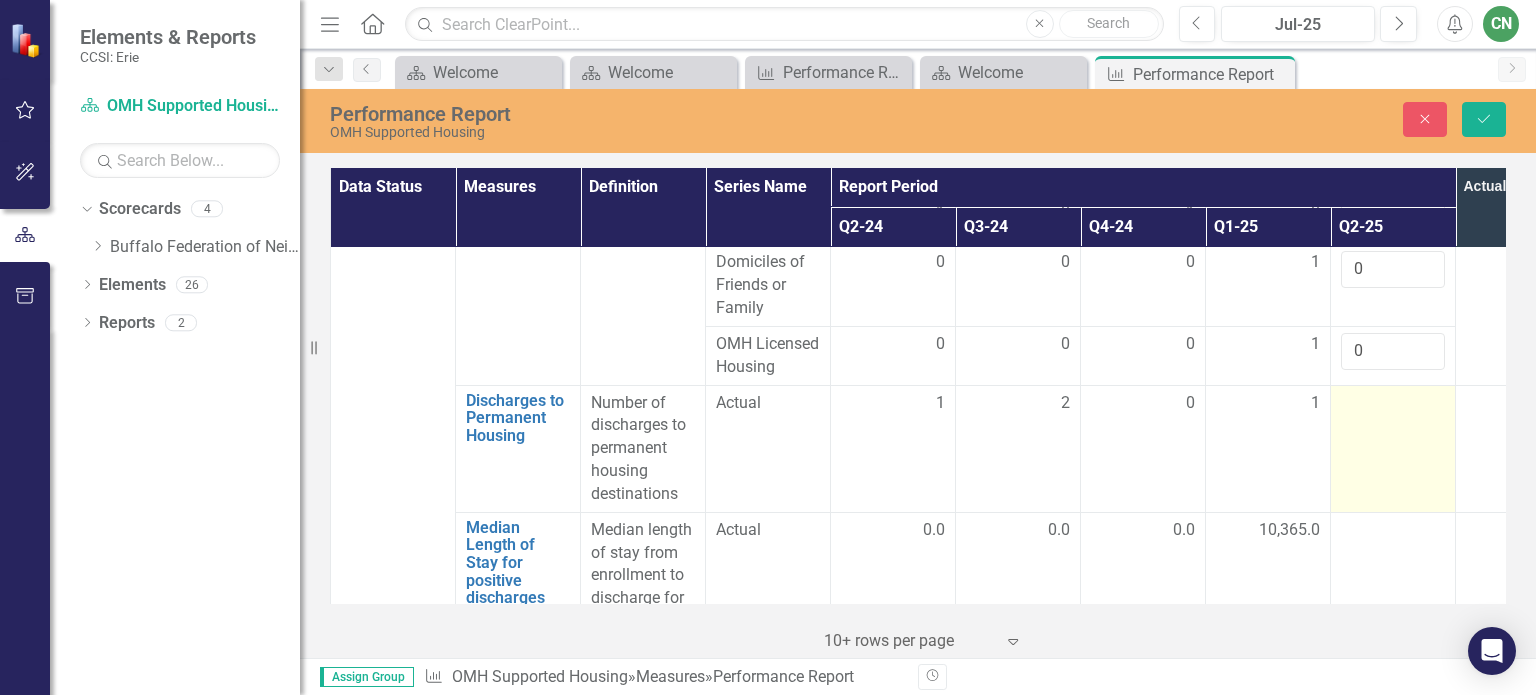 click at bounding box center (1393, 448) 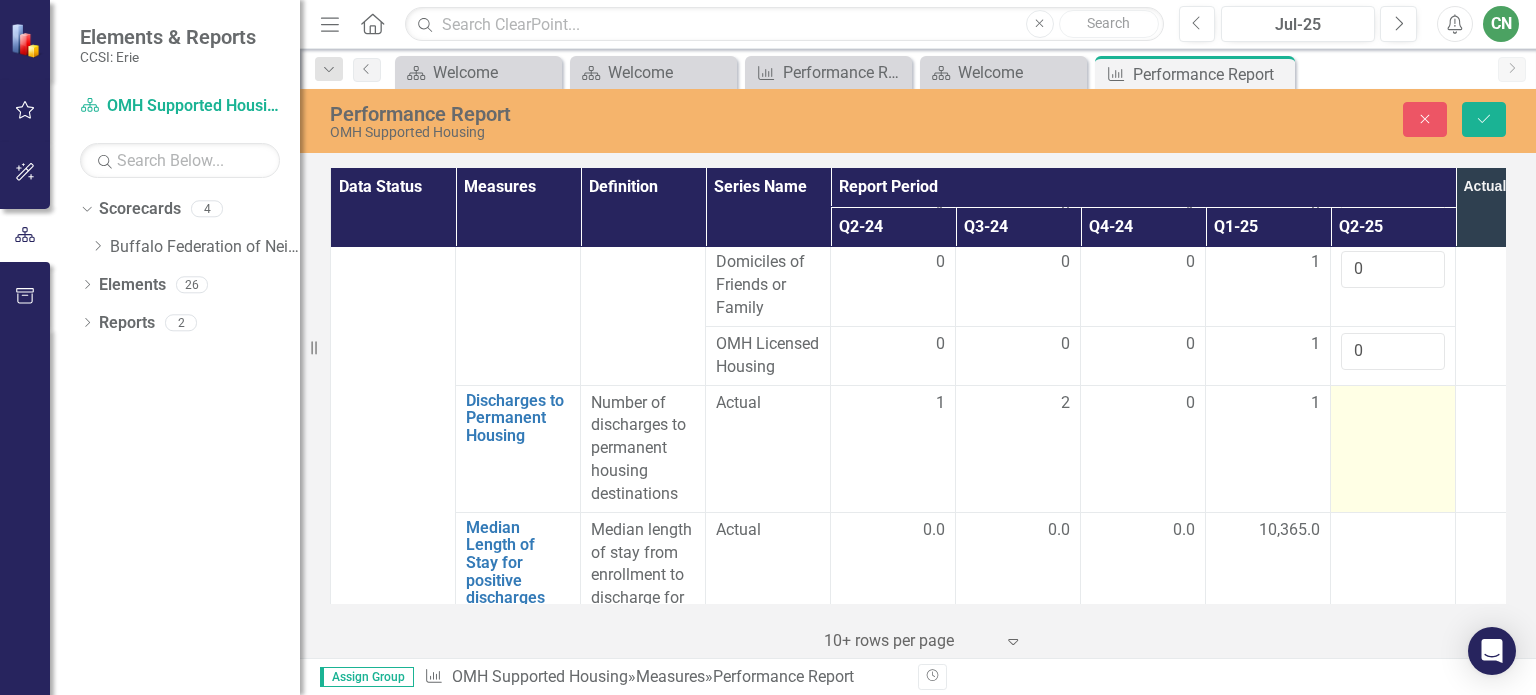 click at bounding box center [1393, 448] 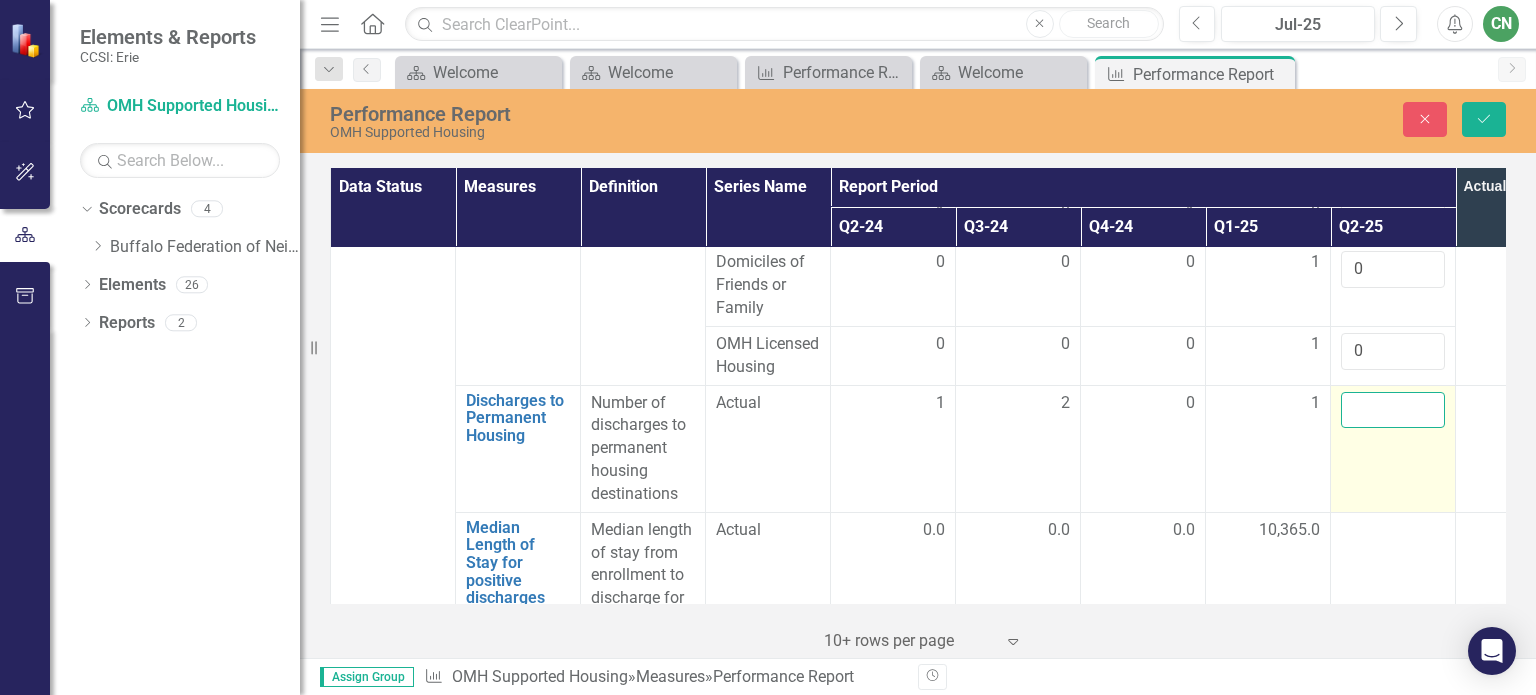 click at bounding box center [1393, 410] 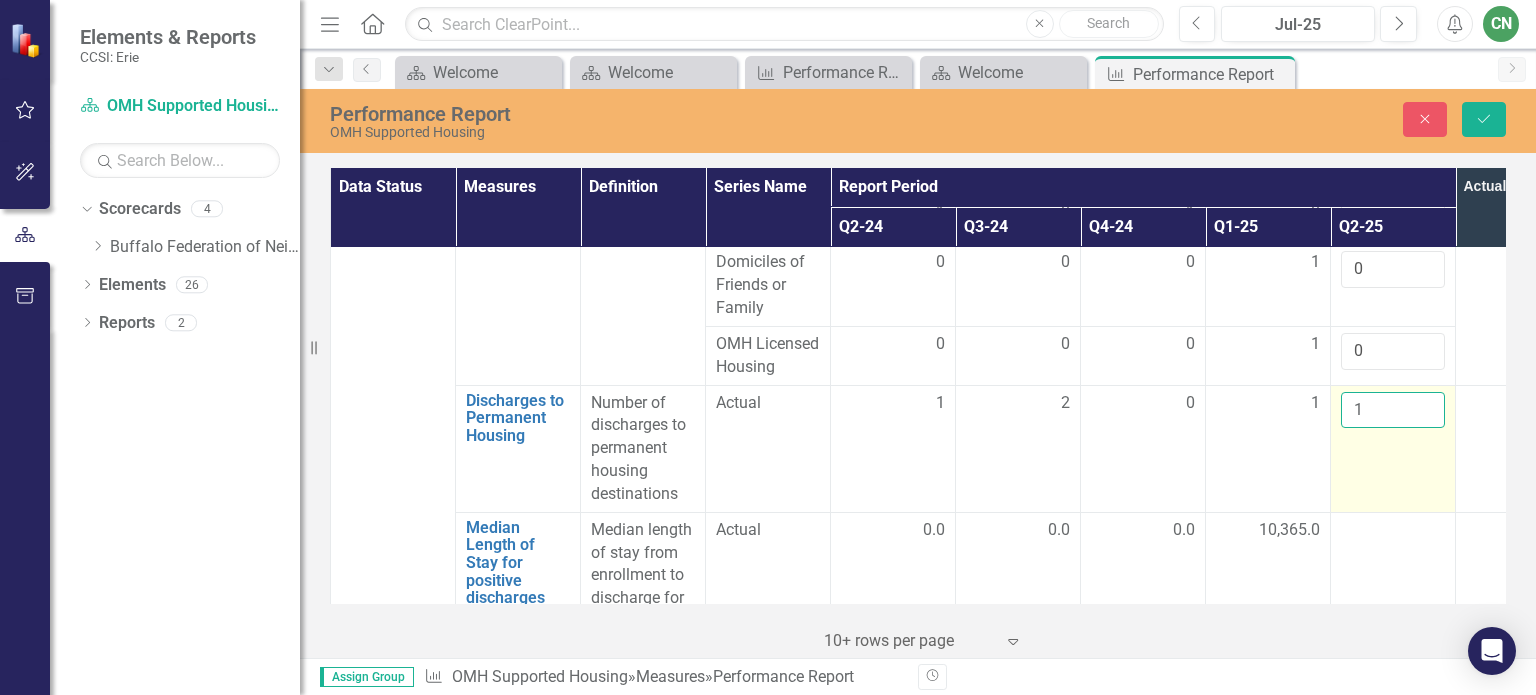 scroll, scrollTop: 4000, scrollLeft: 0, axis: vertical 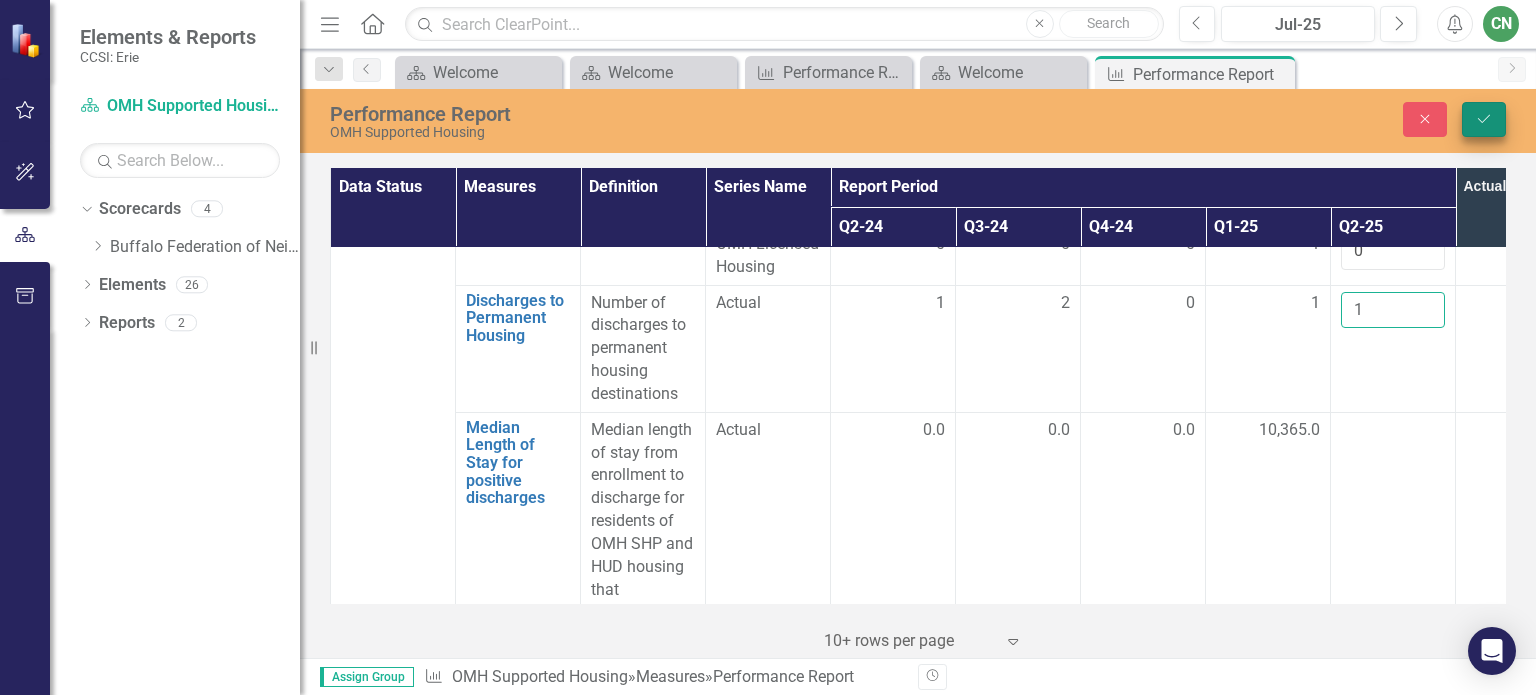 type on "1" 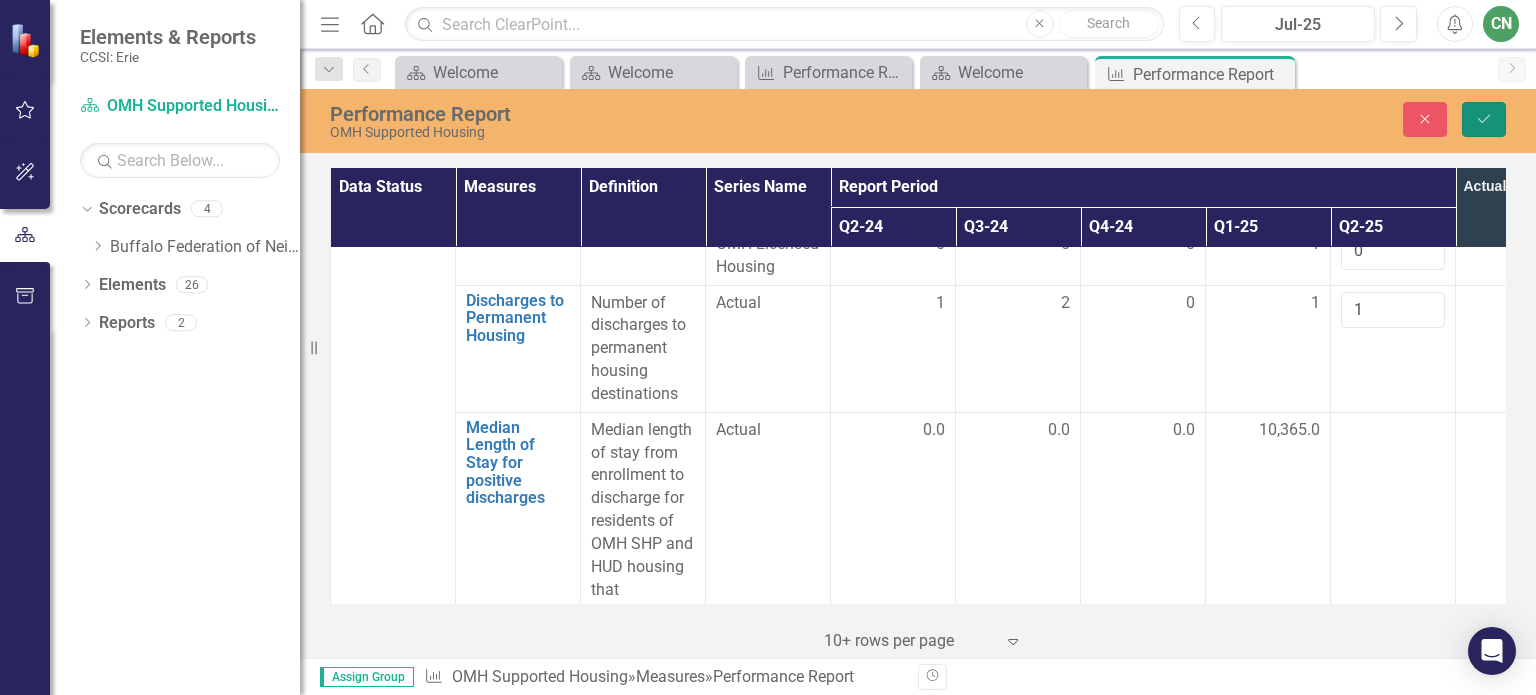 click on "Save" at bounding box center (1484, 119) 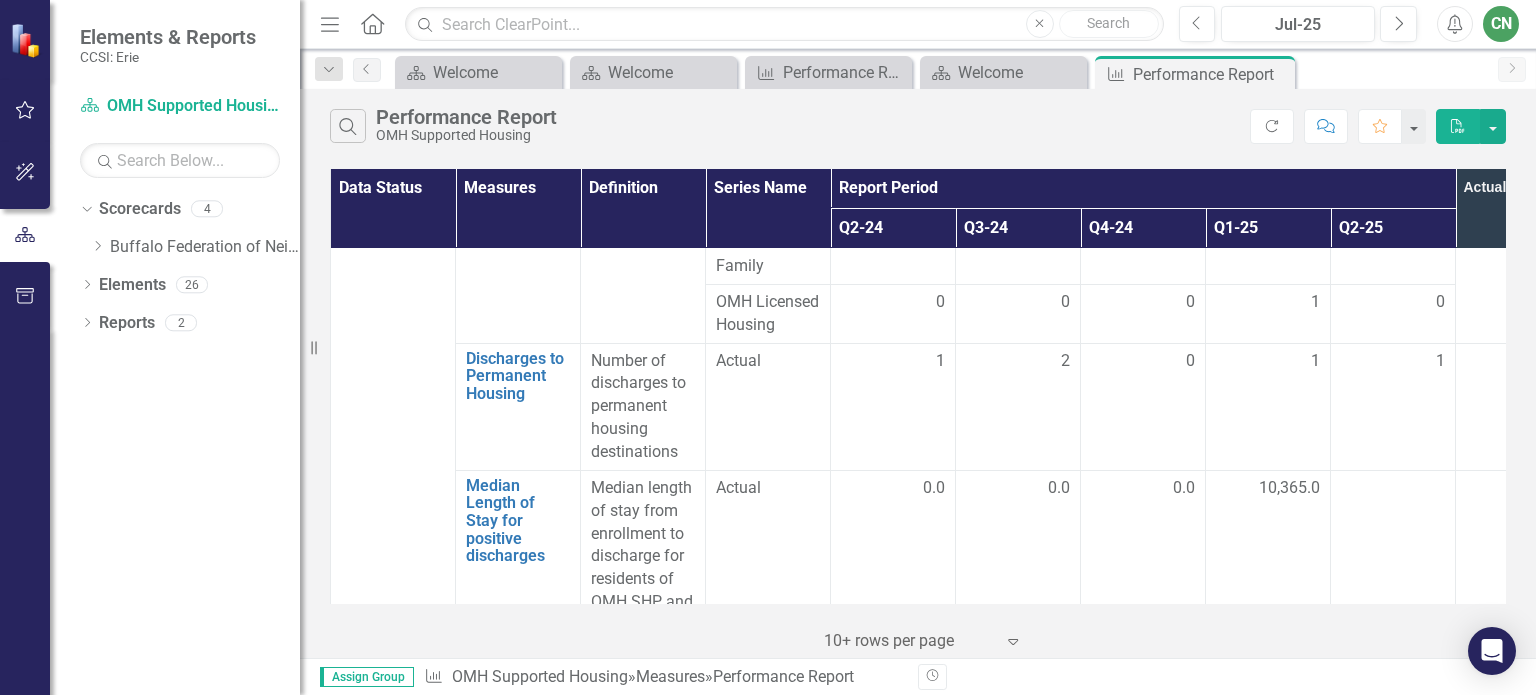 scroll, scrollTop: 4100, scrollLeft: 0, axis: vertical 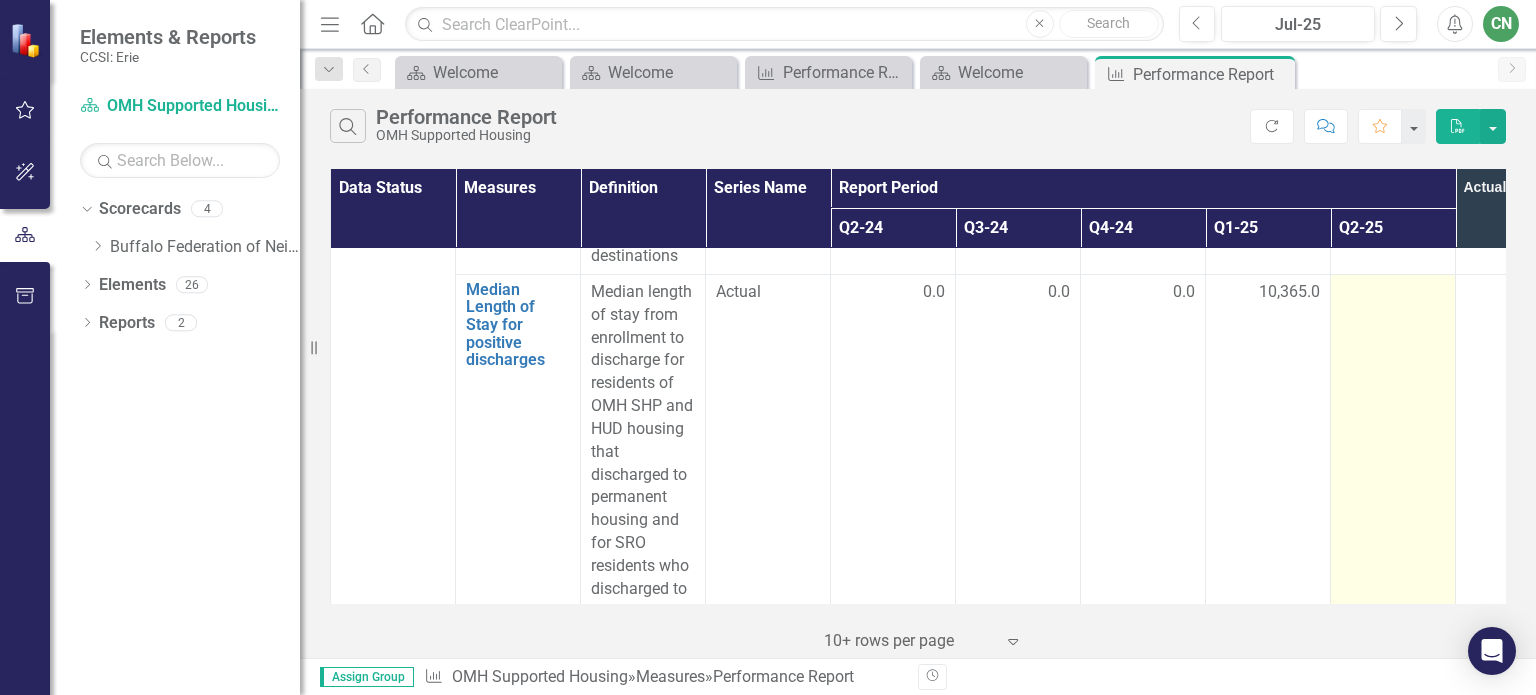 click at bounding box center [1393, 293] 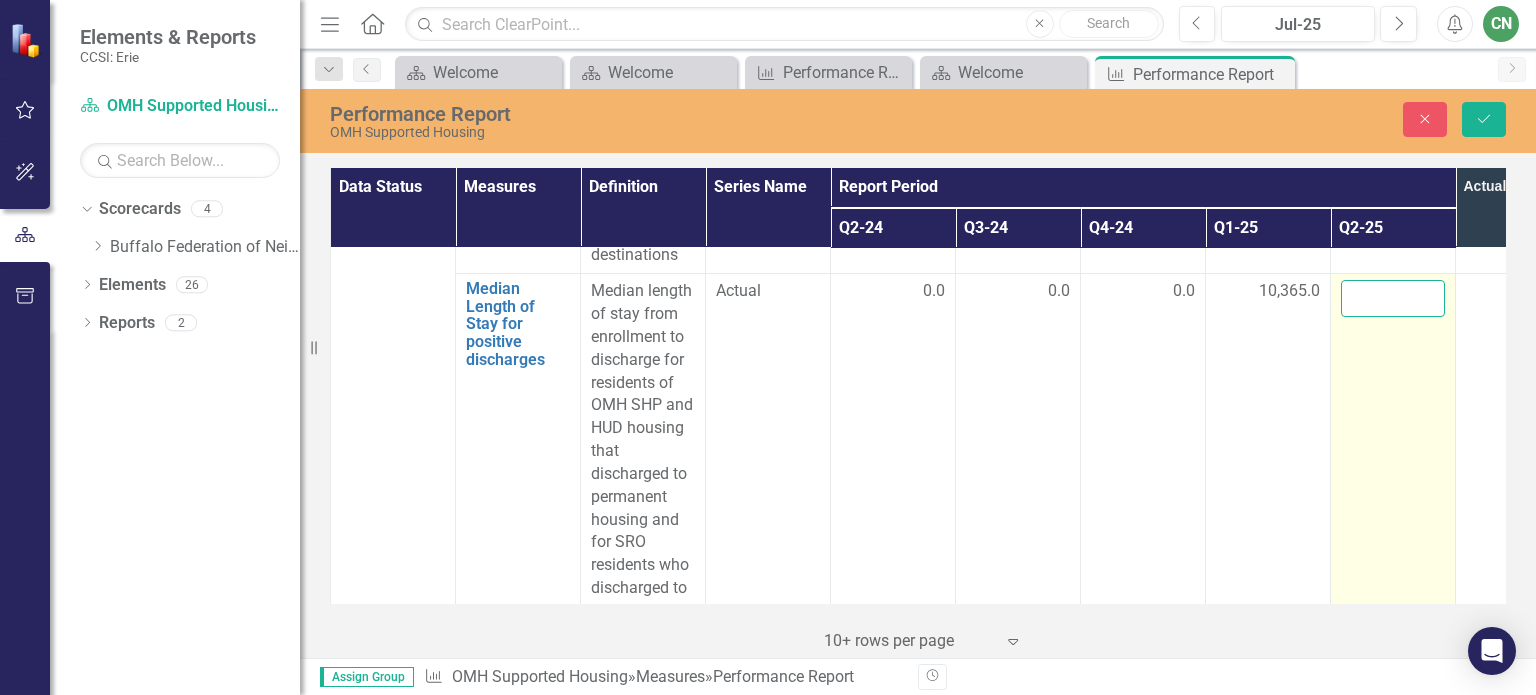 click at bounding box center [1393, 298] 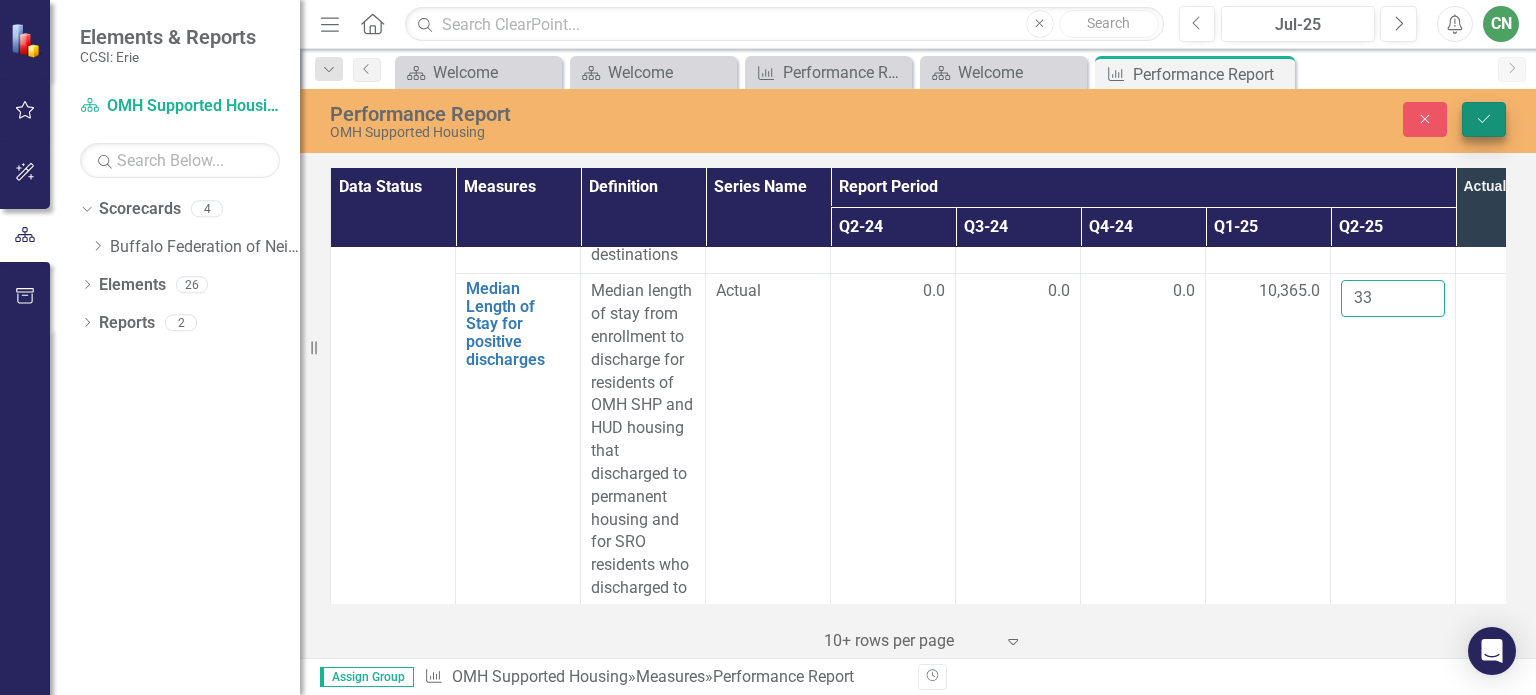 type on "33" 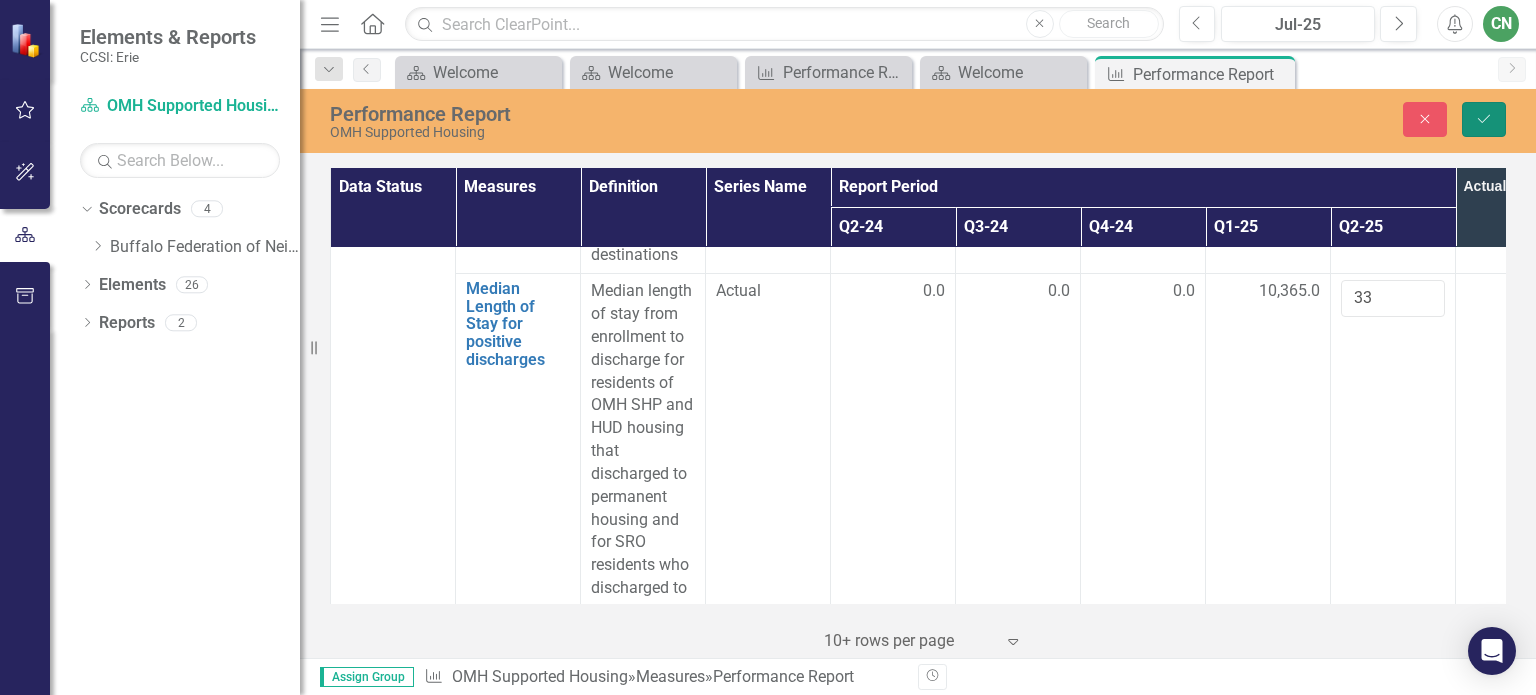 click on "Save" 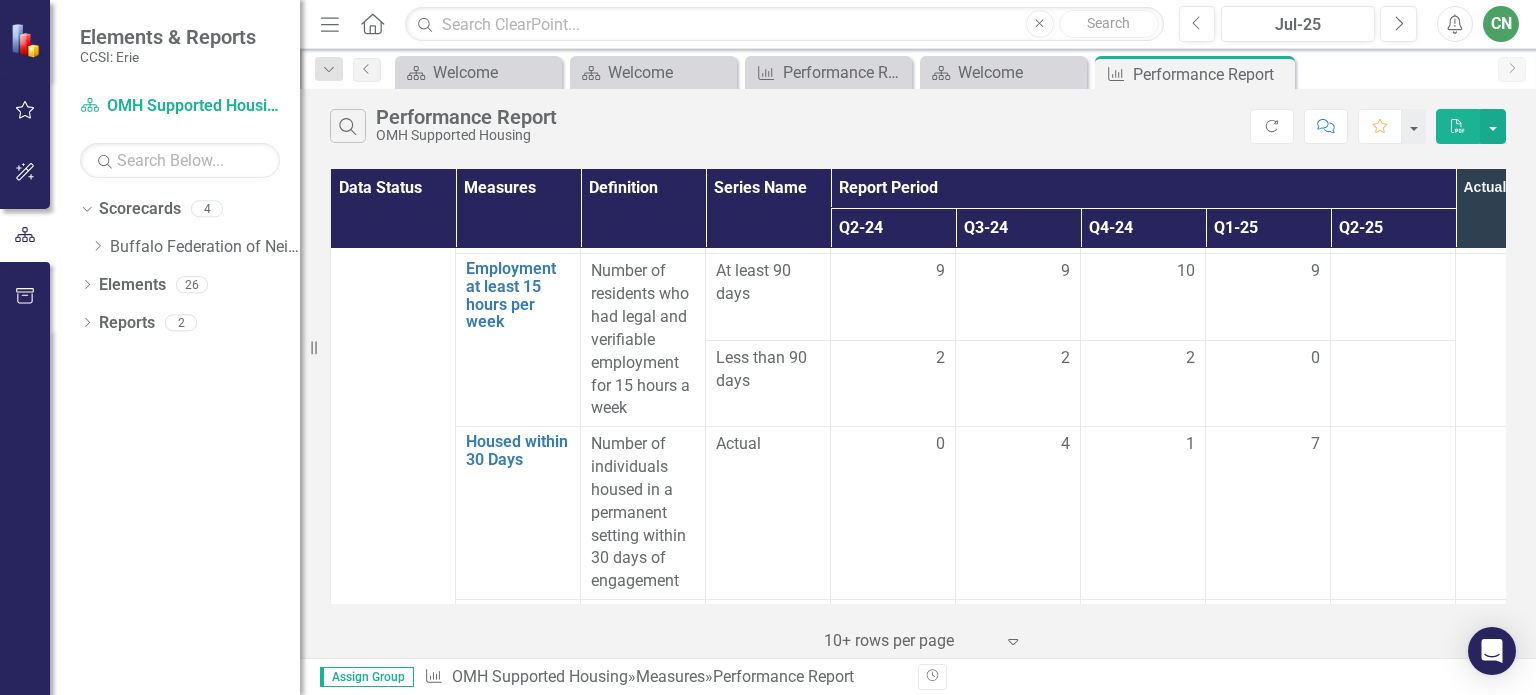 scroll, scrollTop: 4500, scrollLeft: 0, axis: vertical 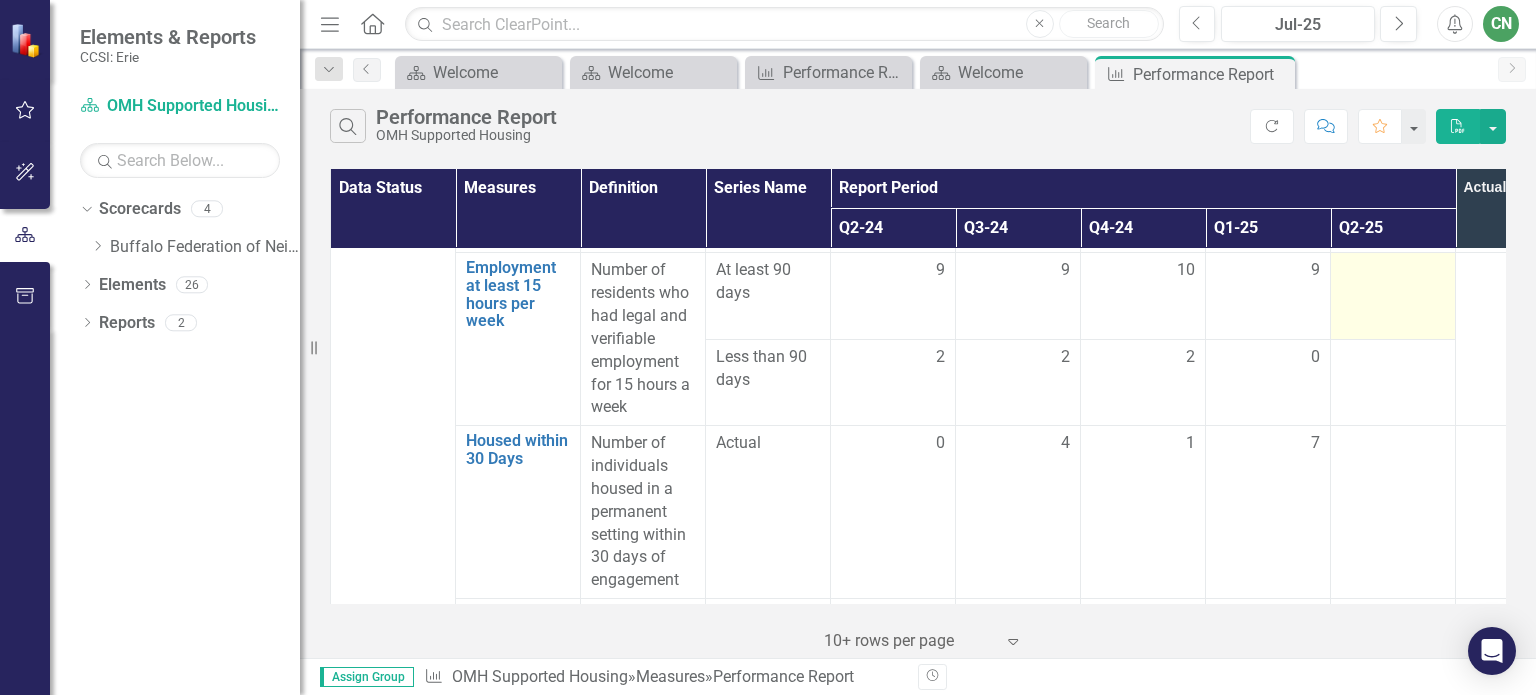 click at bounding box center [1393, 271] 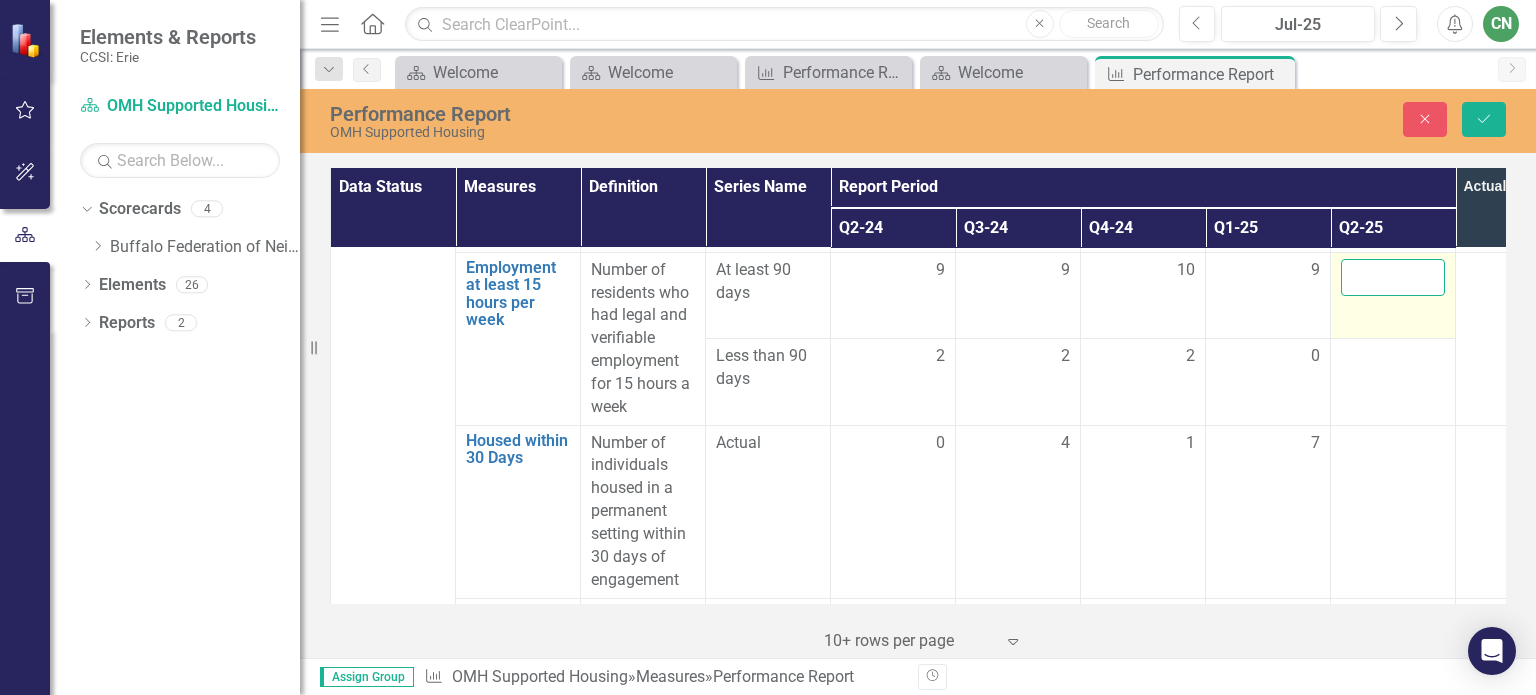 click at bounding box center [1393, 277] 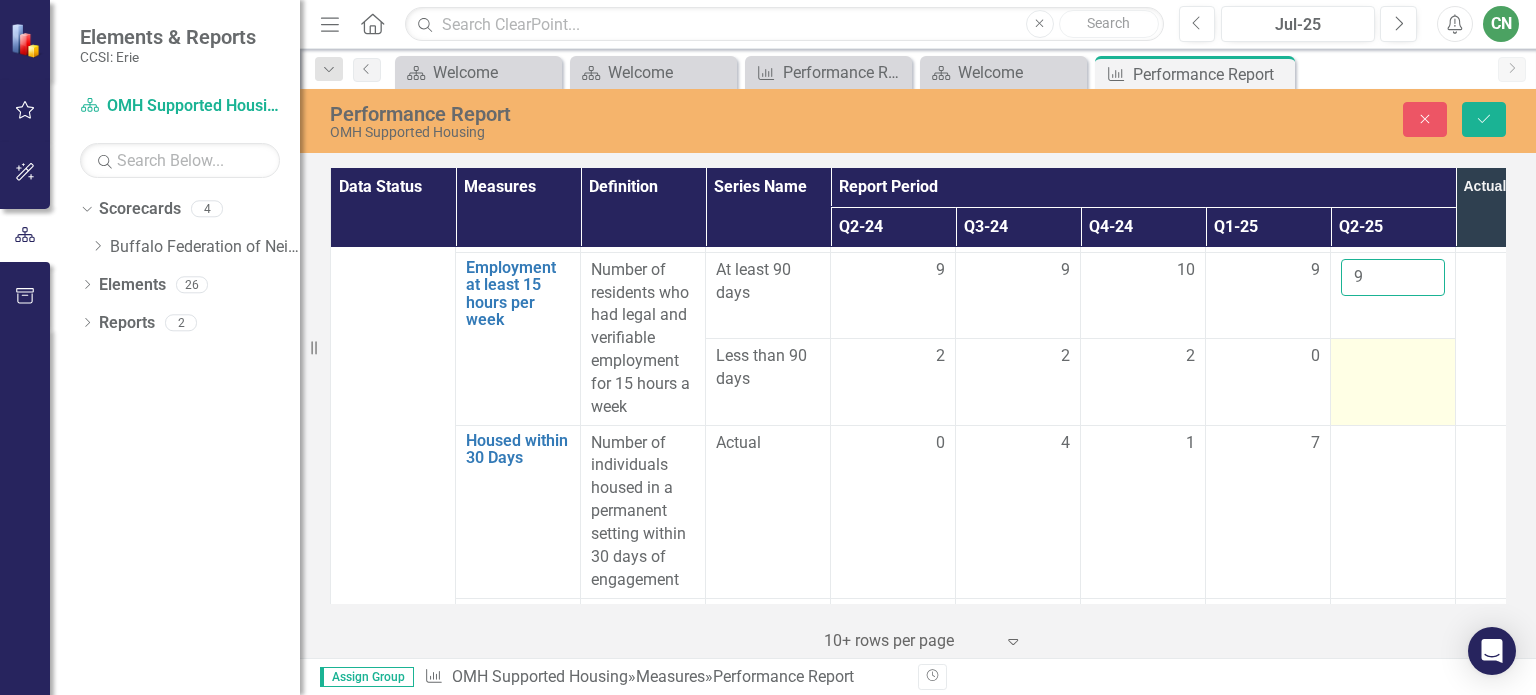 type on "9" 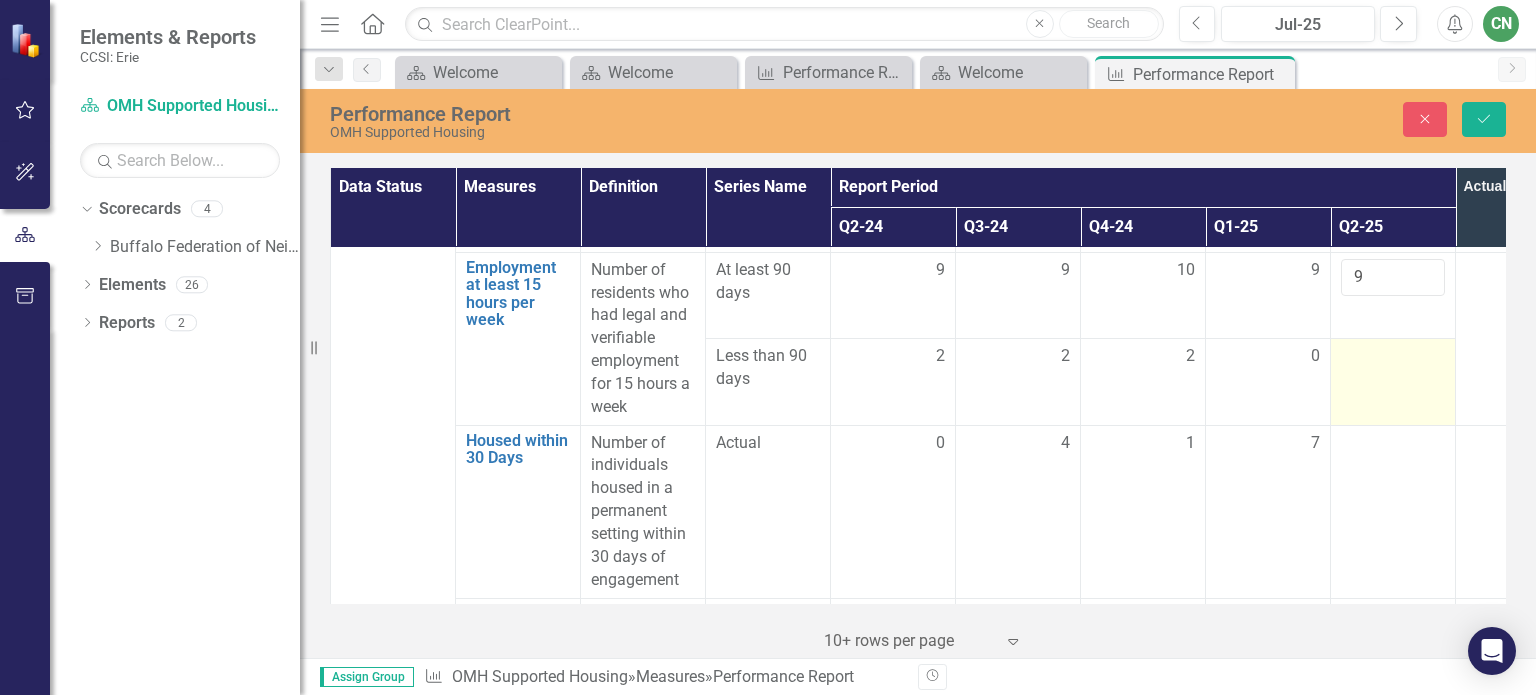 click at bounding box center [1393, 357] 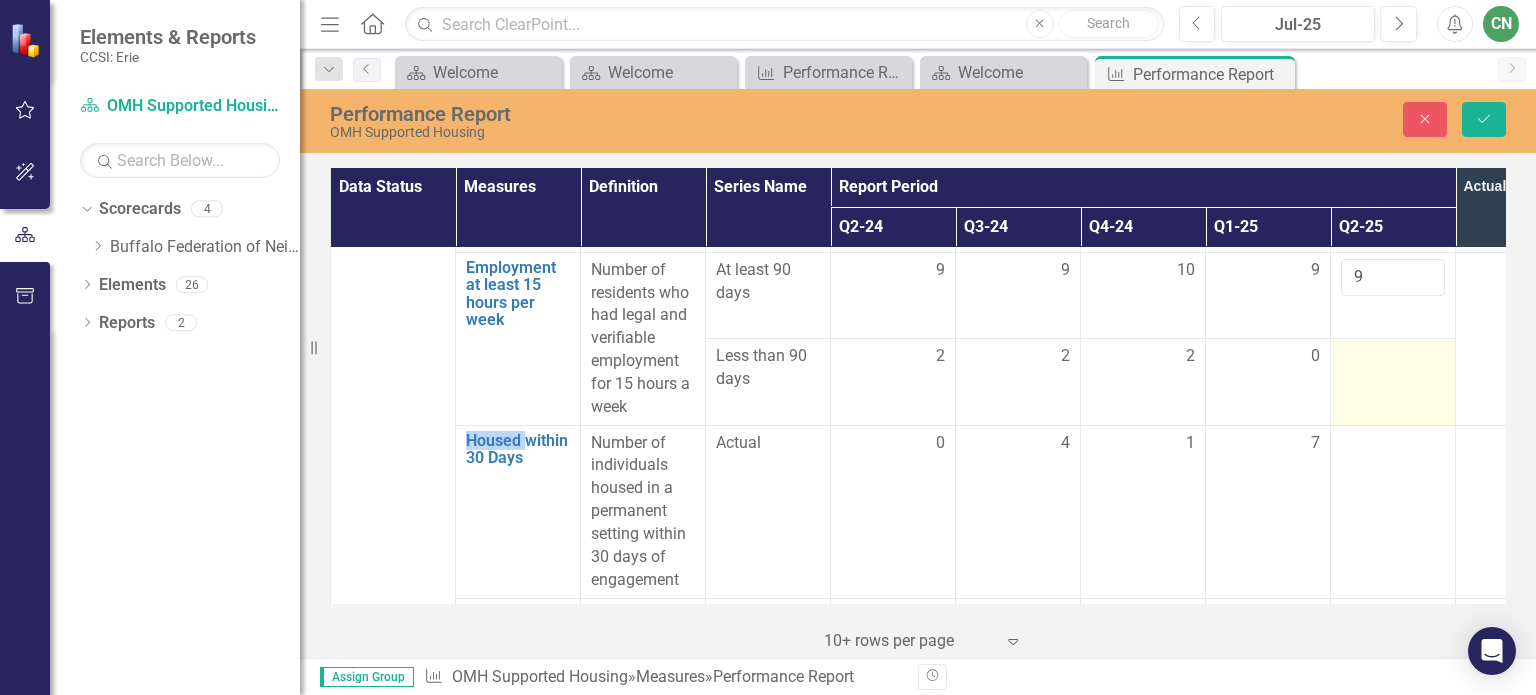 click at bounding box center (1393, 357) 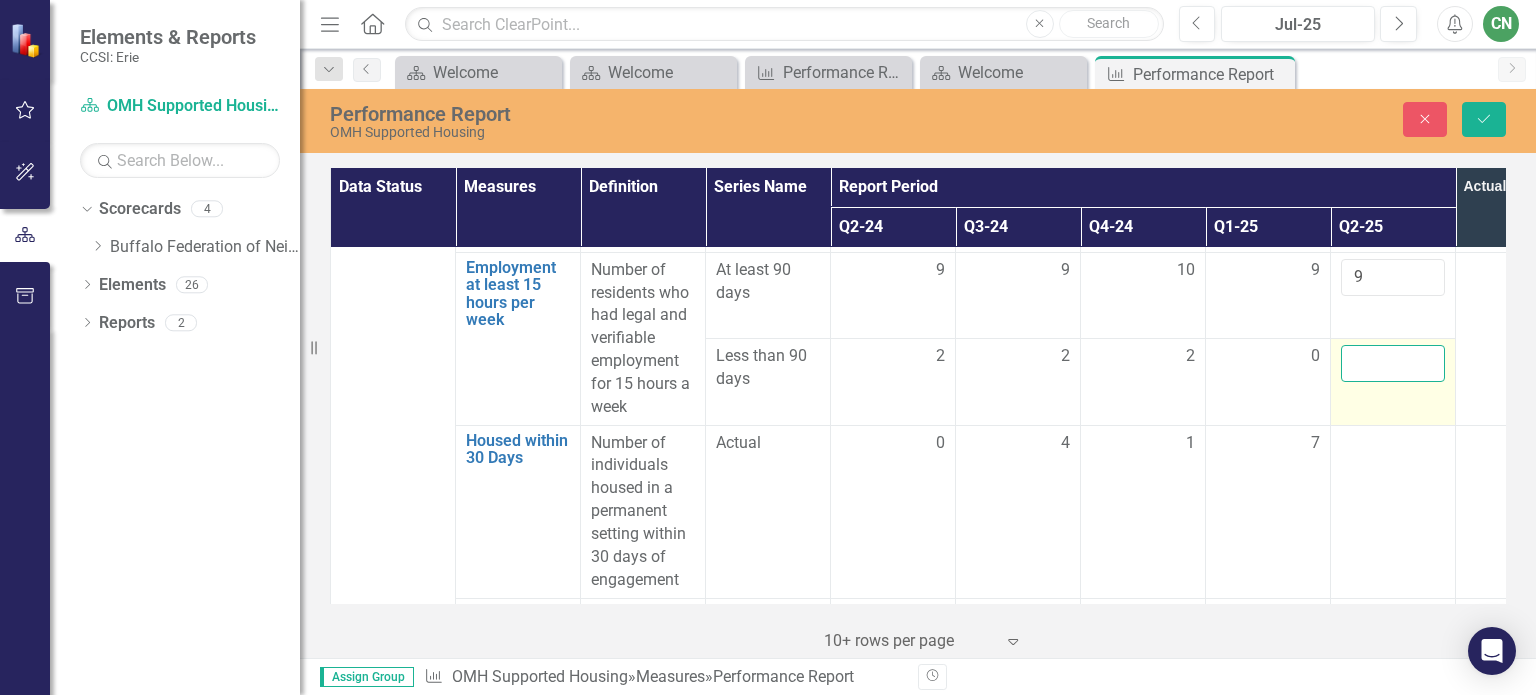 click at bounding box center (1393, 363) 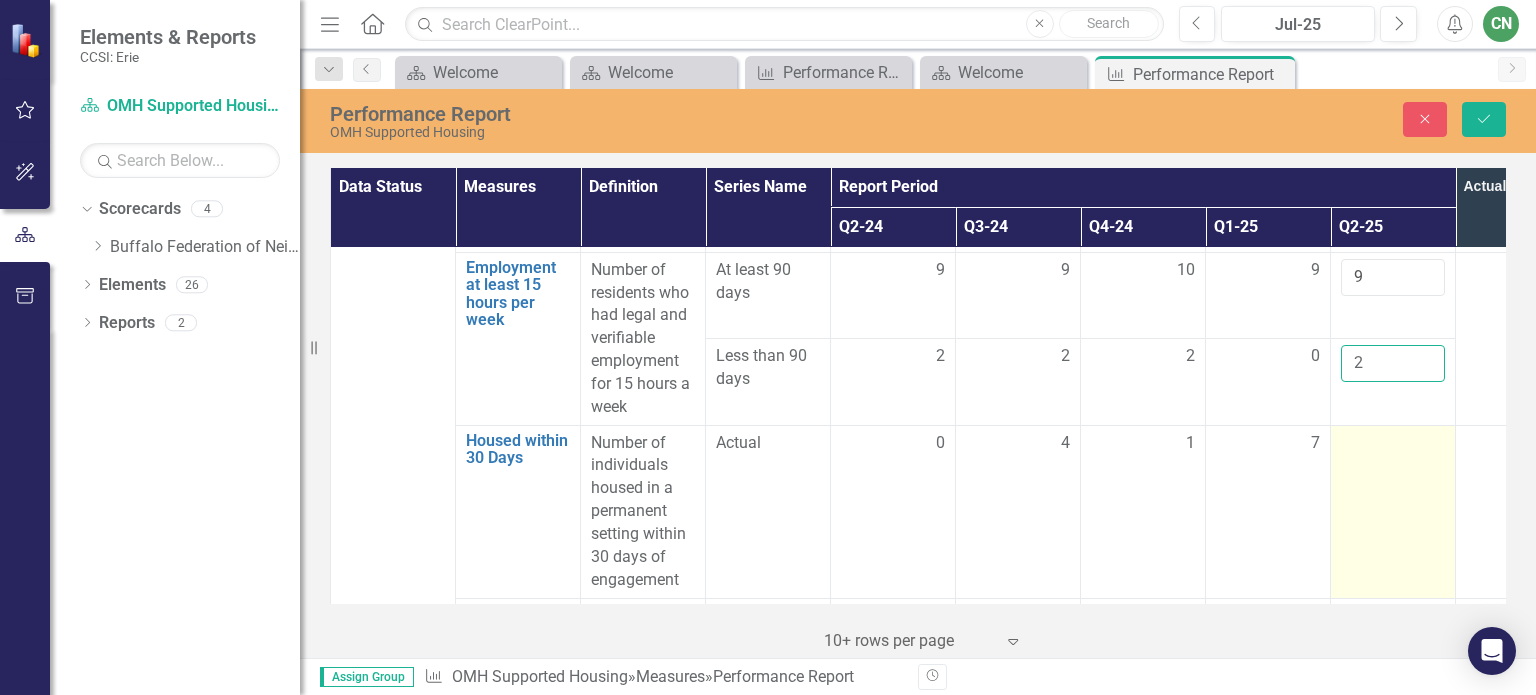 type on "2" 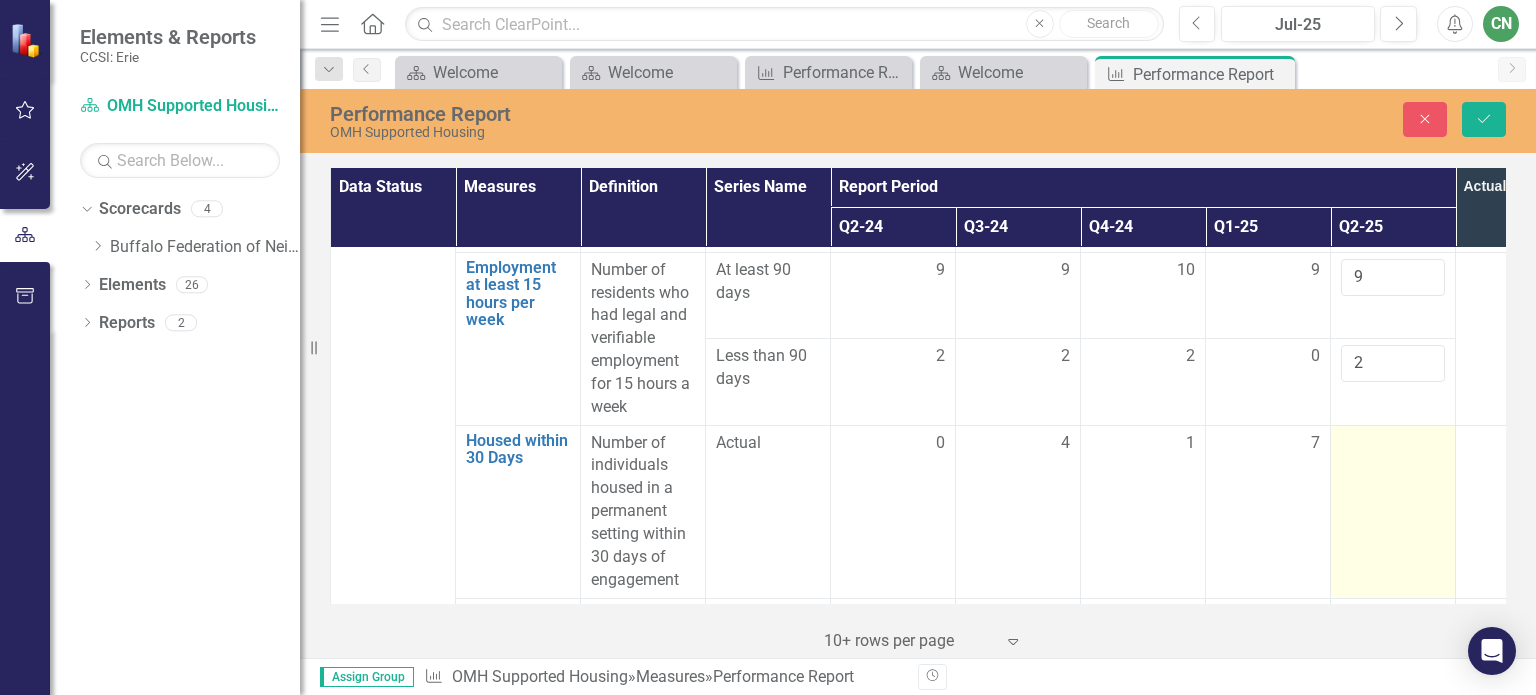 click at bounding box center [1393, 511] 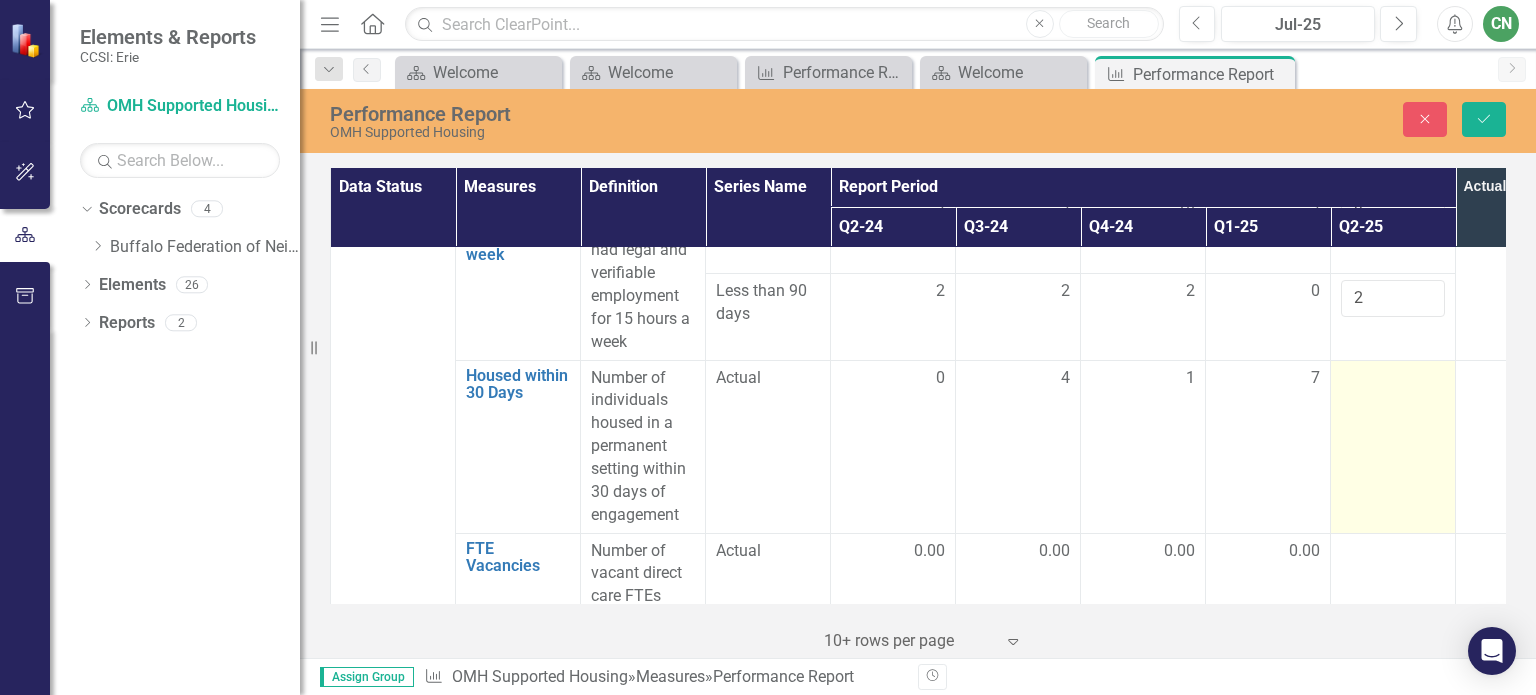 scroll, scrollTop: 4600, scrollLeft: 0, axis: vertical 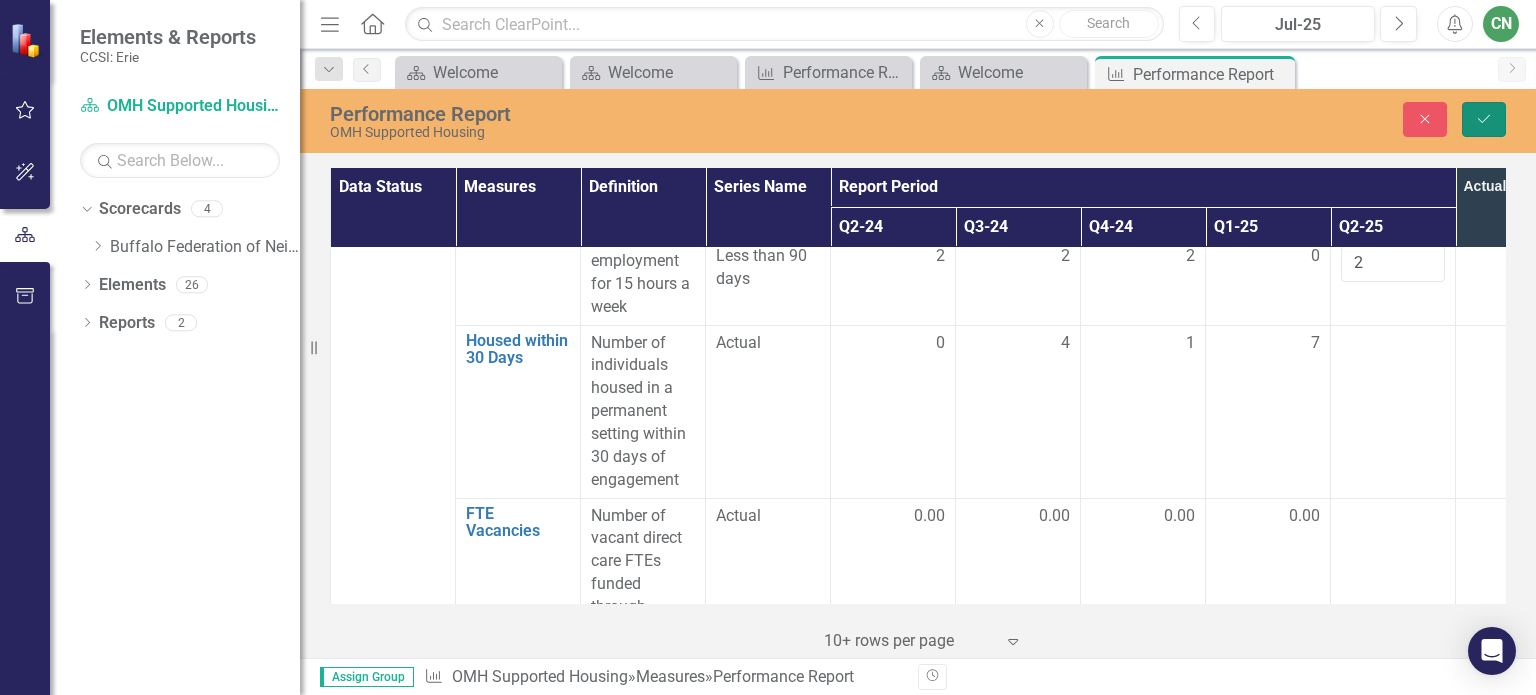 click on "Save" 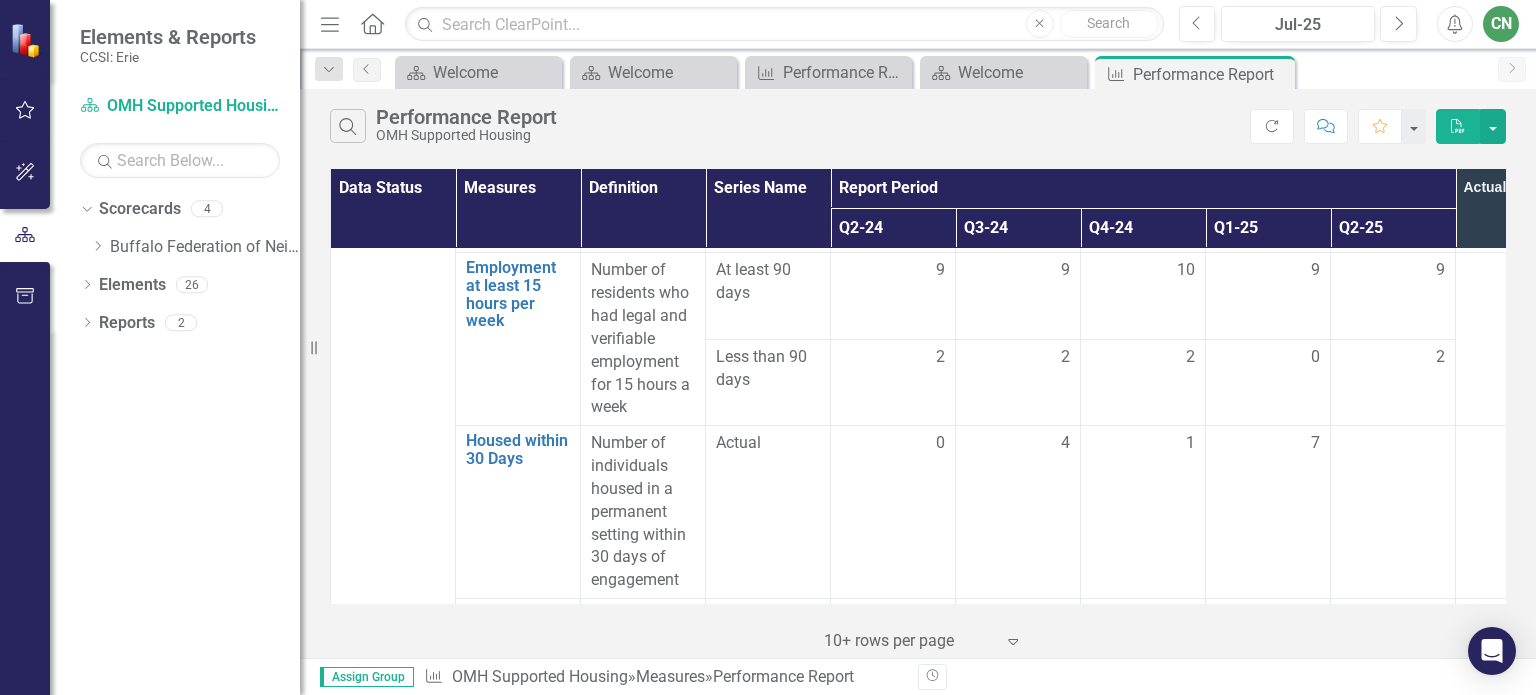 scroll, scrollTop: 4600, scrollLeft: 0, axis: vertical 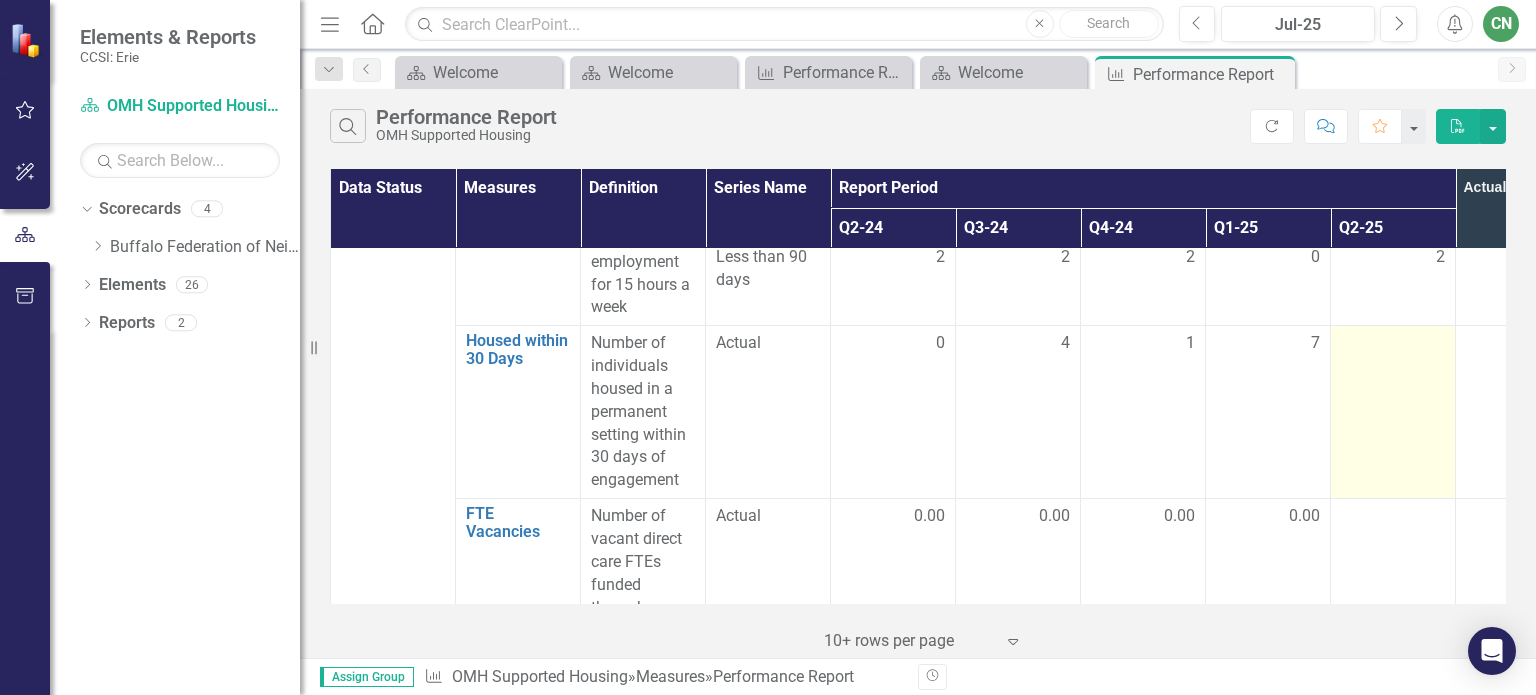 click at bounding box center [1393, 344] 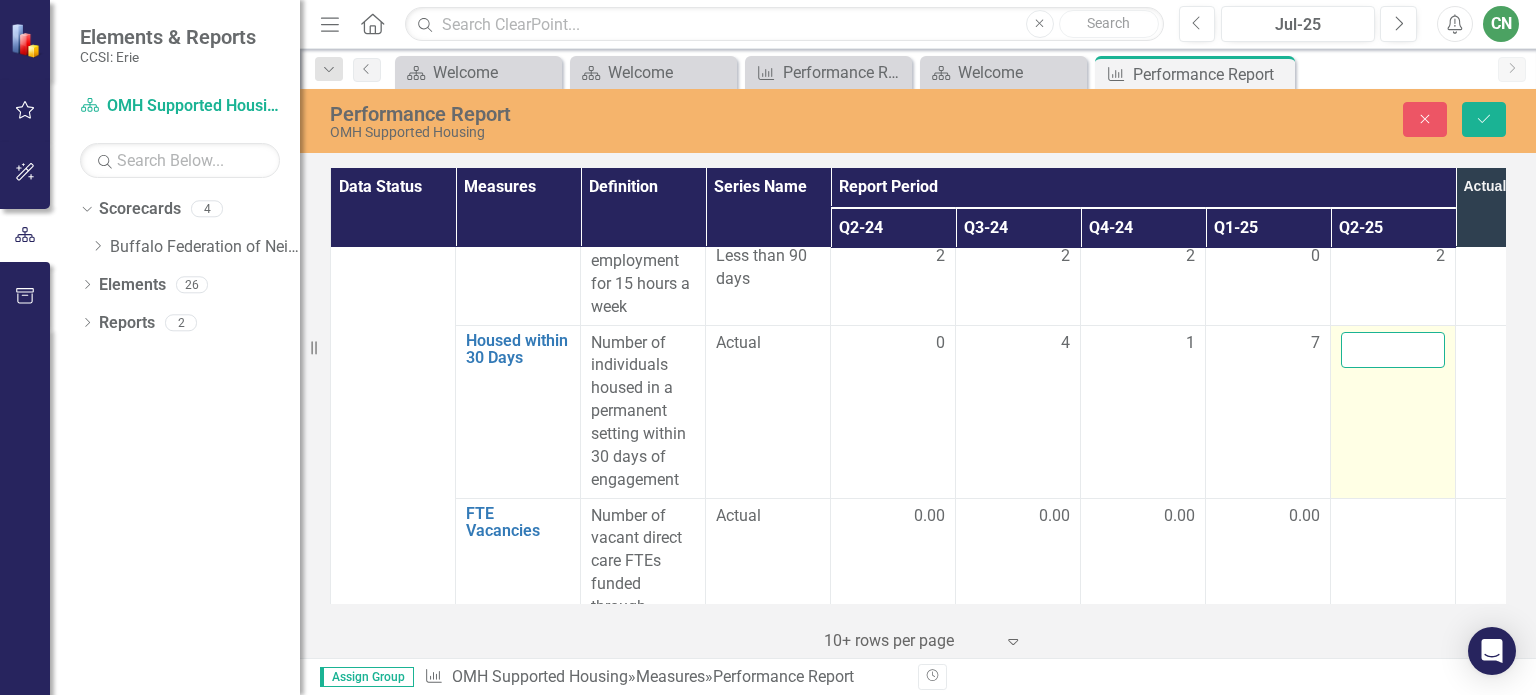 click at bounding box center (1393, 350) 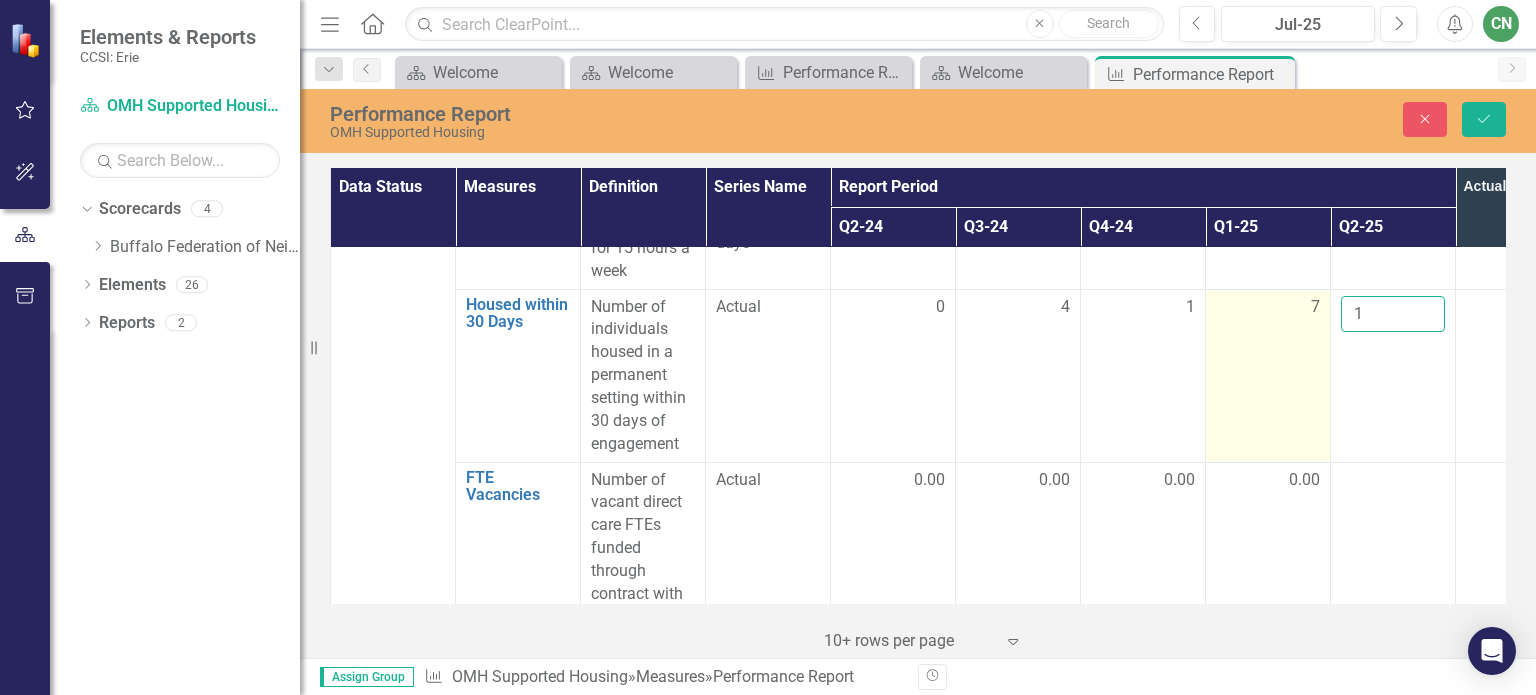 scroll, scrollTop: 4700, scrollLeft: 0, axis: vertical 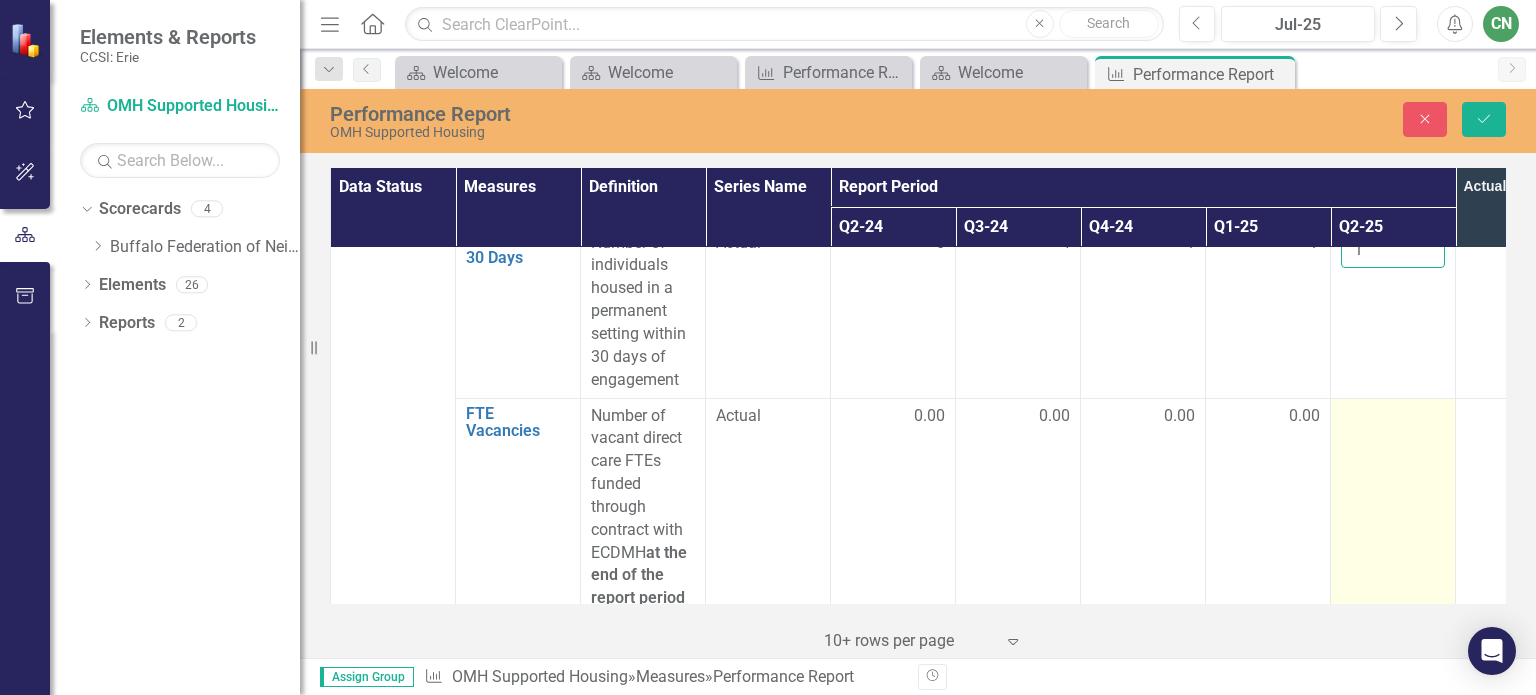 type on "1" 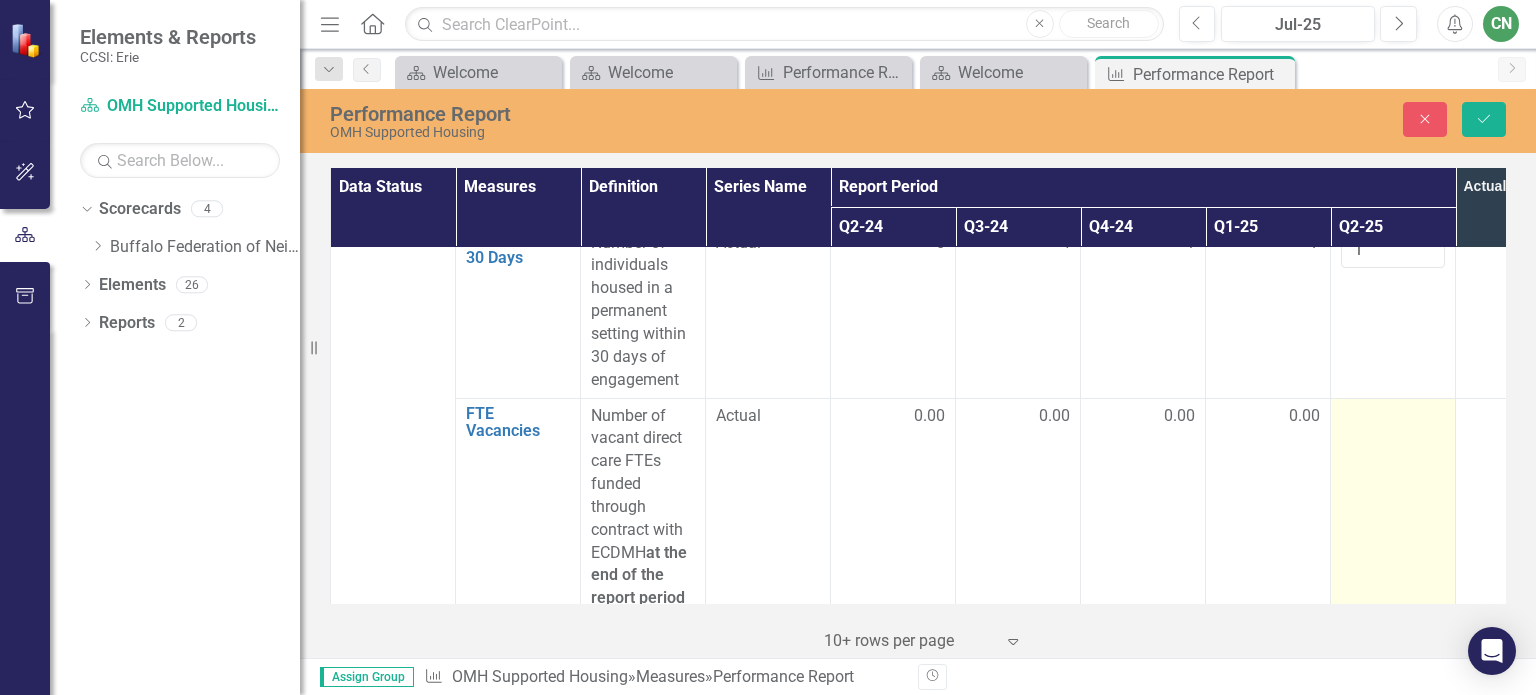 click at bounding box center [1393, 417] 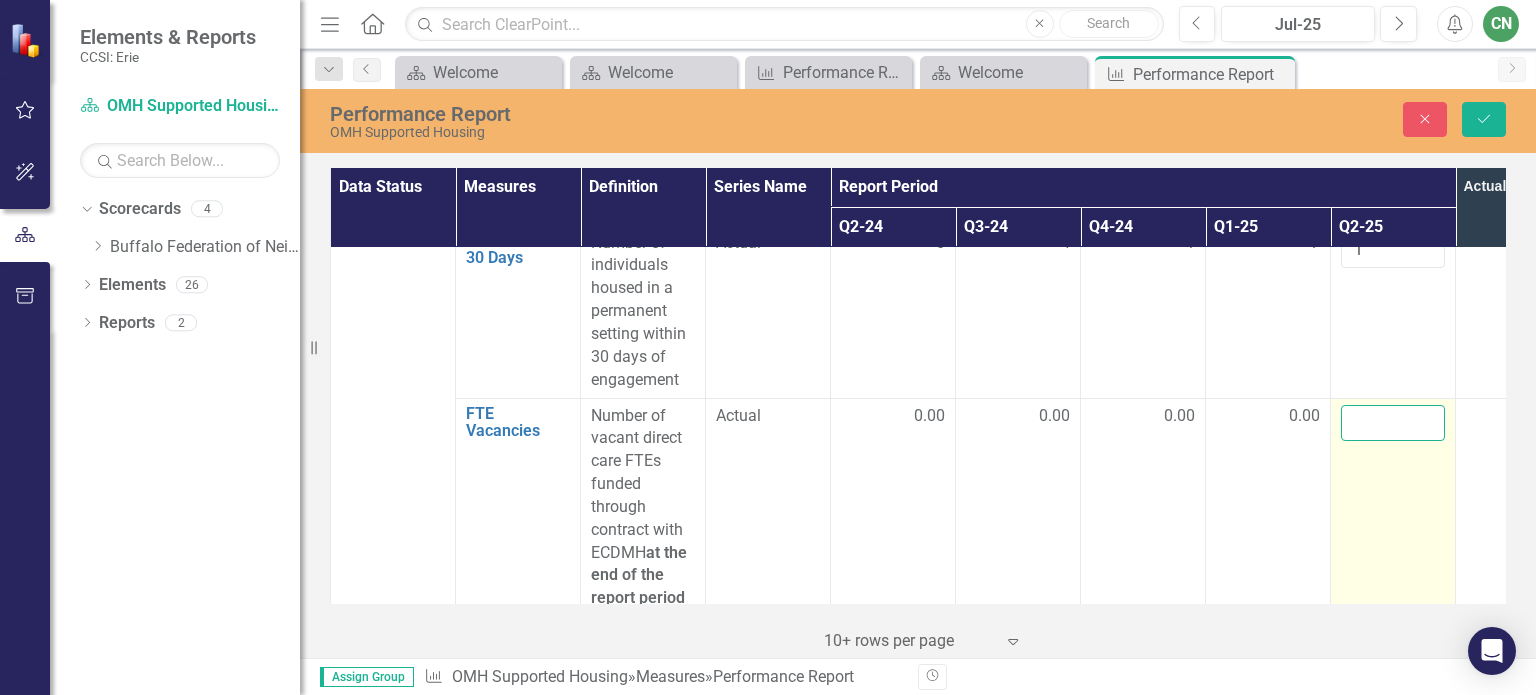 click at bounding box center [1393, 423] 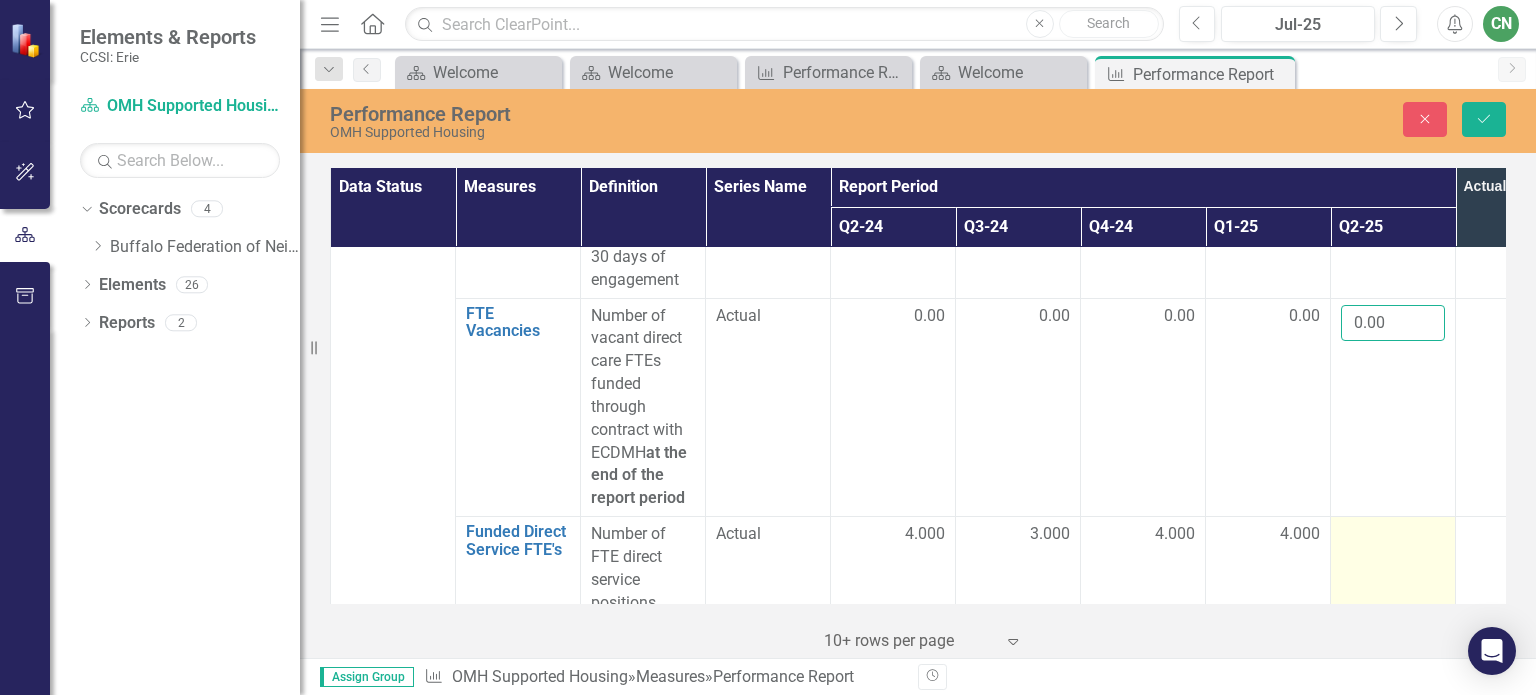 scroll, scrollTop: 4800, scrollLeft: 0, axis: vertical 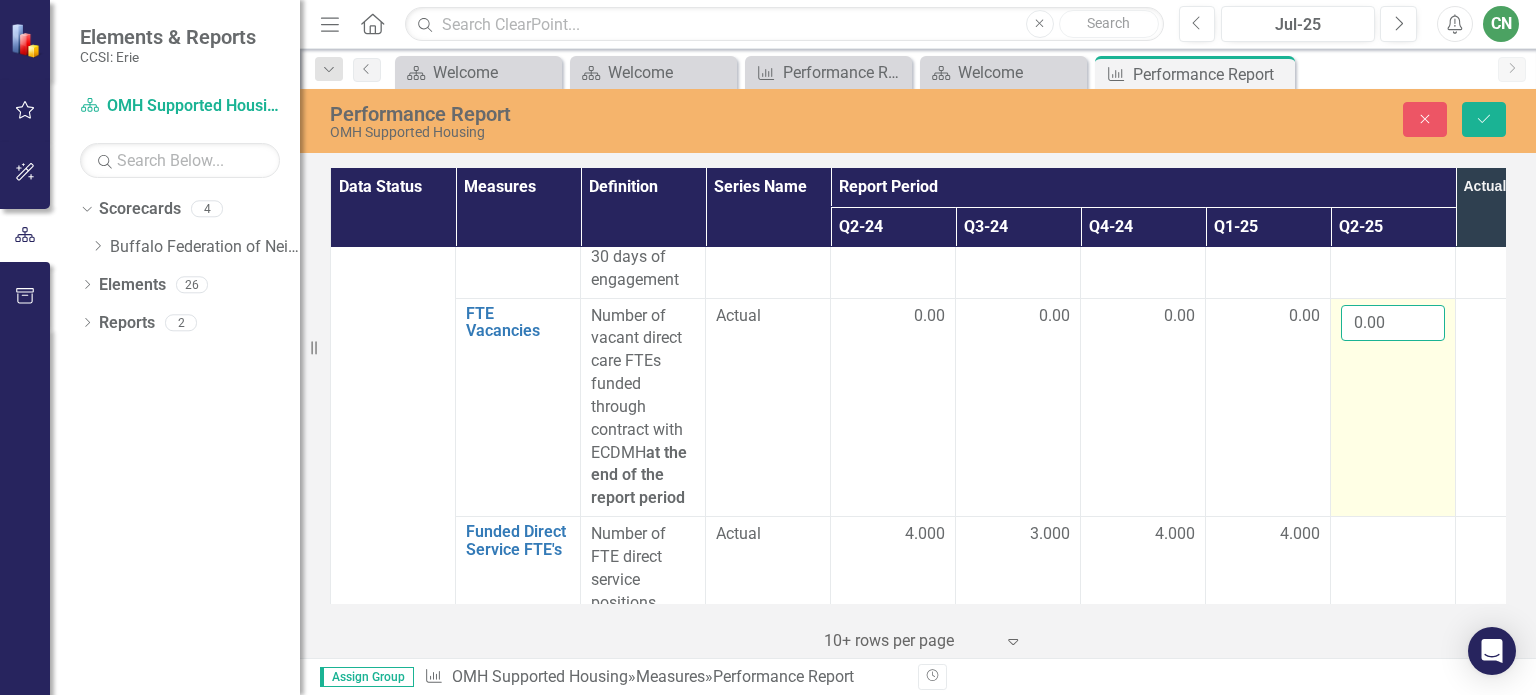 click on "0.00" at bounding box center [1393, 323] 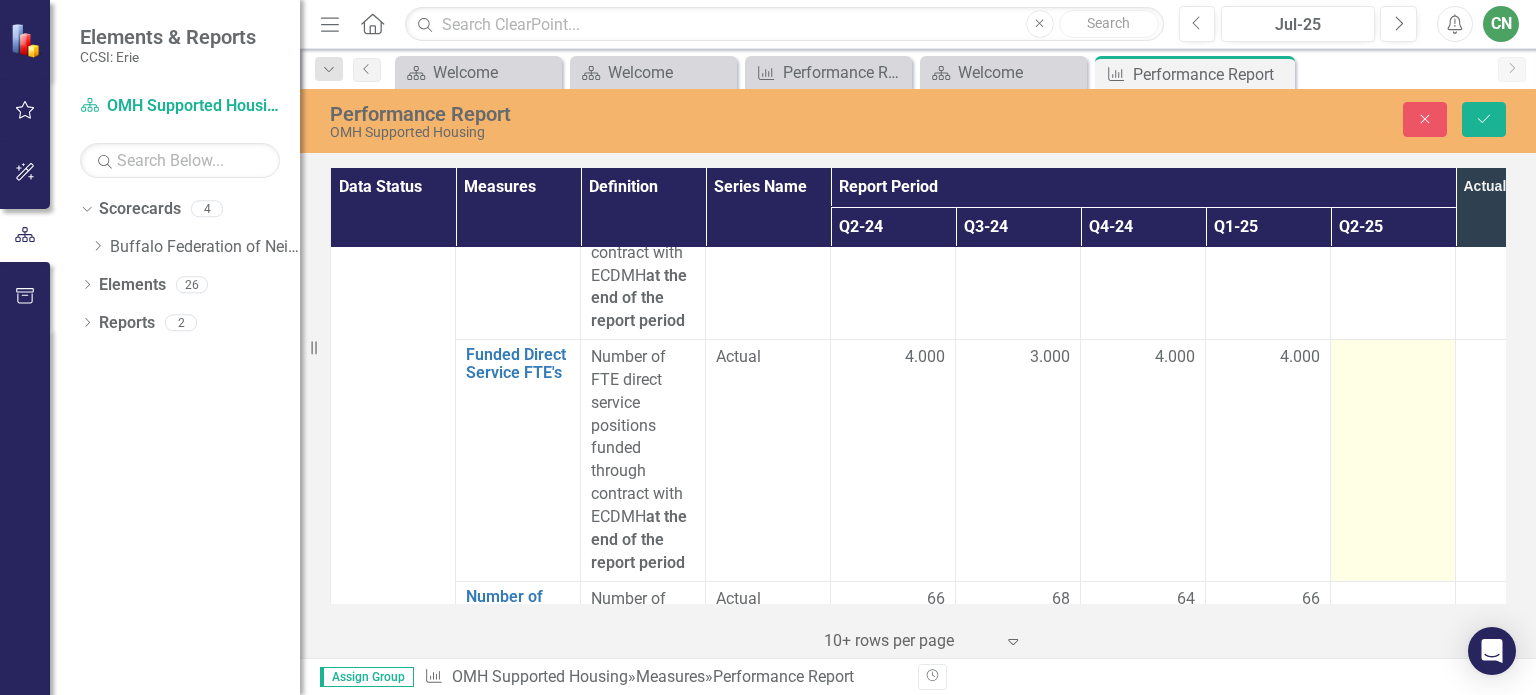 scroll, scrollTop: 5000, scrollLeft: 0, axis: vertical 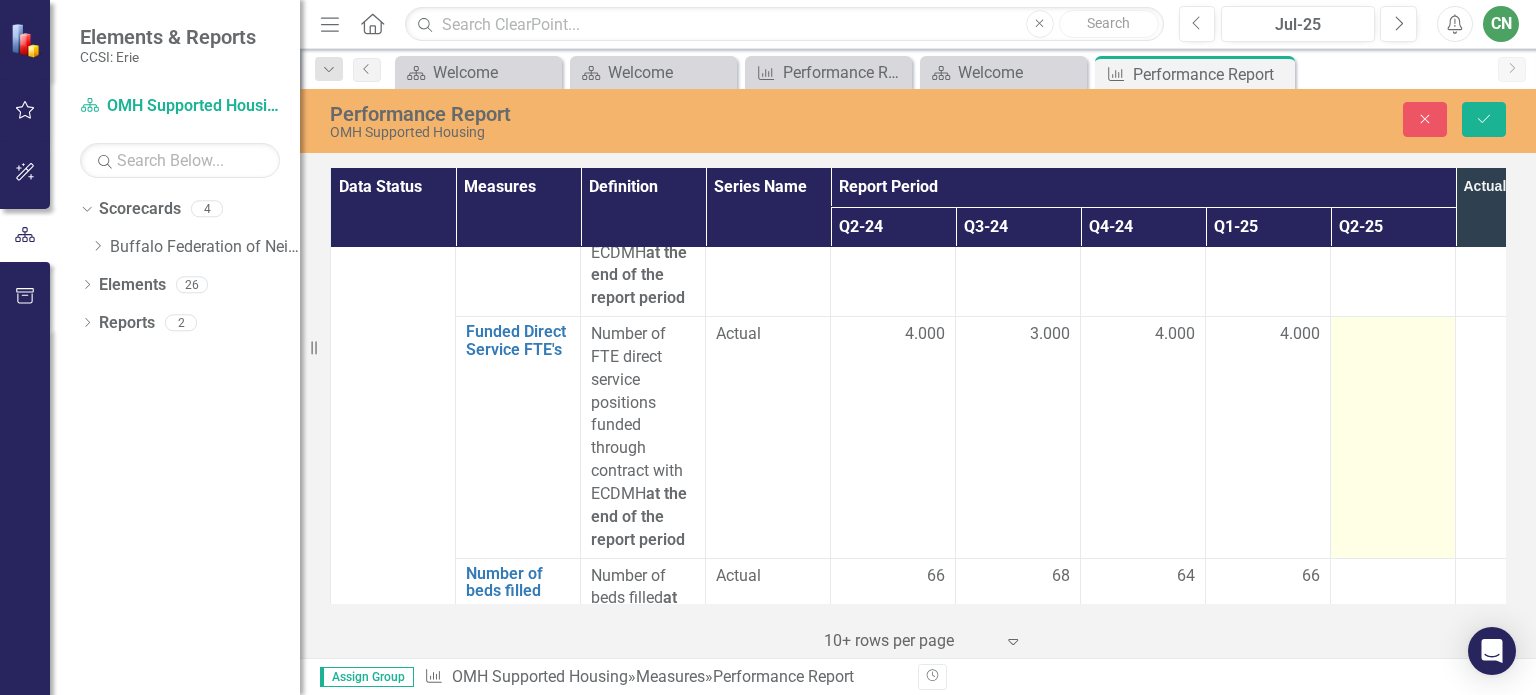 type on "2.00" 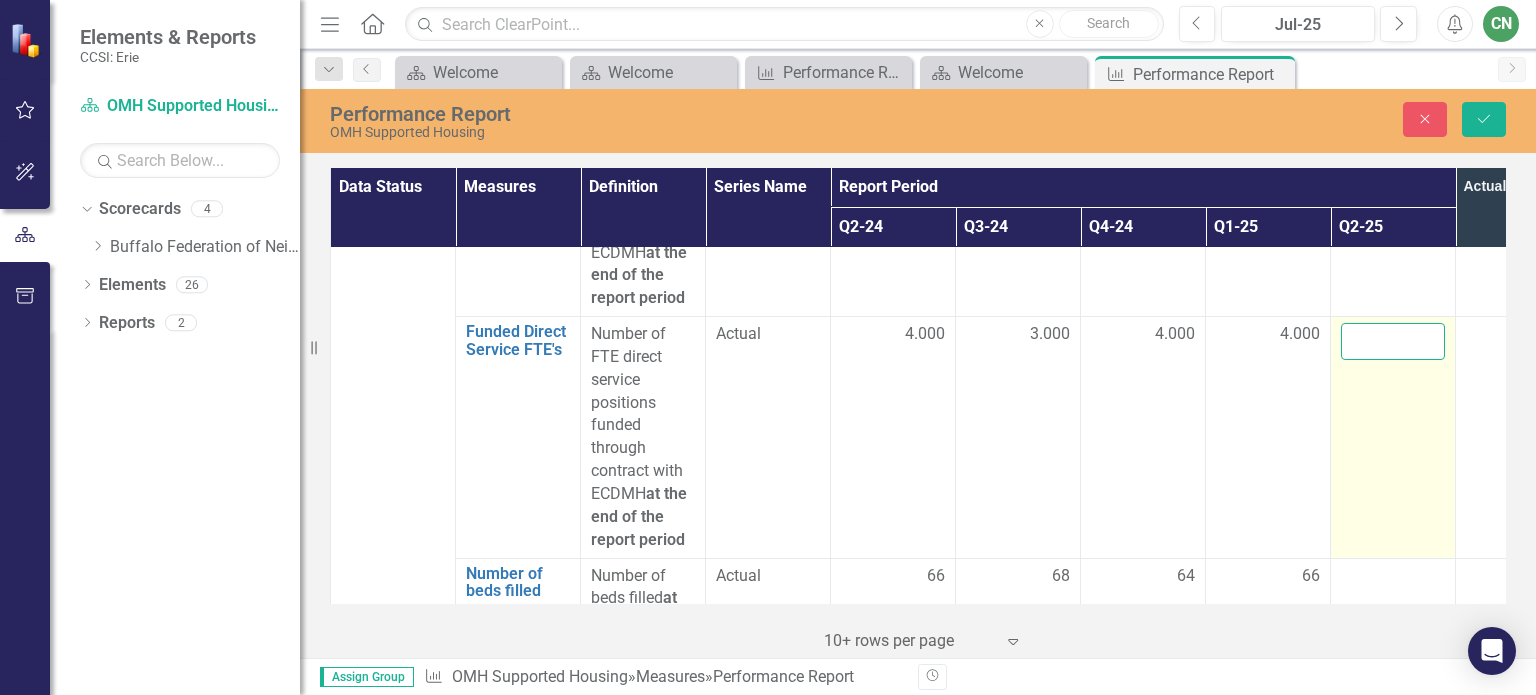 click at bounding box center [1393, 341] 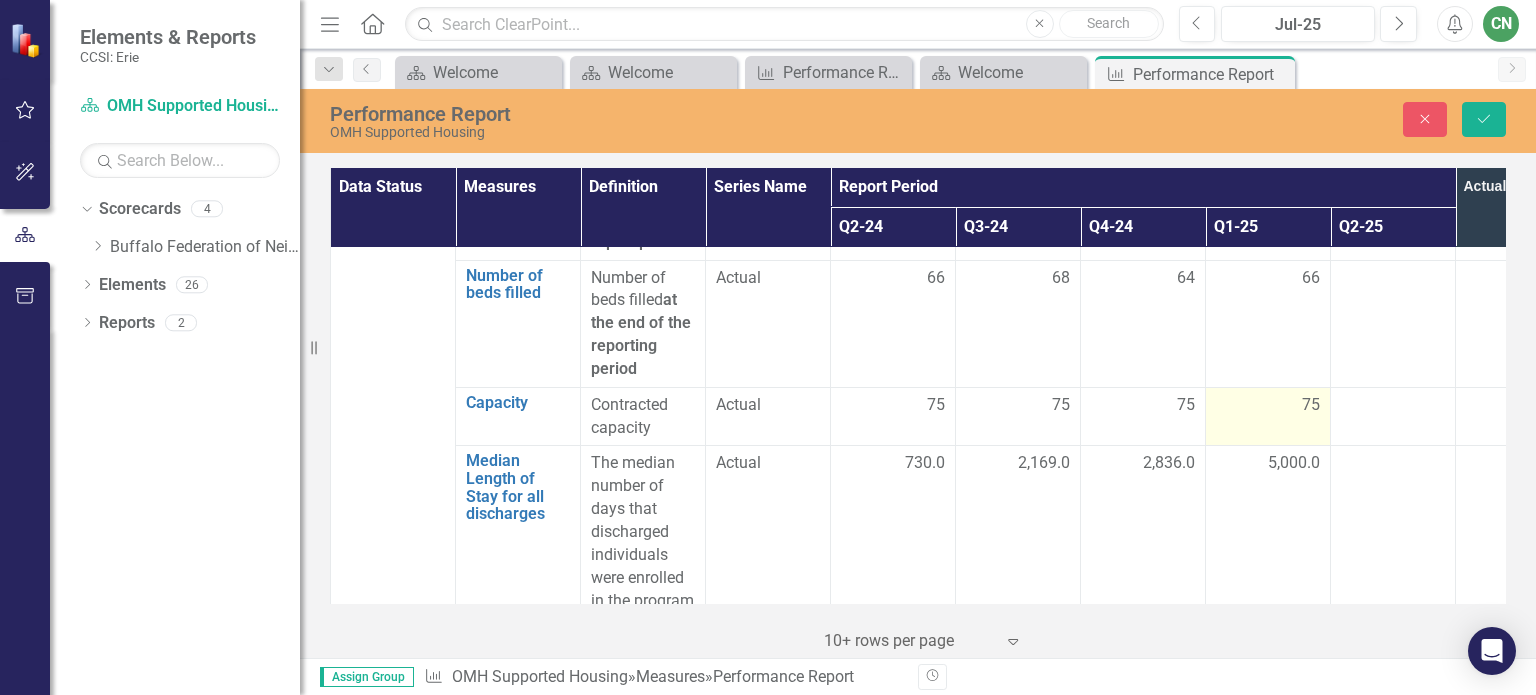 scroll, scrollTop: 5300, scrollLeft: 0, axis: vertical 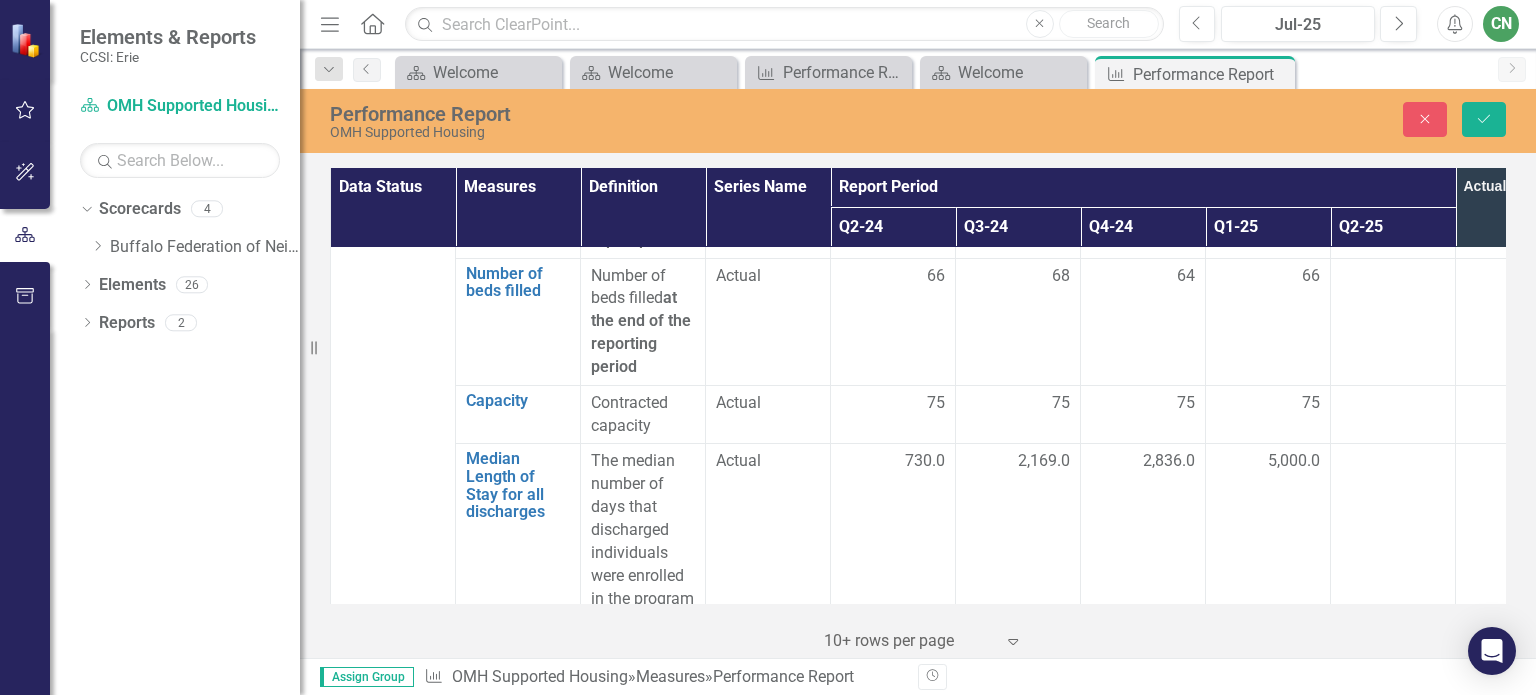 type on "4.000" 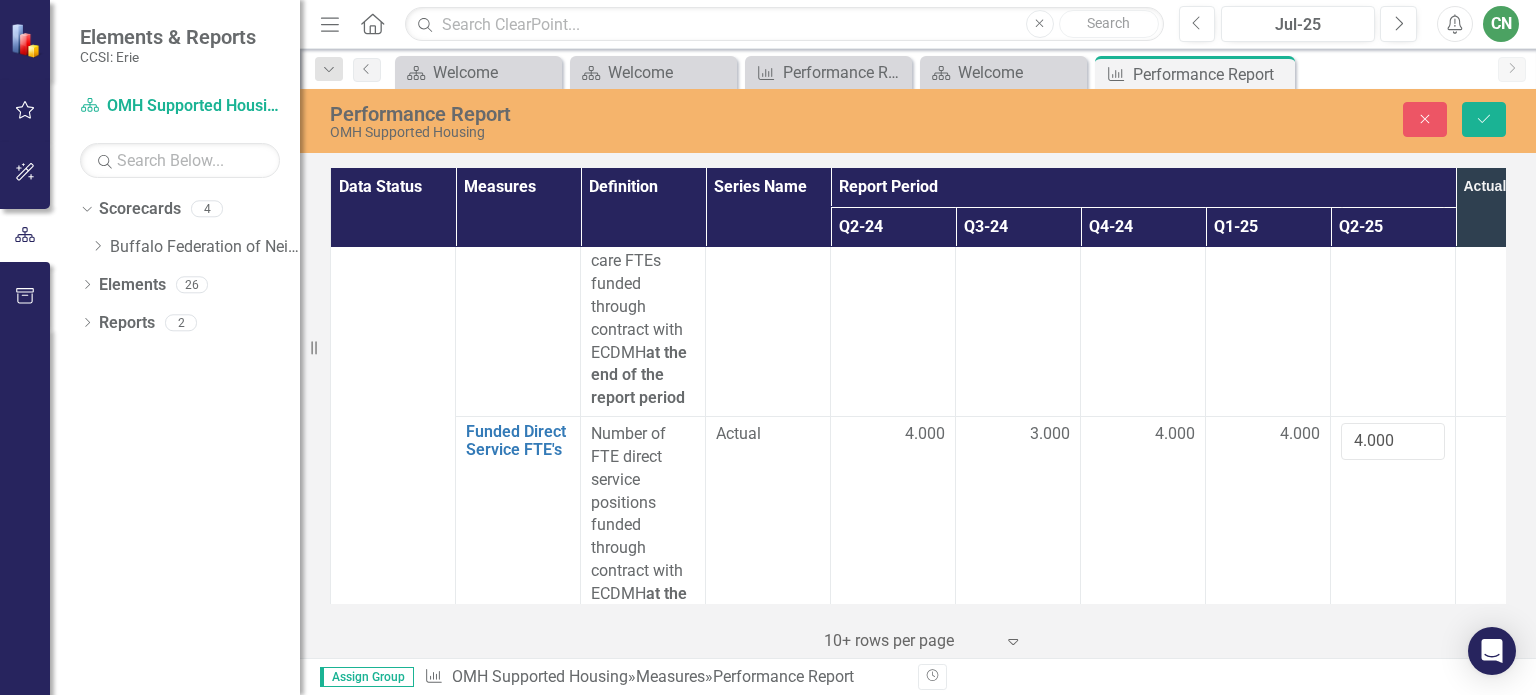scroll, scrollTop: 4800, scrollLeft: 0, axis: vertical 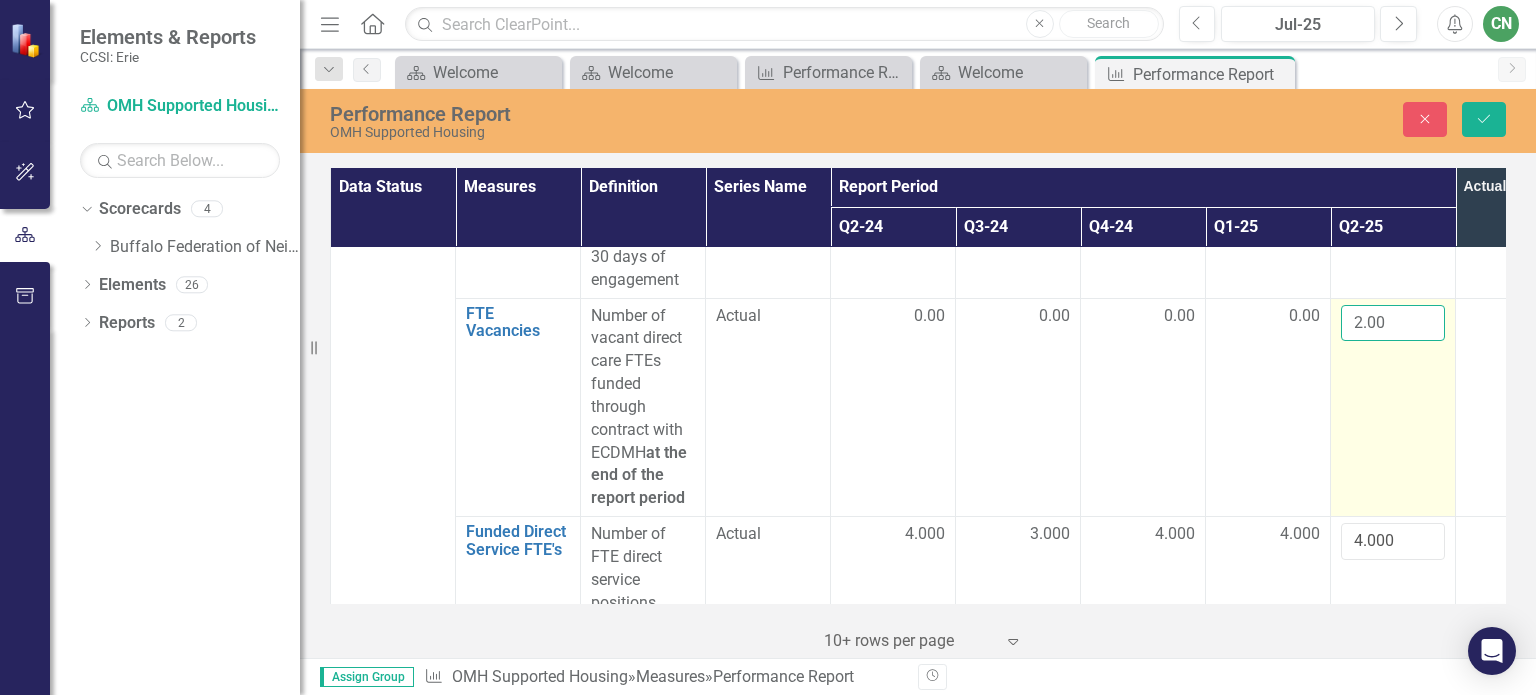 click on "2.00" at bounding box center (1393, 323) 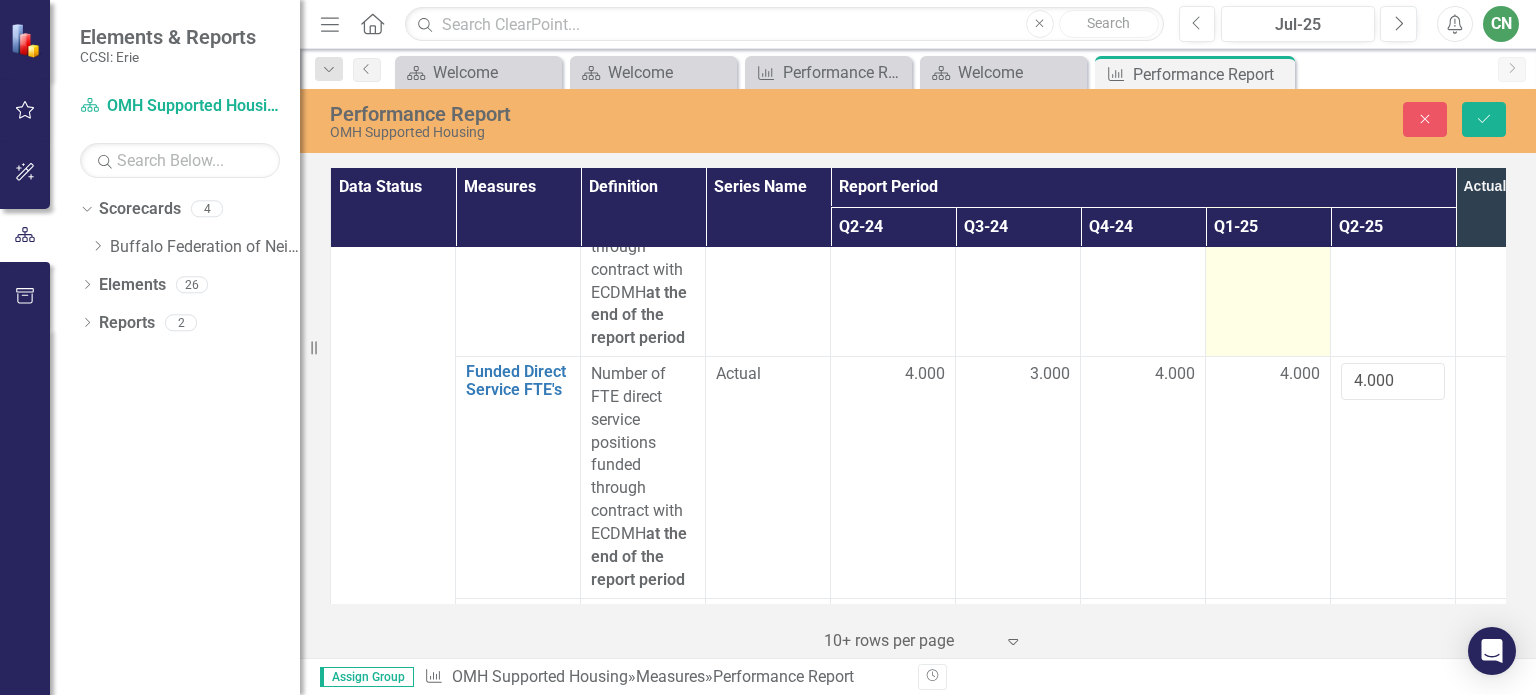 scroll, scrollTop: 5200, scrollLeft: 0, axis: vertical 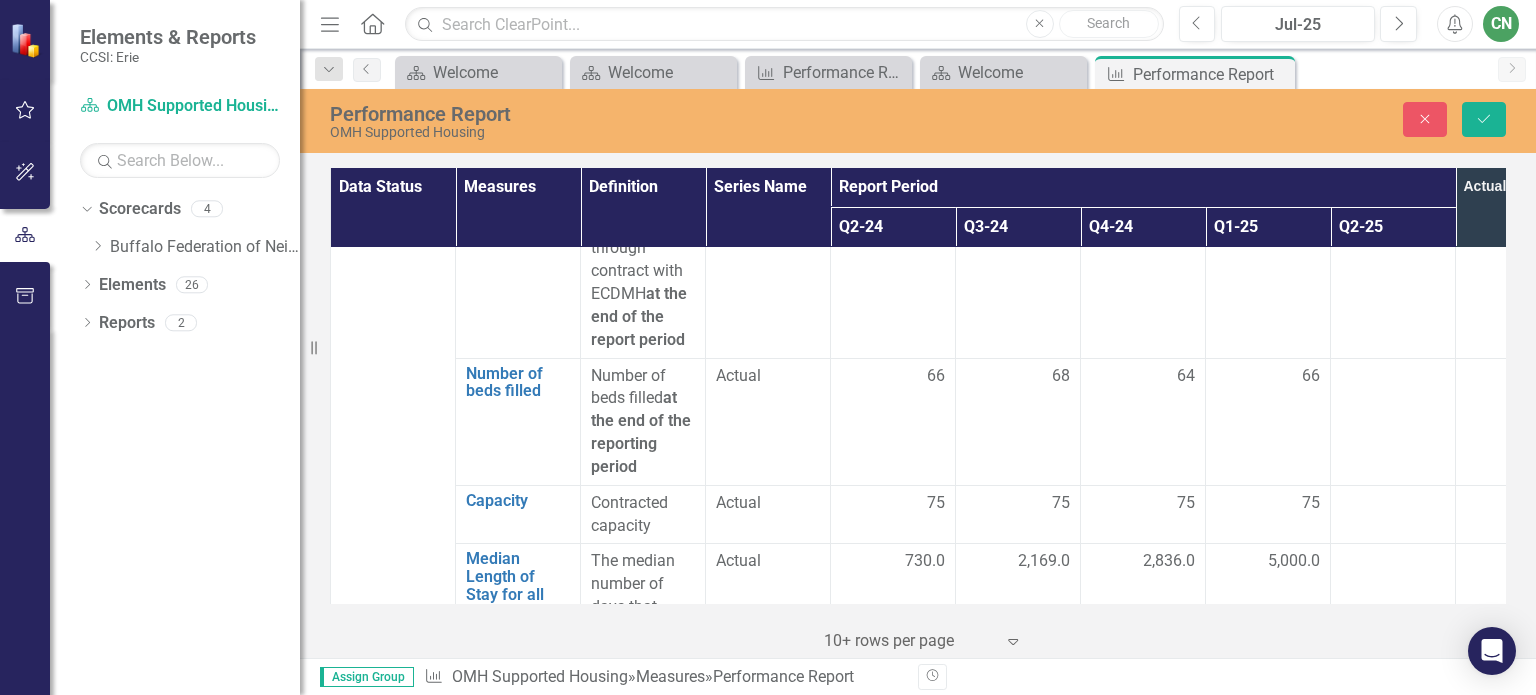 type on "3.00" 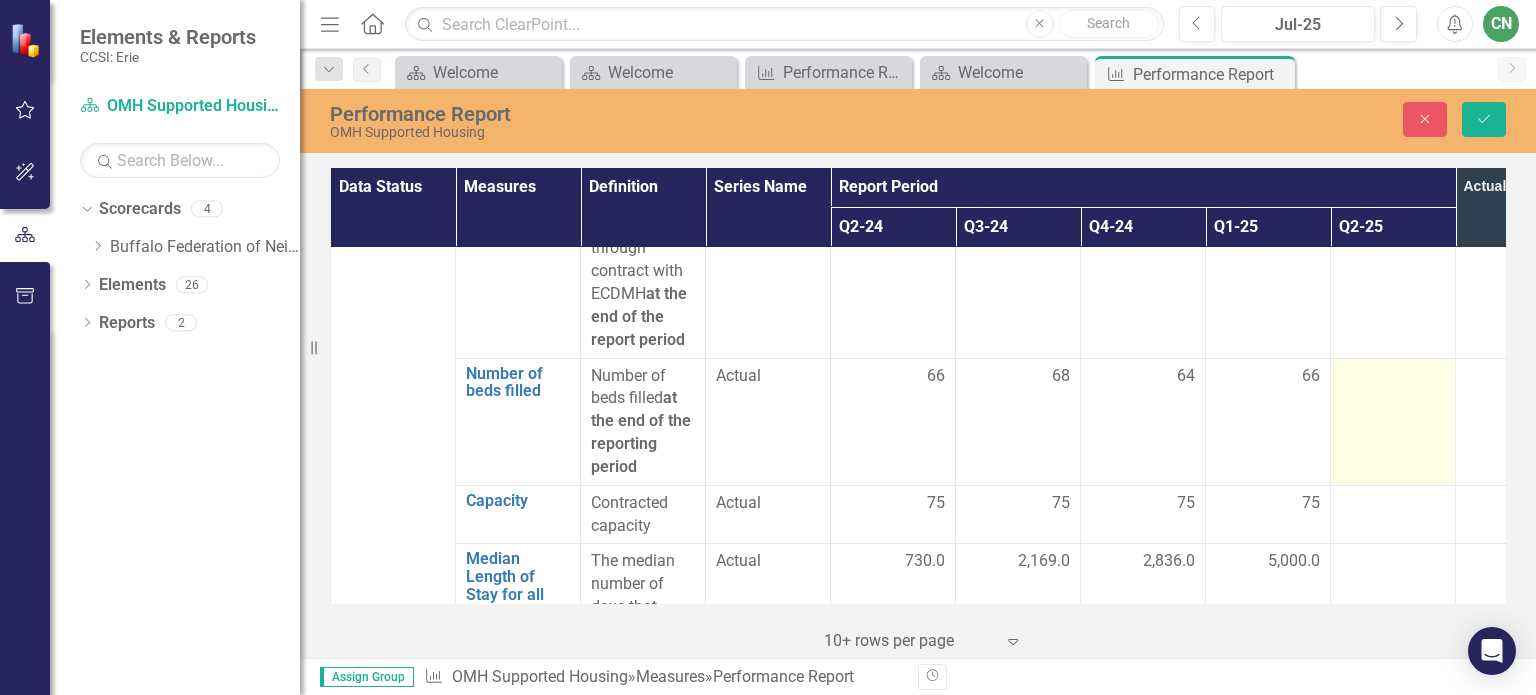 click at bounding box center (1393, 421) 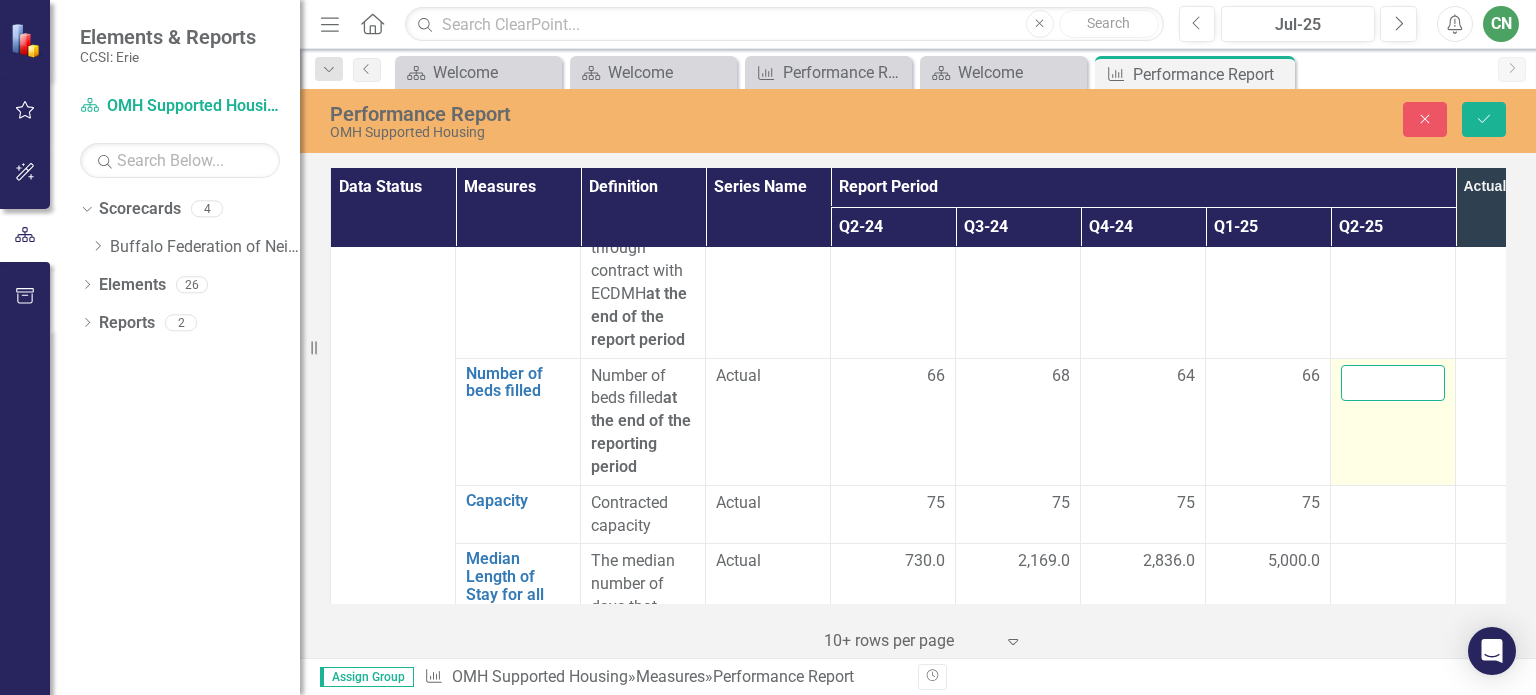 click at bounding box center [1393, 383] 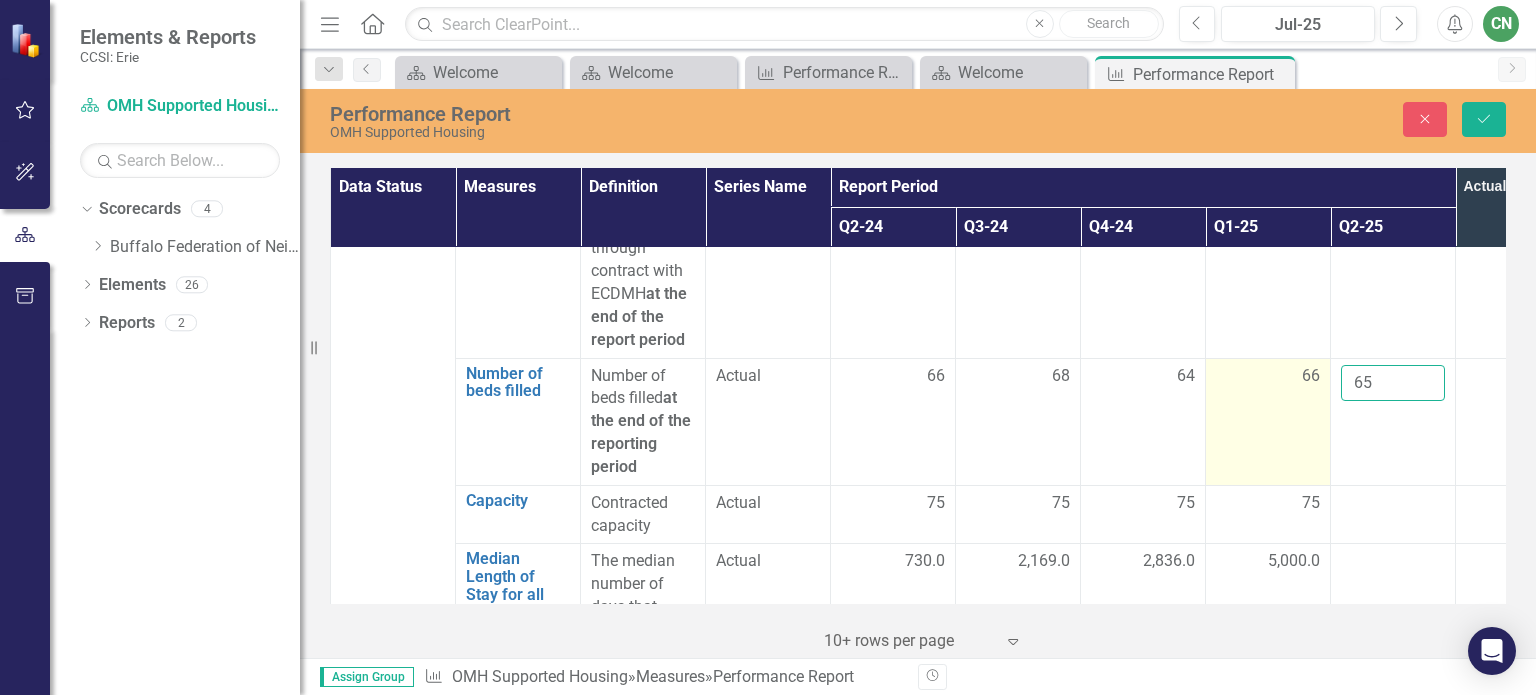 scroll, scrollTop: 5300, scrollLeft: 0, axis: vertical 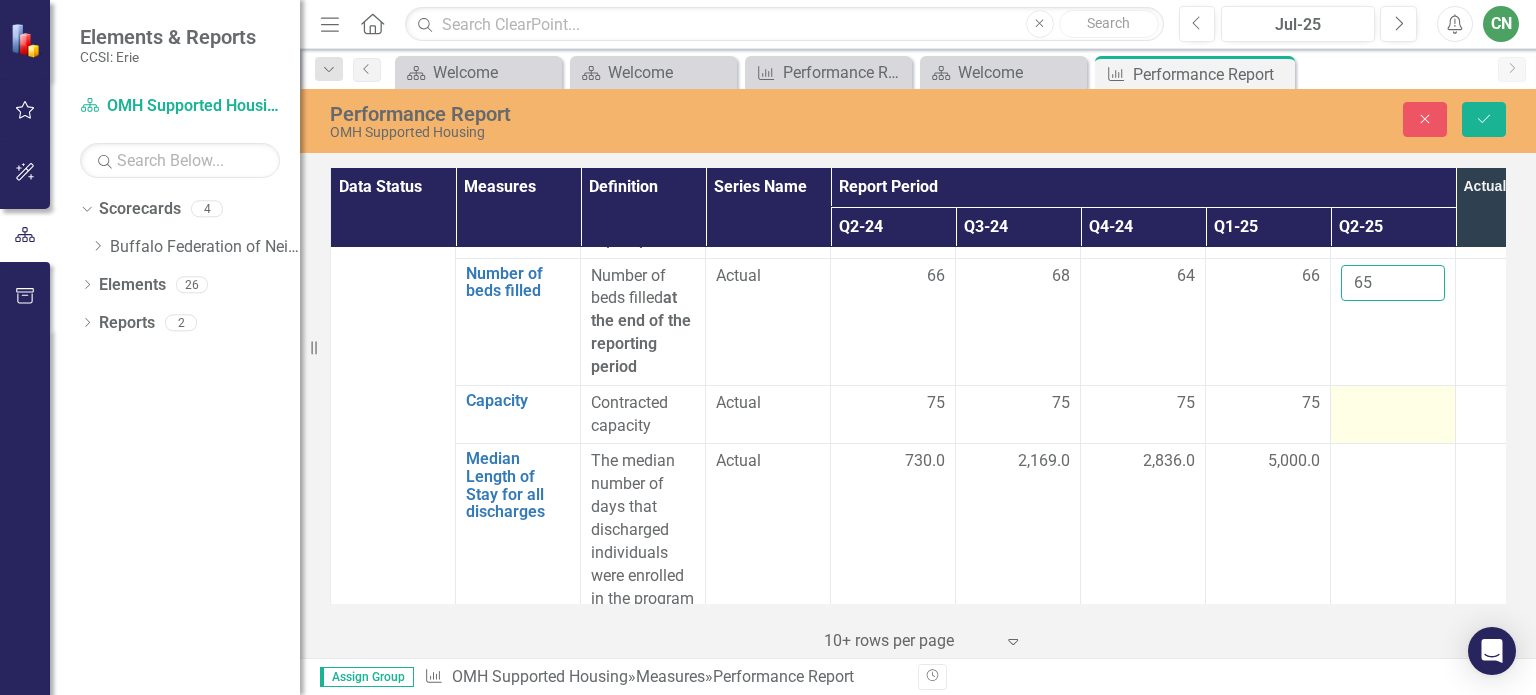 type on "65" 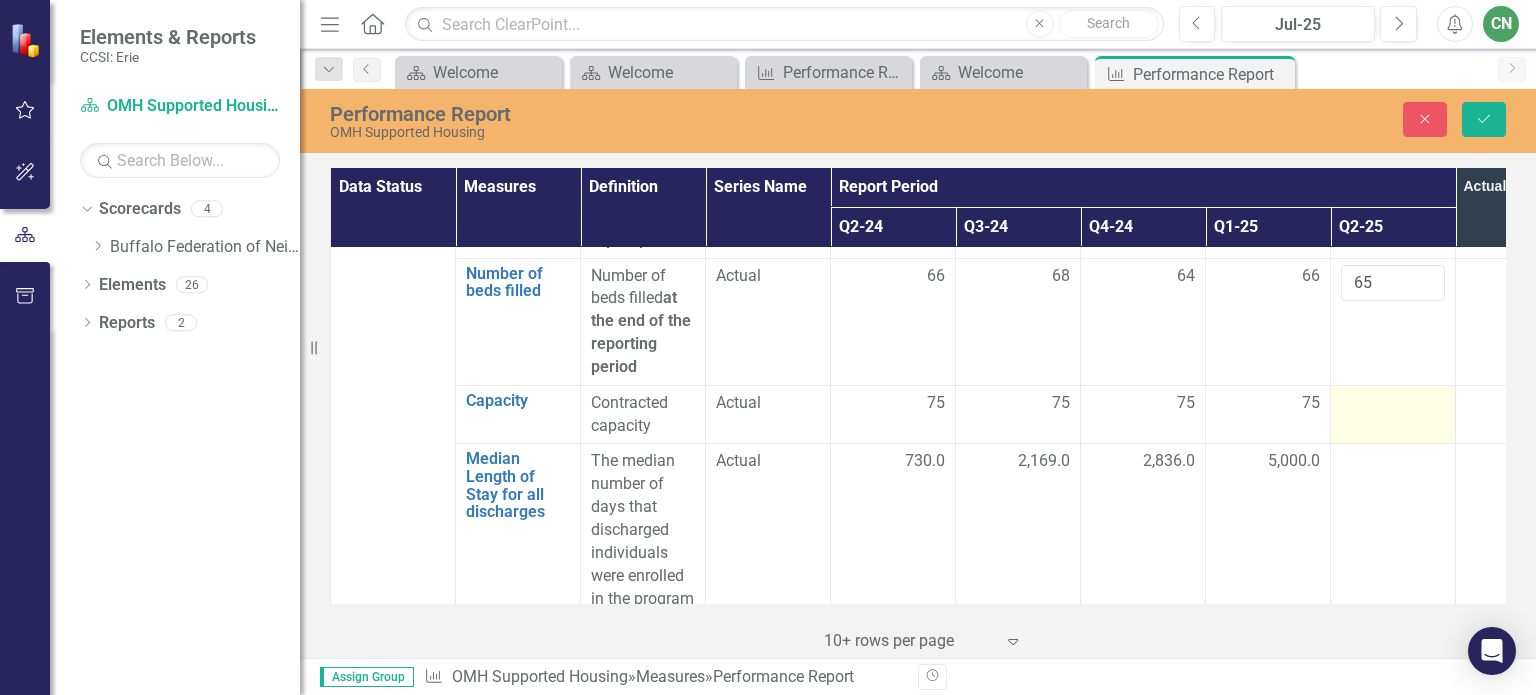 click at bounding box center (1393, 414) 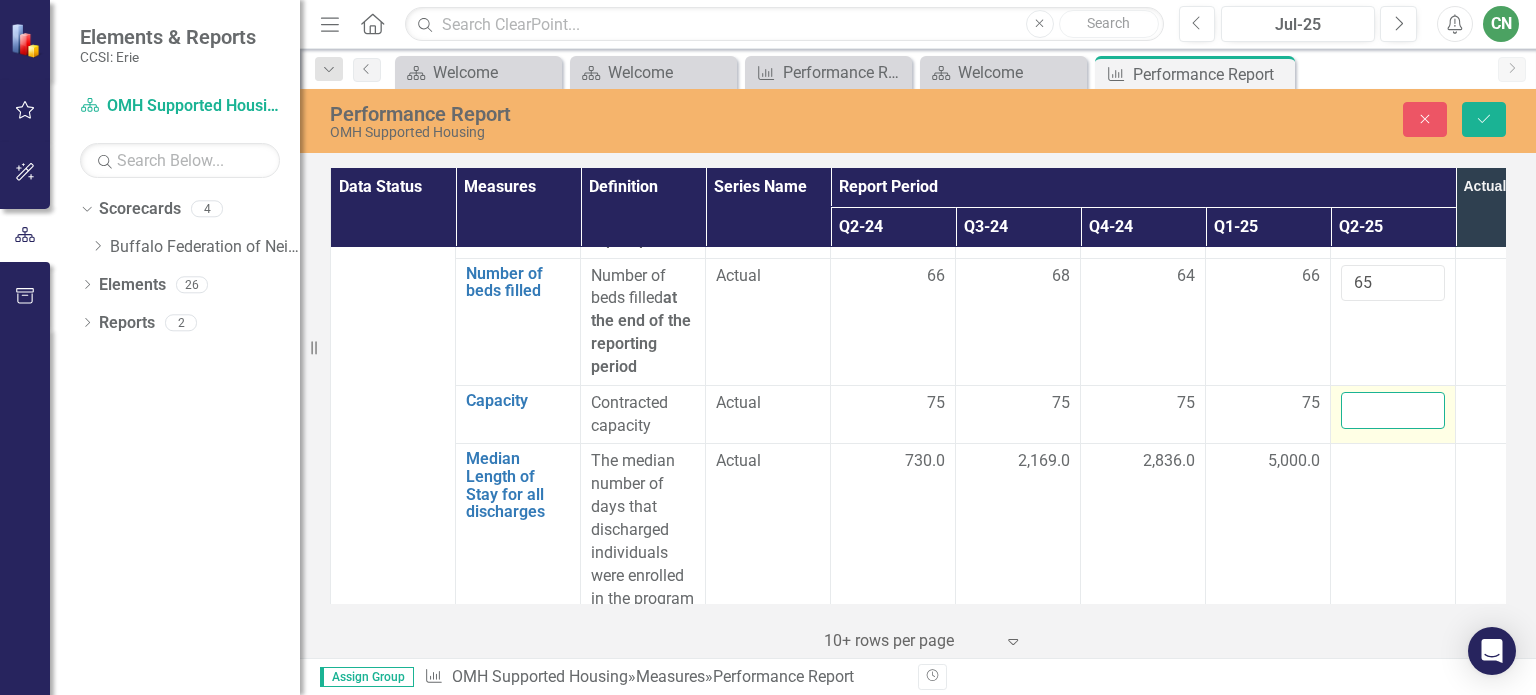 click at bounding box center [1393, 410] 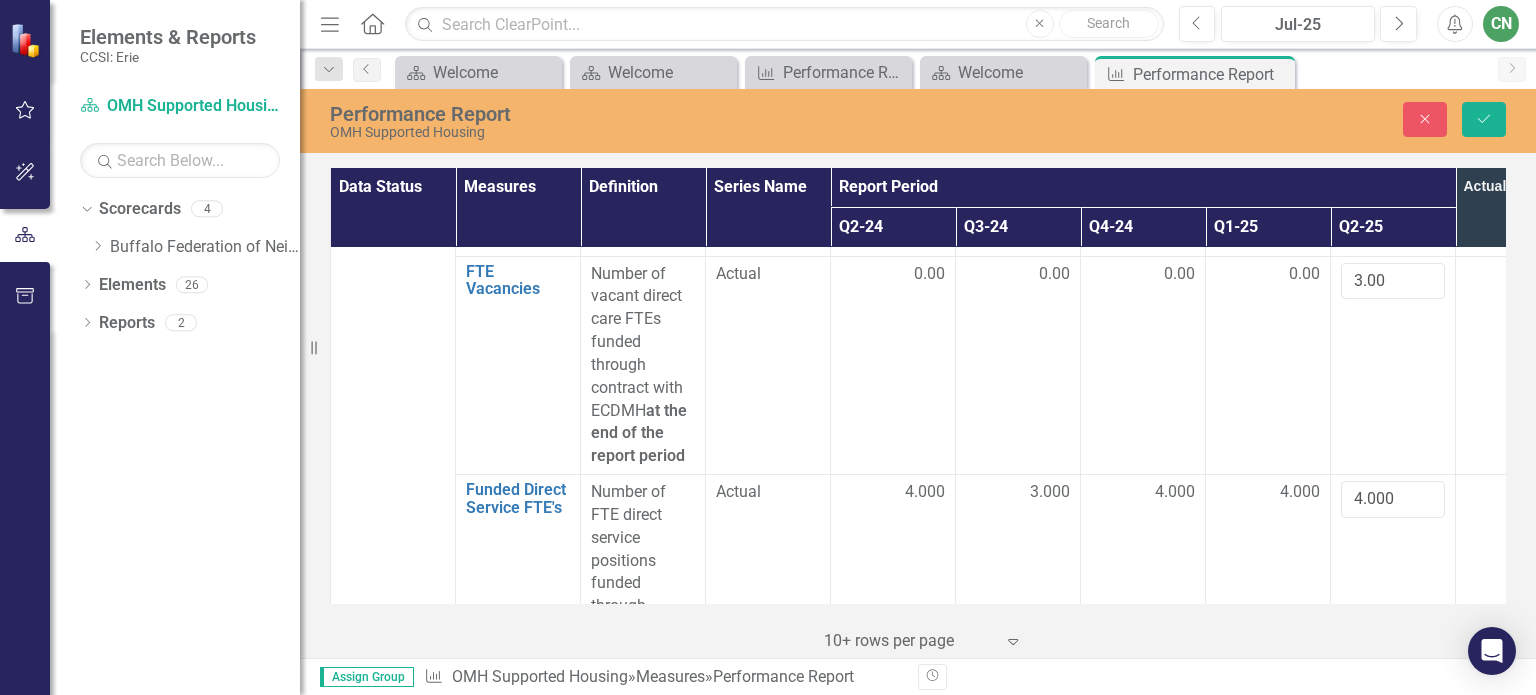 scroll, scrollTop: 4742, scrollLeft: 0, axis: vertical 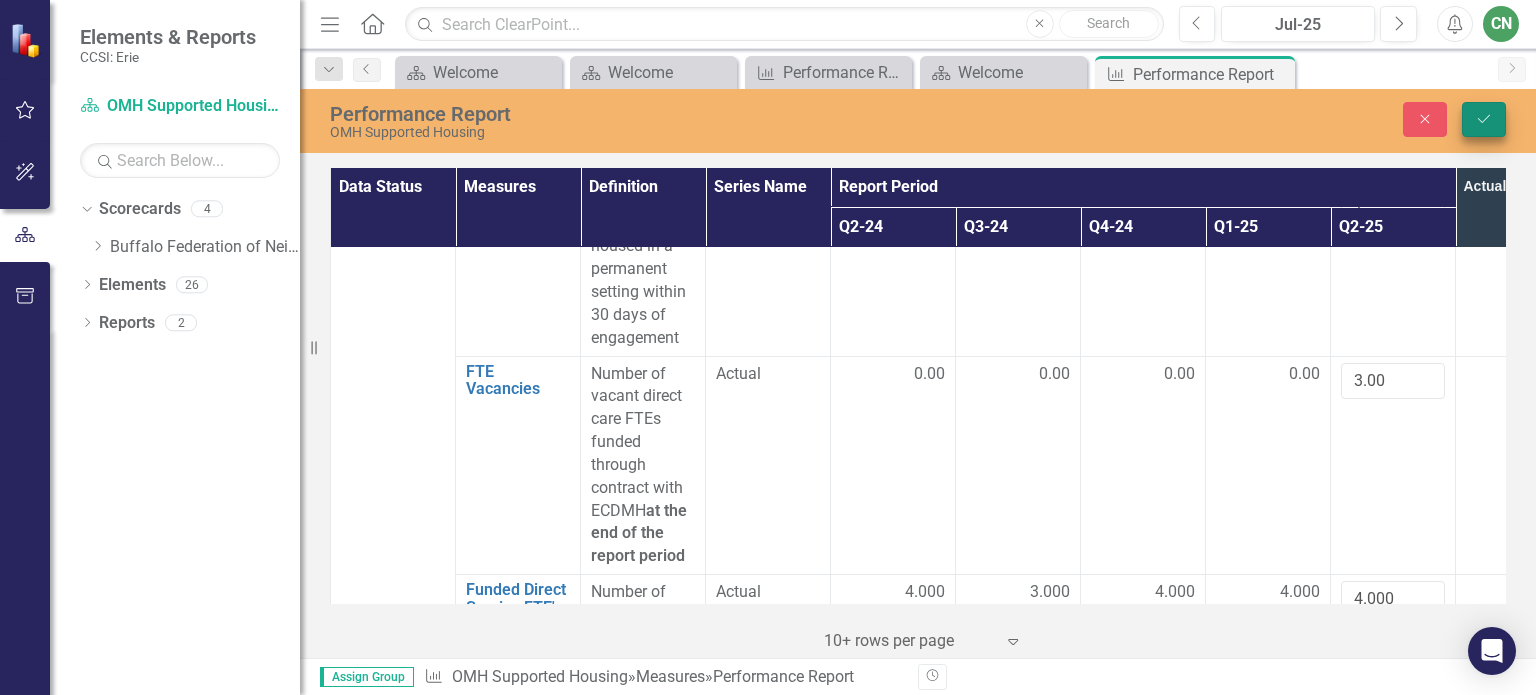 type on "73" 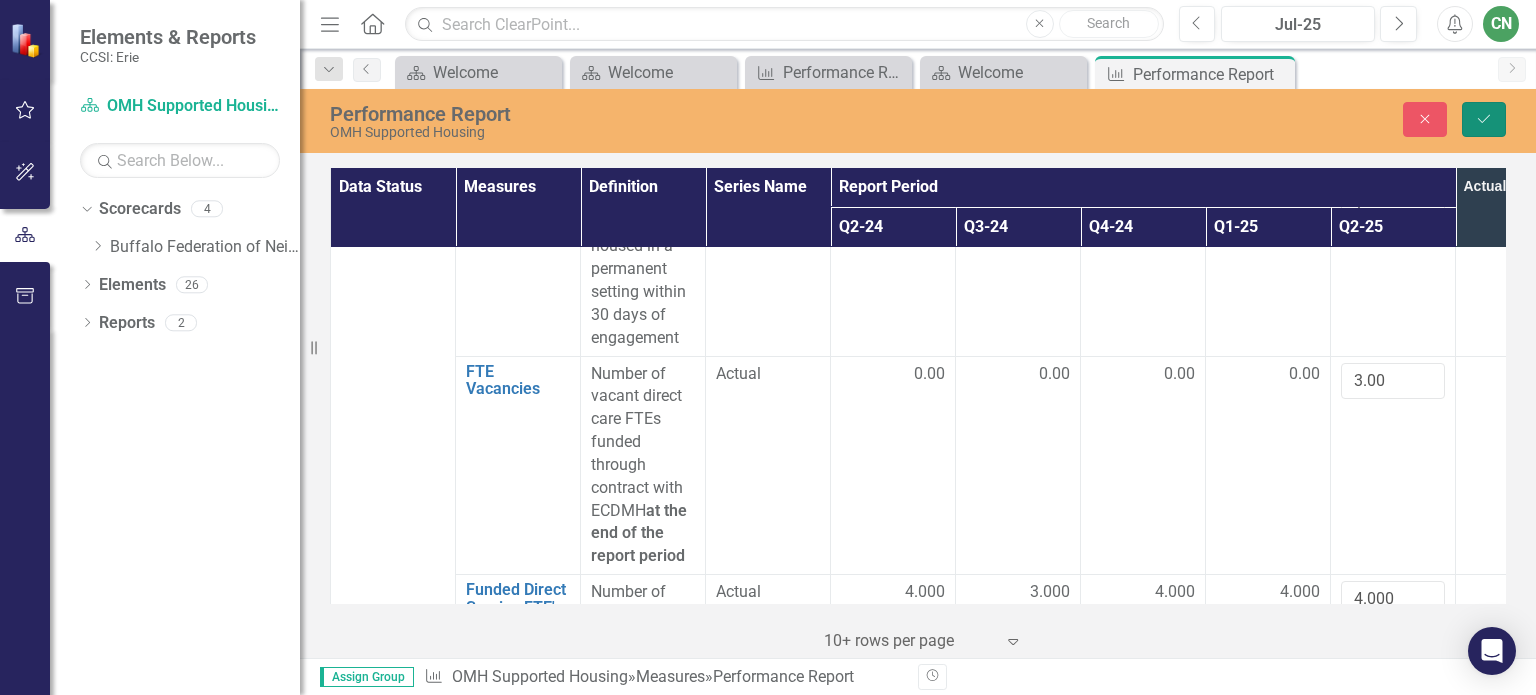 click on "Save" 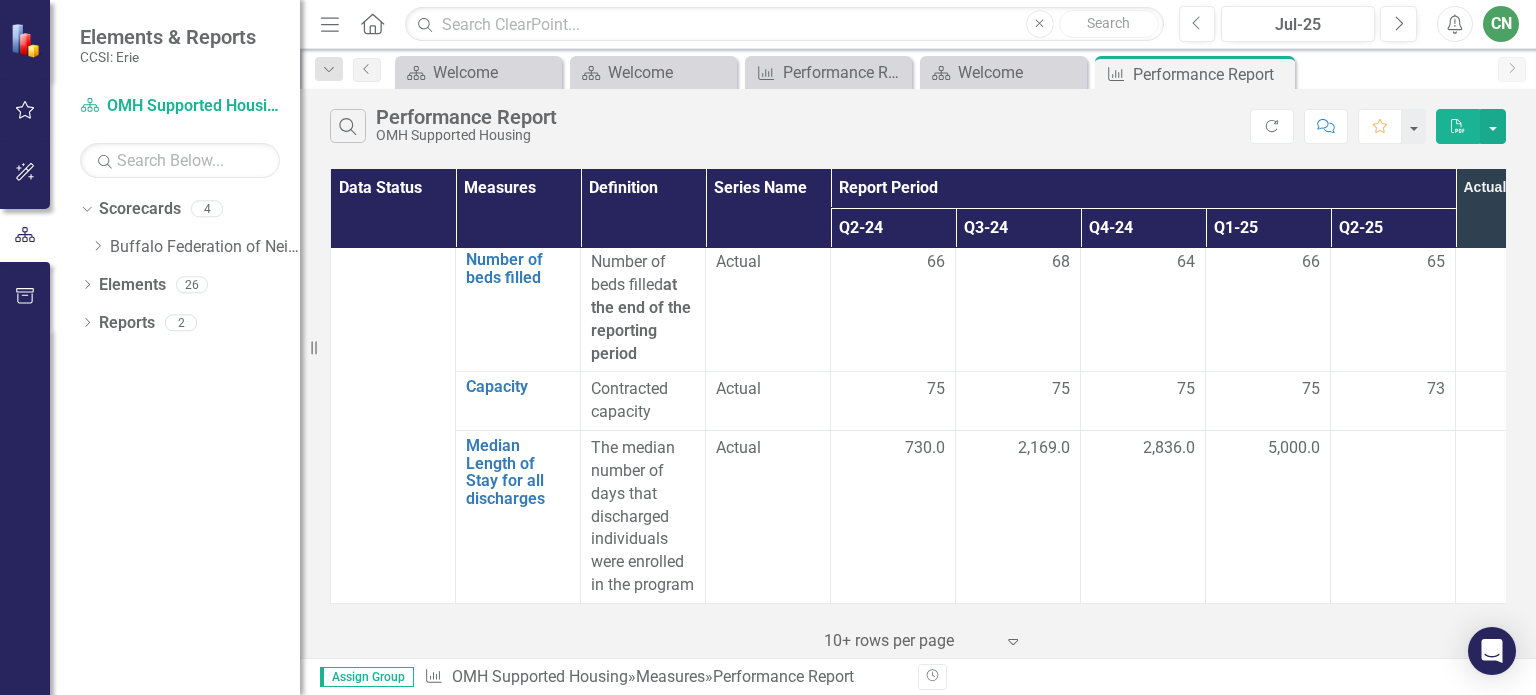 scroll, scrollTop: 5342, scrollLeft: 0, axis: vertical 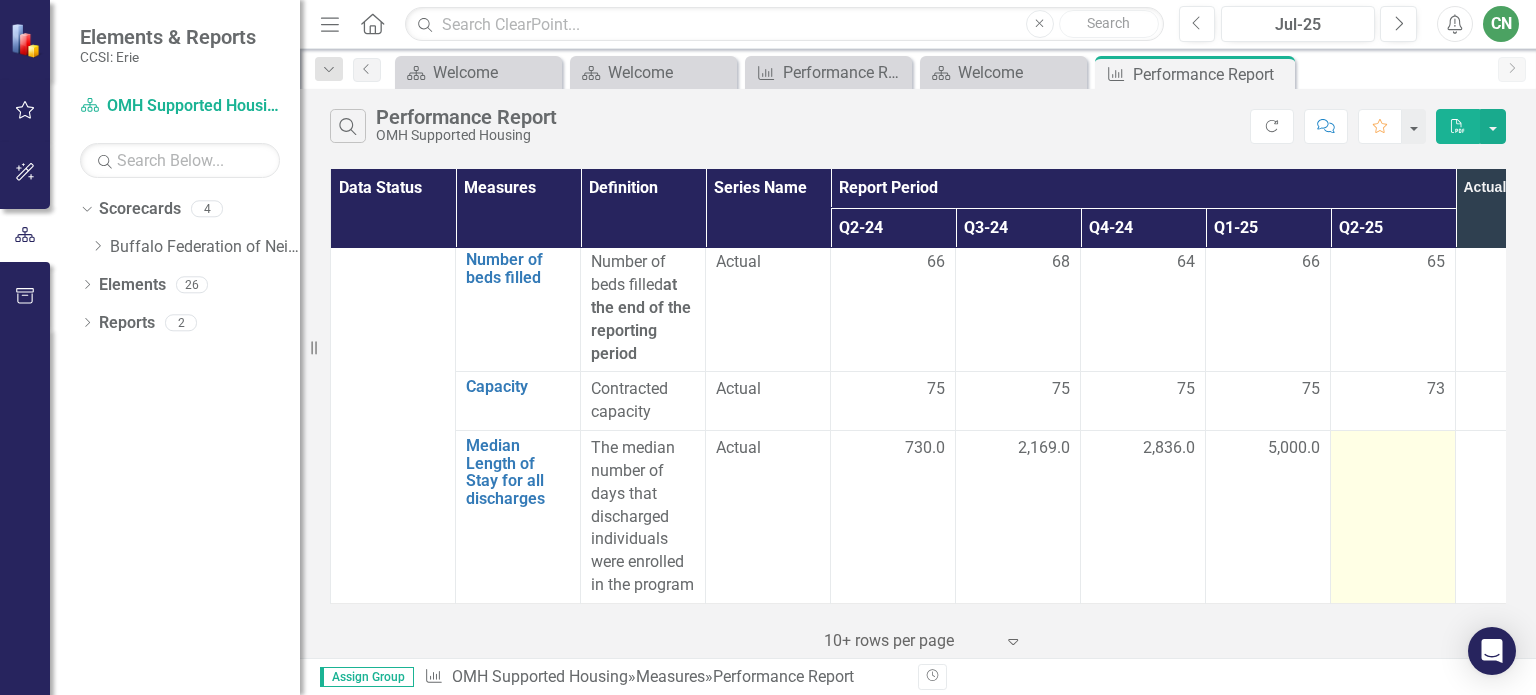 click at bounding box center (1393, 449) 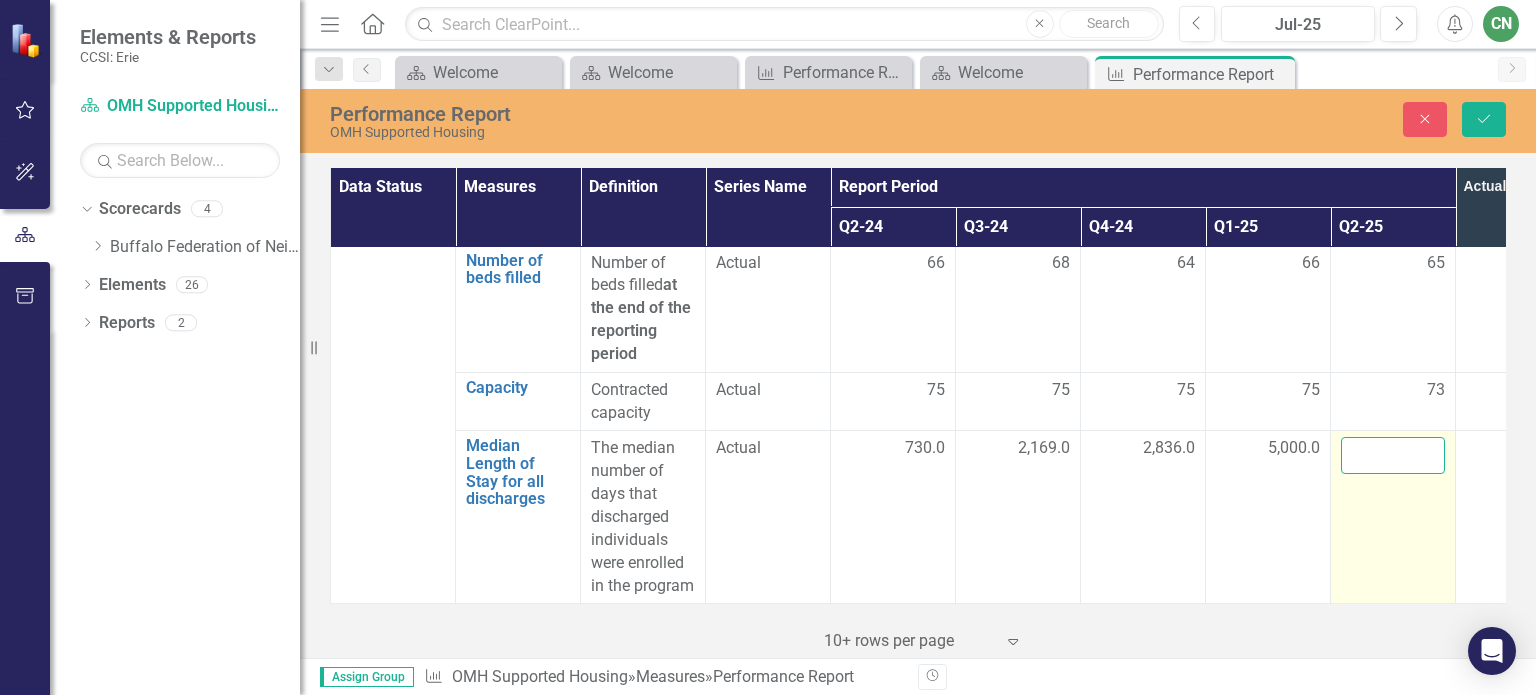click at bounding box center [1393, 455] 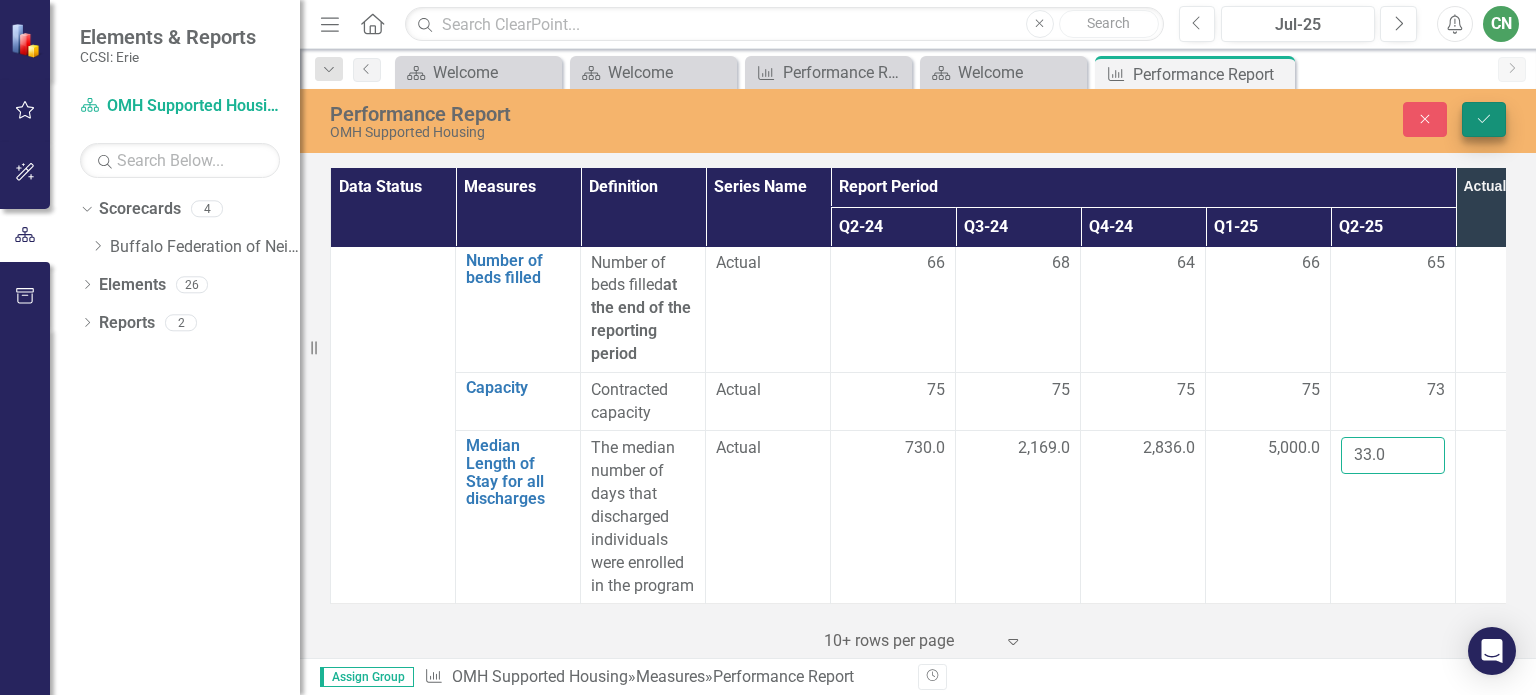 type on "33.0" 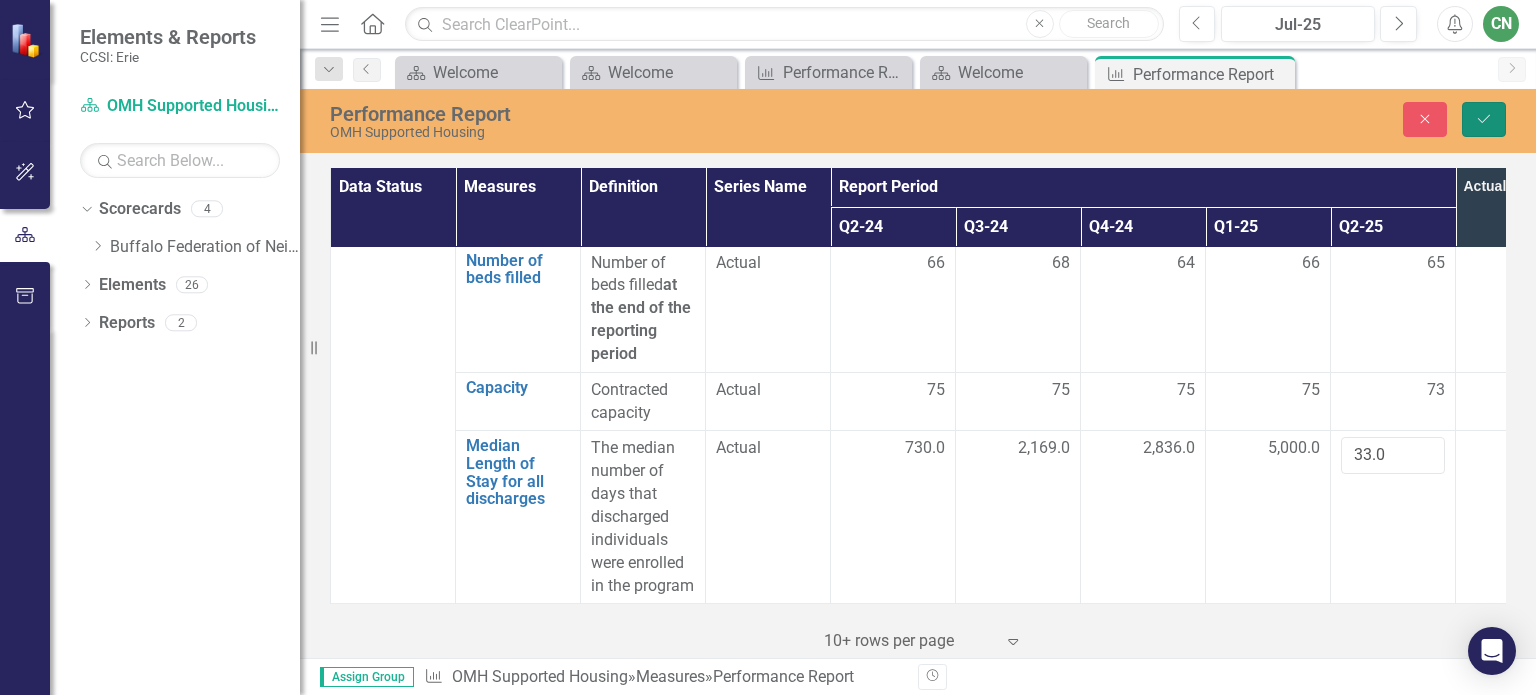 click on "Save" 